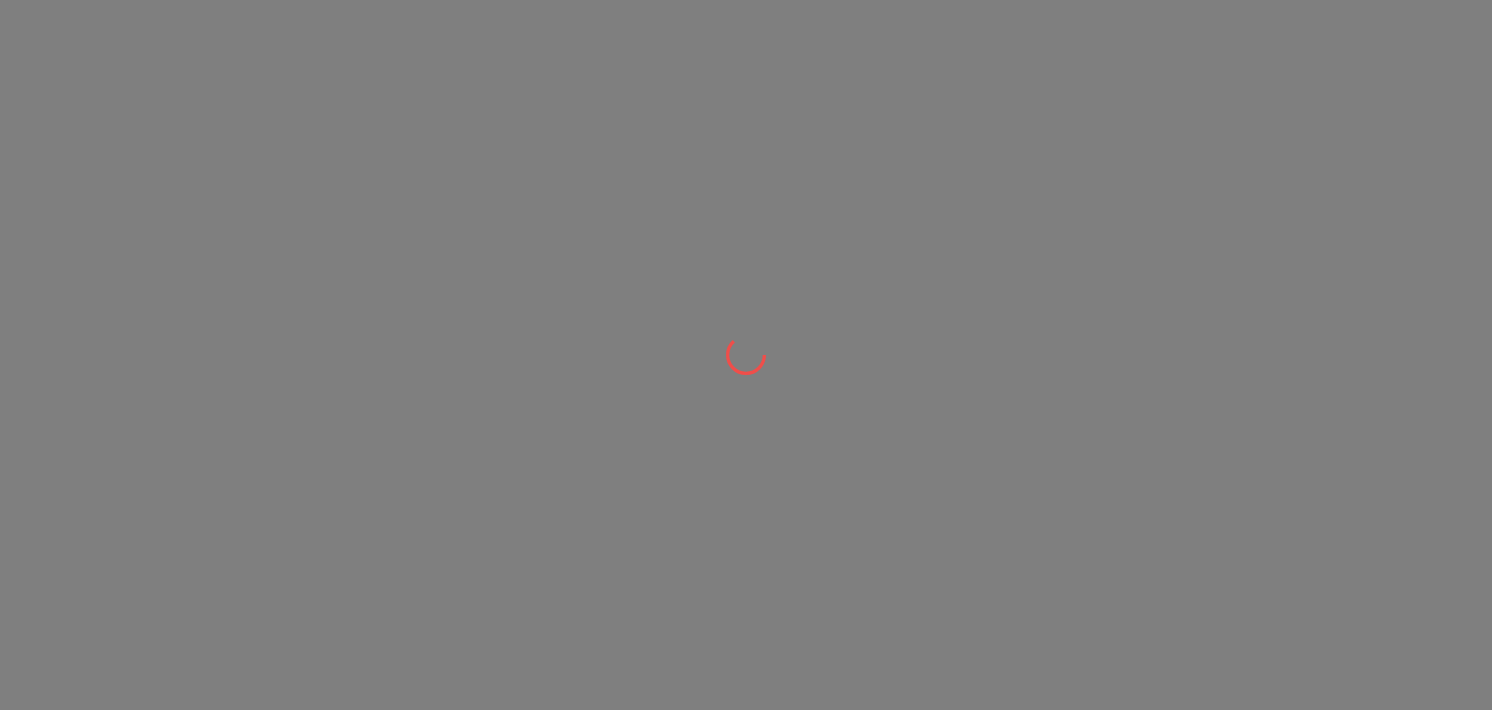 scroll, scrollTop: 0, scrollLeft: 0, axis: both 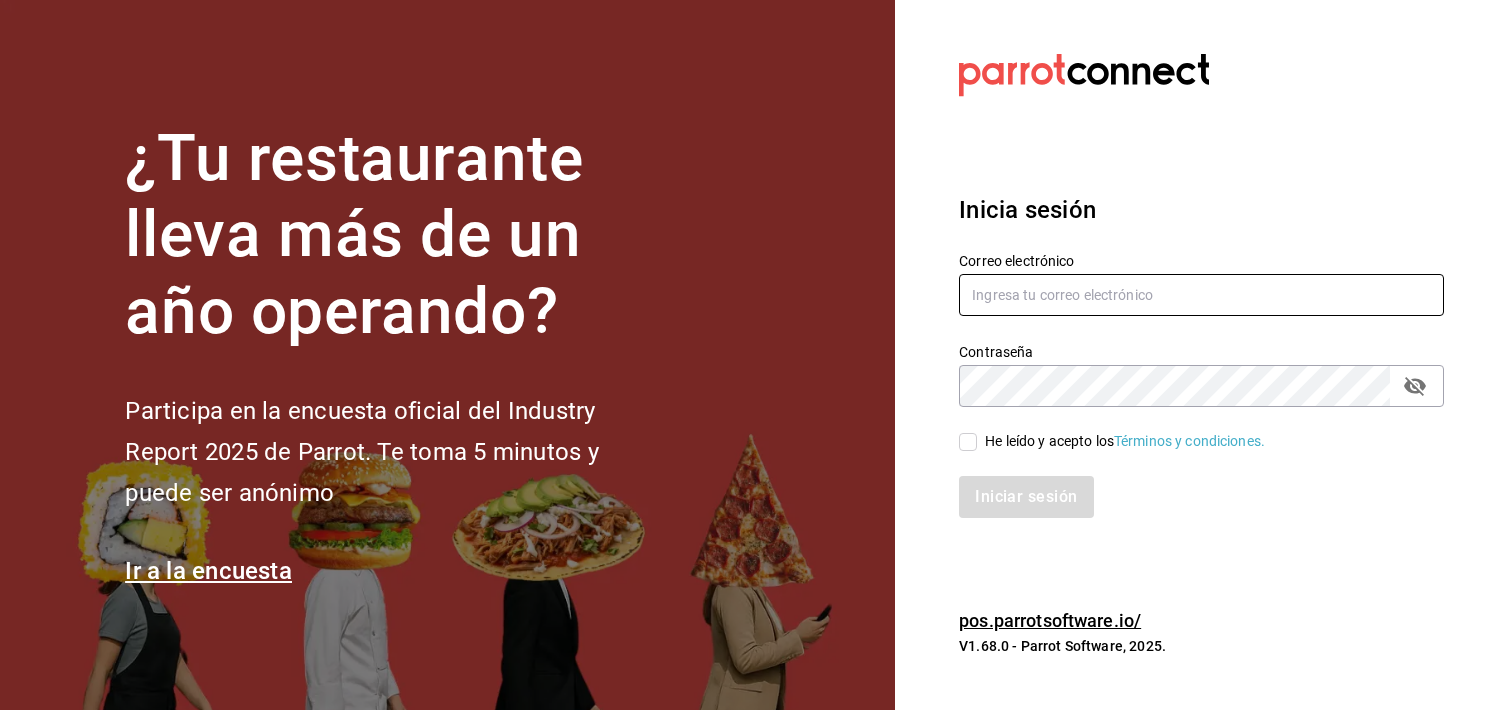click at bounding box center (1201, 295) 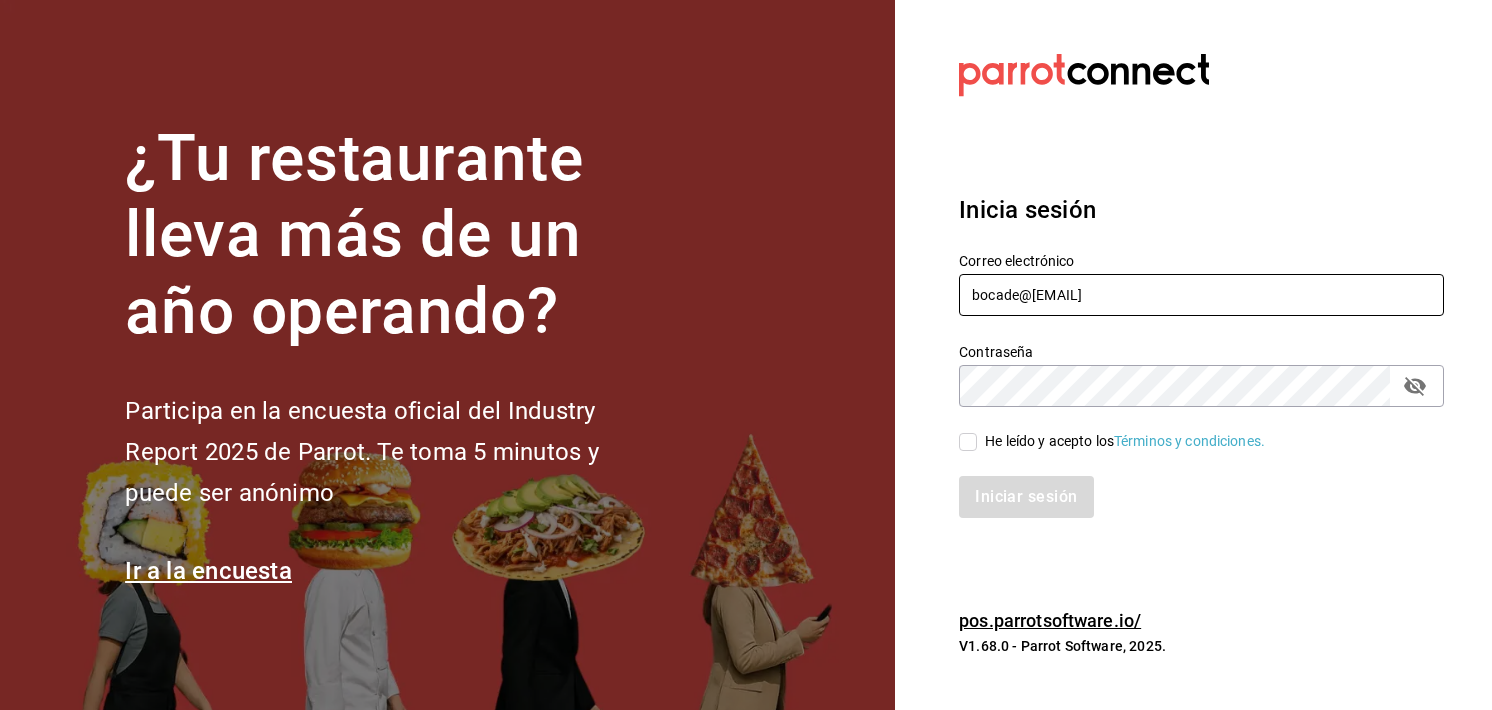 type on "bocade@[EMAIL]" 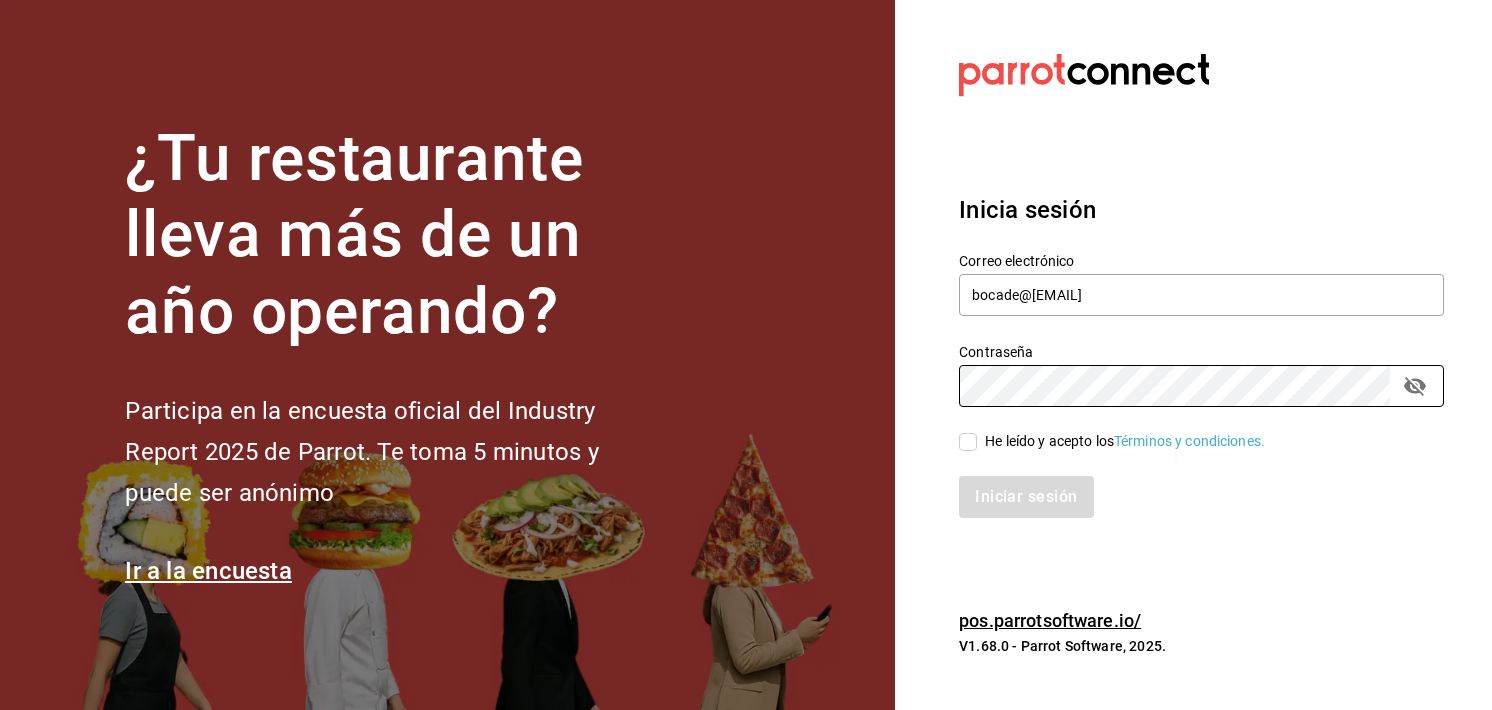click on "He leído y acepto los  Términos y condiciones." at bounding box center (968, 442) 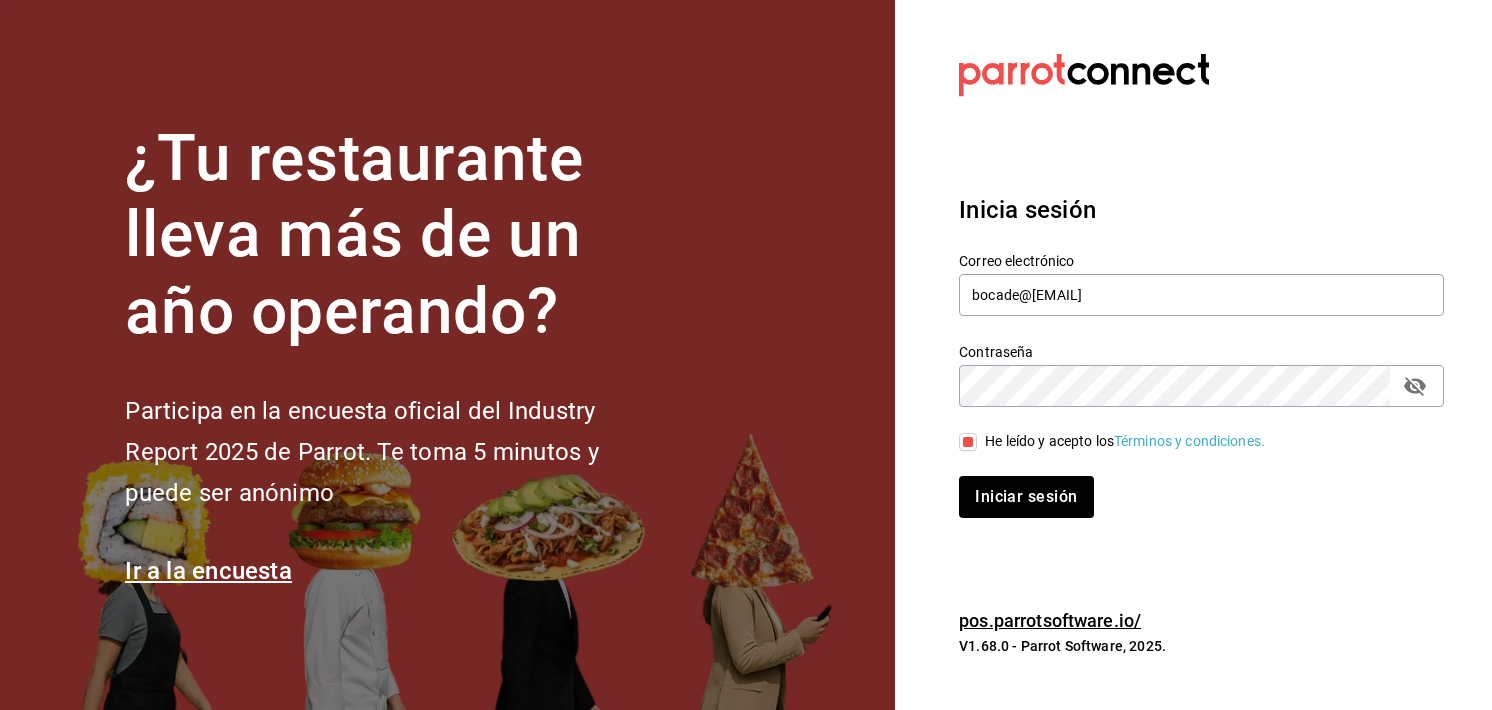 click on "Iniciar sesión" at bounding box center (1189, 485) 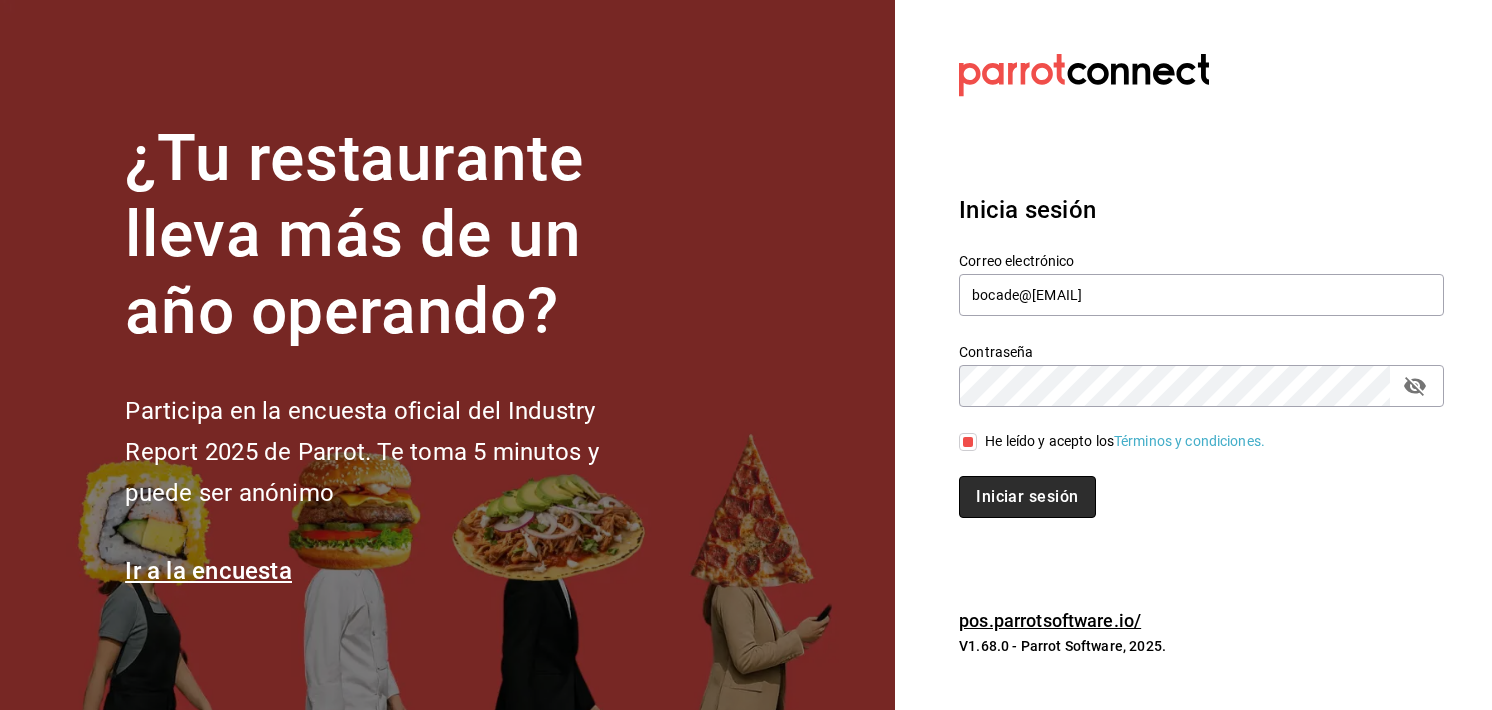 click on "Iniciar sesión" at bounding box center [1027, 497] 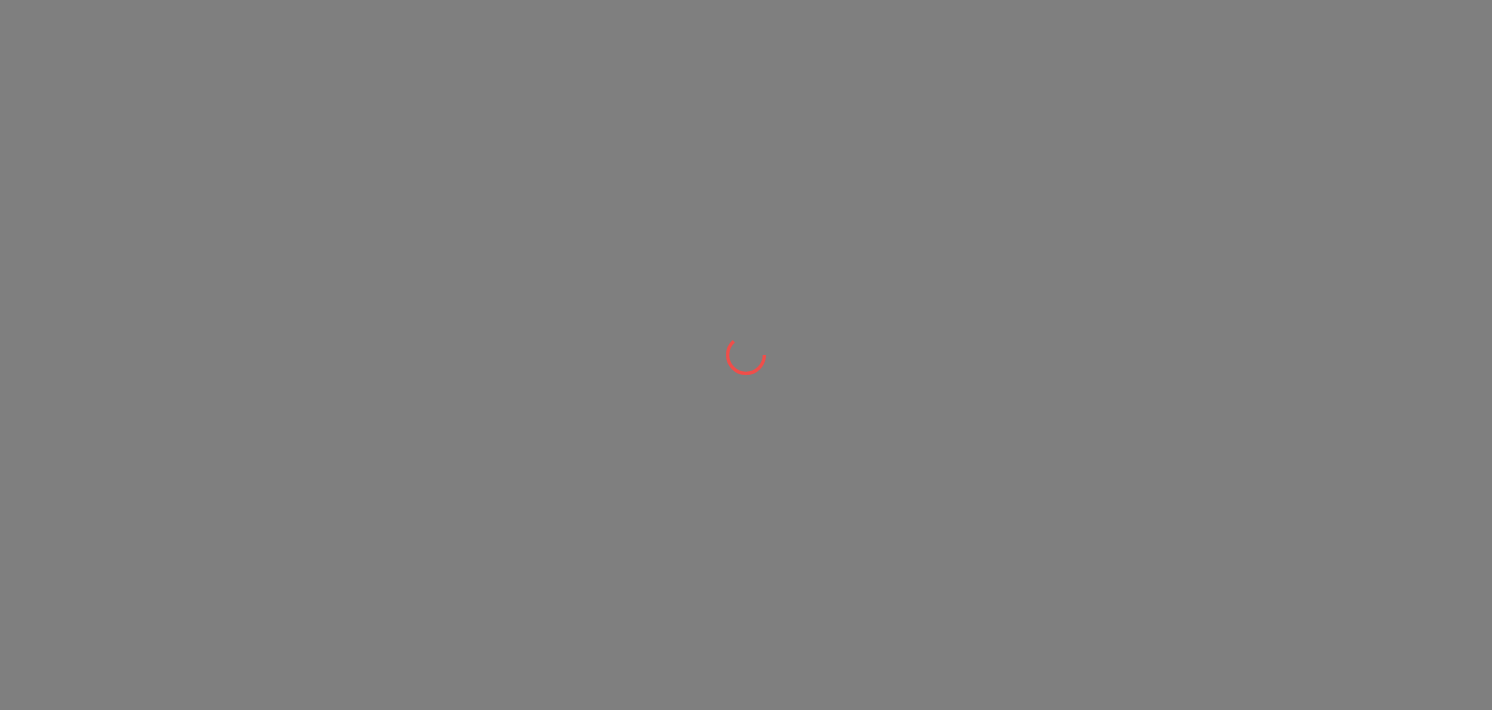 scroll, scrollTop: 0, scrollLeft: 0, axis: both 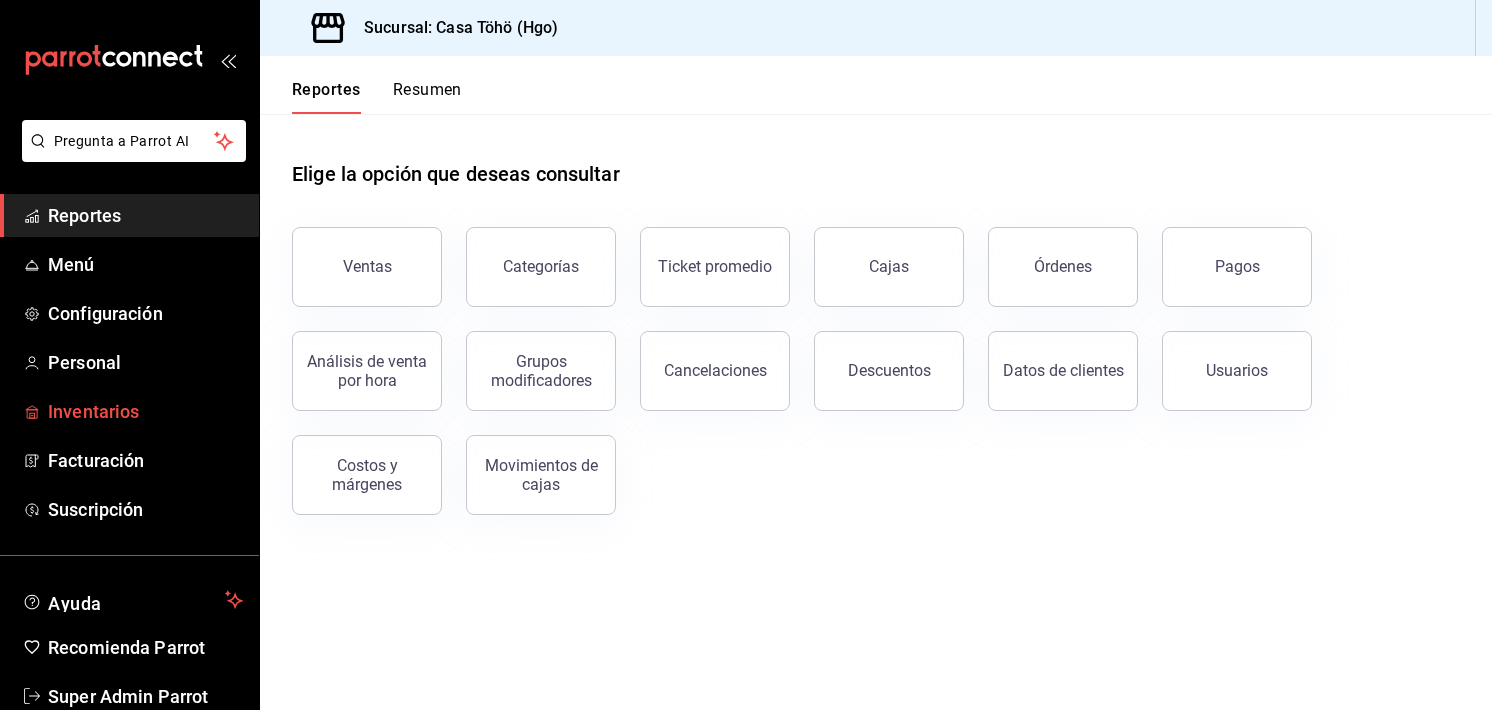 click on "Inventarios" at bounding box center [145, 411] 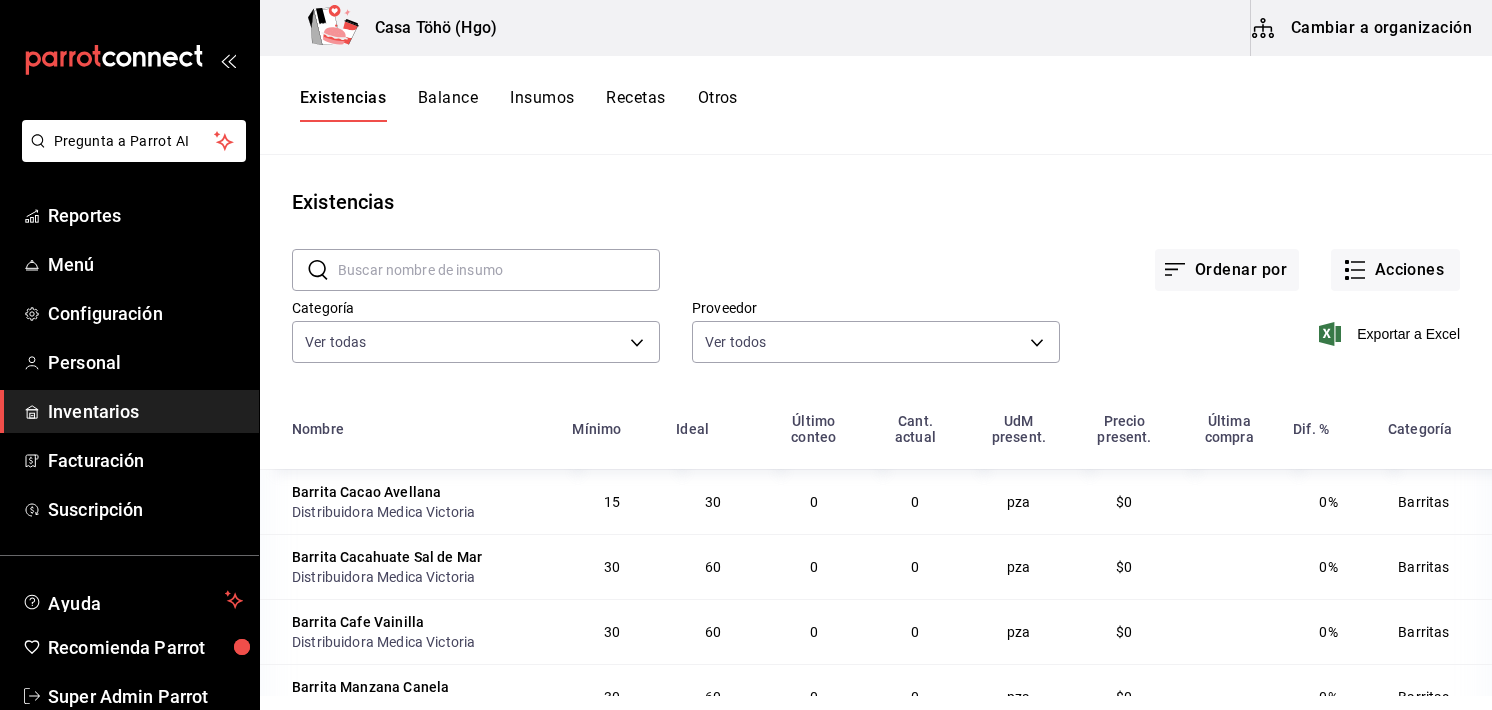 scroll, scrollTop: 0, scrollLeft: 0, axis: both 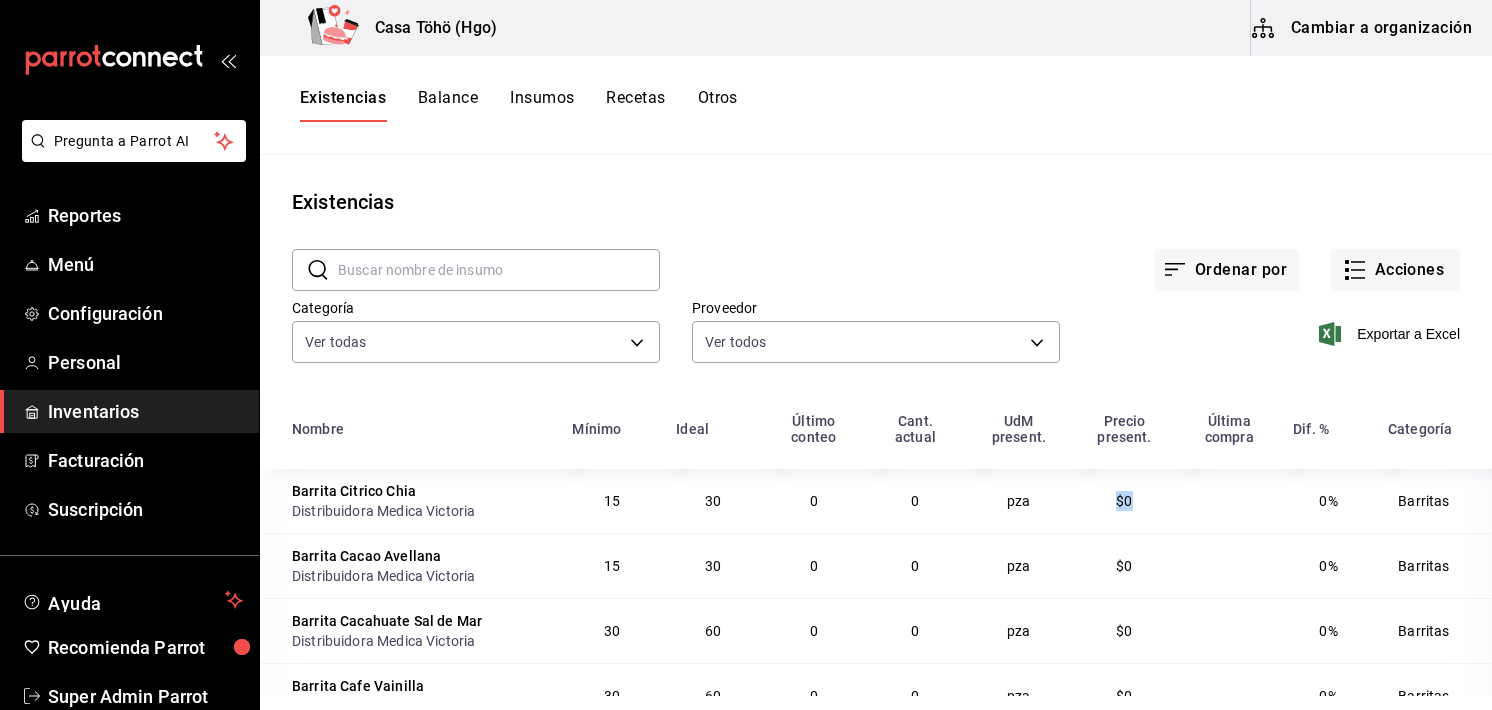 drag, startPoint x: 1119, startPoint y: 493, endPoint x: 1029, endPoint y: 497, distance: 90.088844 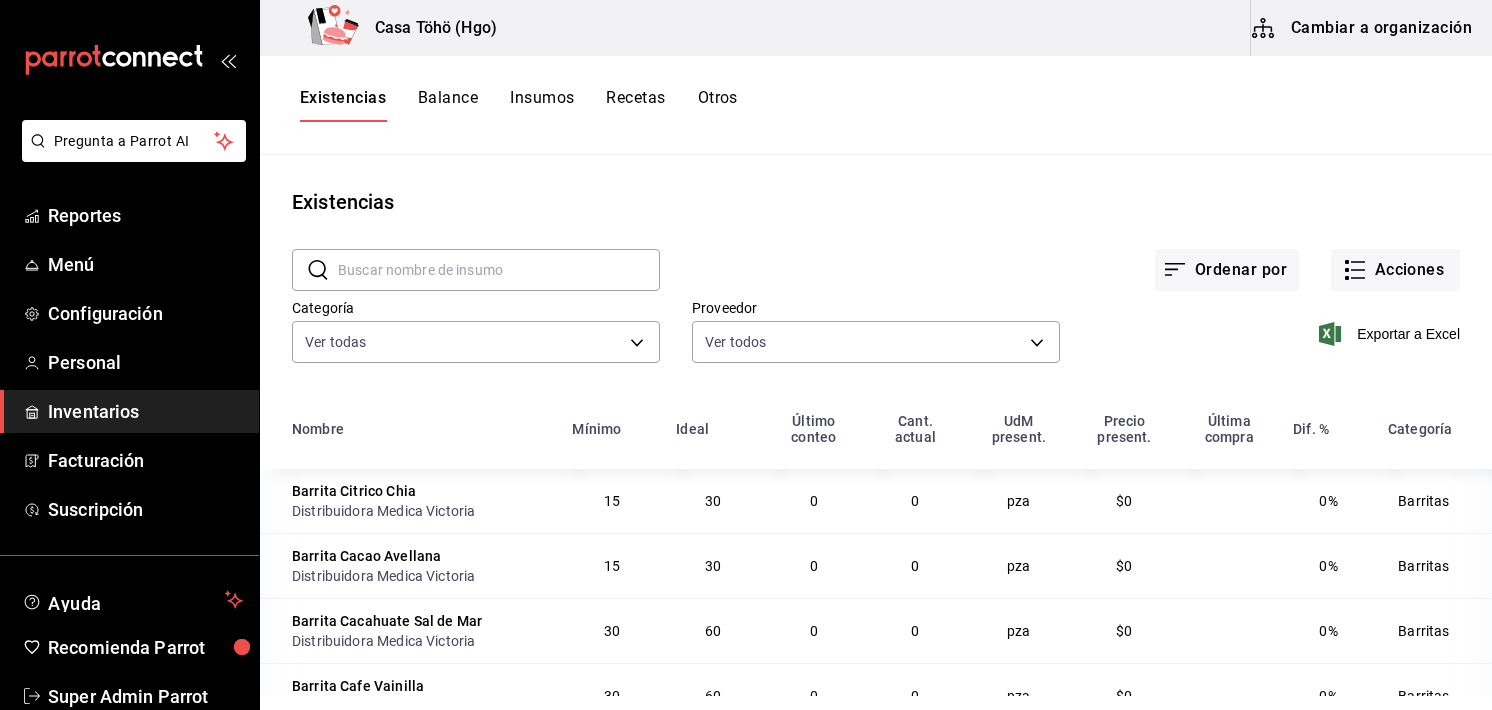 click on "0" at bounding box center (915, 565) 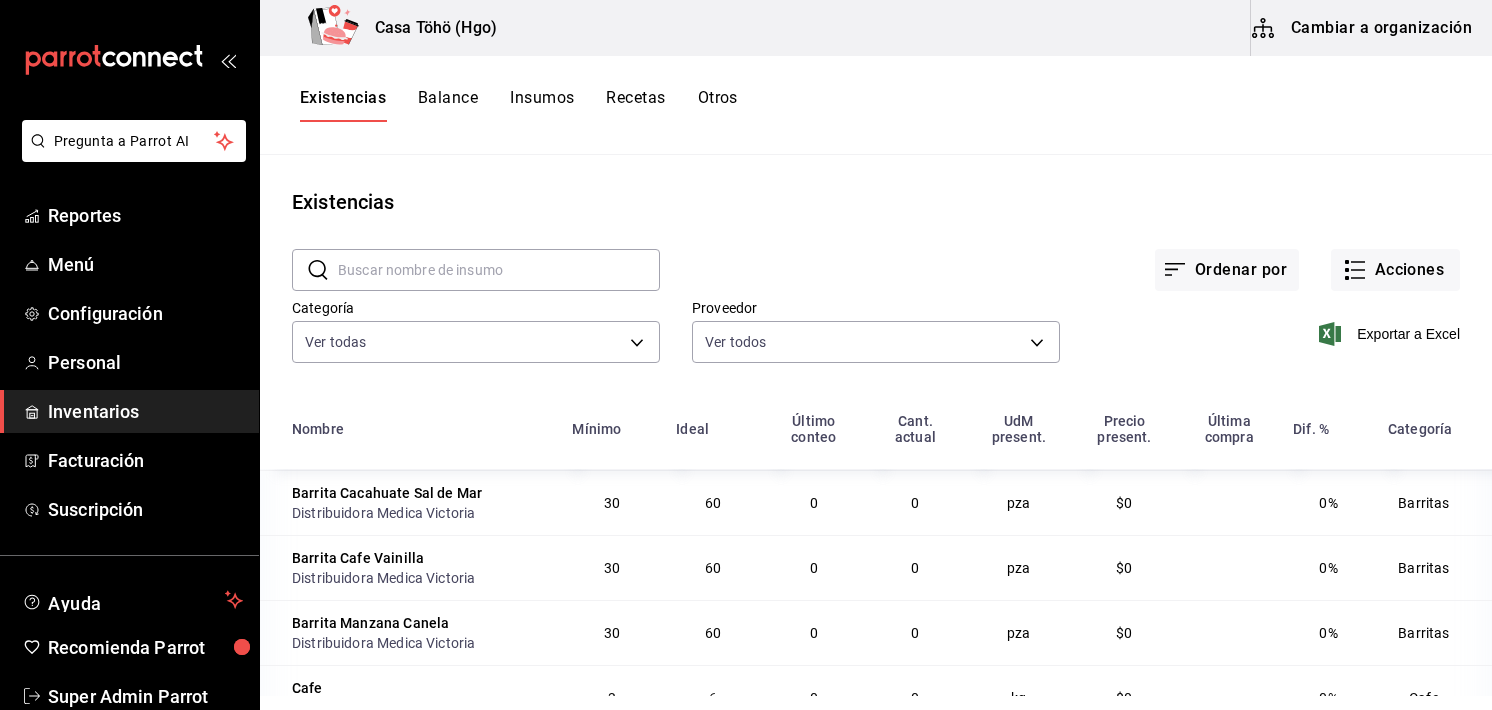 scroll, scrollTop: 0, scrollLeft: 0, axis: both 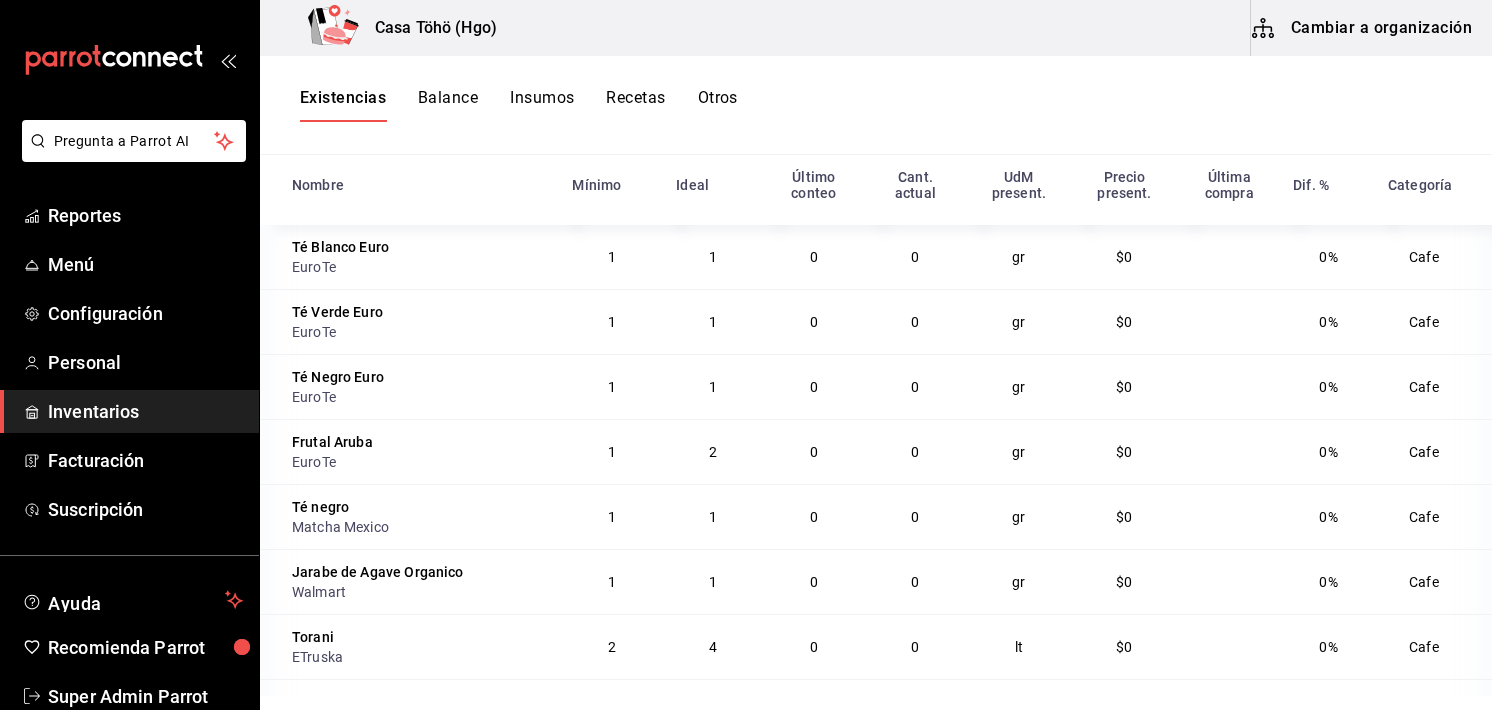 click on "Balance" at bounding box center [448, 105] 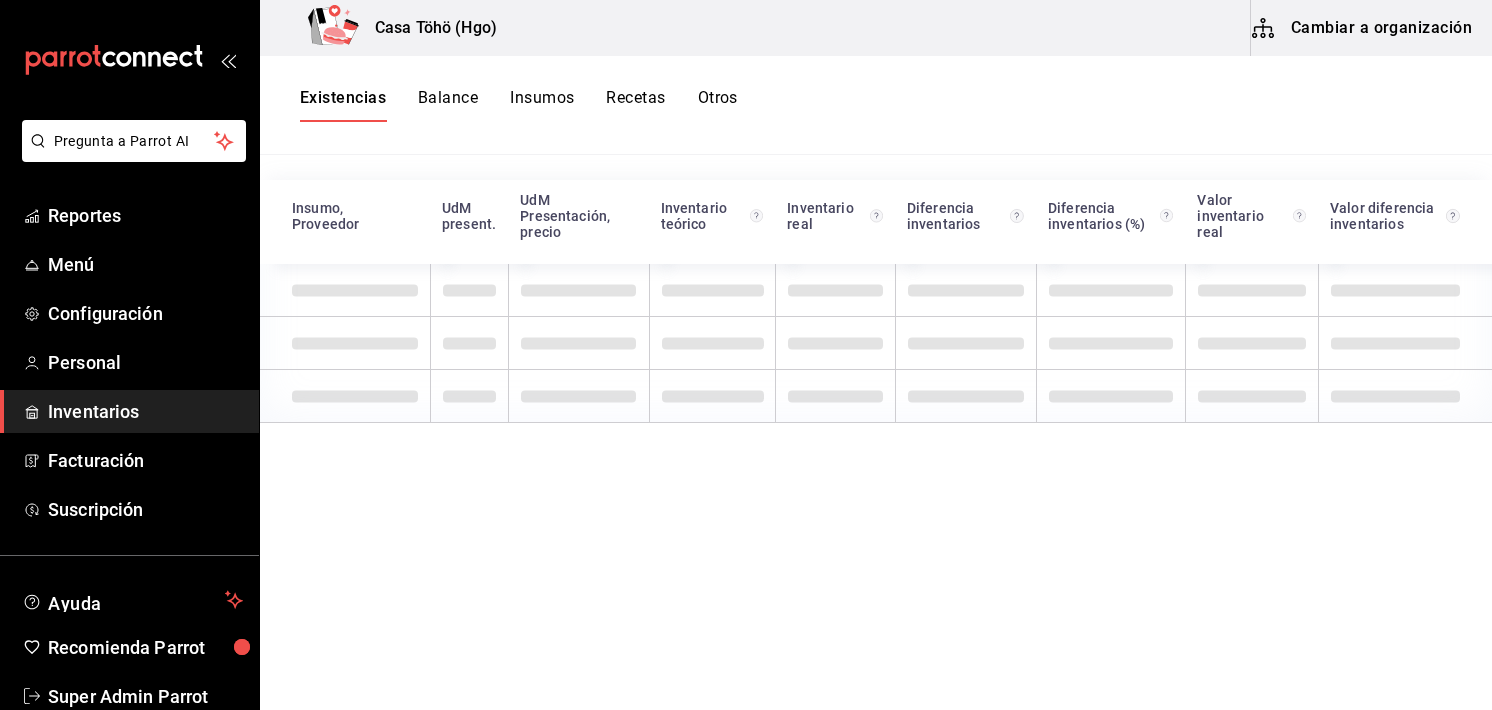 click on "Balance" at bounding box center [448, 105] 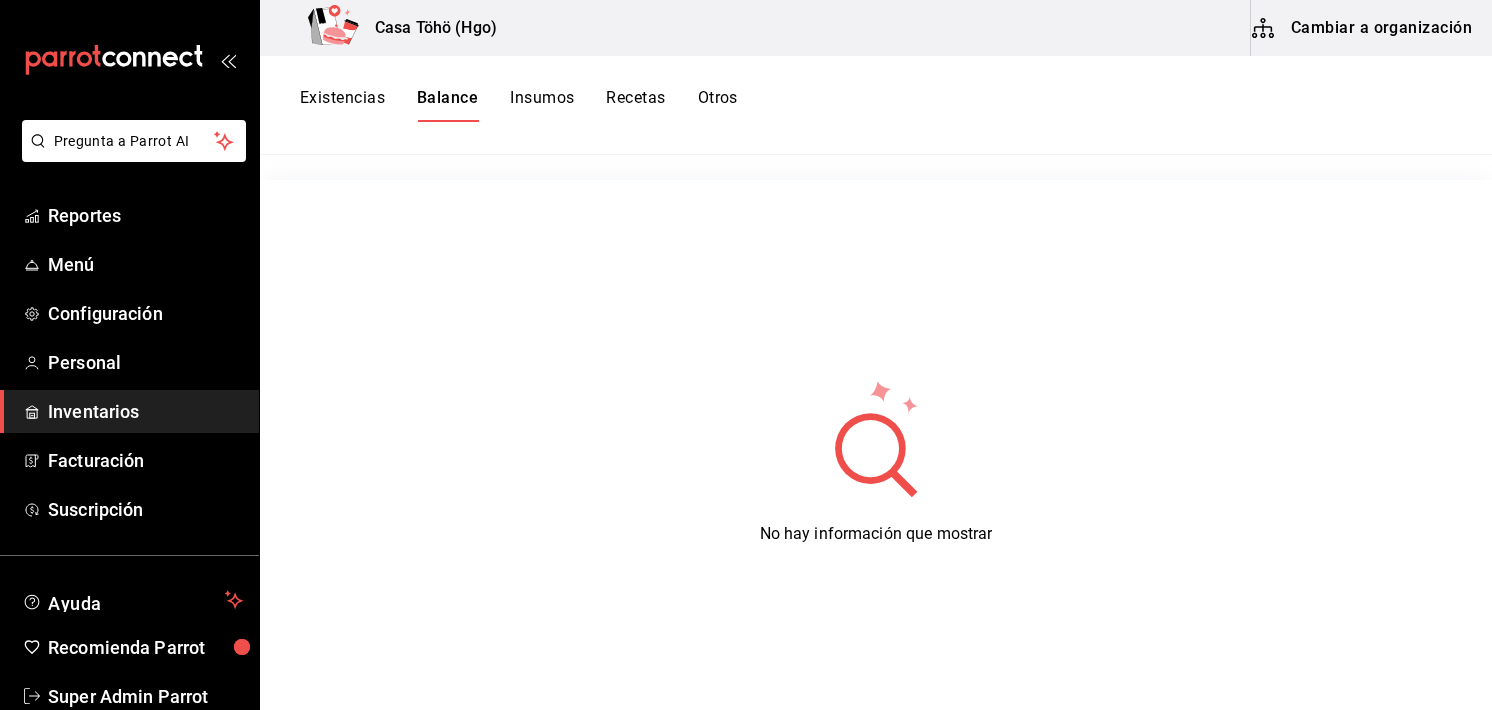 drag, startPoint x: 538, startPoint y: 85, endPoint x: 538, endPoint y: 98, distance: 13 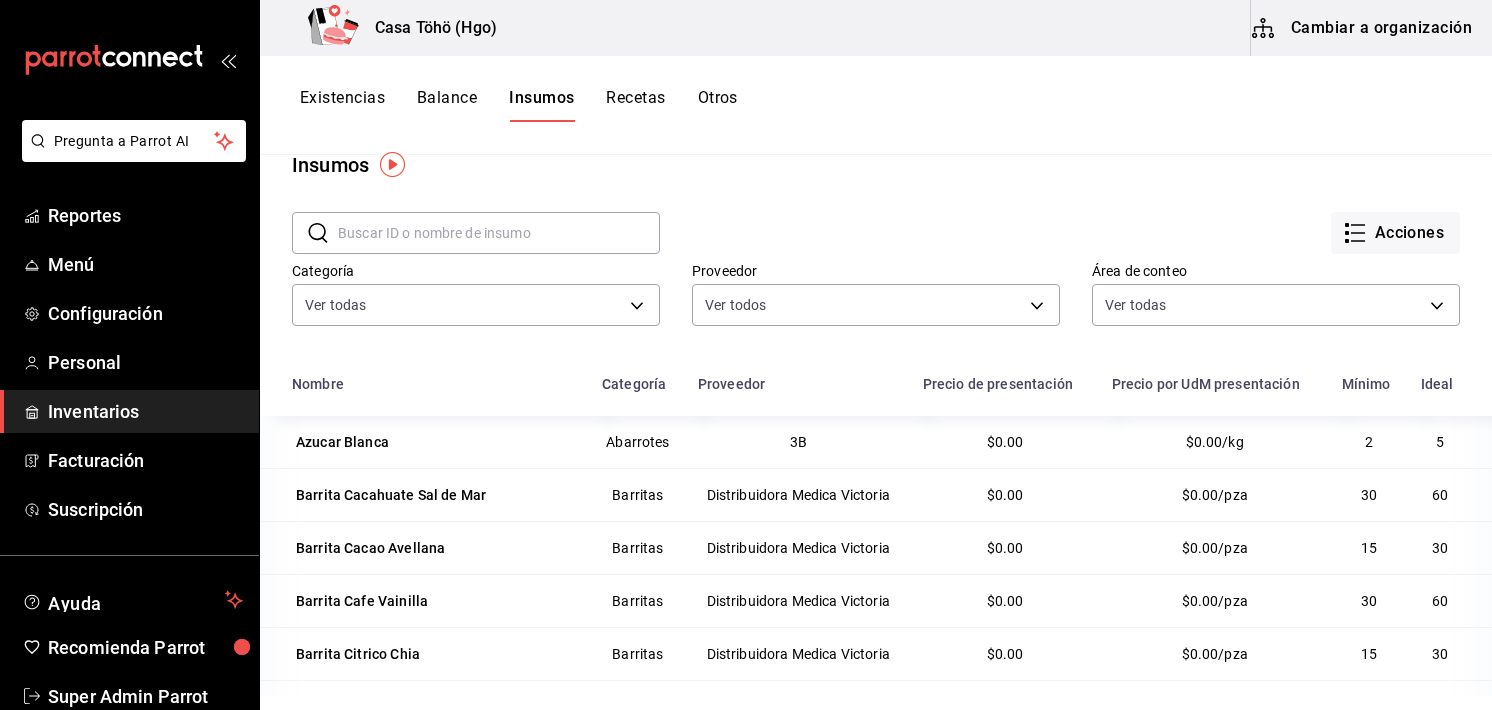 scroll, scrollTop: 36, scrollLeft: 0, axis: vertical 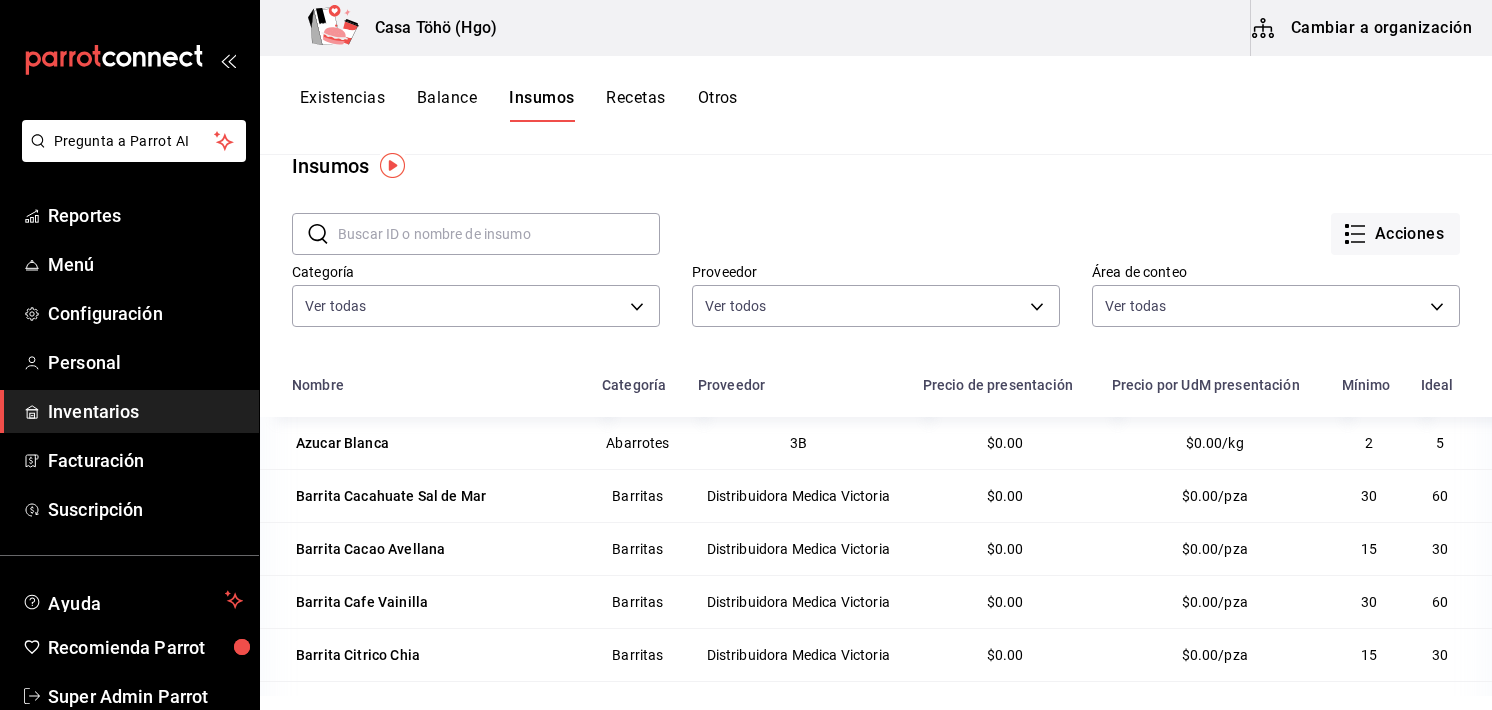 click on "5" at bounding box center [1450, 443] 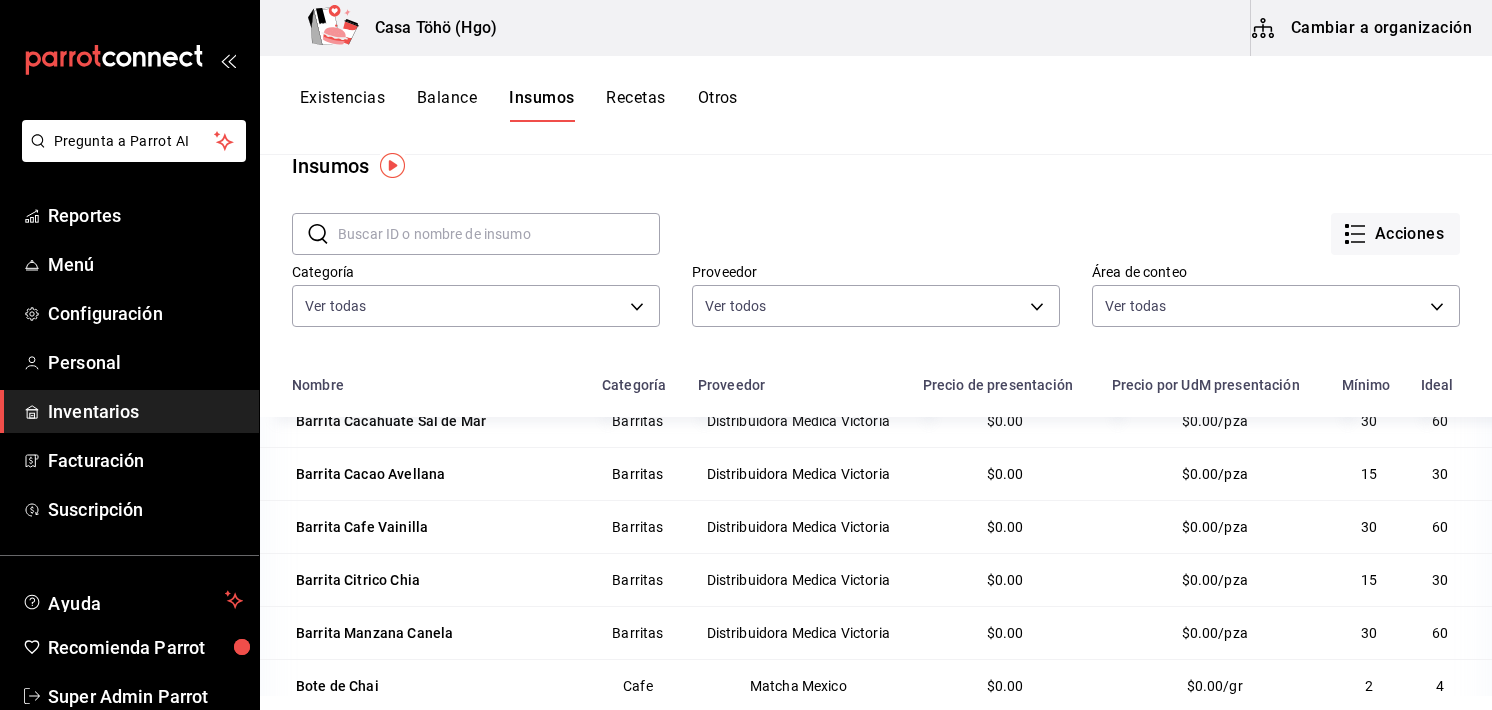 scroll, scrollTop: 0, scrollLeft: 0, axis: both 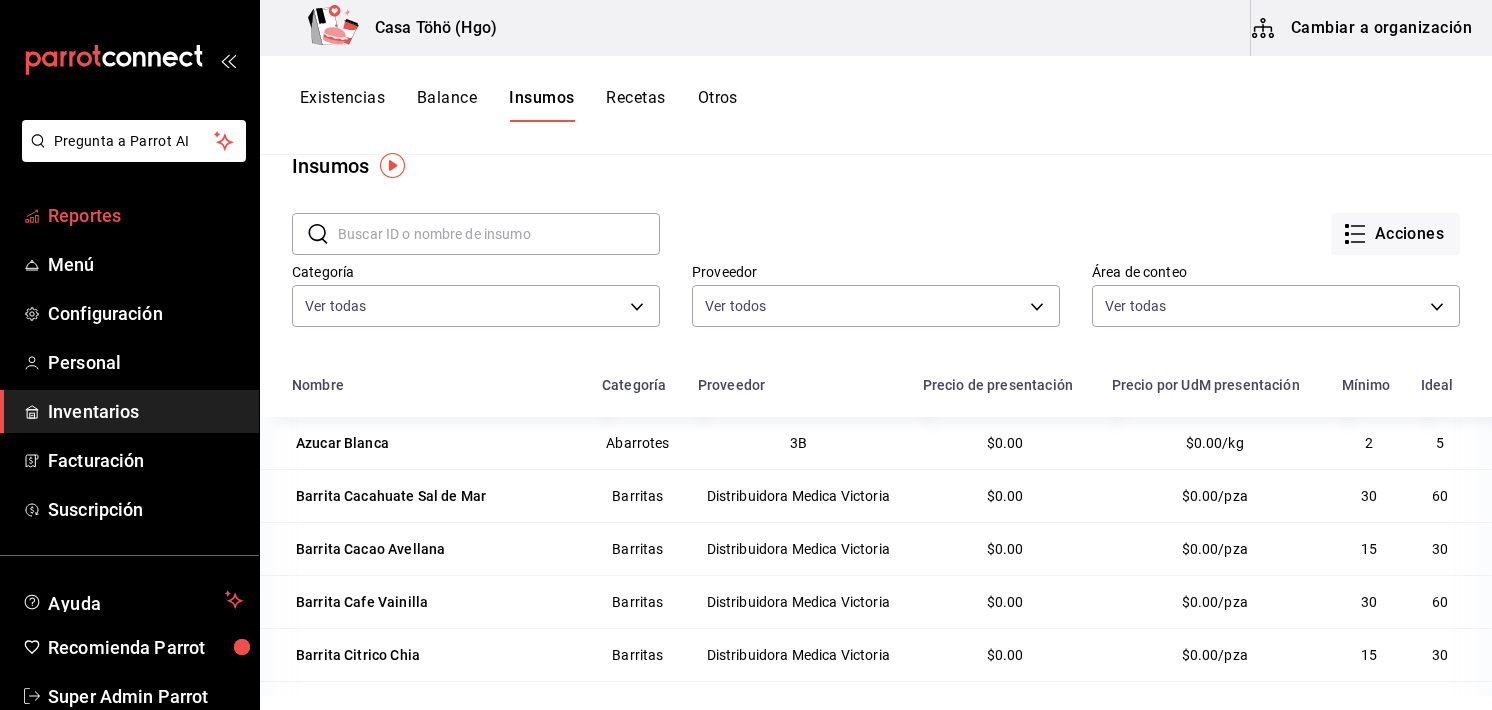 click on "Reportes" at bounding box center [145, 215] 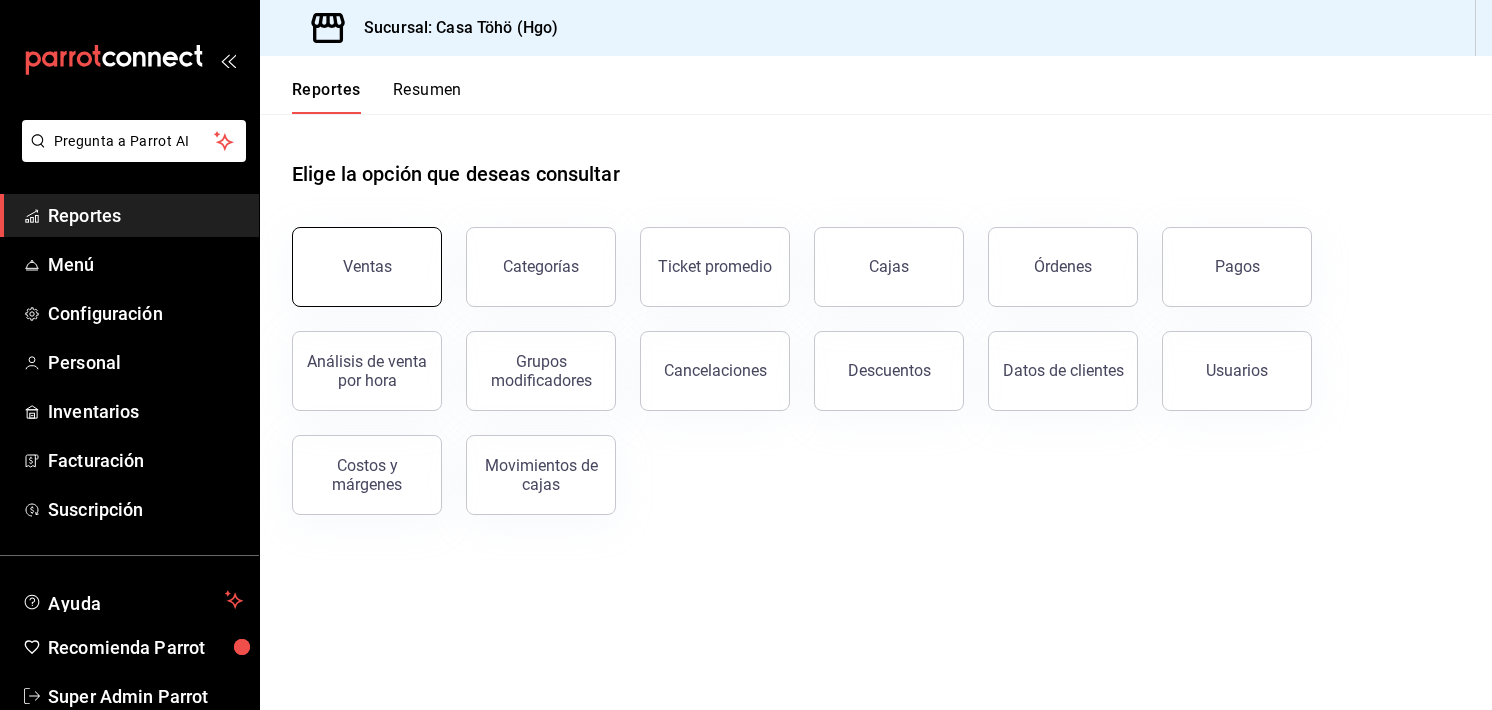 click on "Ventas" at bounding box center [367, 267] 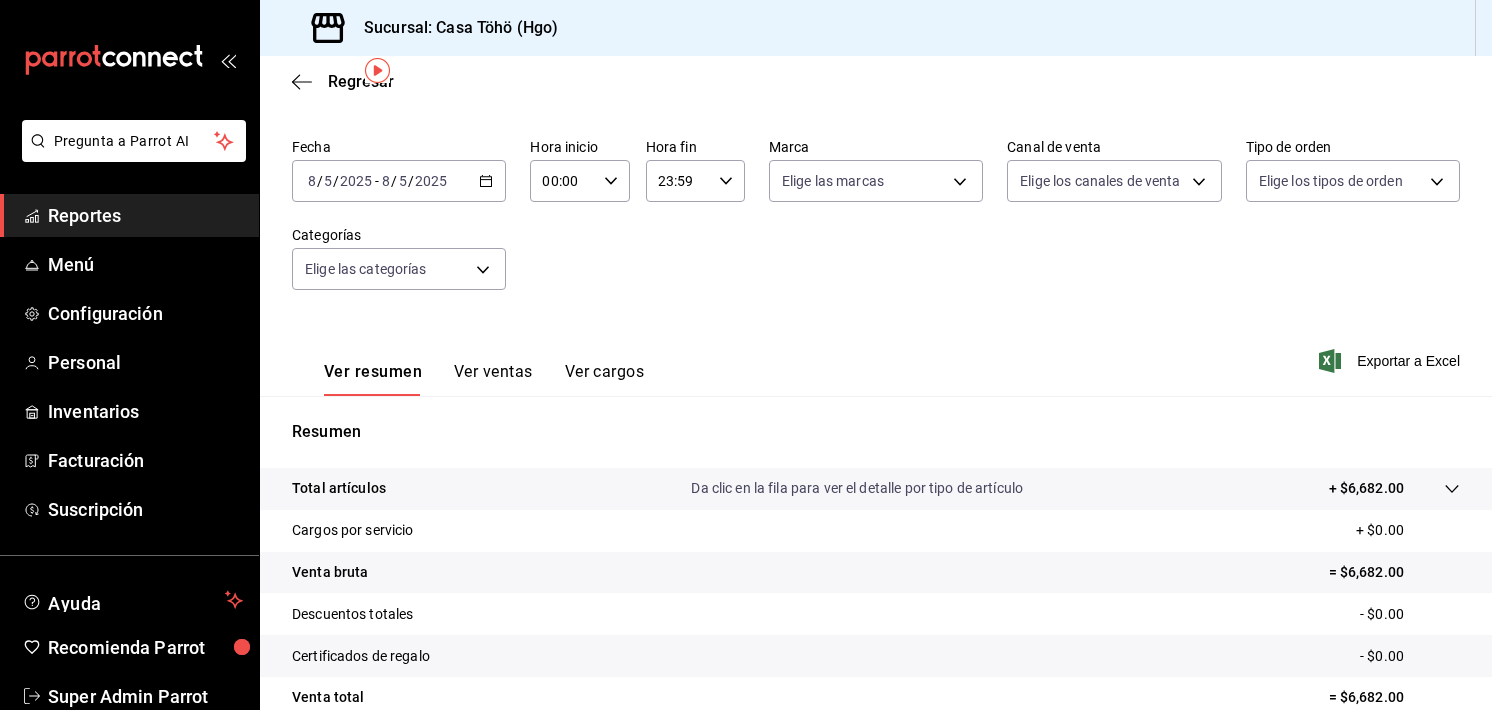 scroll, scrollTop: 67, scrollLeft: 0, axis: vertical 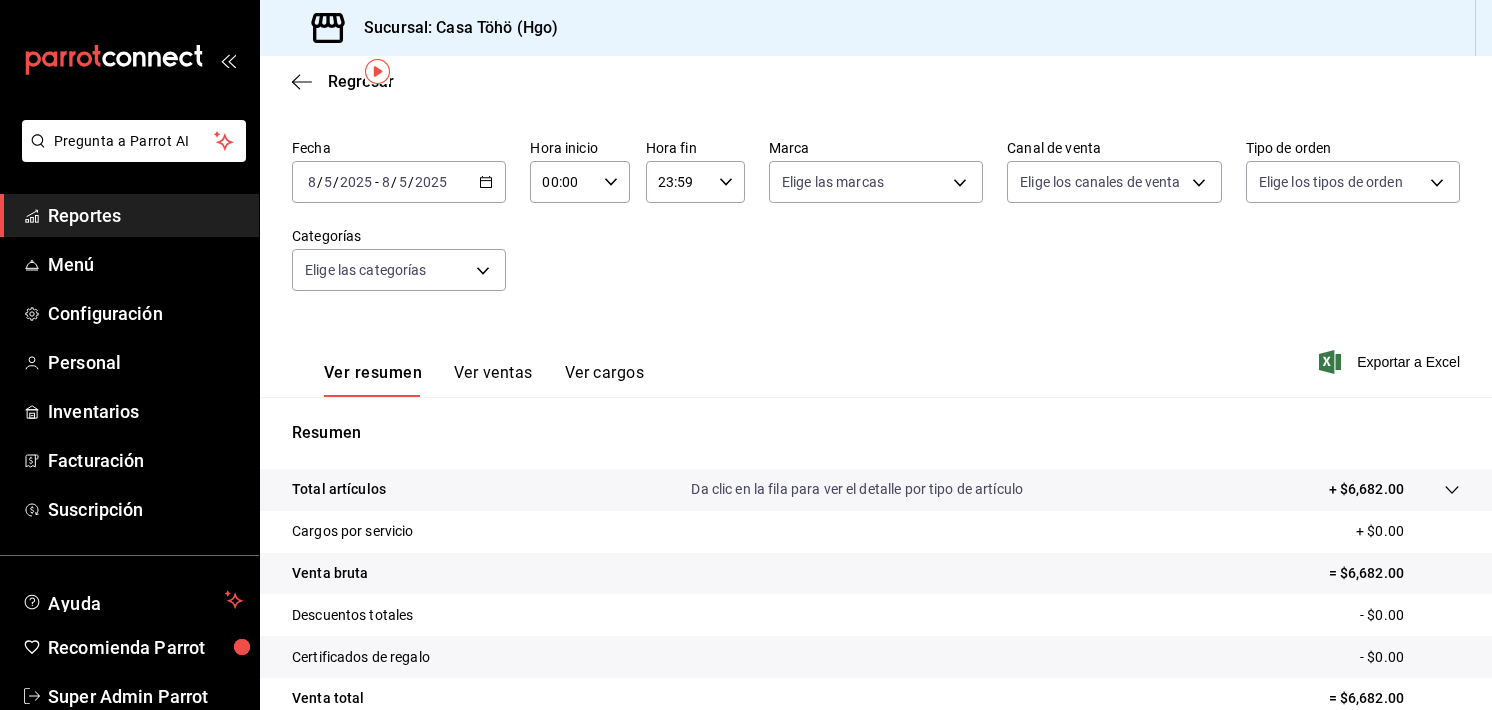 click 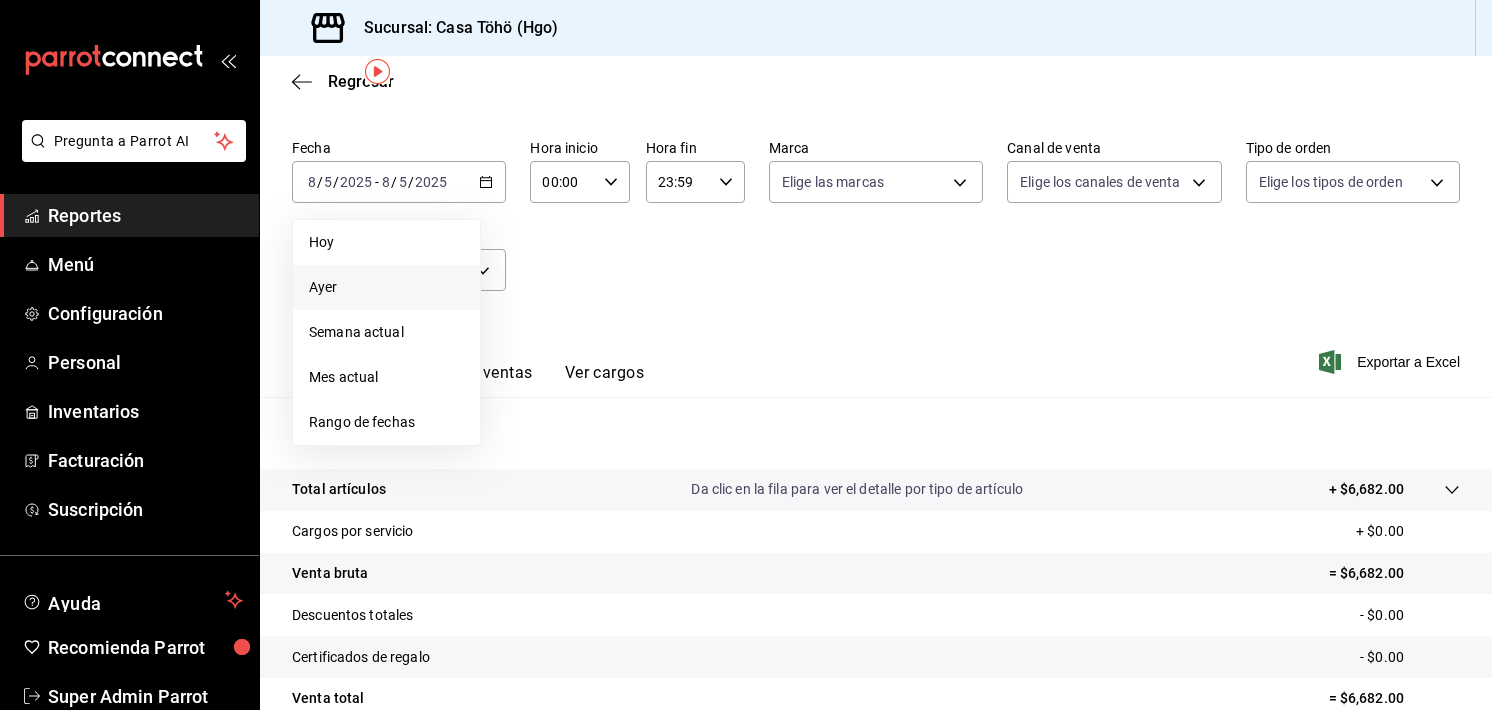 click on "Ayer" at bounding box center (386, 287) 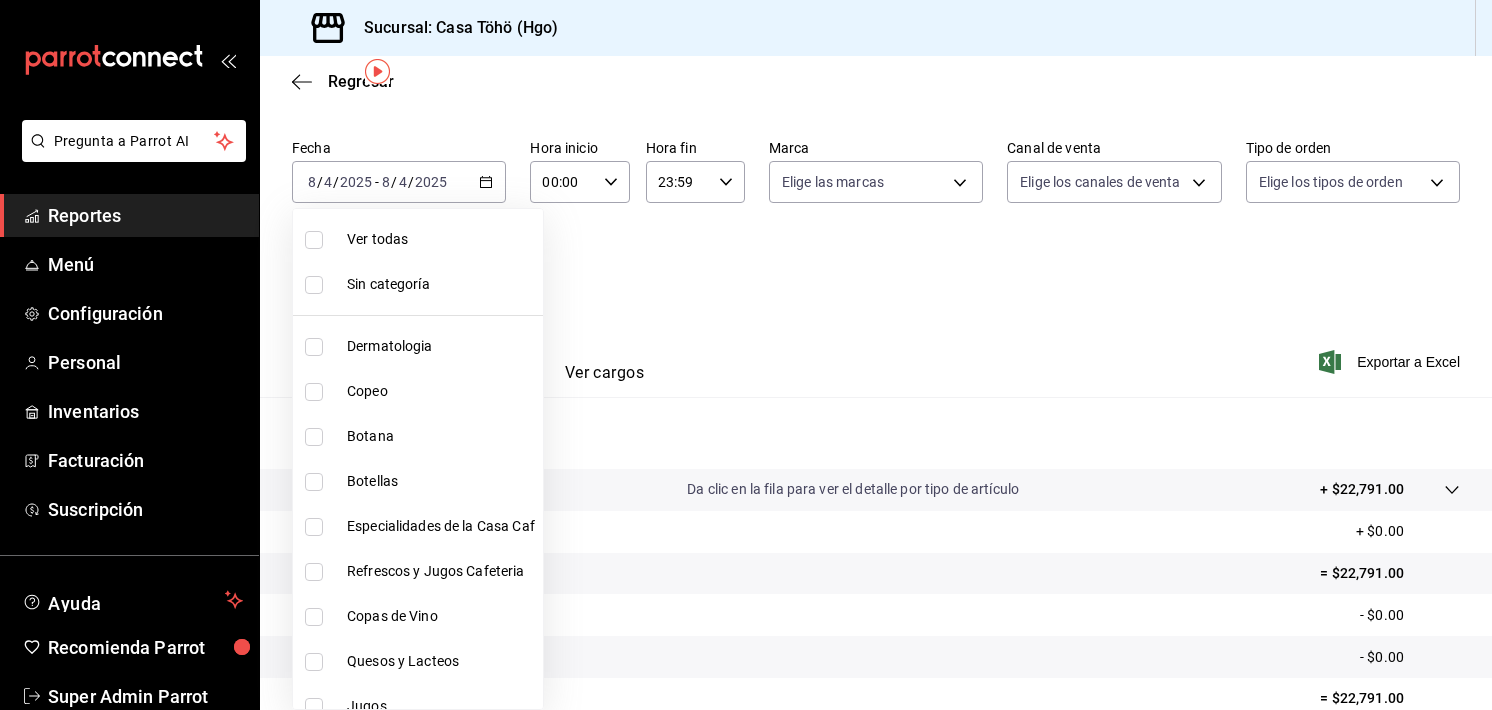 click on "Pregunta a Parrot AI Reportes   Menú   Configuración   Personal   Inventarios   Facturación   Suscripción   Ayuda Recomienda Parrot   Super Admin Parrot   Sugerir nueva función   Sucursal: Casa Töhö (Hgo) Regresar Ventas Los artículos listados no incluyen descuentos de orden y el filtro de fechas está limitado a un máximo de 31 días. Fecha 2025-08-04 8 / 4 / 2025 - 2025-08-04 8 / 4 / 2025 Hora inicio 00:00 Hora inicio Hora fin 23:59 Hora fin Marca Elige las marcas Canal de venta Elige los canales de venta Tipo de orden Elige los tipos de orden Categorías Elige las categorías Ver resumen Ver ventas Ver cargos Exportar a Excel Resumen Total artículos Da clic en la fila para ver el detalle por tipo de artículo + $22,791.00 Cargos por servicio + $0.00 Venta bruta = $22,791.00 Descuentos totales - $0.00 Certificados de regalo - $0.00 Venta total = $22,791.00 Impuestos - $3,143.59 Venta neta = $19,647.41 GANA 1 MES GRATIS EN TU SUSCRIPCIÓN AQUÍ Ver video tutorial Ir a video Pregunta a Parrot AI" at bounding box center [746, 355] 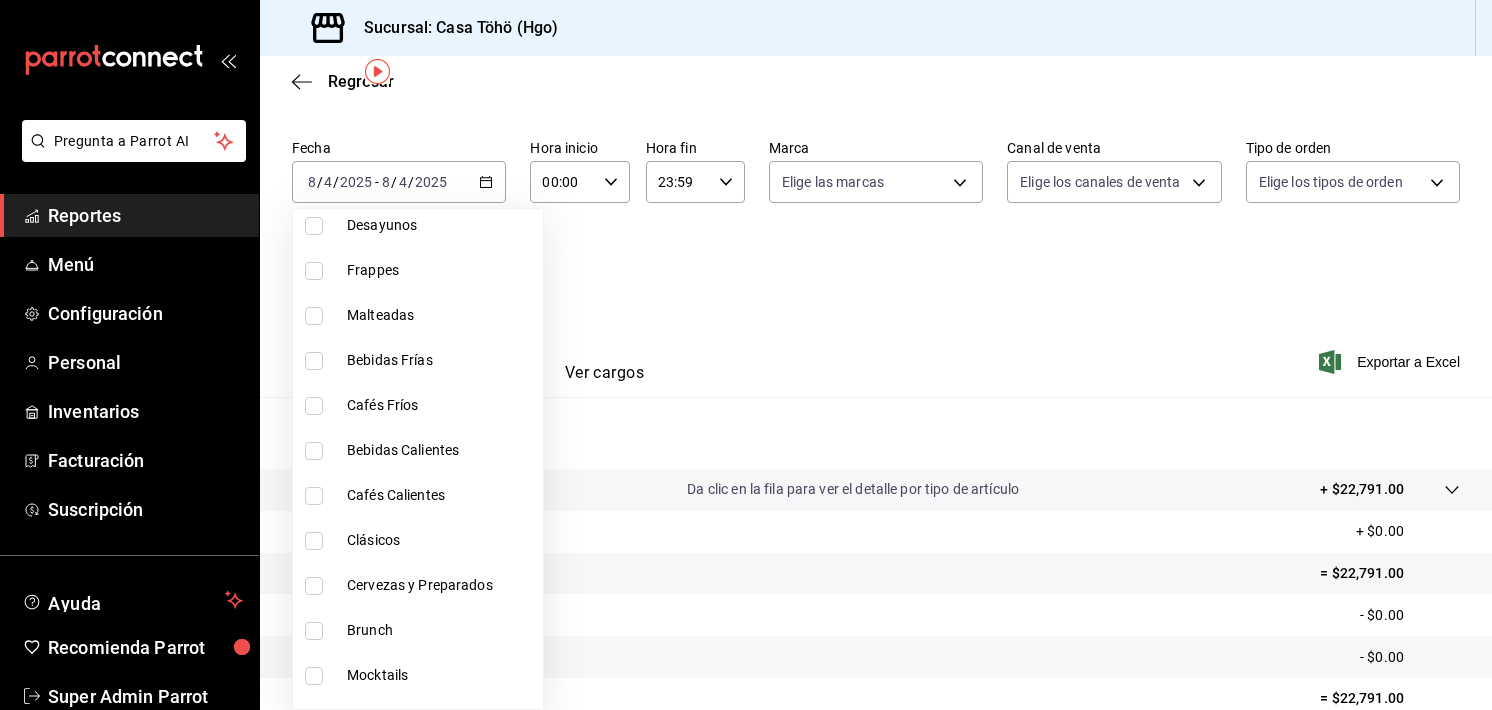 scroll, scrollTop: 1468, scrollLeft: 0, axis: vertical 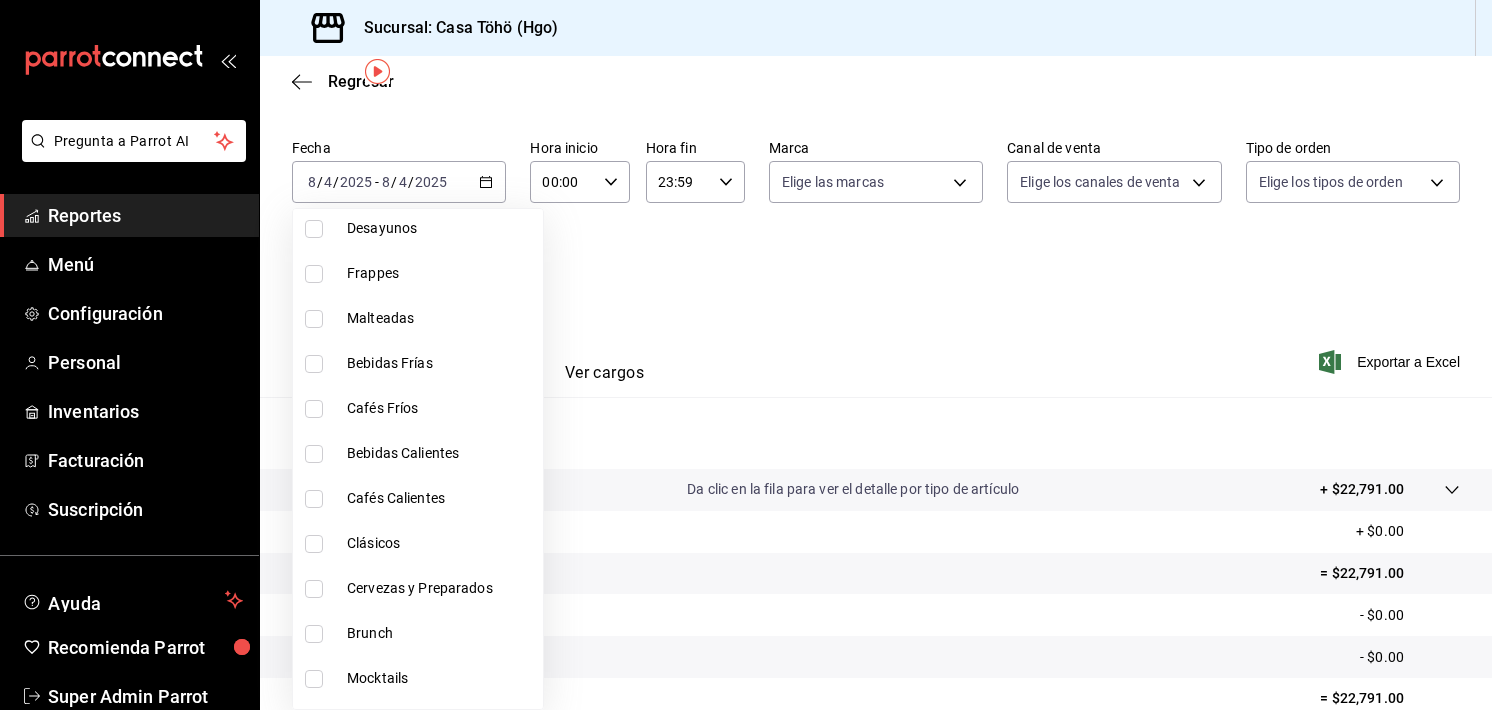 click at bounding box center [314, 499] 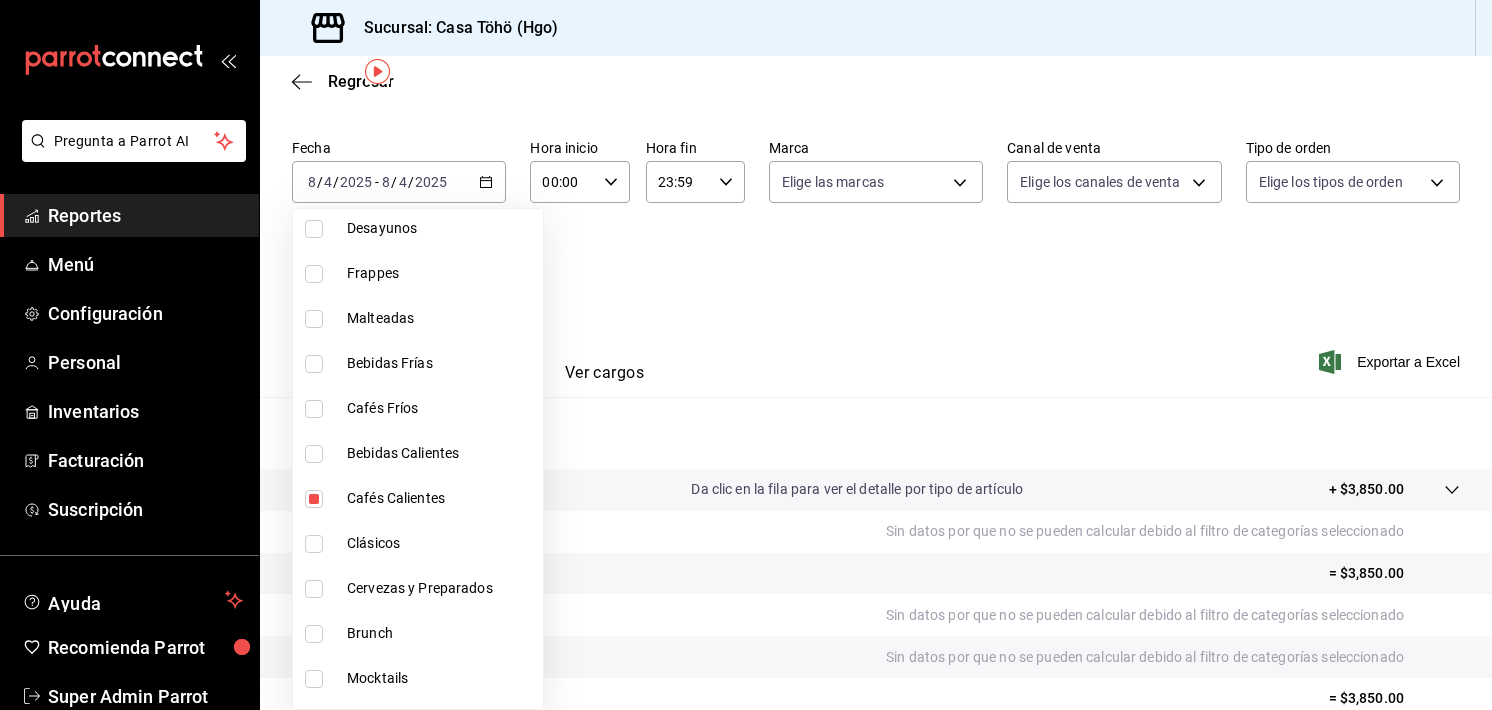 click on "Cafés Fríos" at bounding box center (418, 408) 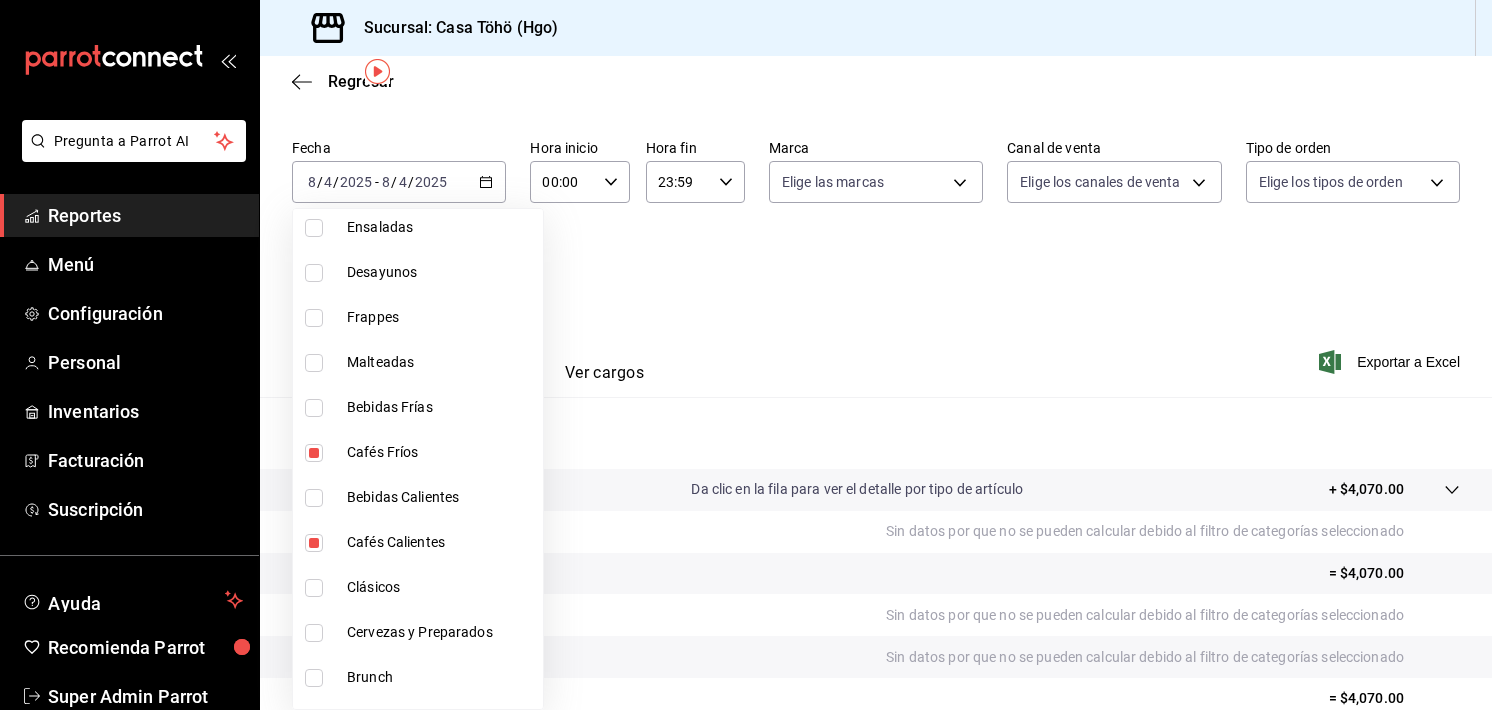 scroll, scrollTop: 1384, scrollLeft: 0, axis: vertical 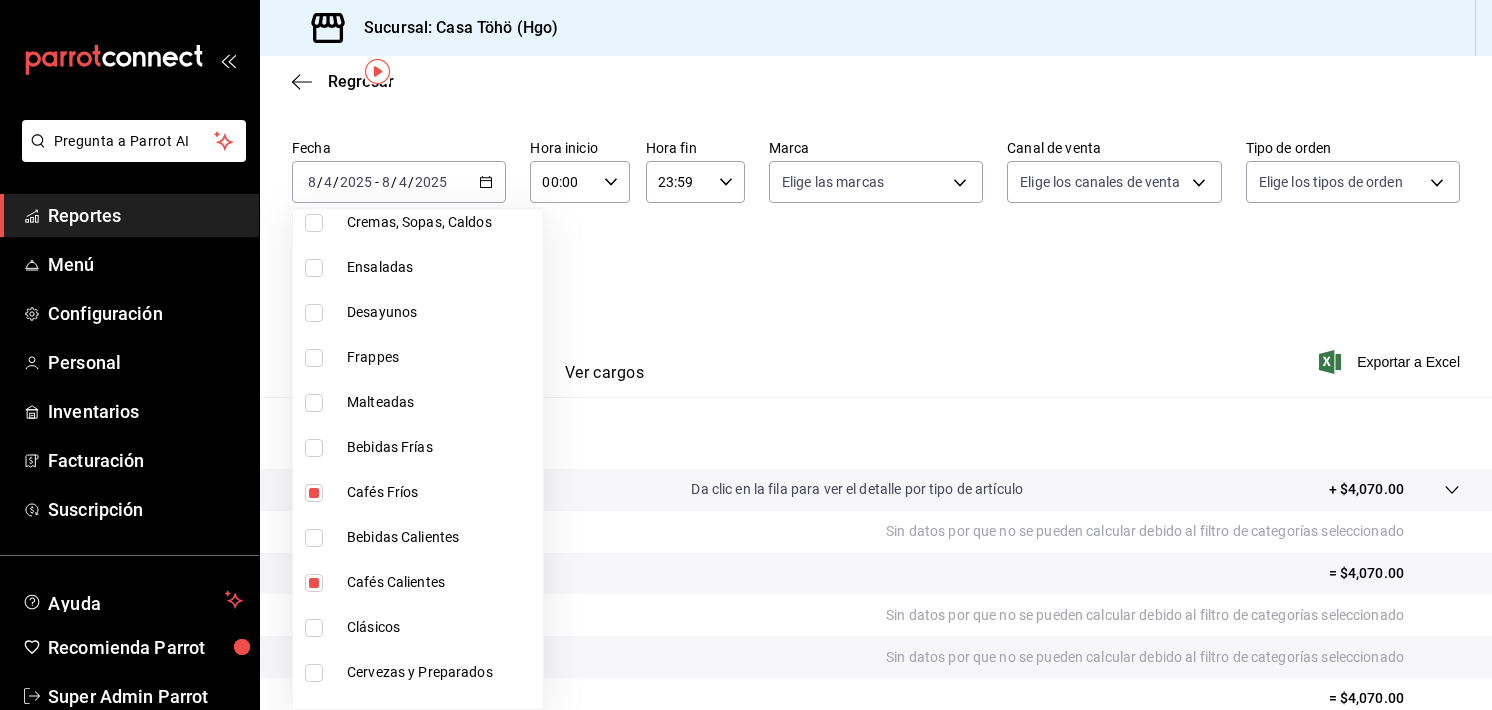 click at bounding box center (746, 355) 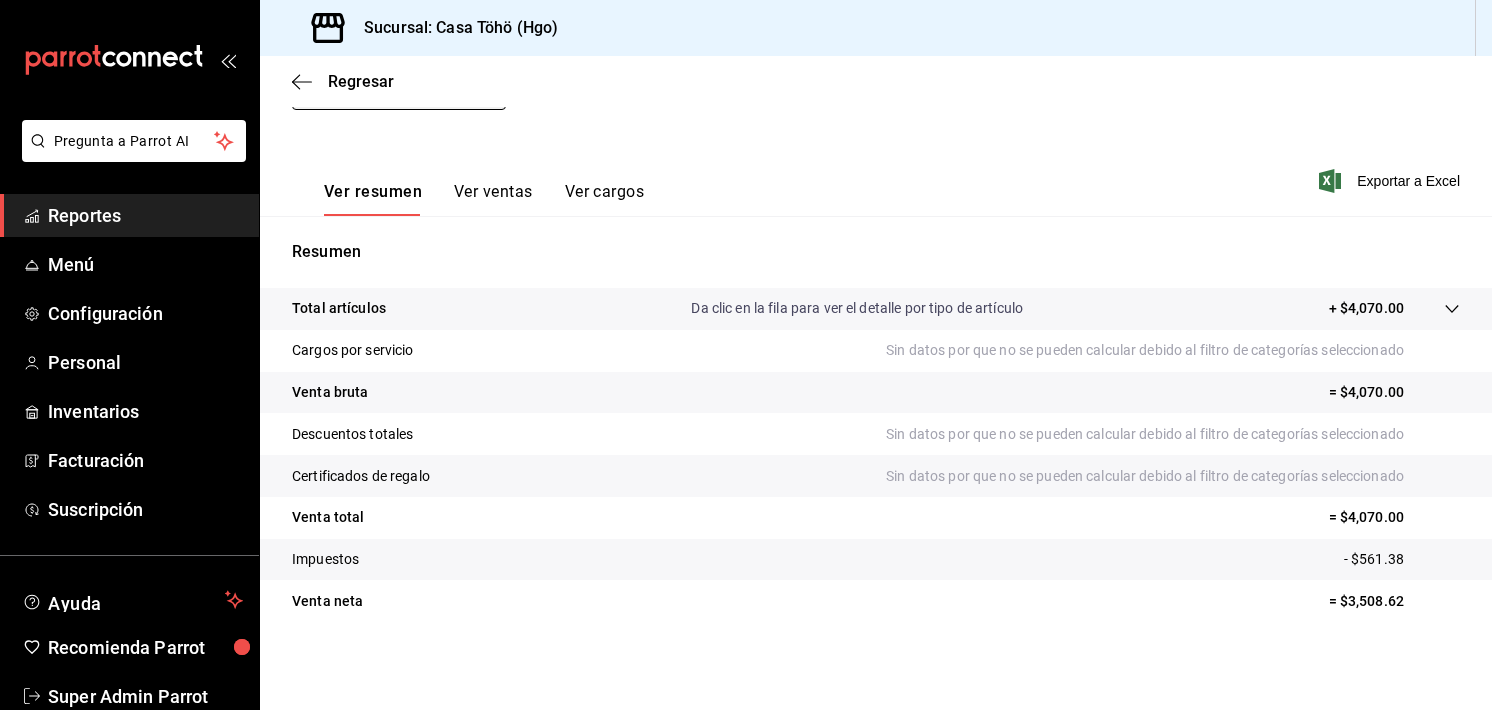 scroll, scrollTop: 0, scrollLeft: 0, axis: both 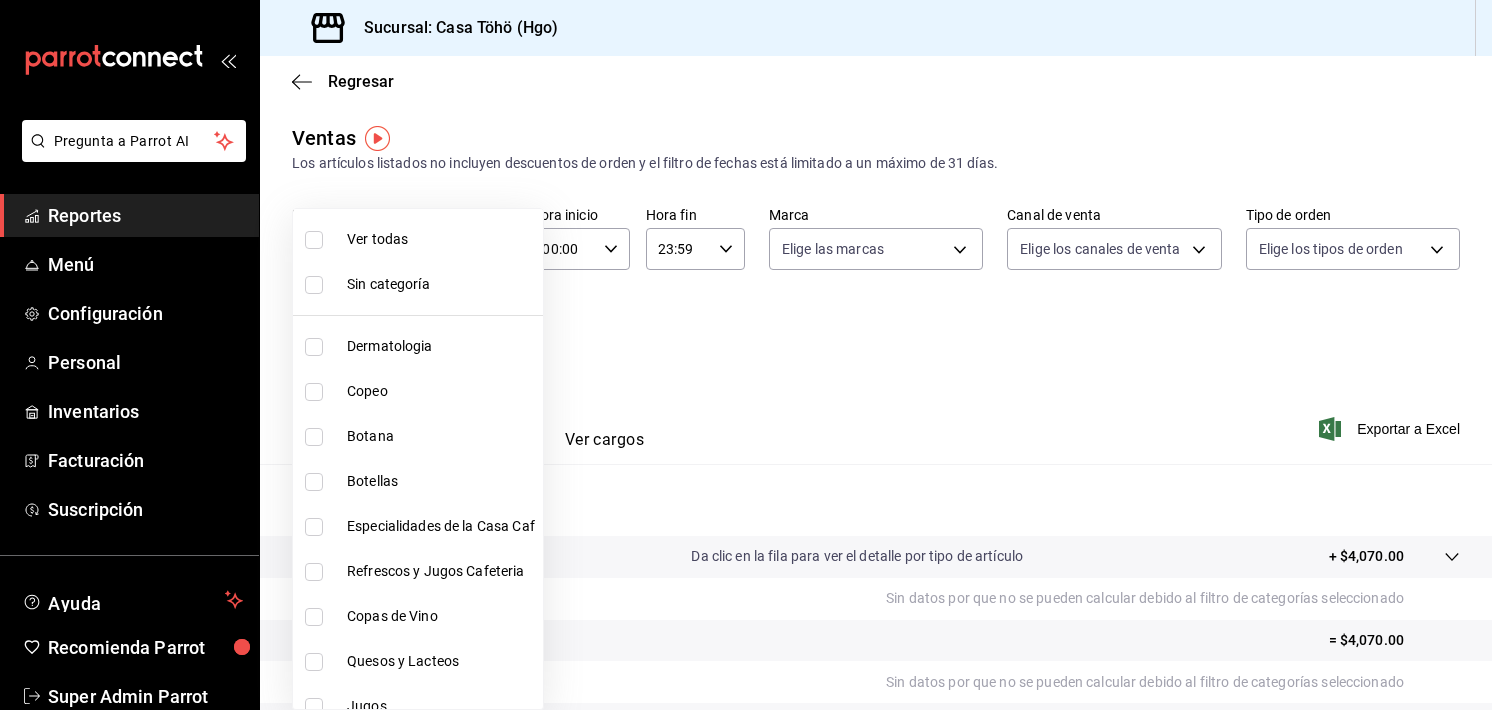 click on "Fecha [DATE] [DATE] - [DATE] [DATE] Hora inicio [TIME] Hora inicio Hora fin [TIME] Hora fin Marca Elige las marcas Canal de venta Elige los canales de venta Tipo de orden Elige los tipos de orden Categorías Cafés Fríos, Cafés Calientes [UUID],[UUID] Ver resumen Ver ventas Ver cargos Exportar a Excel Resumen Total artículos Da clic en la fila para ver el detalle por tipo de artículo + $[PRICE] Cargos por servicio  Sin datos por que no se pueden calcular debido al filtro de categorías seleccionado Venta bruta = $[PRICE] Descuentos totales Certificados de regalo Venta total = $[PRICE]" at bounding box center [746, 355] 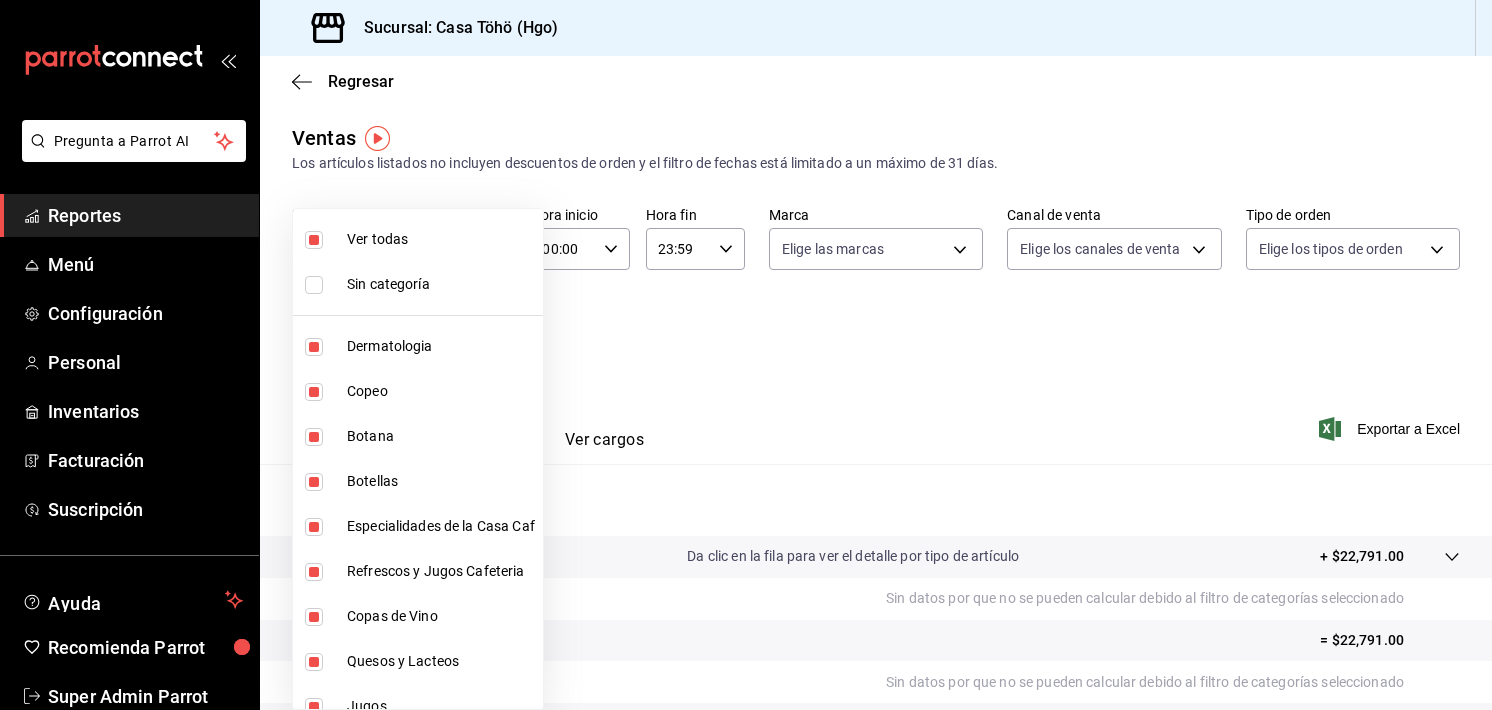 drag, startPoint x: 354, startPoint y: 289, endPoint x: 718, endPoint y: 388, distance: 377.22275 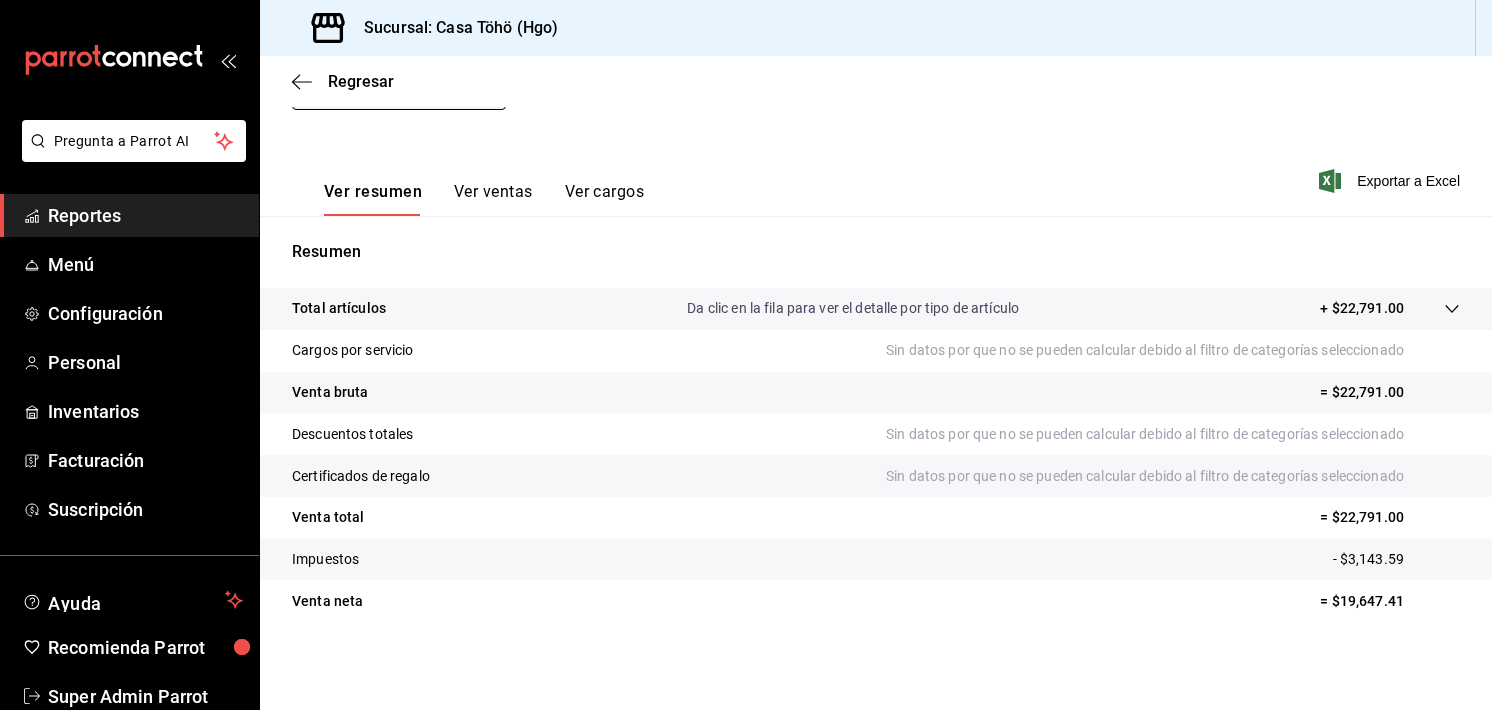 scroll, scrollTop: 0, scrollLeft: 0, axis: both 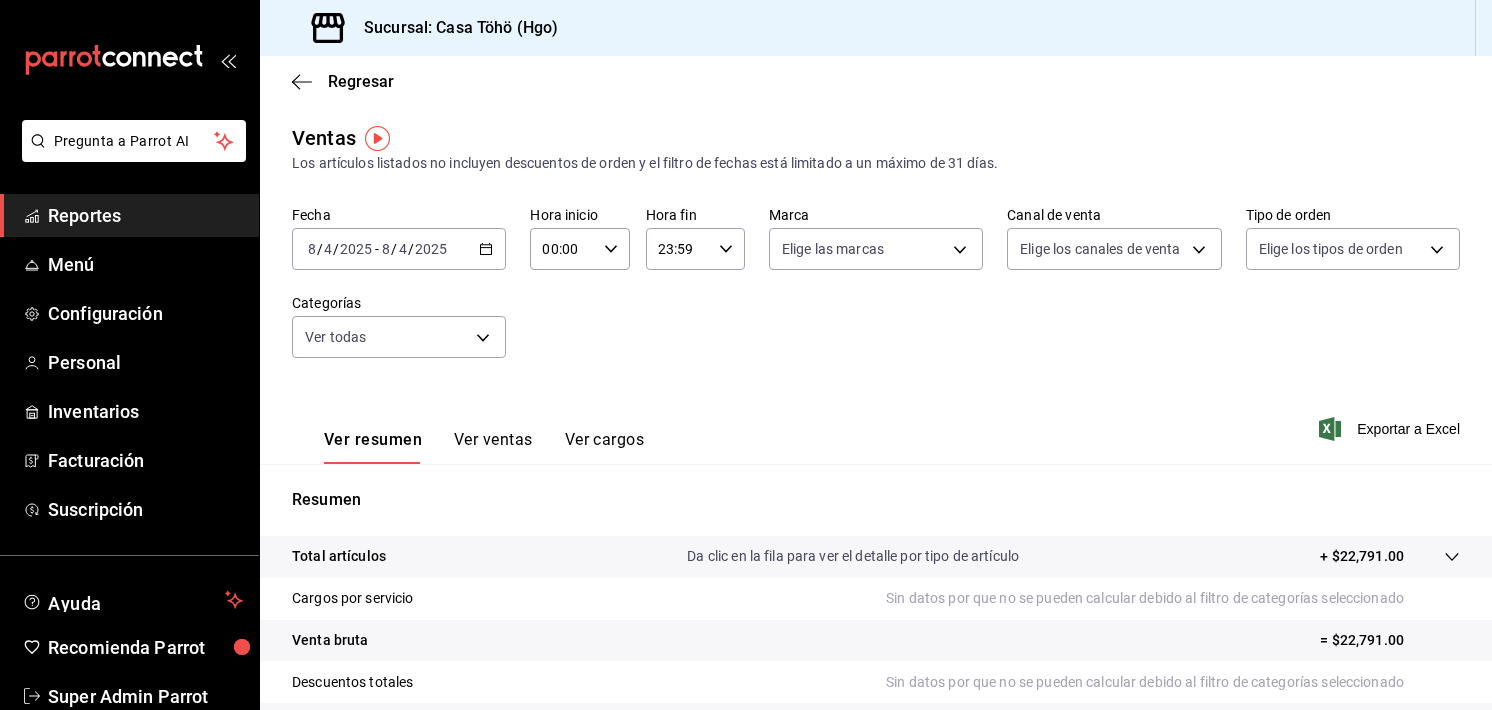 click on "Reportes" at bounding box center (145, 215) 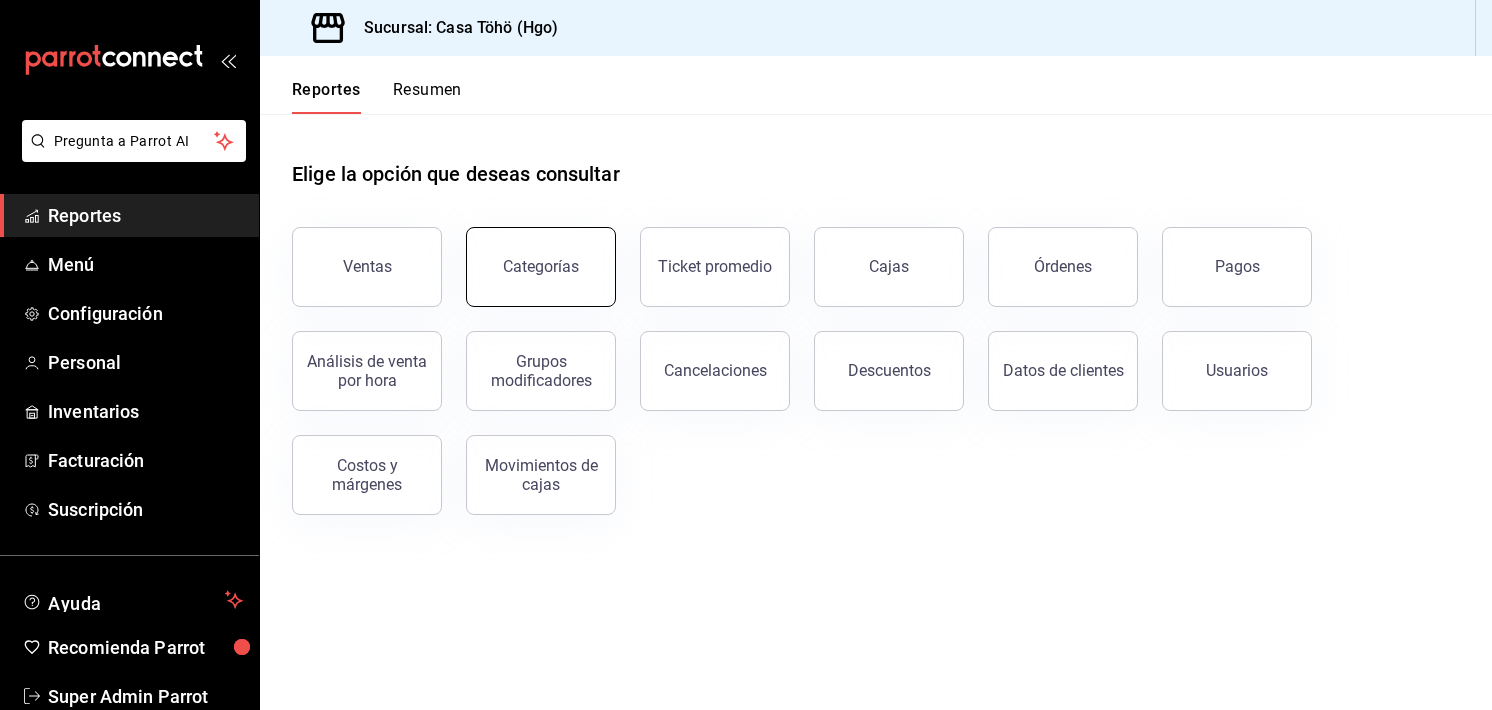 click on "Categorías" at bounding box center [541, 266] 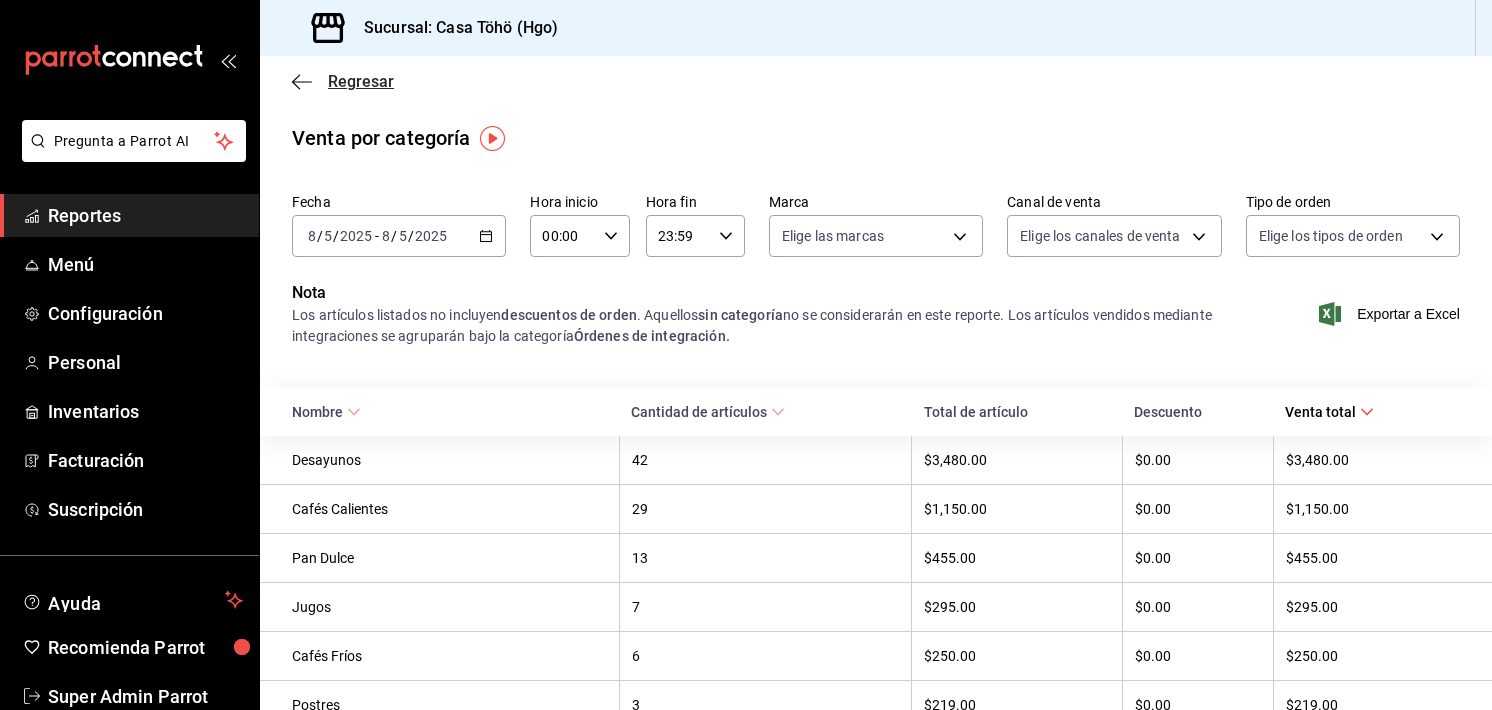 click 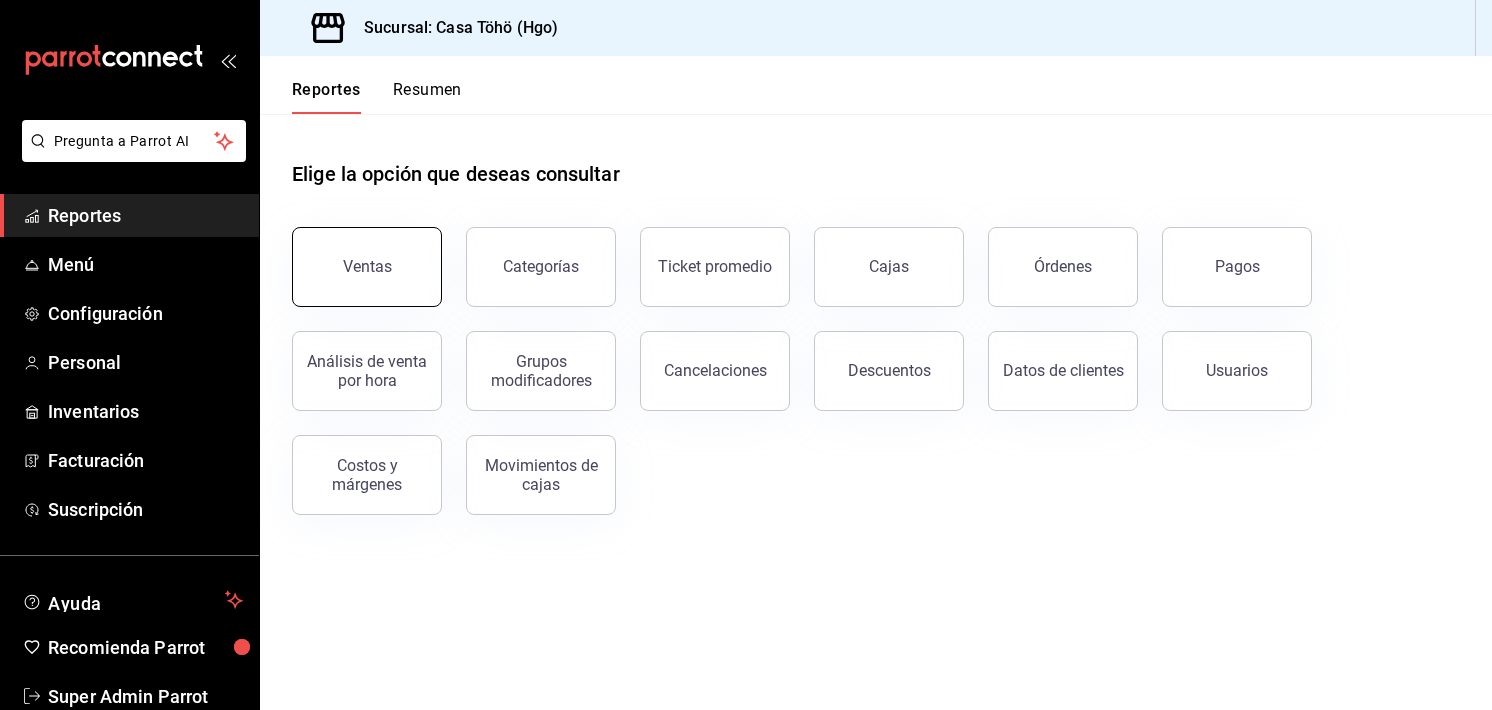 click on "Ventas" at bounding box center [367, 267] 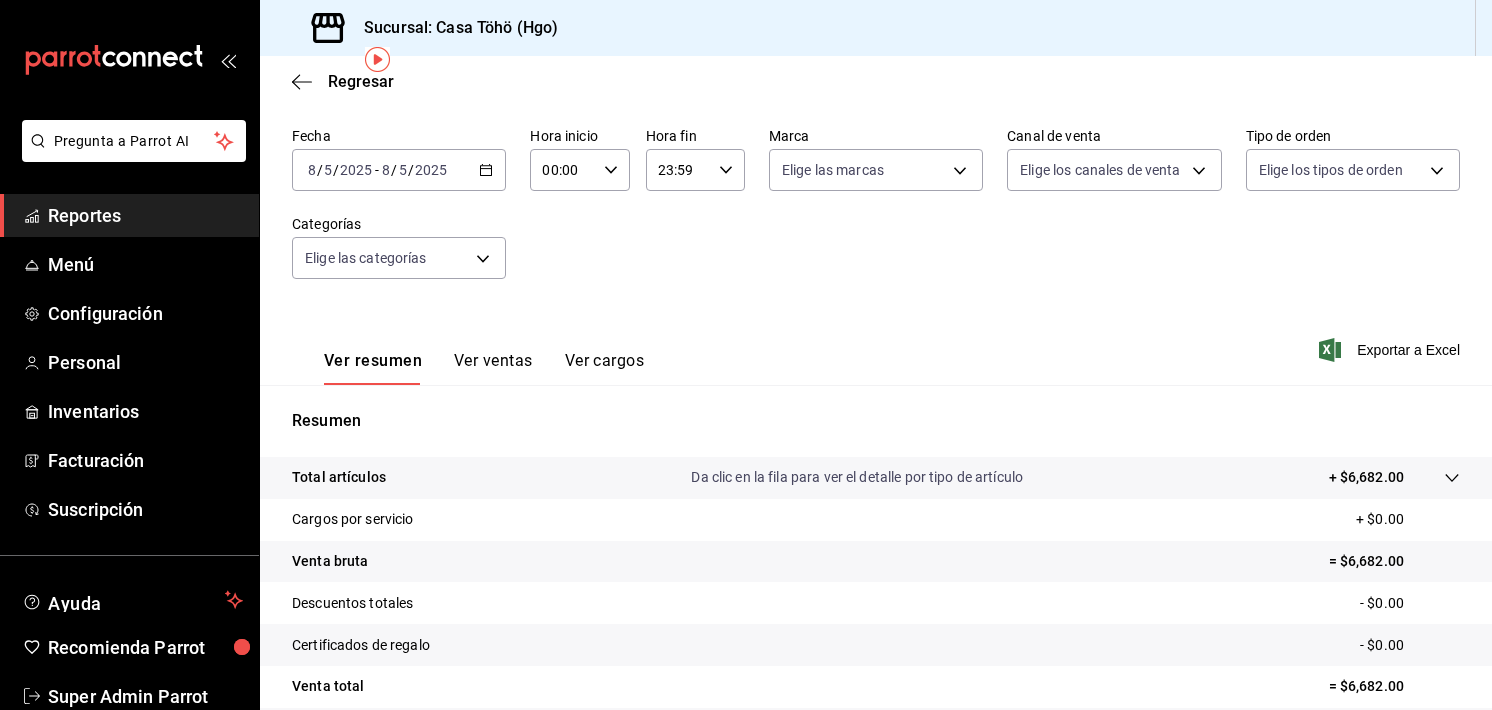 scroll, scrollTop: 80, scrollLeft: 0, axis: vertical 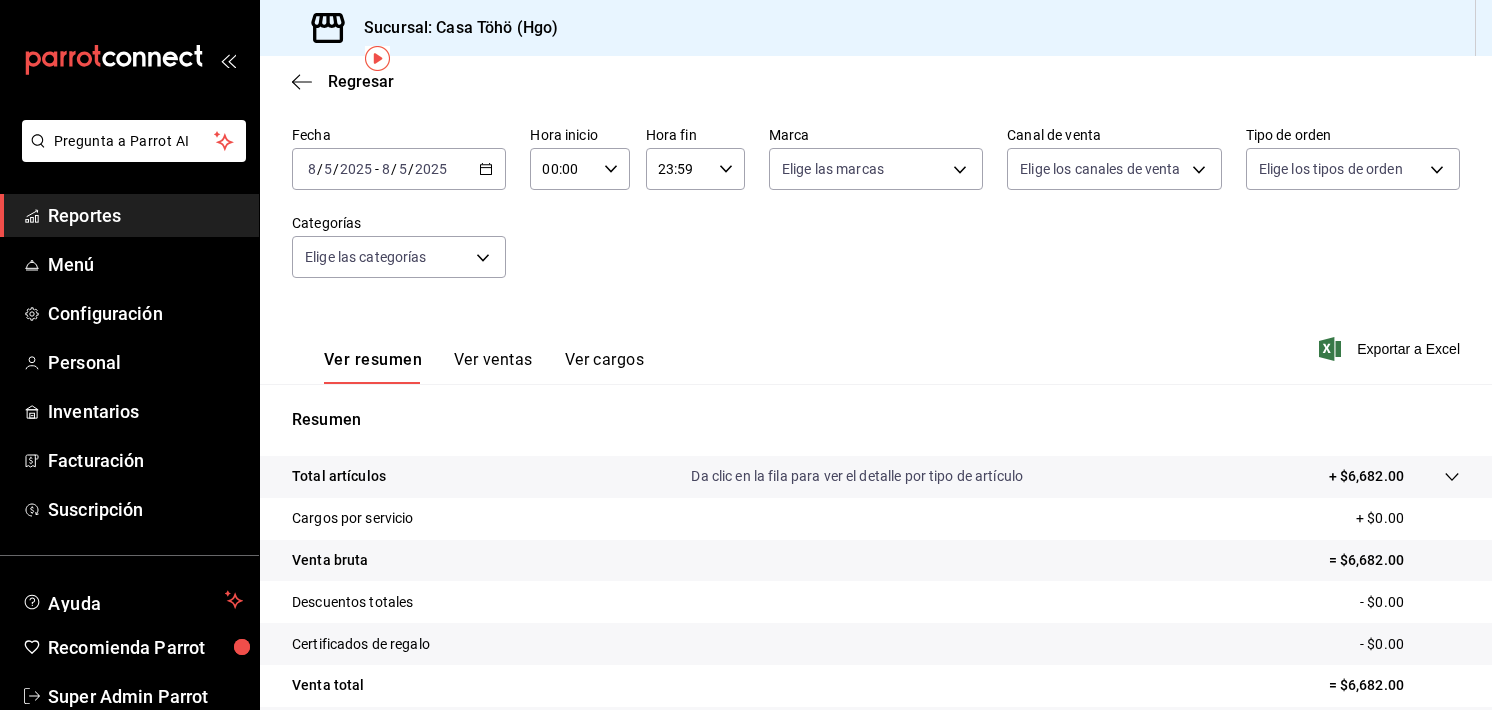 click on "Ver ventas" at bounding box center (493, 367) 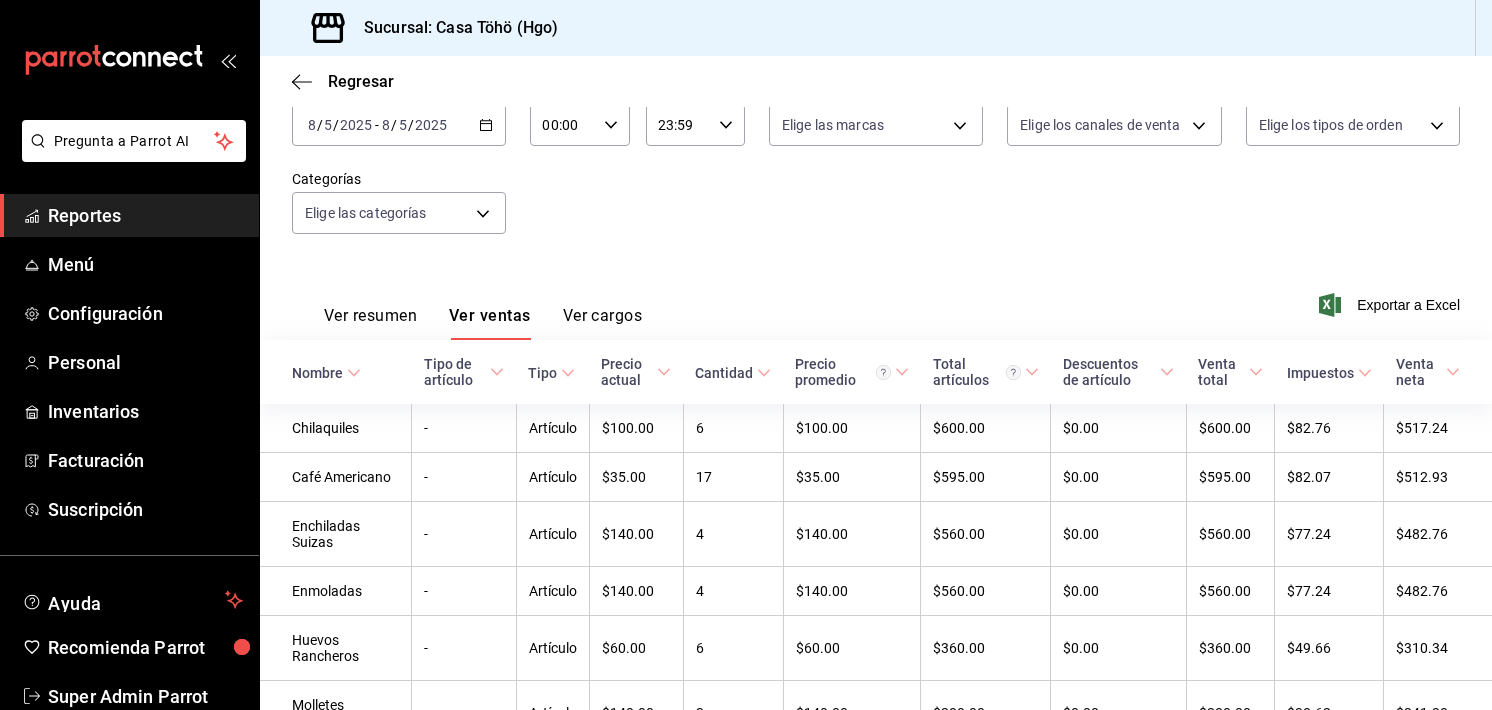 scroll, scrollTop: 146, scrollLeft: 0, axis: vertical 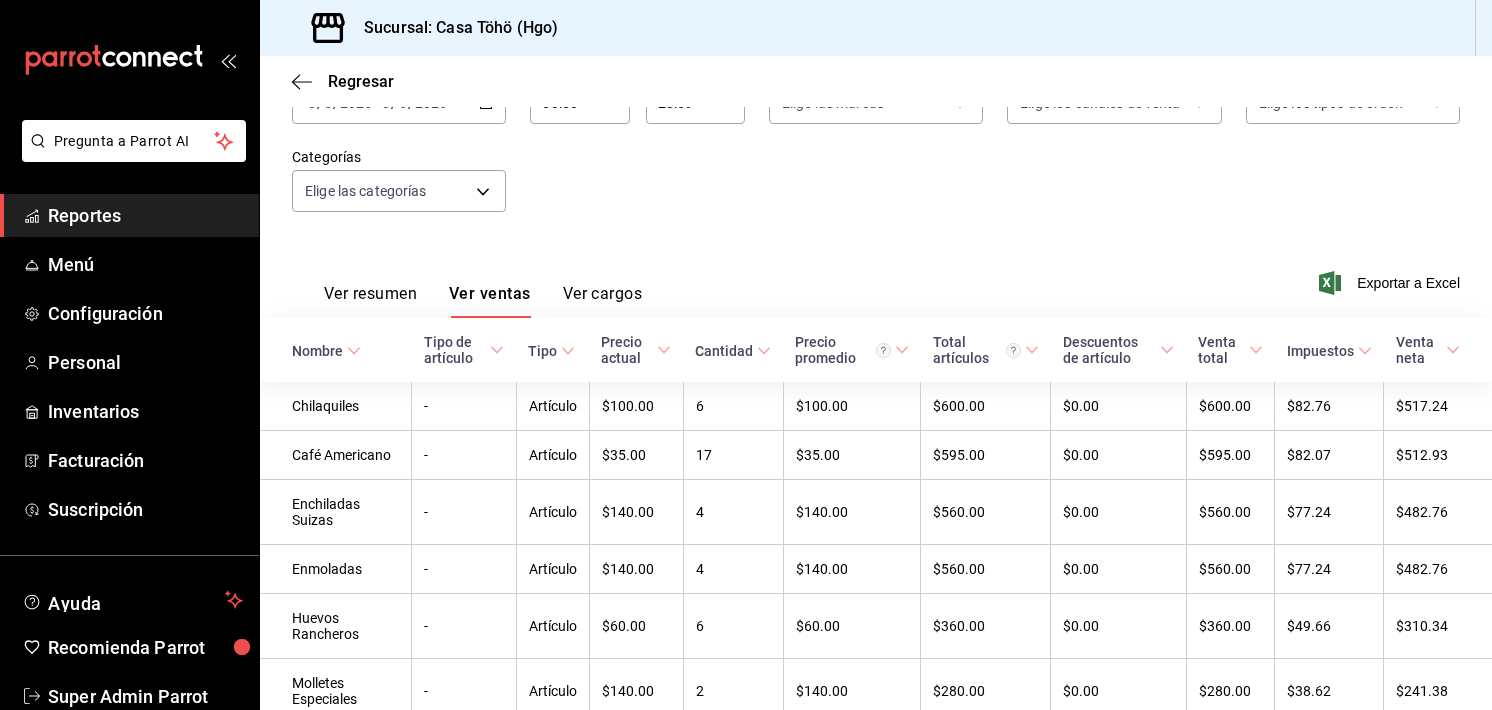 click on "Cantidad" at bounding box center [724, 351] 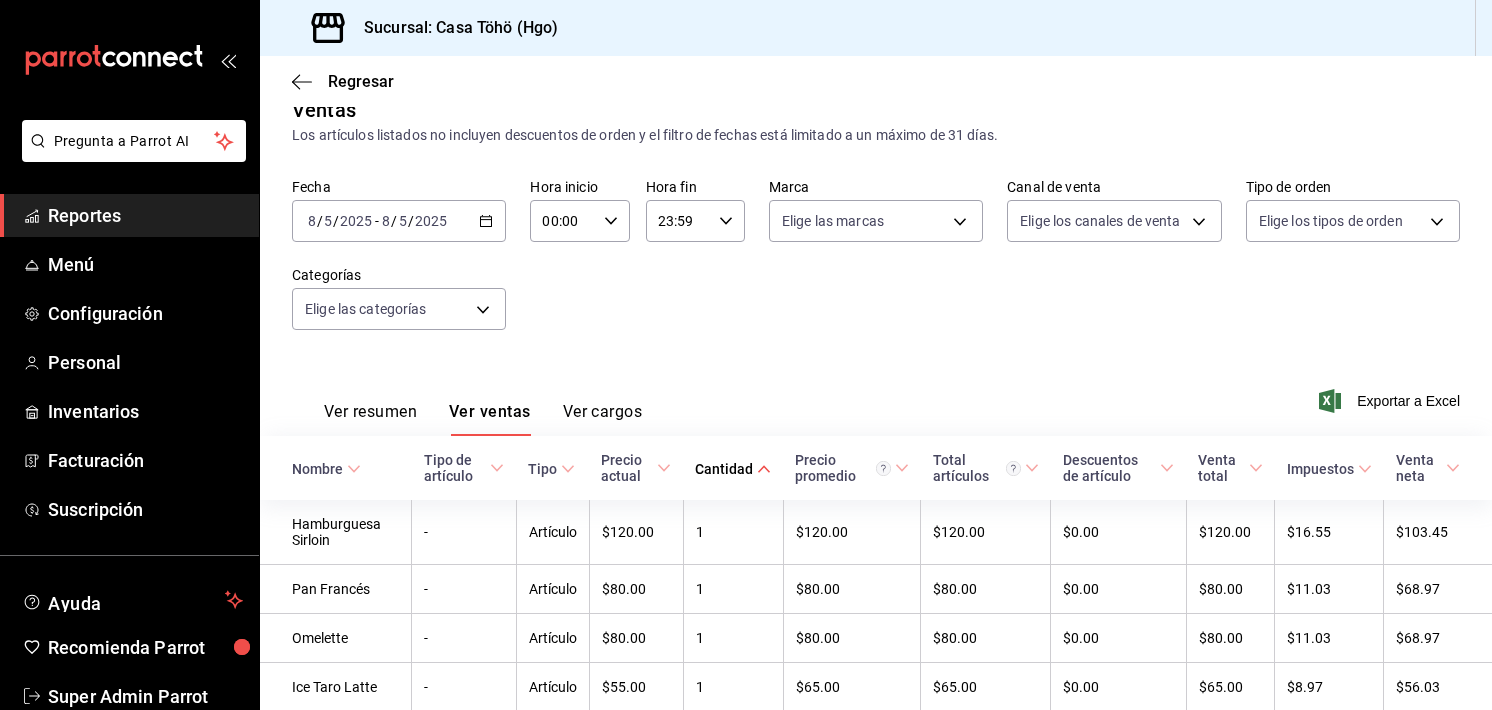 scroll, scrollTop: 146, scrollLeft: 0, axis: vertical 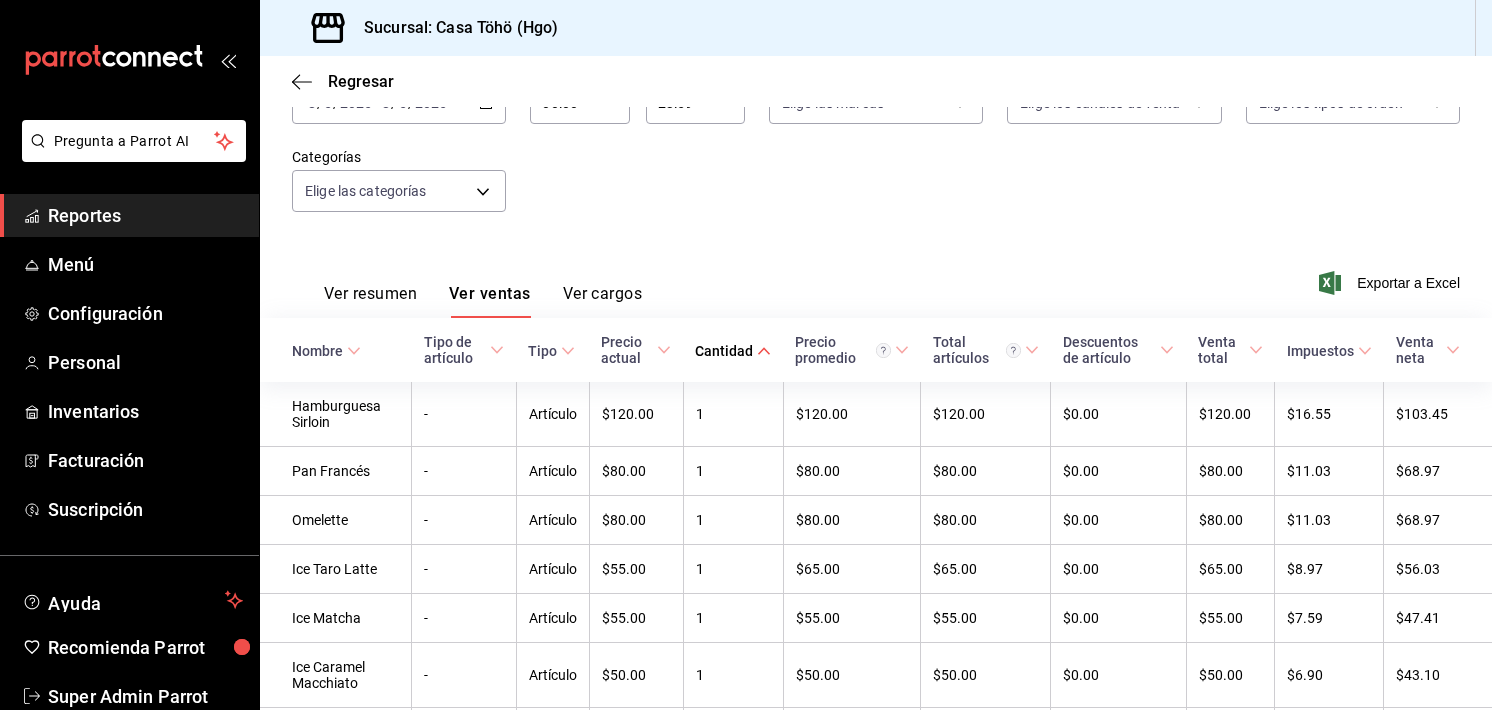 click on "Cantidad" at bounding box center (724, 351) 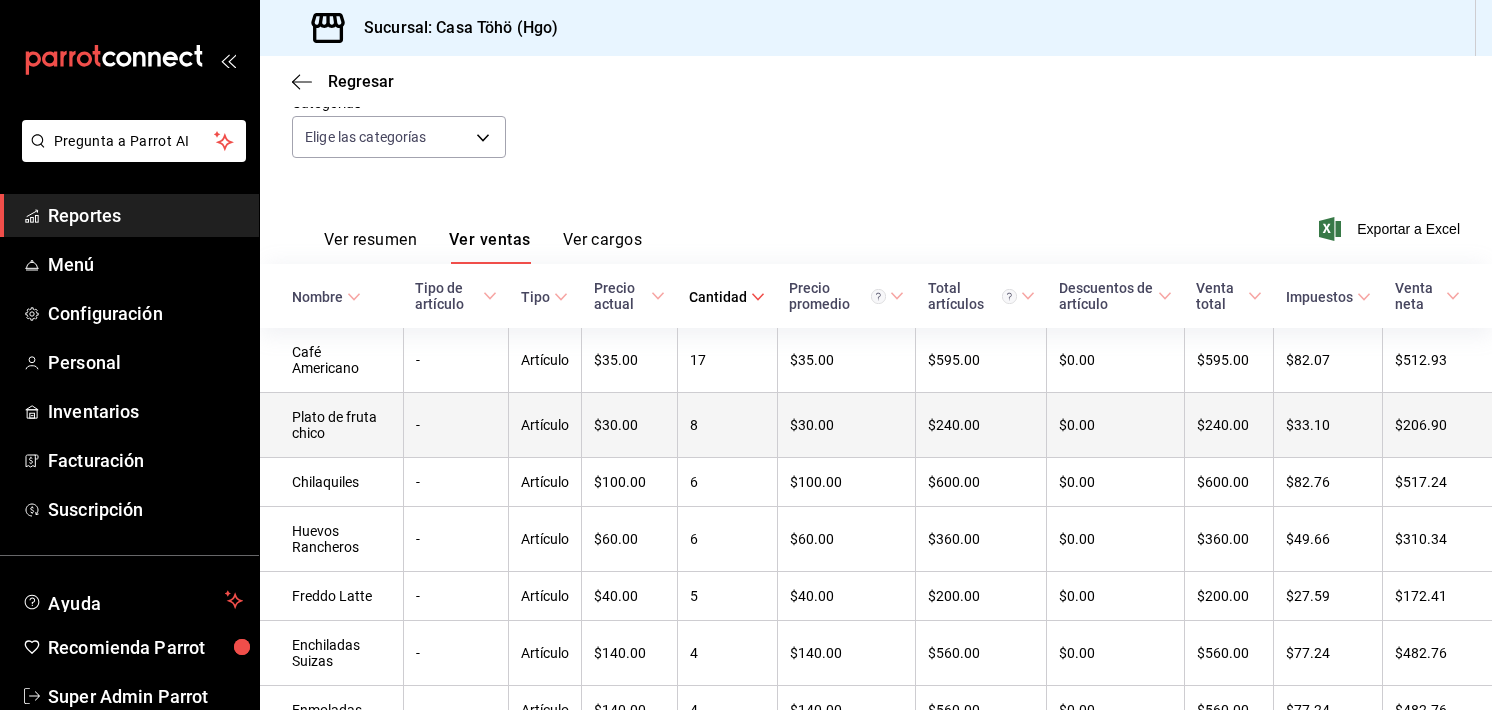 scroll, scrollTop: 0, scrollLeft: 0, axis: both 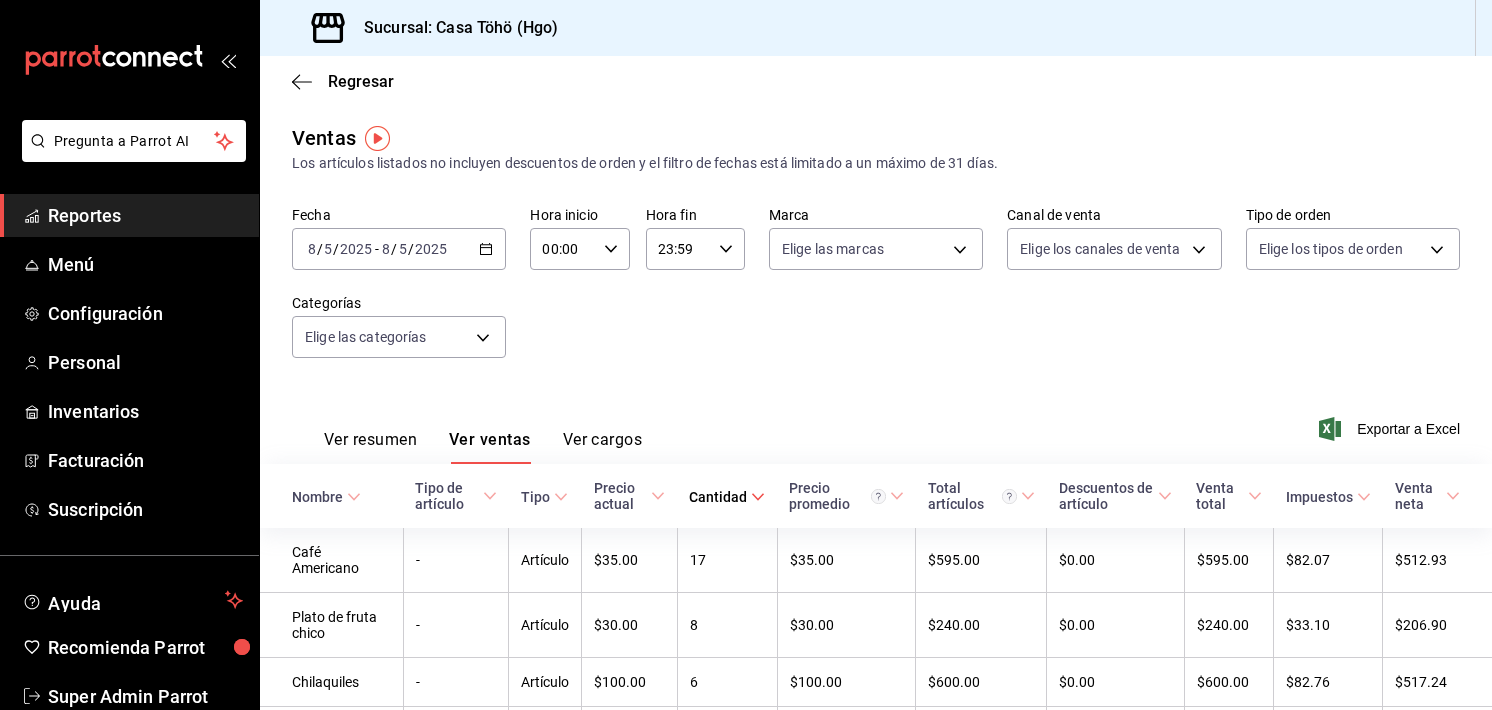 click on "[DATE] [DATE] - [DATE] [DATE]" at bounding box center (399, 249) 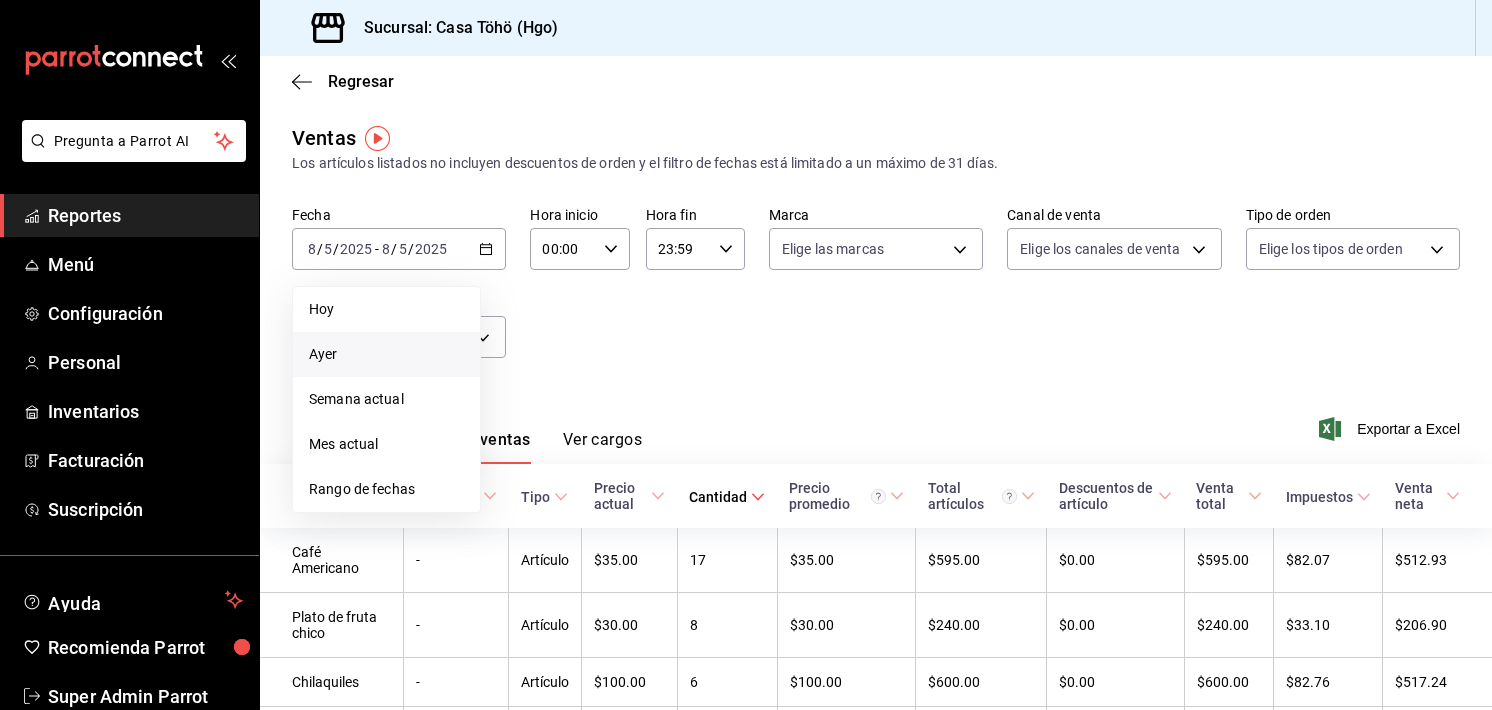 click on "Ayer" at bounding box center [386, 354] 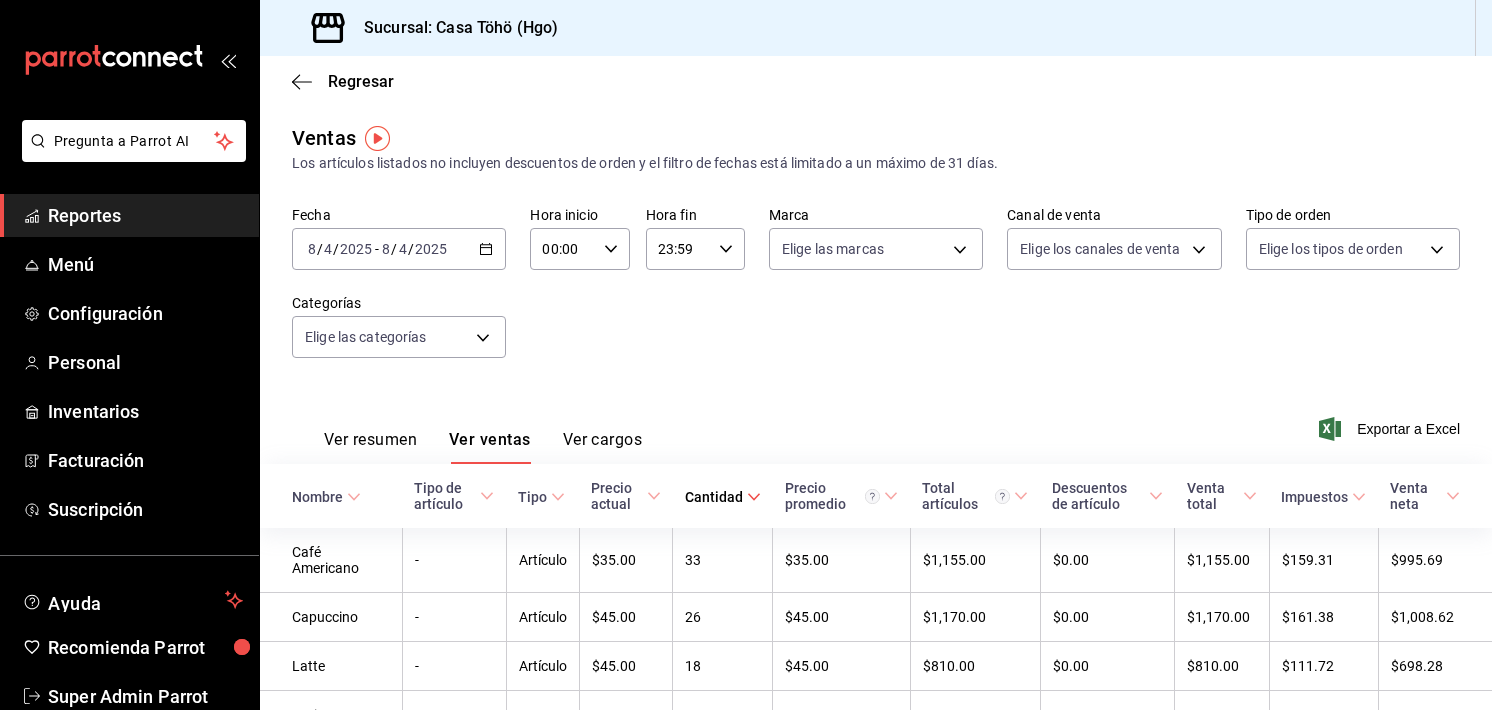 click on "Cantidad" at bounding box center [714, 497] 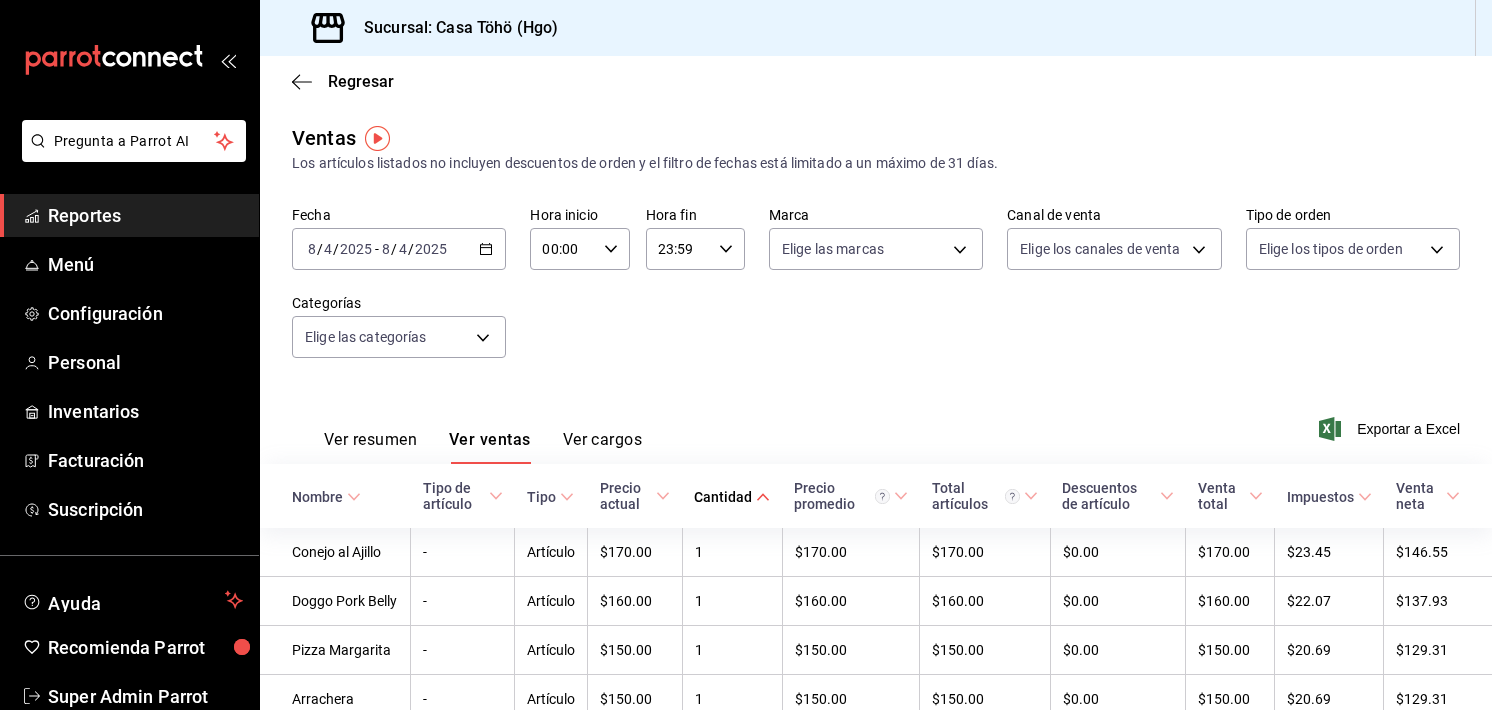 click on "Cantidad" at bounding box center (723, 497) 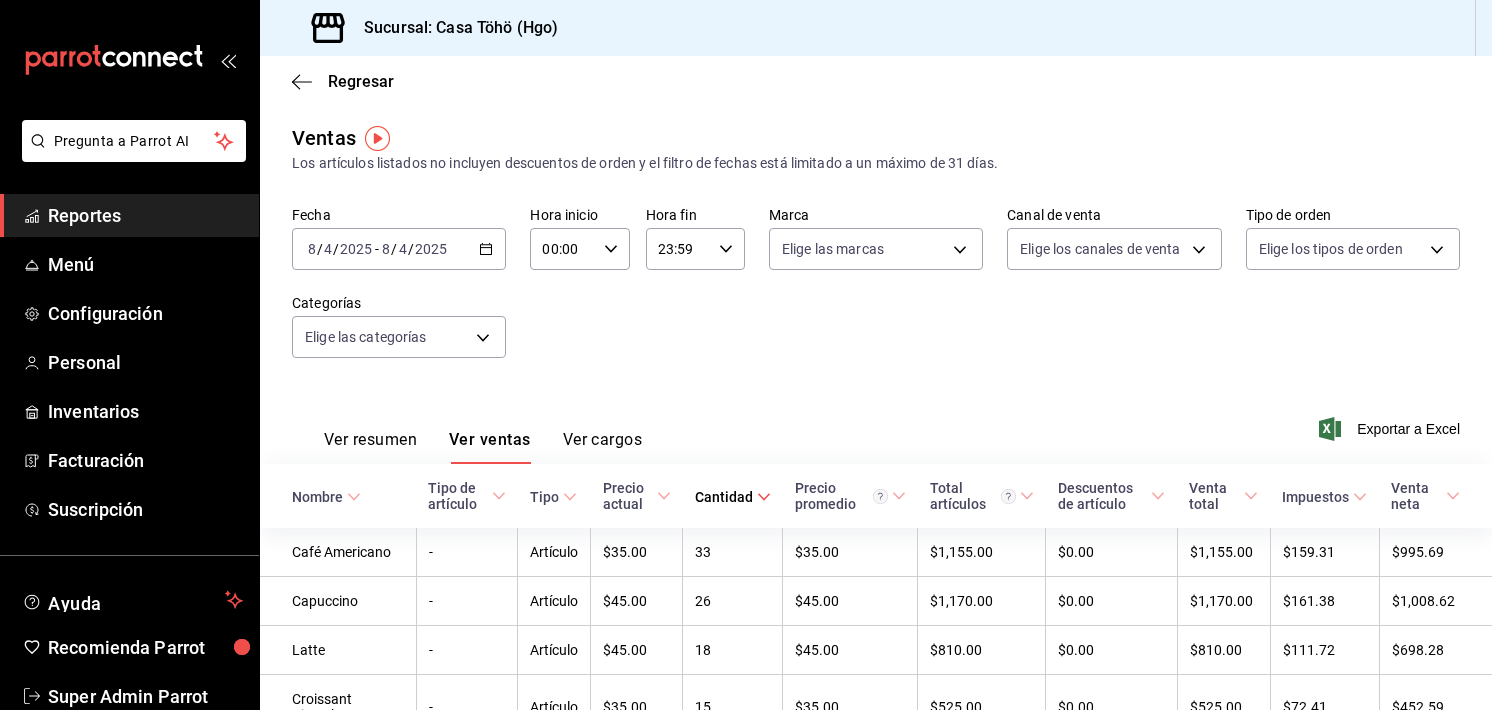 scroll, scrollTop: 0, scrollLeft: 0, axis: both 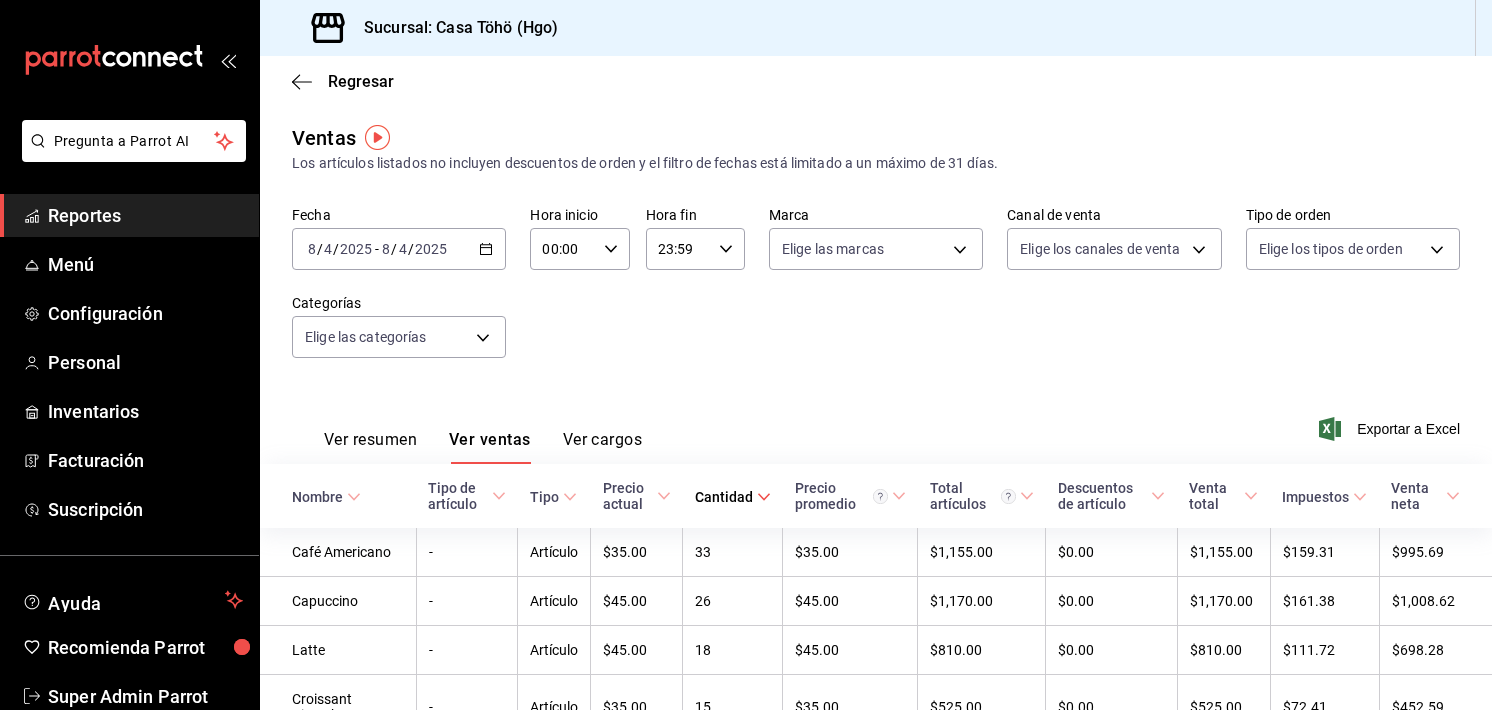 click on "Ver cargos" at bounding box center (603, 447) 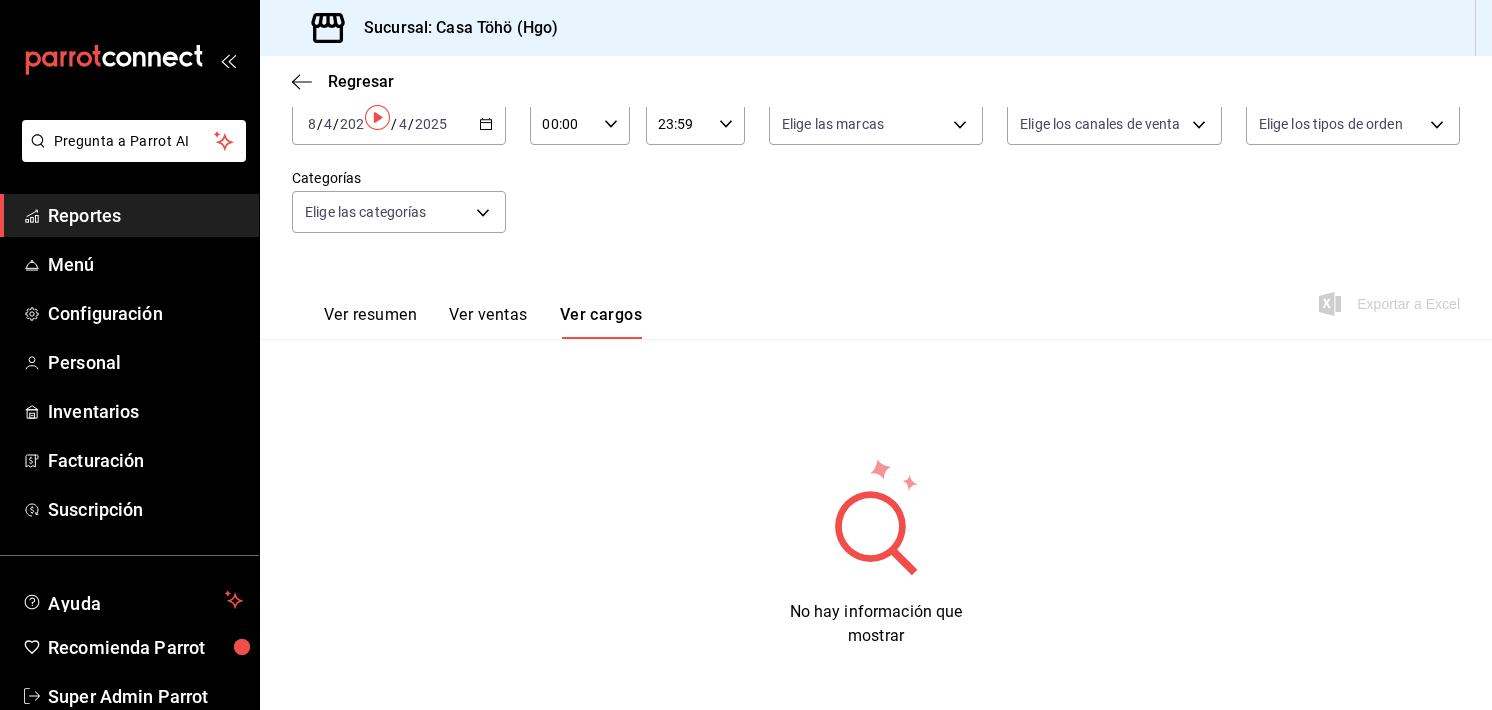 scroll, scrollTop: 124, scrollLeft: 0, axis: vertical 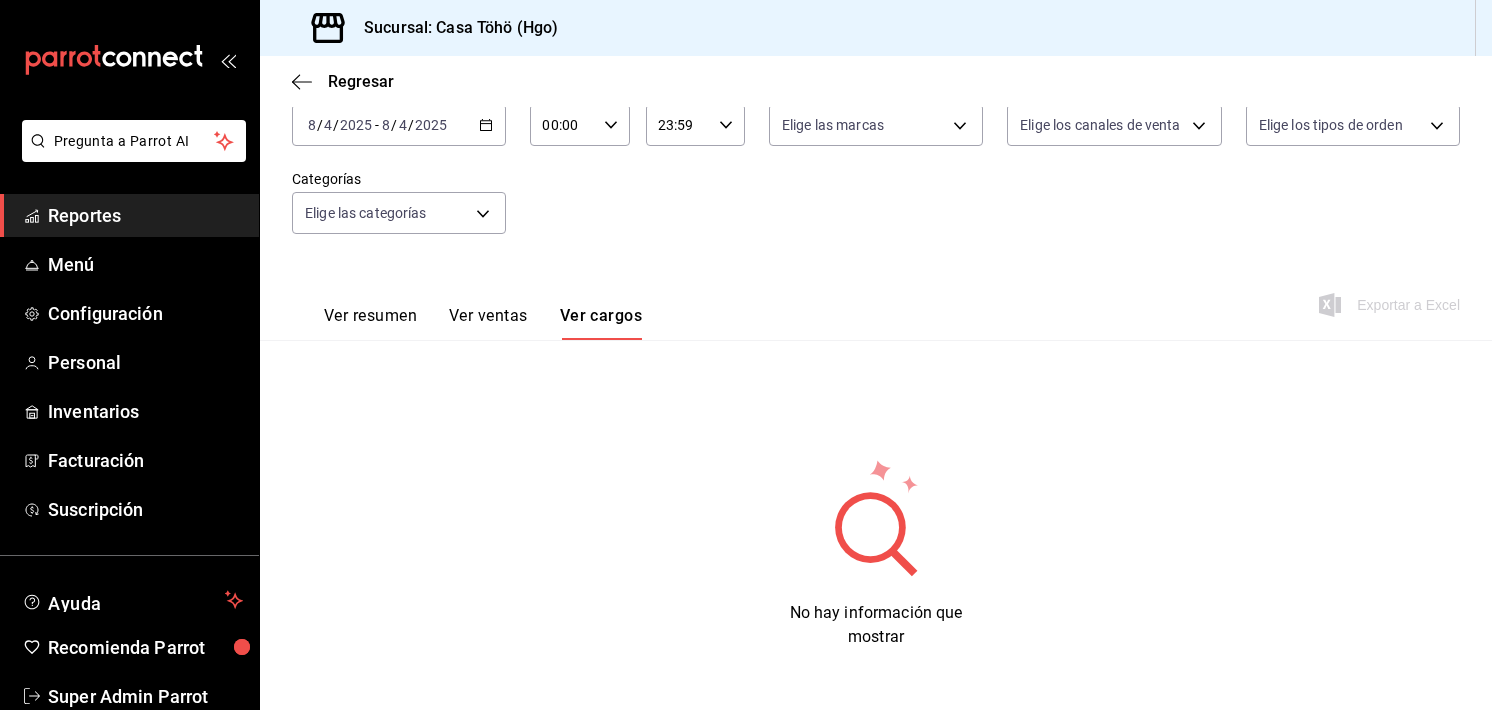 click on "Ver ventas" at bounding box center (488, 323) 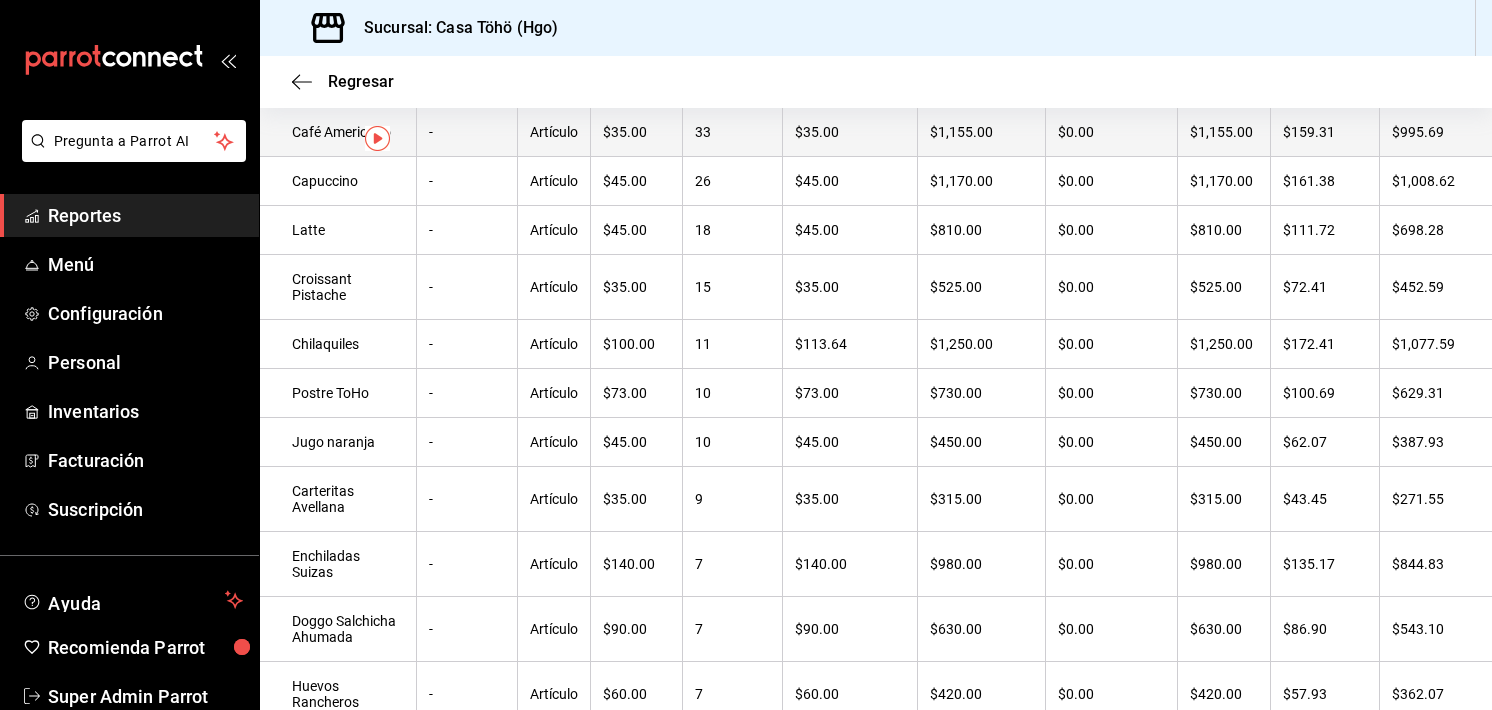 scroll, scrollTop: 0, scrollLeft: 0, axis: both 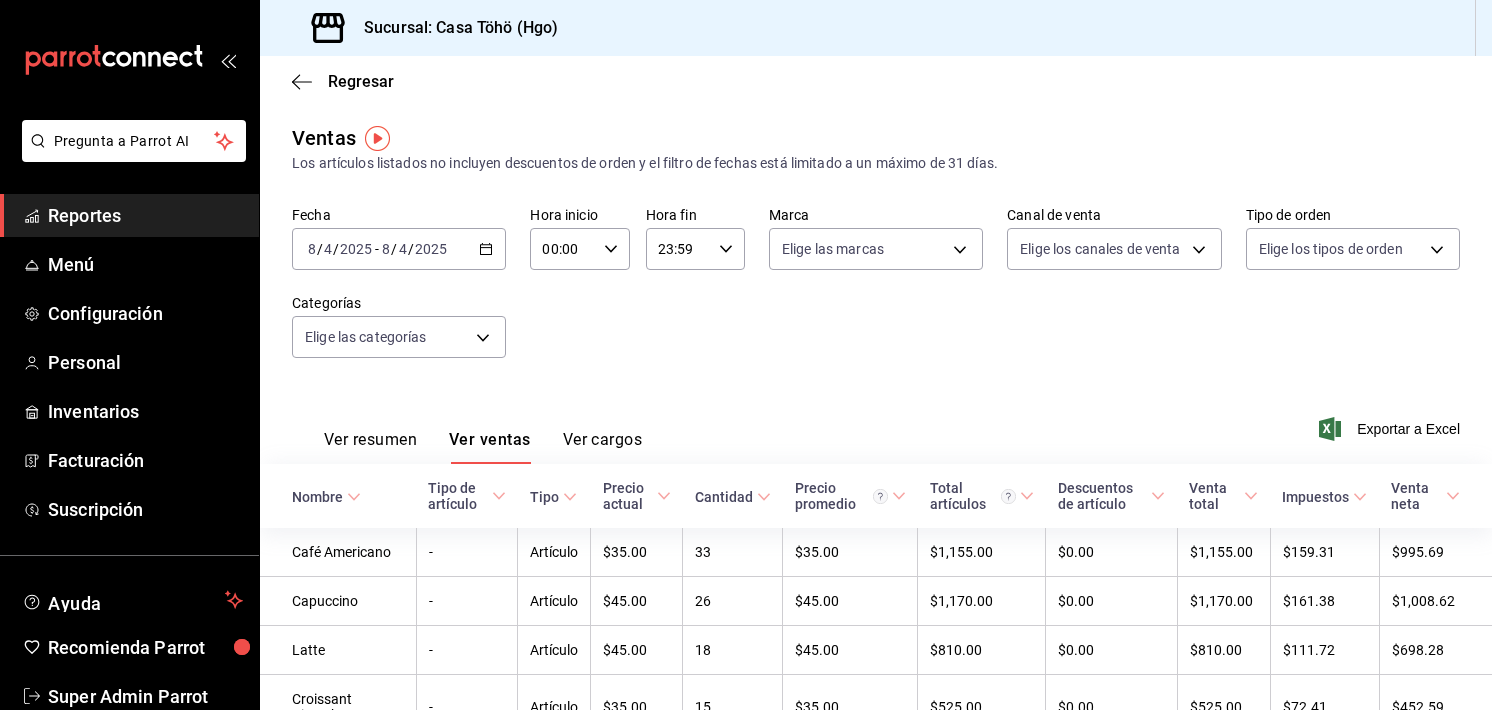 click on "Regresar" at bounding box center [876, 81] 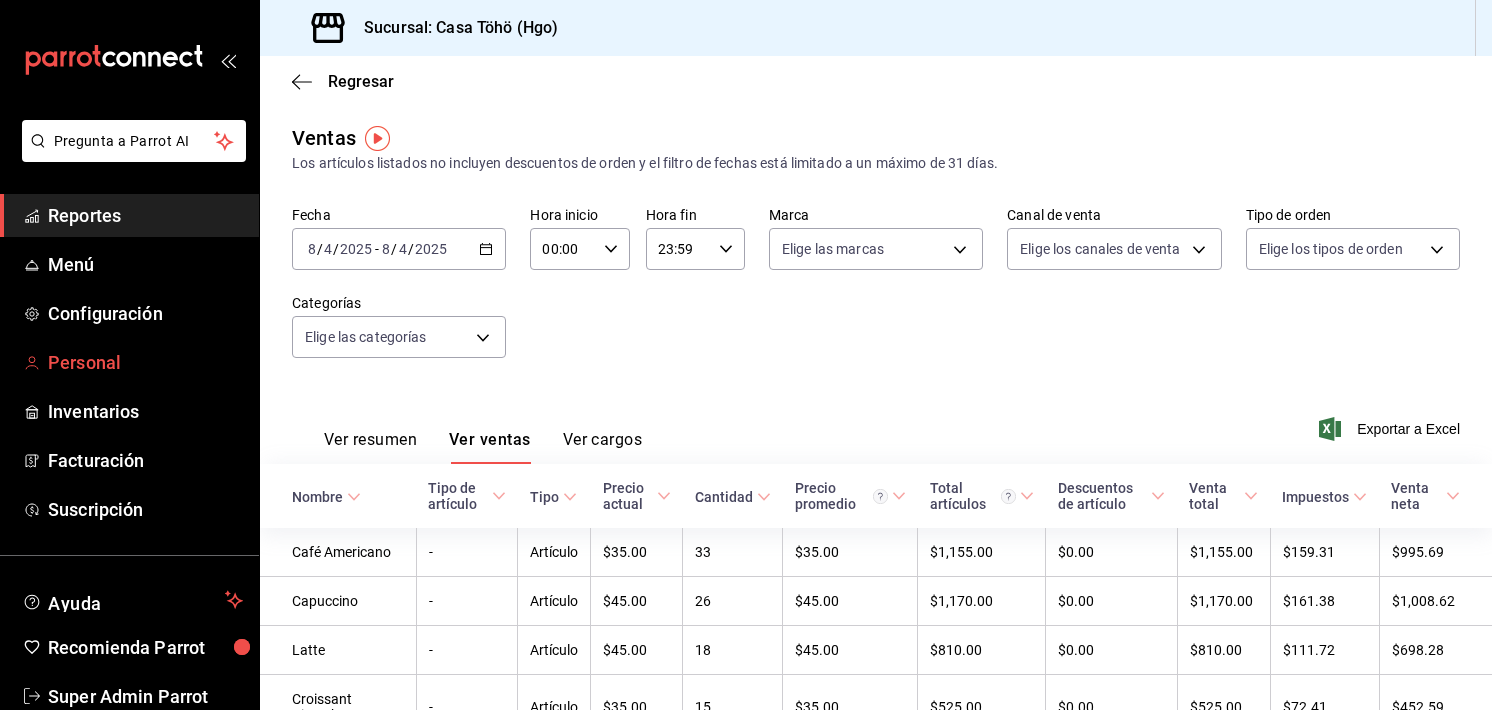 click on "Personal" at bounding box center (145, 362) 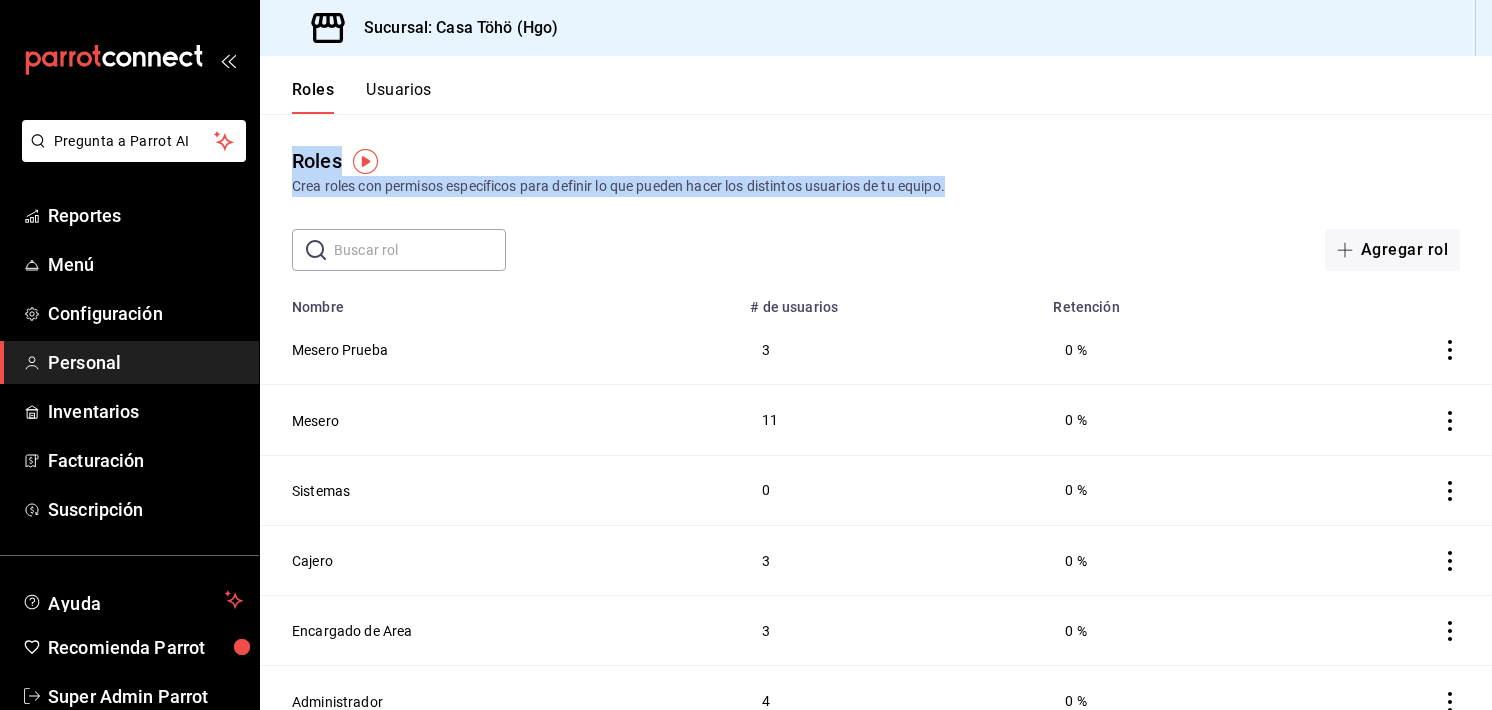 drag, startPoint x: 978, startPoint y: 183, endPoint x: 387, endPoint y: 103, distance: 596.38995 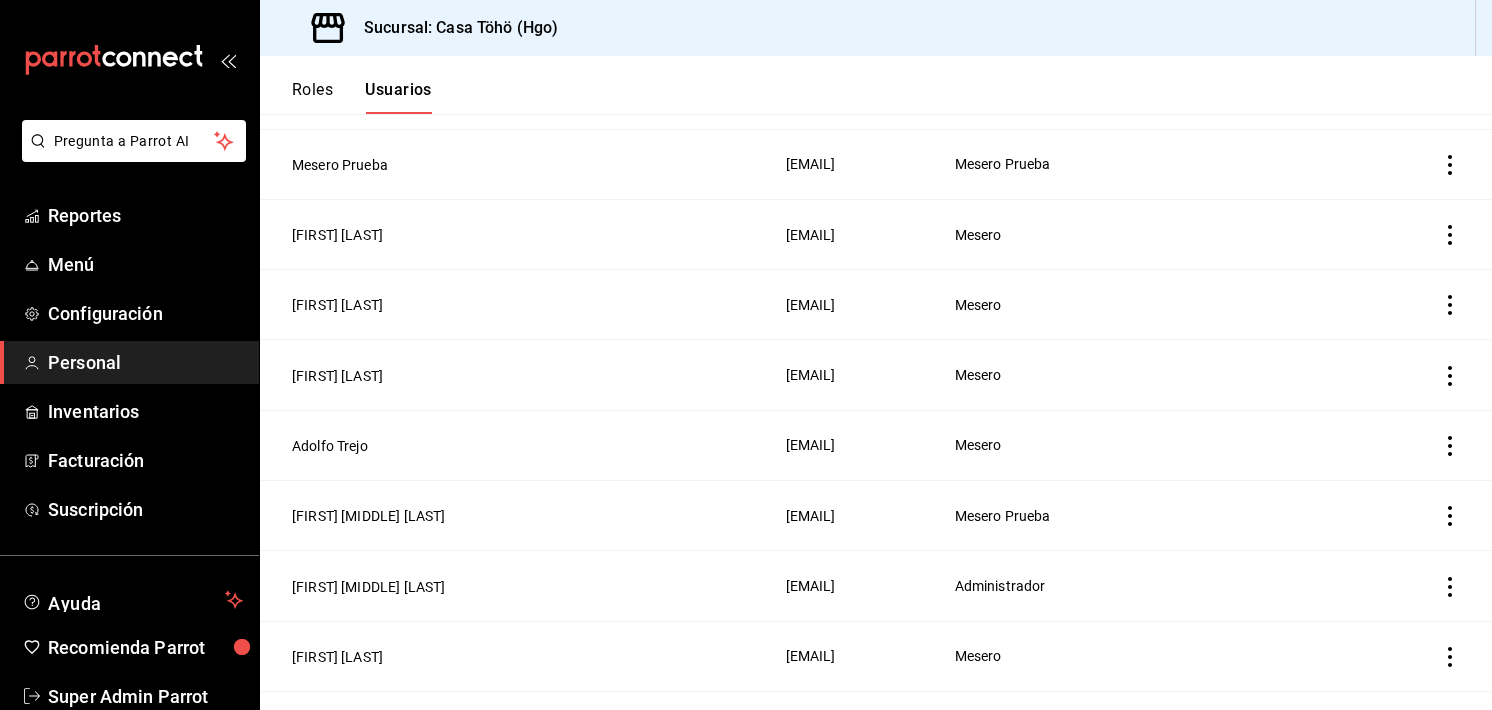 scroll, scrollTop: 0, scrollLeft: 0, axis: both 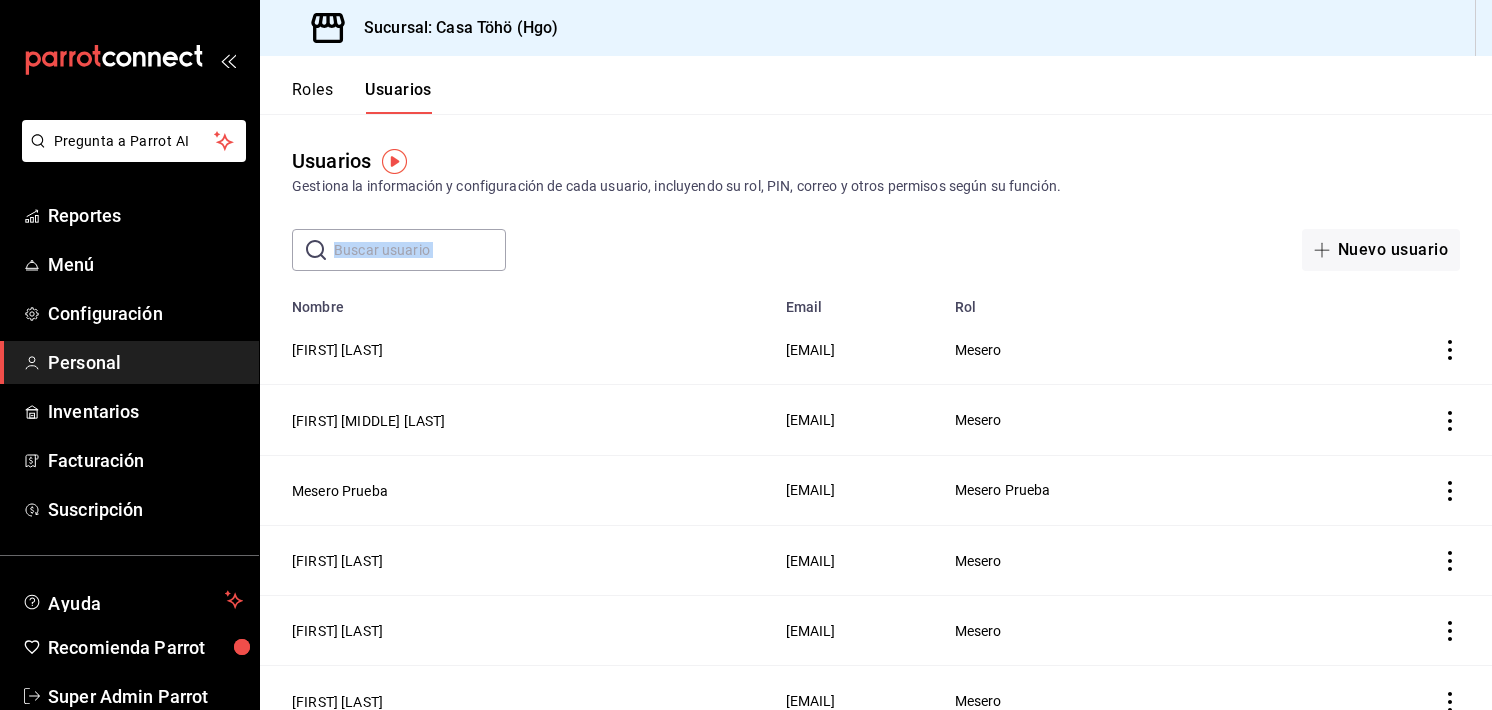 drag, startPoint x: 397, startPoint y: 273, endPoint x: 413, endPoint y: 247, distance: 30.528675 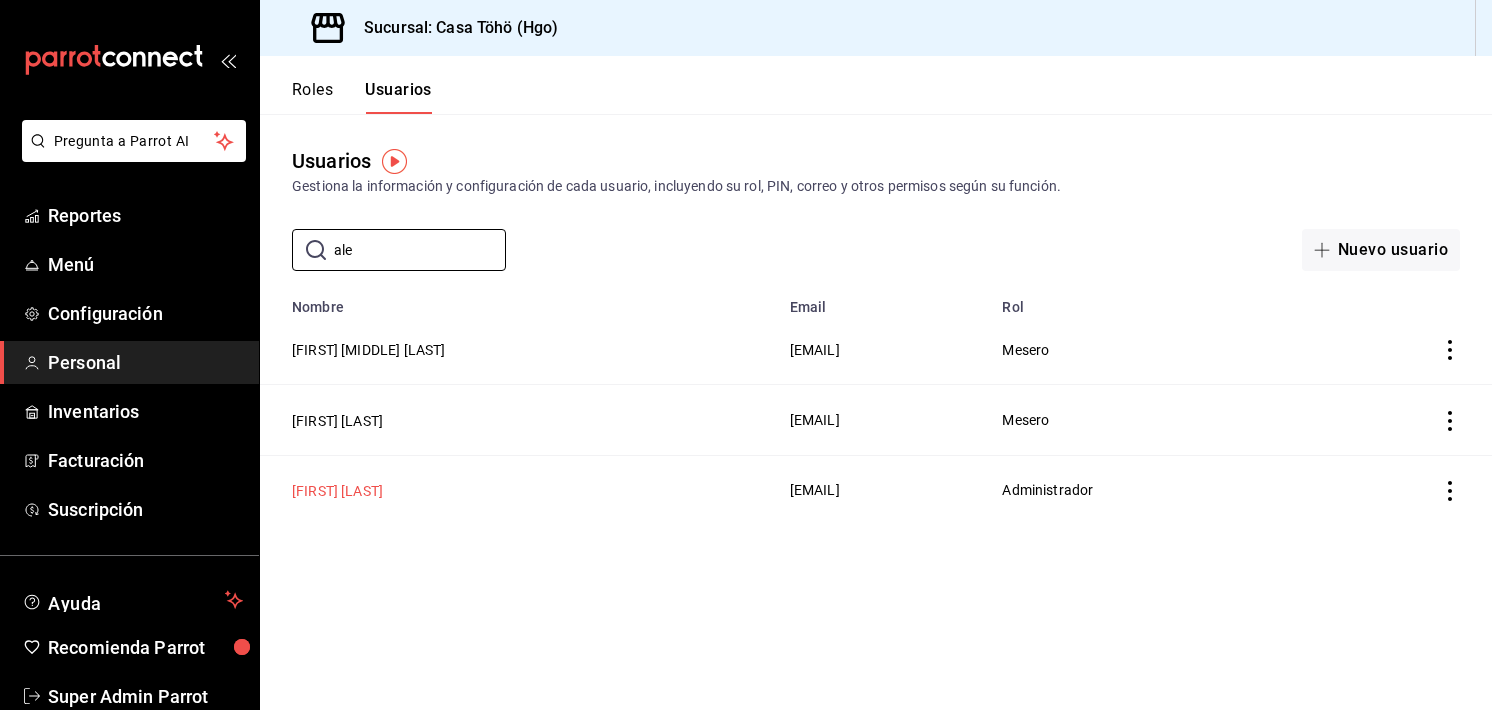 type on "ale" 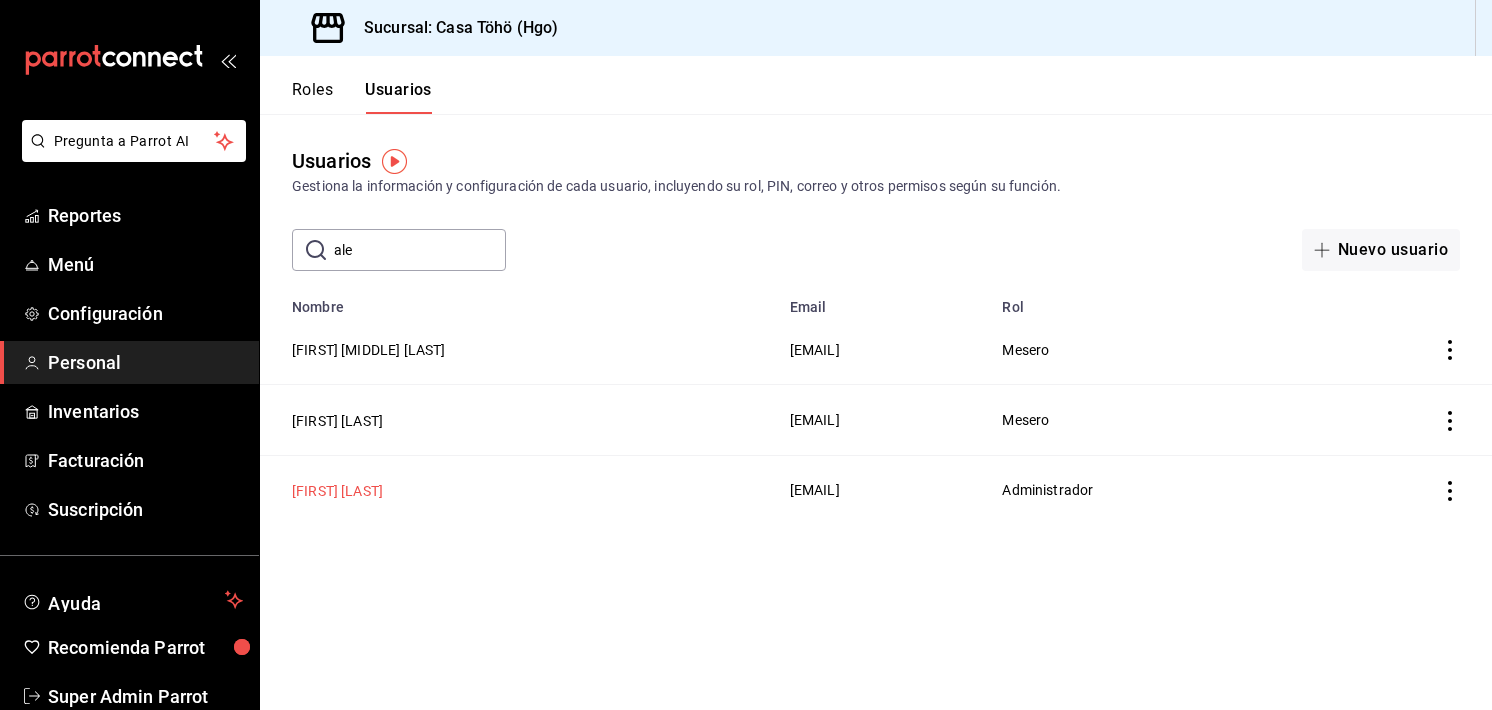 click on "[FIRST] [LAST]" at bounding box center [337, 491] 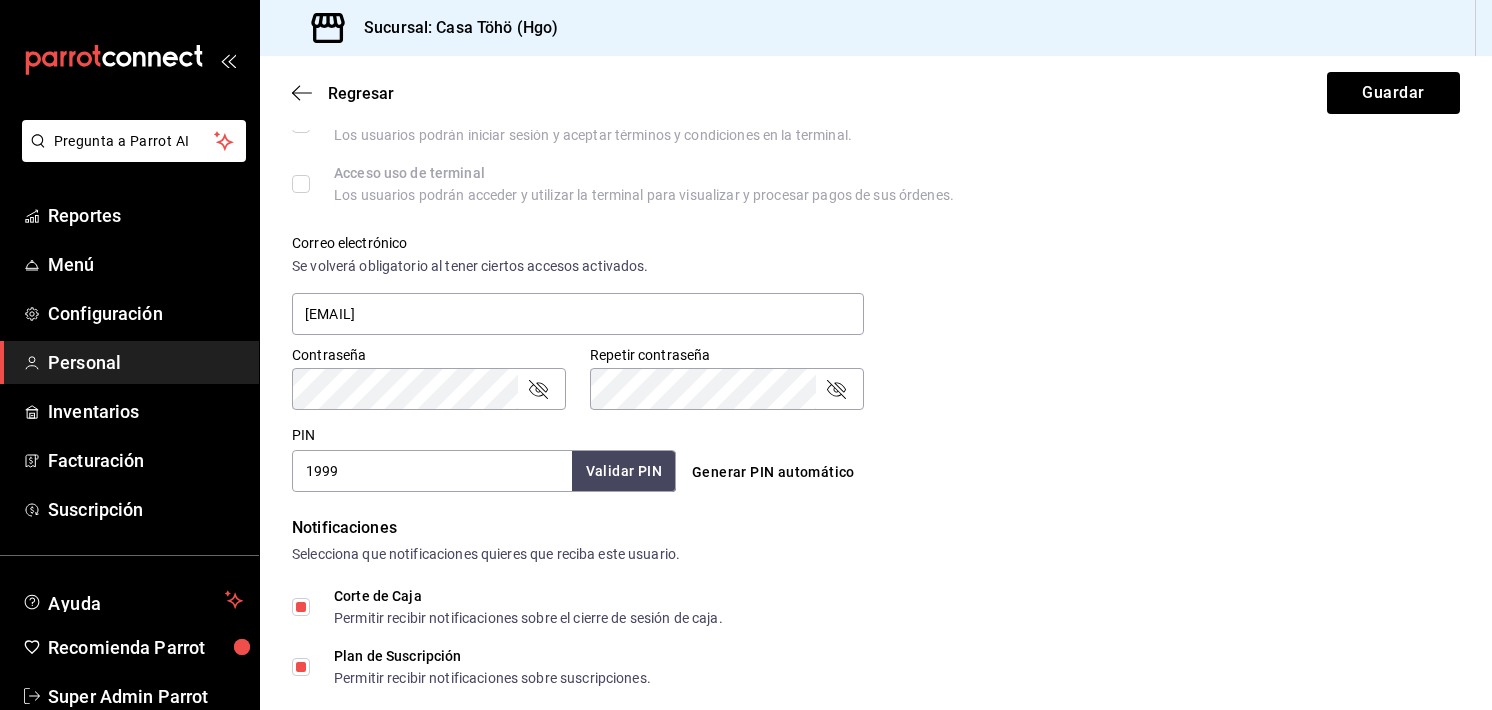 scroll, scrollTop: 603, scrollLeft: 0, axis: vertical 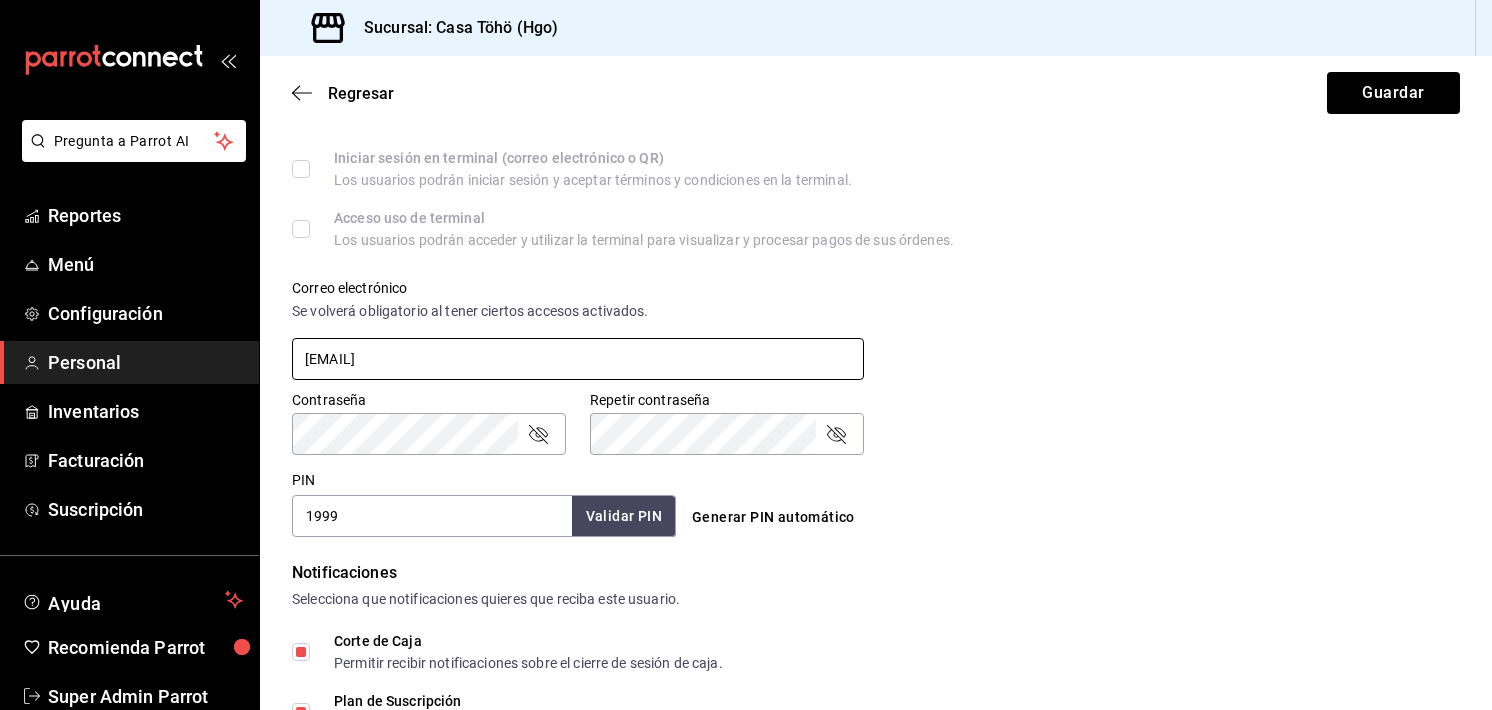 drag, startPoint x: 468, startPoint y: 349, endPoint x: 242, endPoint y: 345, distance: 226.0354 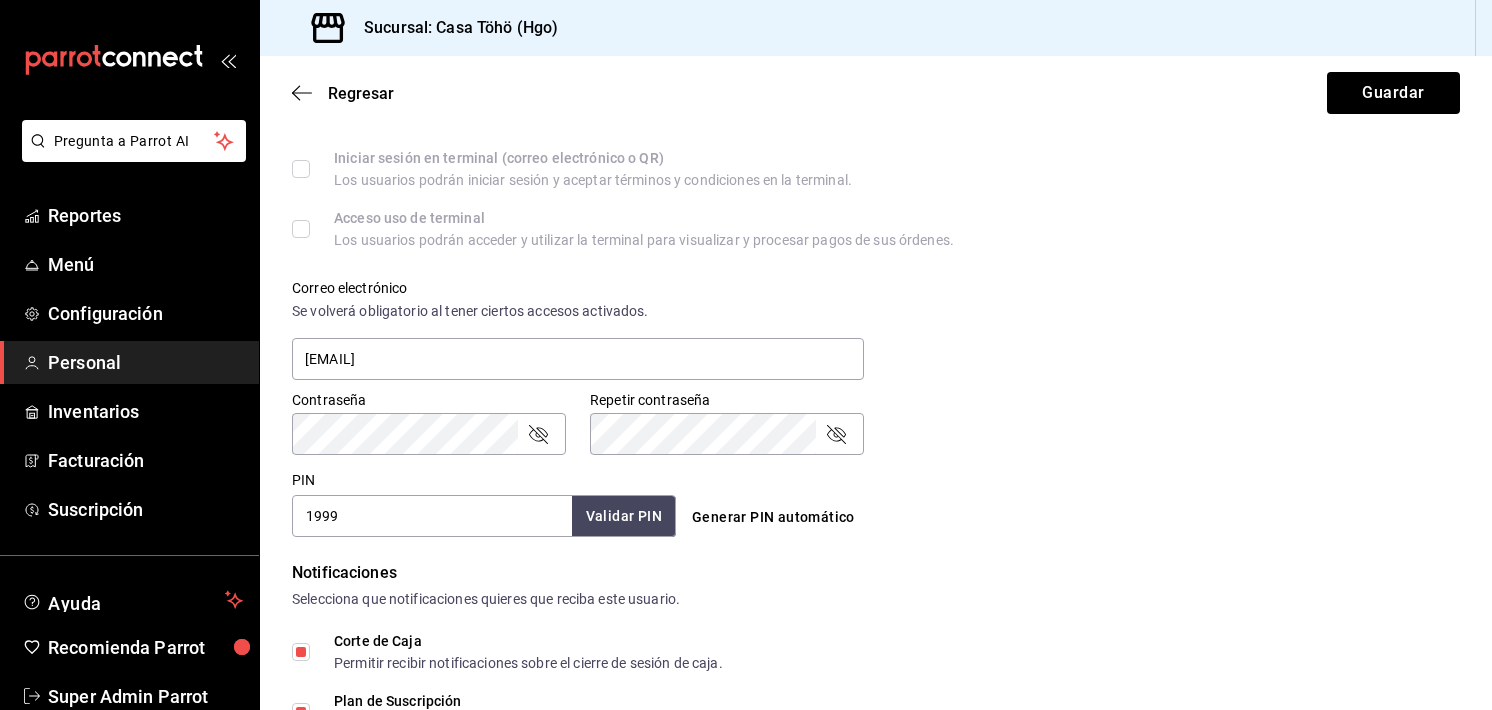 click on "Datos personales Nombre [FIRST] Apellido [LAST] Número celular (opcional) [PHONE] Perfil que desempeña Administrador ADMIN Accesos Selecciona a que plataformas tendrá acceso este usuario. Administrador Web Posibilidad de iniciar sesión en la oficina administrativa de un restaurante.  Acceso al Punto de venta Posibilidad de autenticarse en el POS mediante PIN.  Iniciar sesión en terminal (correo electrónico o QR) Los usuarios podrán iniciar sesión y aceptar términos y condiciones en la terminal. Acceso uso de terminal Los usuarios podrán acceder y utilizar la terminal para visualizar y procesar pagos de sus órdenes. Correo electrónico Se volverá obligatorio al tener ciertos accesos activados. [EMAIL] Contraseña Contraseña Repetir contraseña Repetir contraseña PIN [PIN] Validar PIN ​ Generar PIN automático Notificaciones Selecciona que notificaciones quieres que reciba este usuario. Corte de Caja Plan de Suscripción Se enviarán las notificaciones a  Roles" at bounding box center [876, 278] 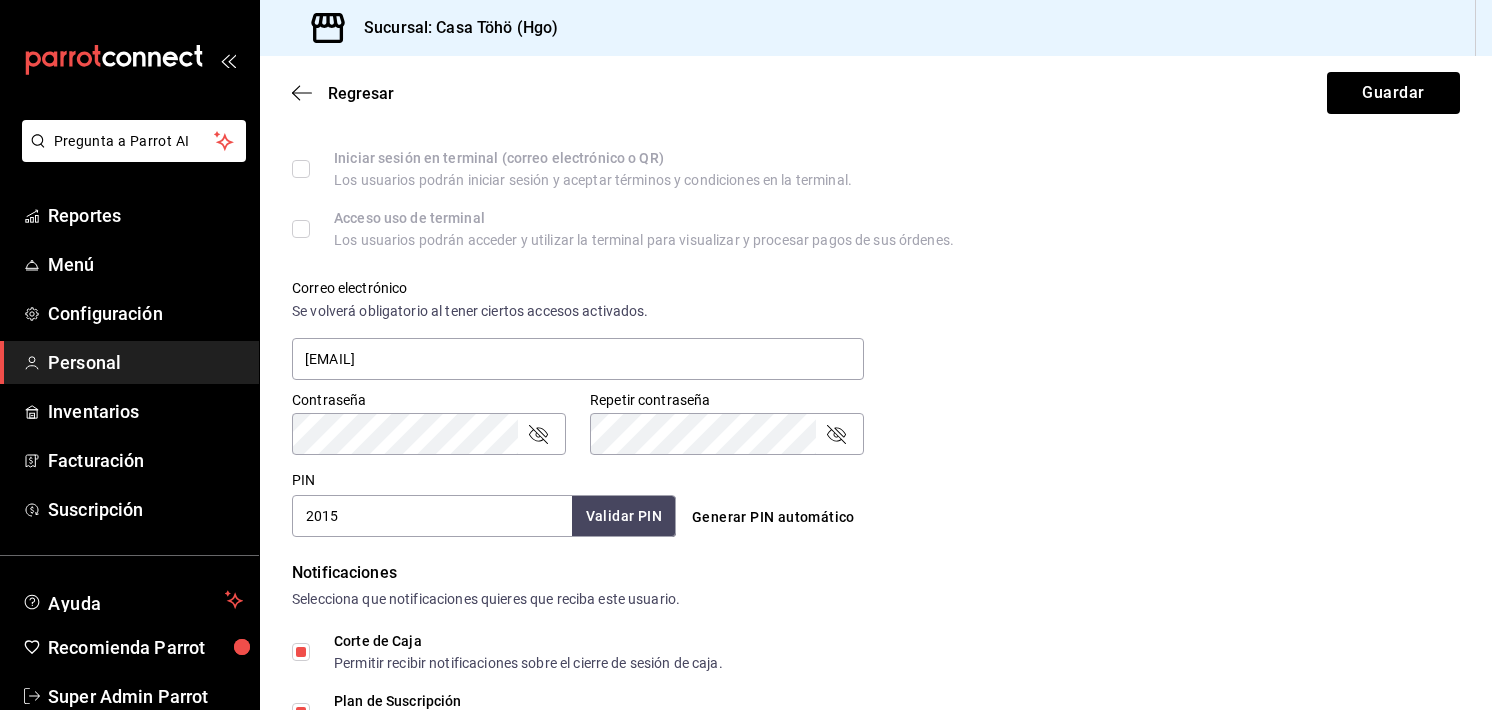 type on "2015" 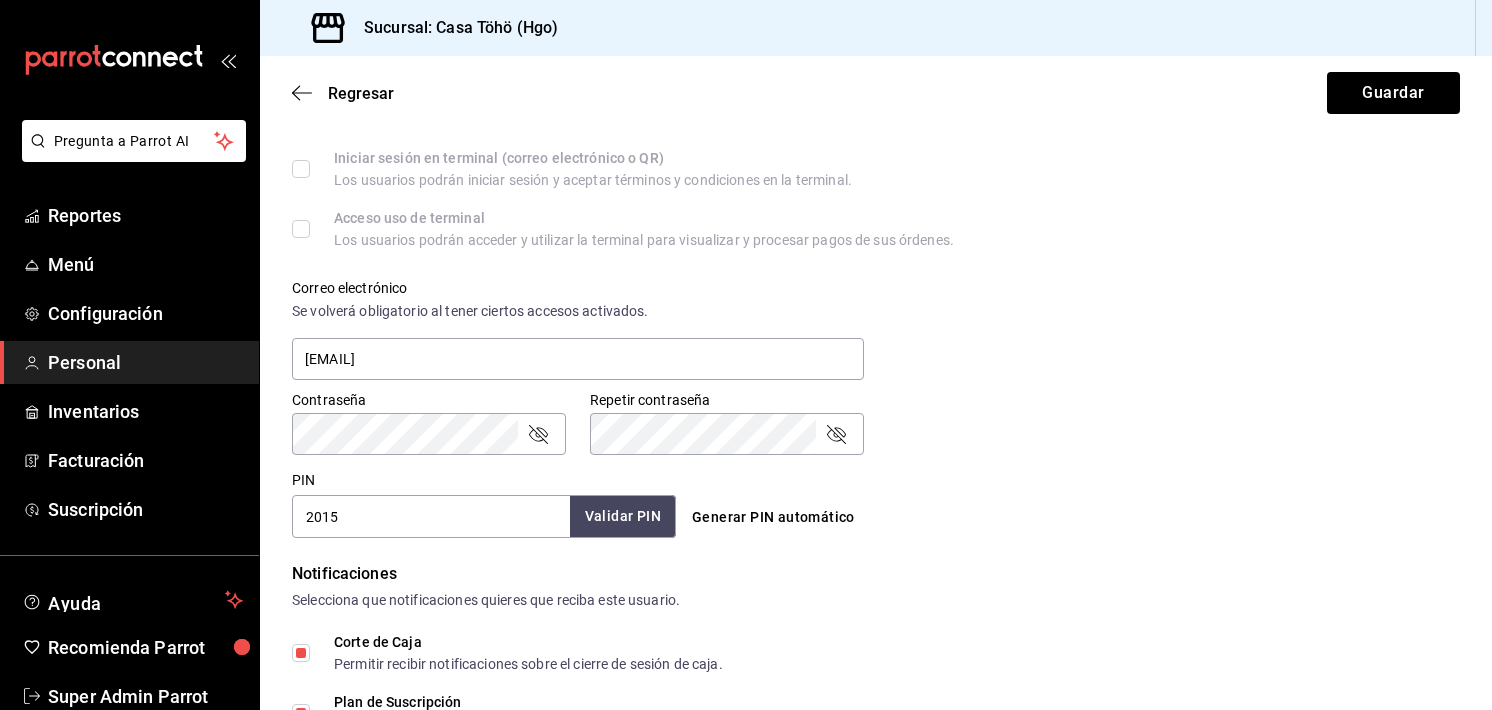 click on "Validar PIN" at bounding box center (623, 516) 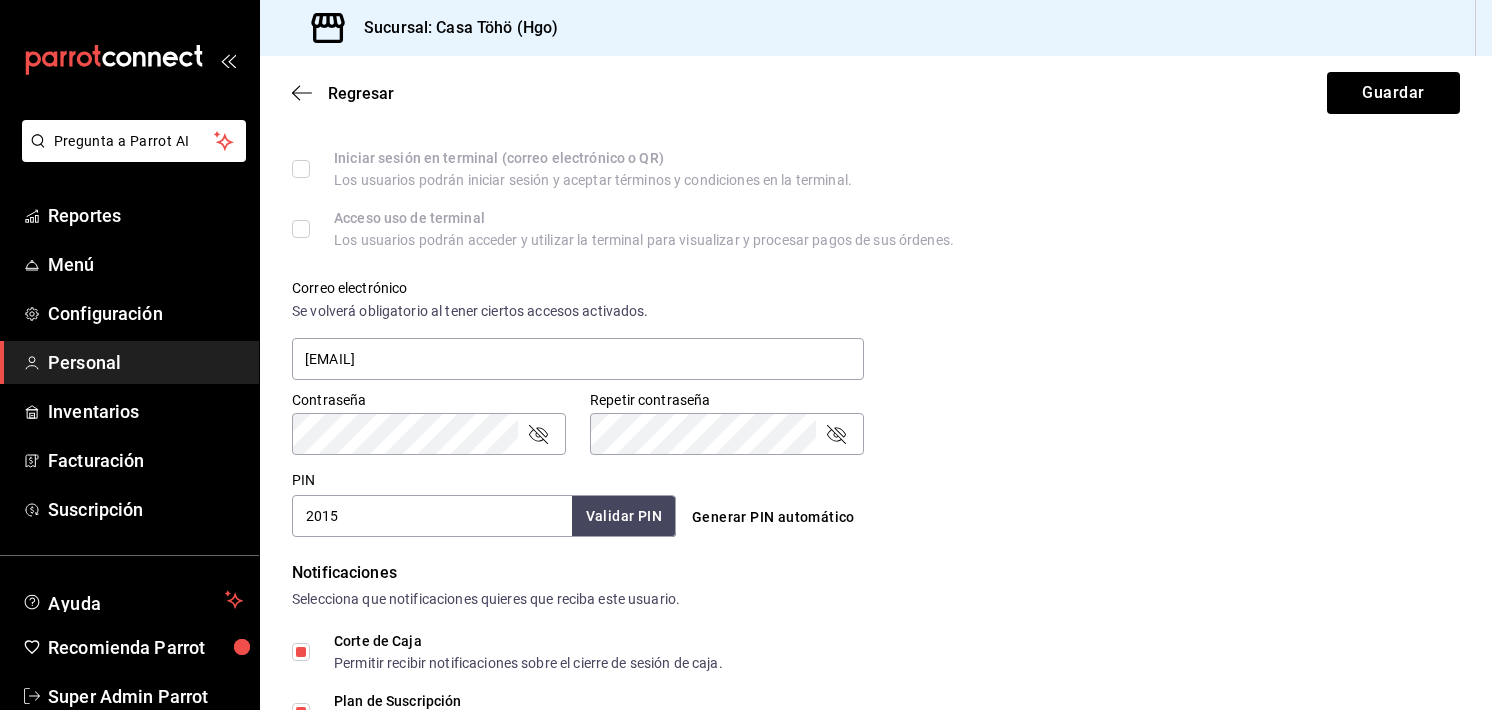 type 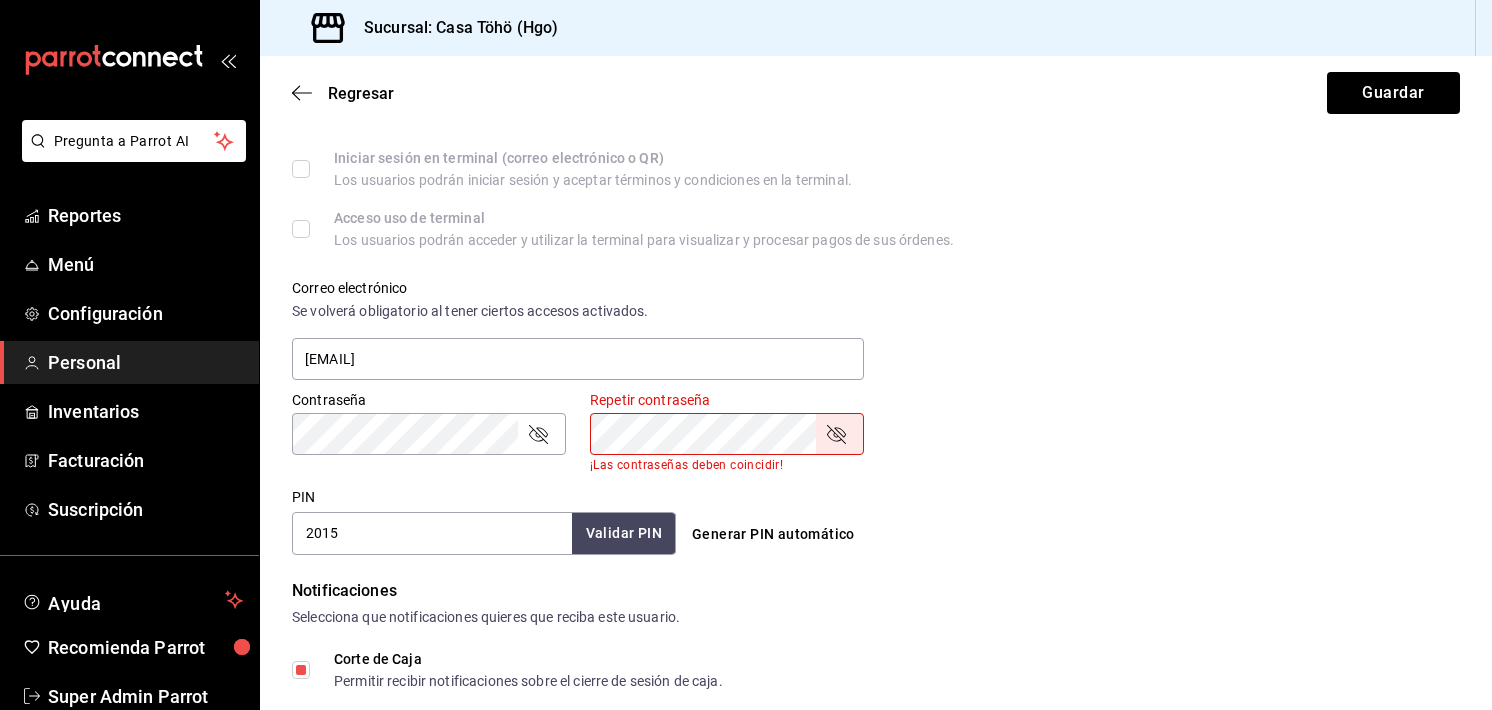click on "Repetir contraseña" at bounding box center [727, 434] 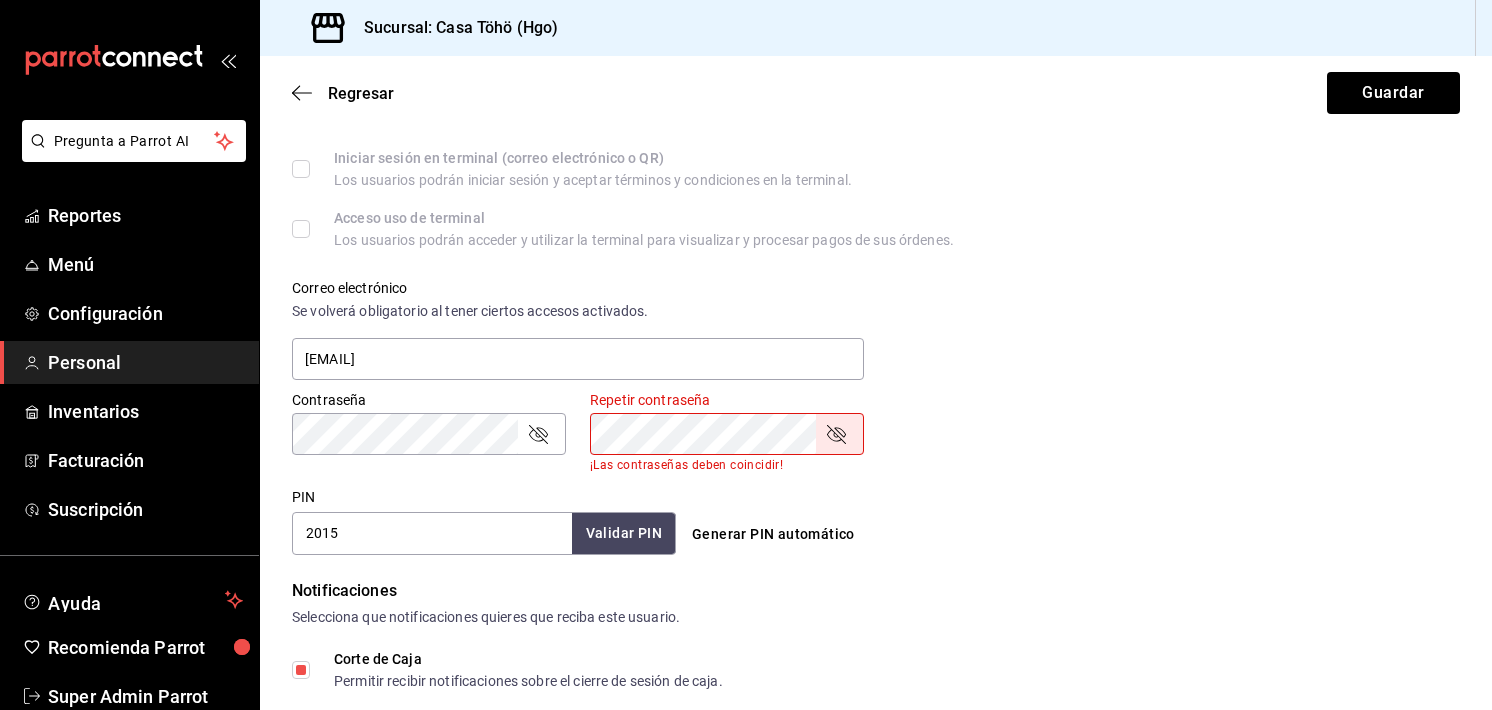 click 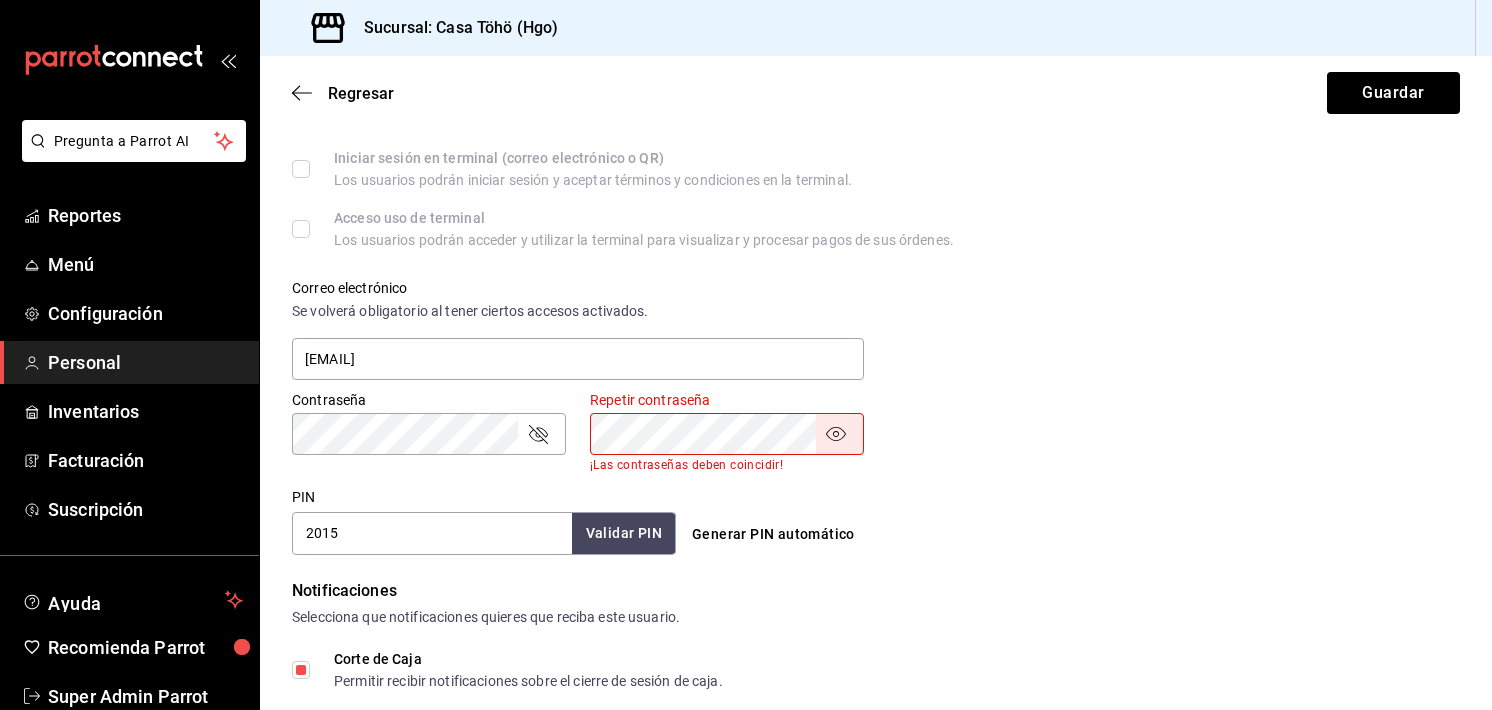 click on "Contraseña Contraseña Repetir contraseña Repetir contraseña ¡Las contraseñas deben coincidir!" at bounding box center [864, 419] 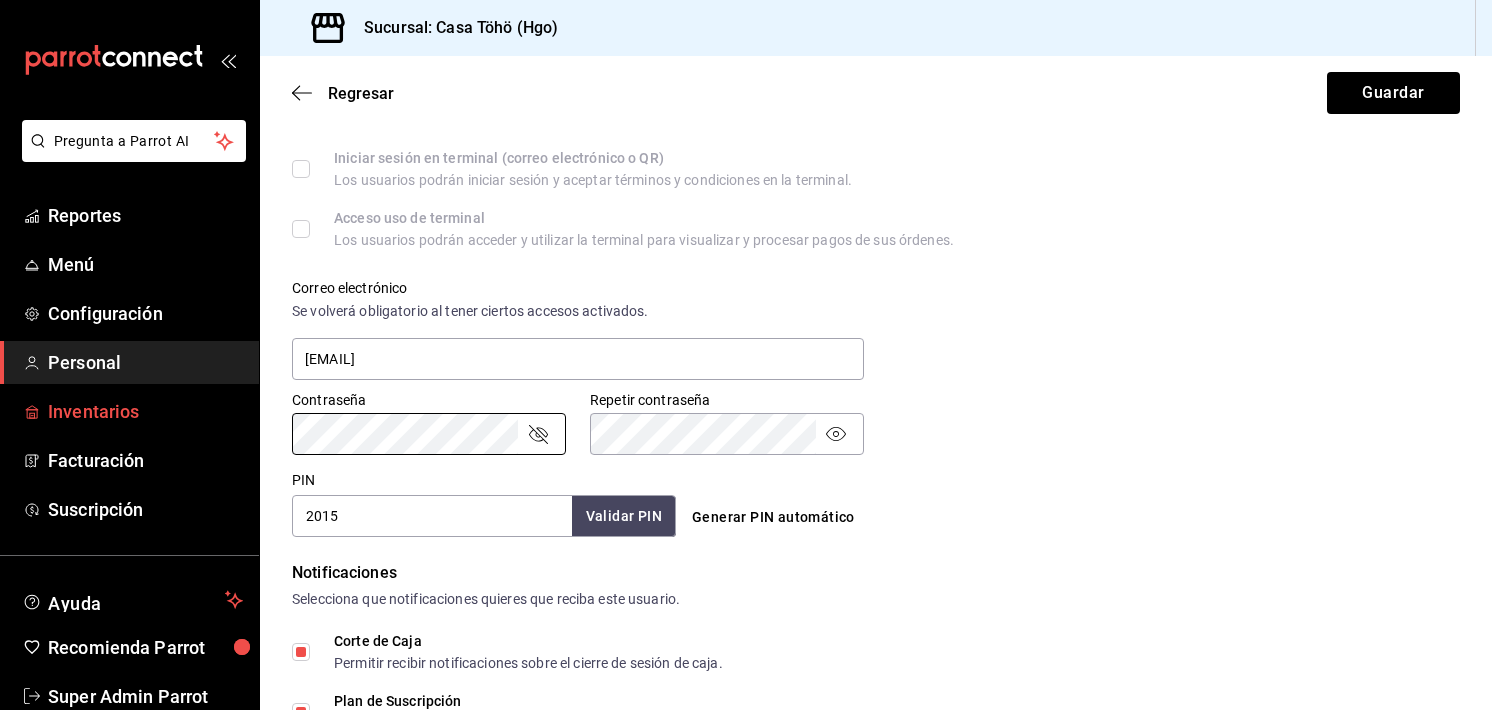 click on "Datos personales Nombre Alexis Apellido Gutierrez Tenorio Número celular (opcional) +52 (__) ____-____ Perfil que desempeña Administrador ADMIN Accesos Selecciona a que plataformas tendrá acceso este usuario. Administrador Web Posibilidad de iniciar sesión en la oficina administrativa de un restaurante.  Acceso al Punto de venta Posibilidad de autenticarse en el POS mediante PIN.  Iniciar sesión en terminal (correo electrónico o QR) Los usuarios podrán iniciar sesión y aceptar términos y condiciones en la terminal. Acceso uso de terminal Los usuarios podrán acceder y utilizar la terminal para visualizar y procesar pagos de sus órdenes. Correo electrónico Se volverá obligatorio al tener ciertos accesos activados. [EMAIL] Contraseña Contraseña PIN 2015 ​" at bounding box center [746, 355] 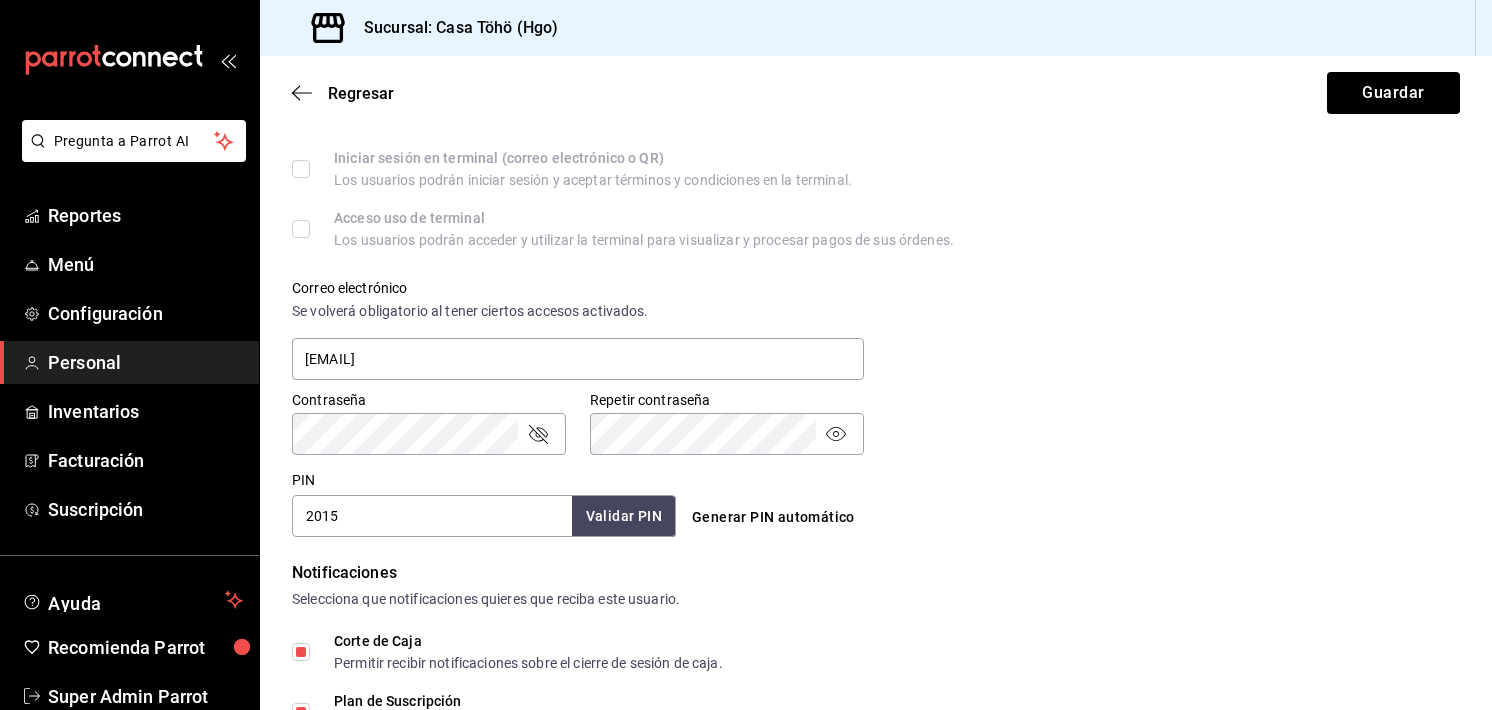 click 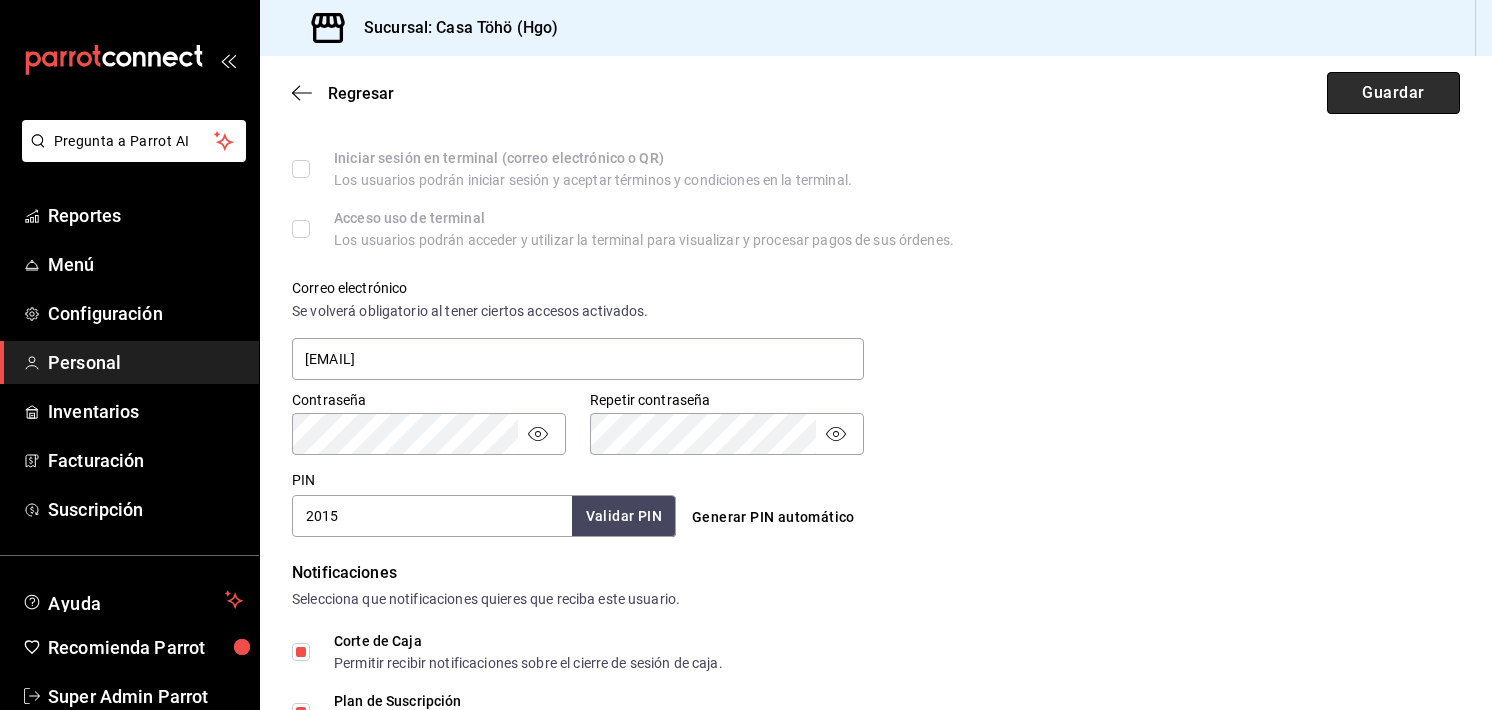 click on "Guardar" at bounding box center (1393, 93) 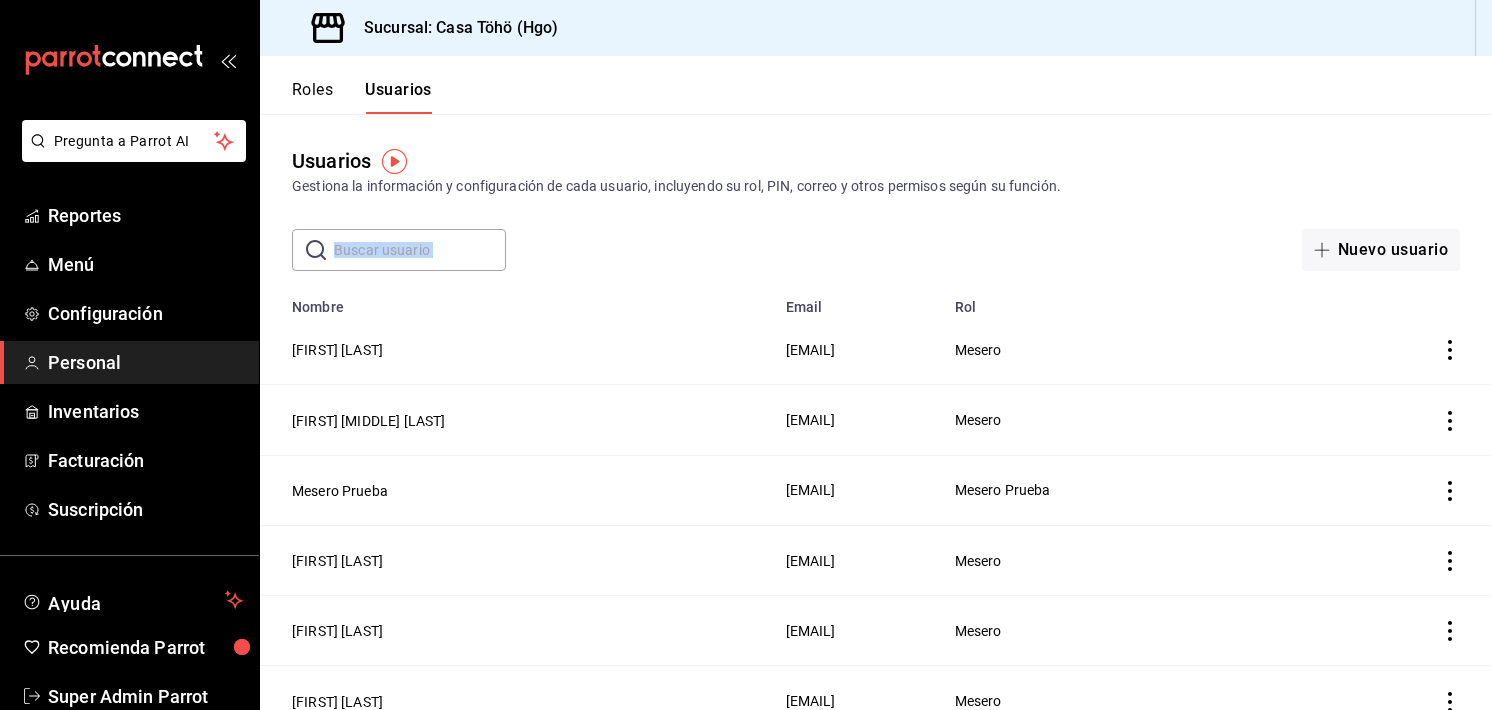 drag, startPoint x: 394, startPoint y: 272, endPoint x: 444, endPoint y: 255, distance: 52.810986 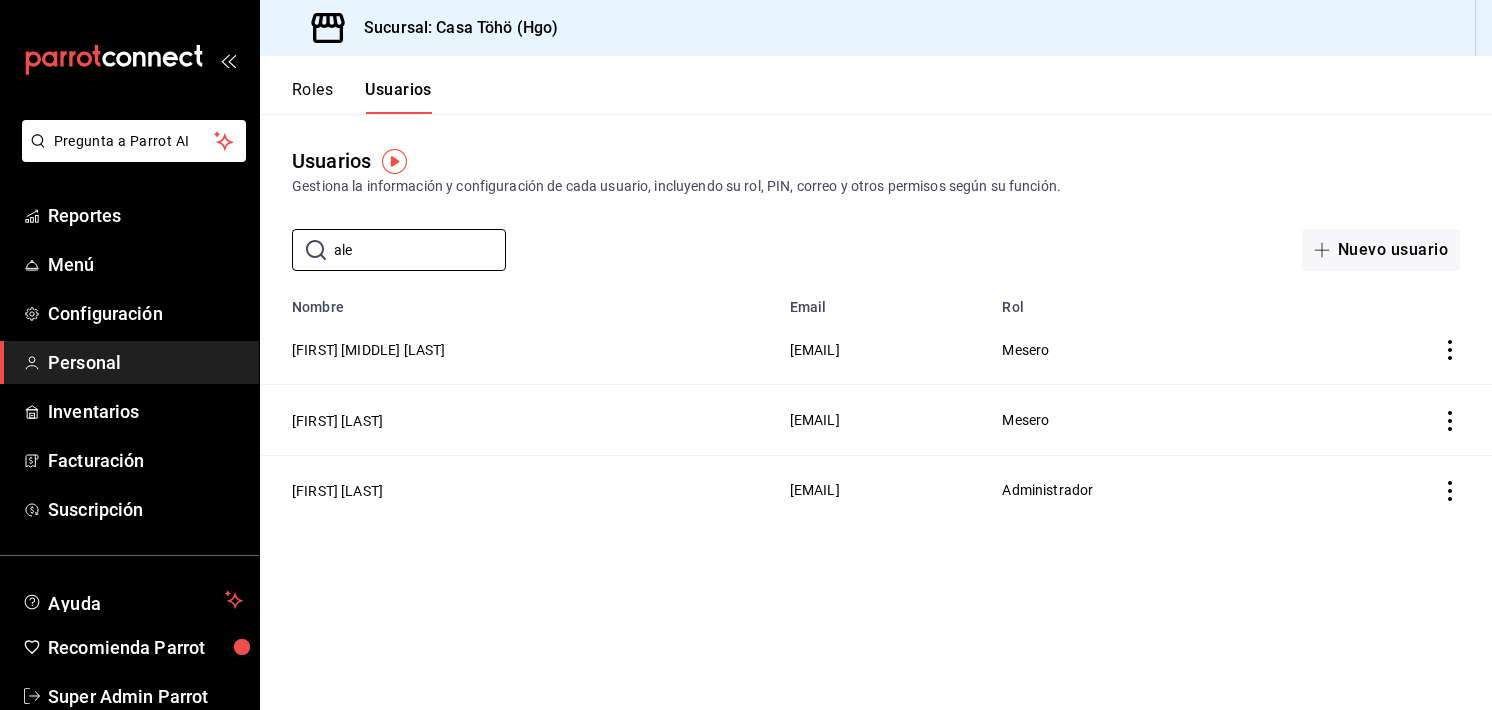 type on "ale" 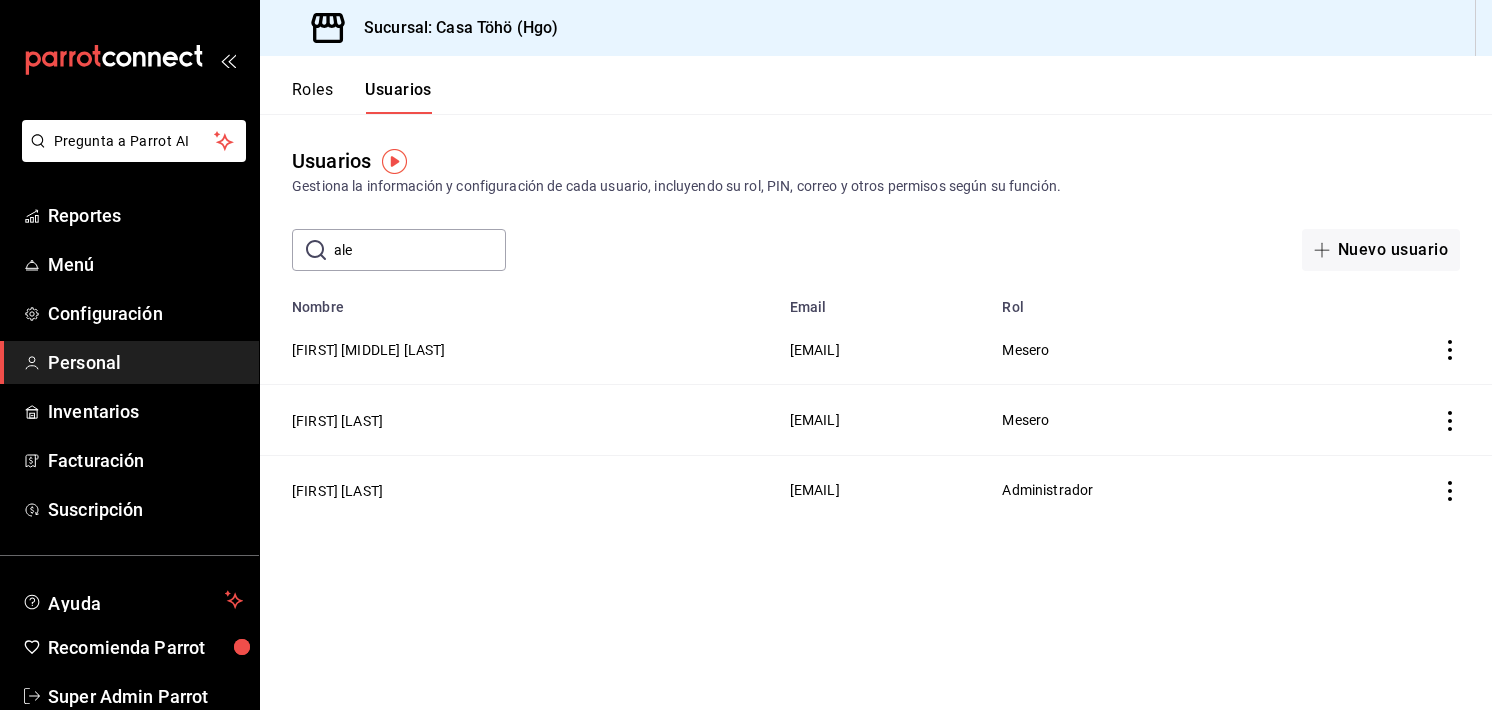 click 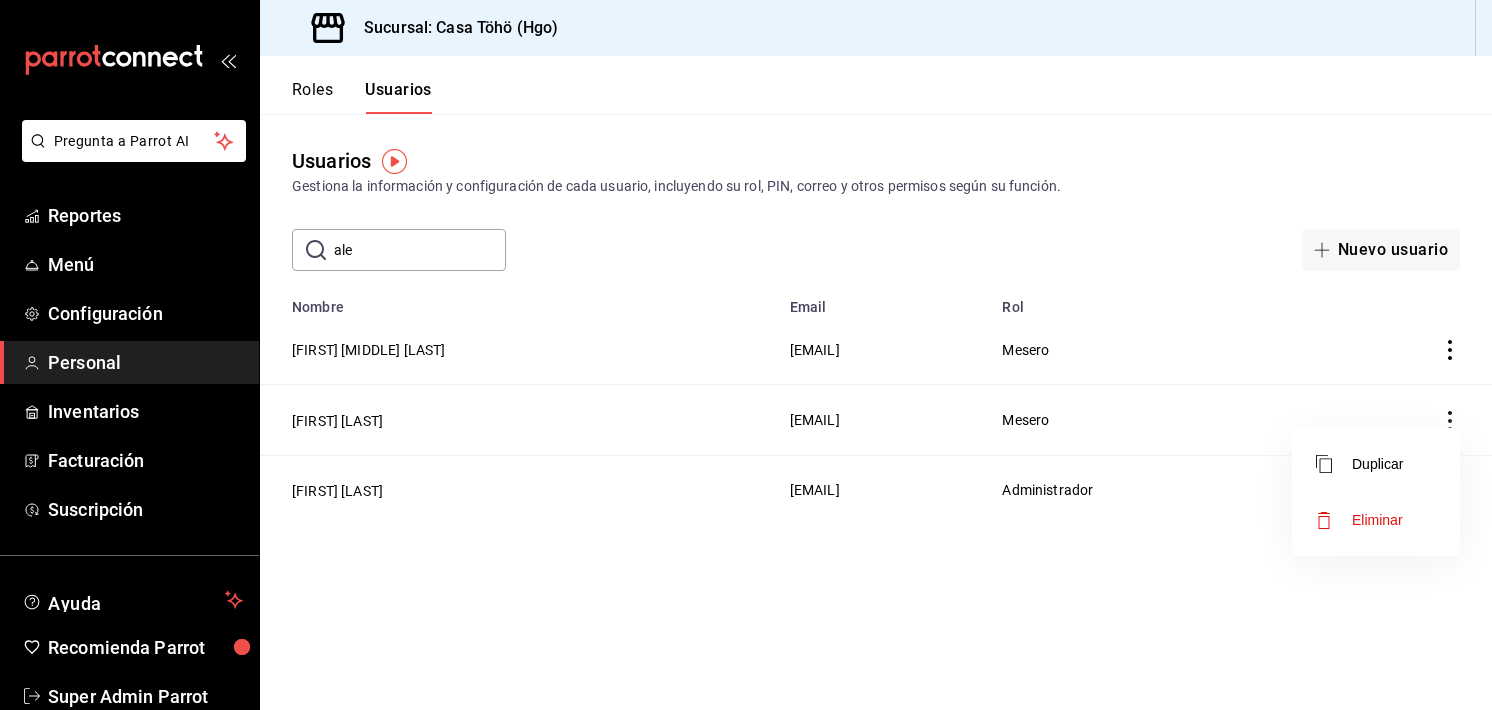 click at bounding box center [746, 355] 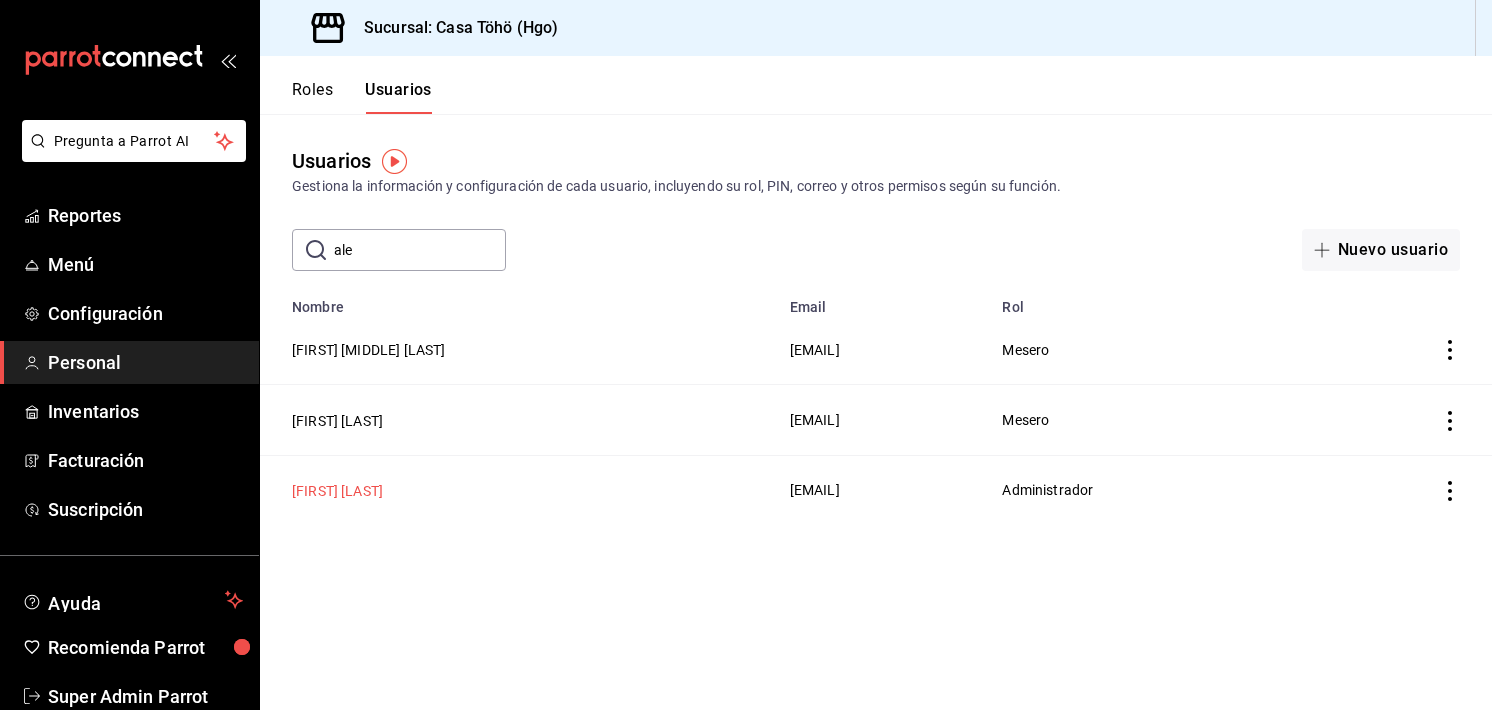 click on "[FIRST] [LAST]" at bounding box center (337, 491) 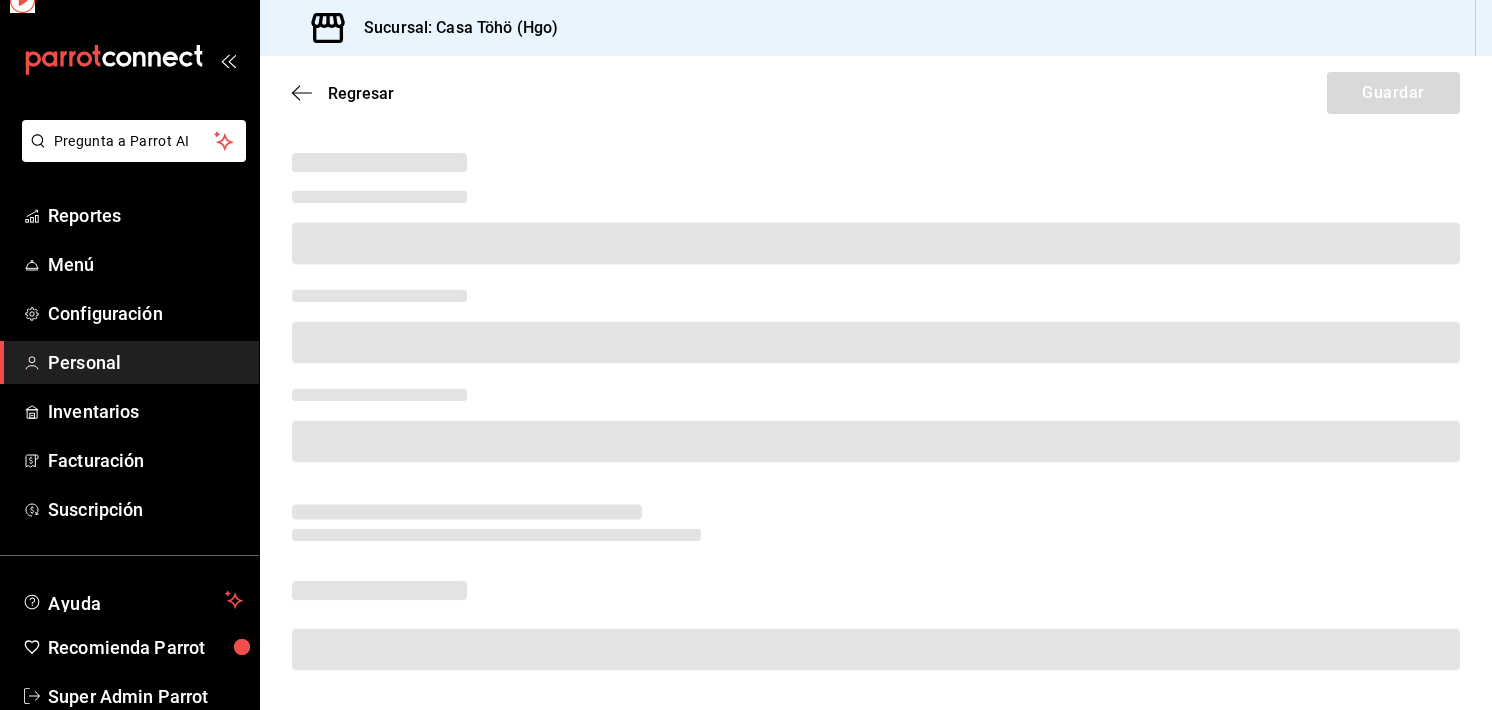click at bounding box center (876, 521) 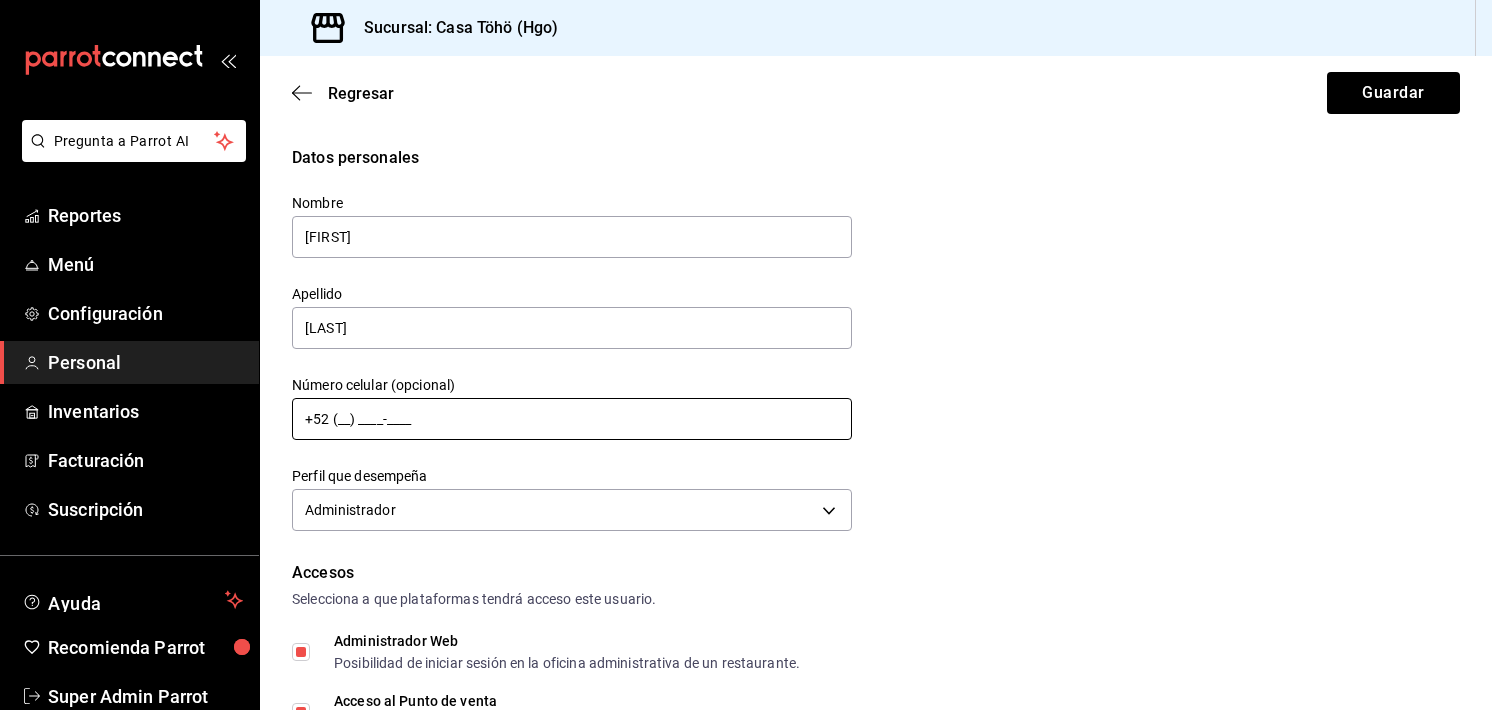 click on "+52 (__) ____-____" at bounding box center [572, 419] 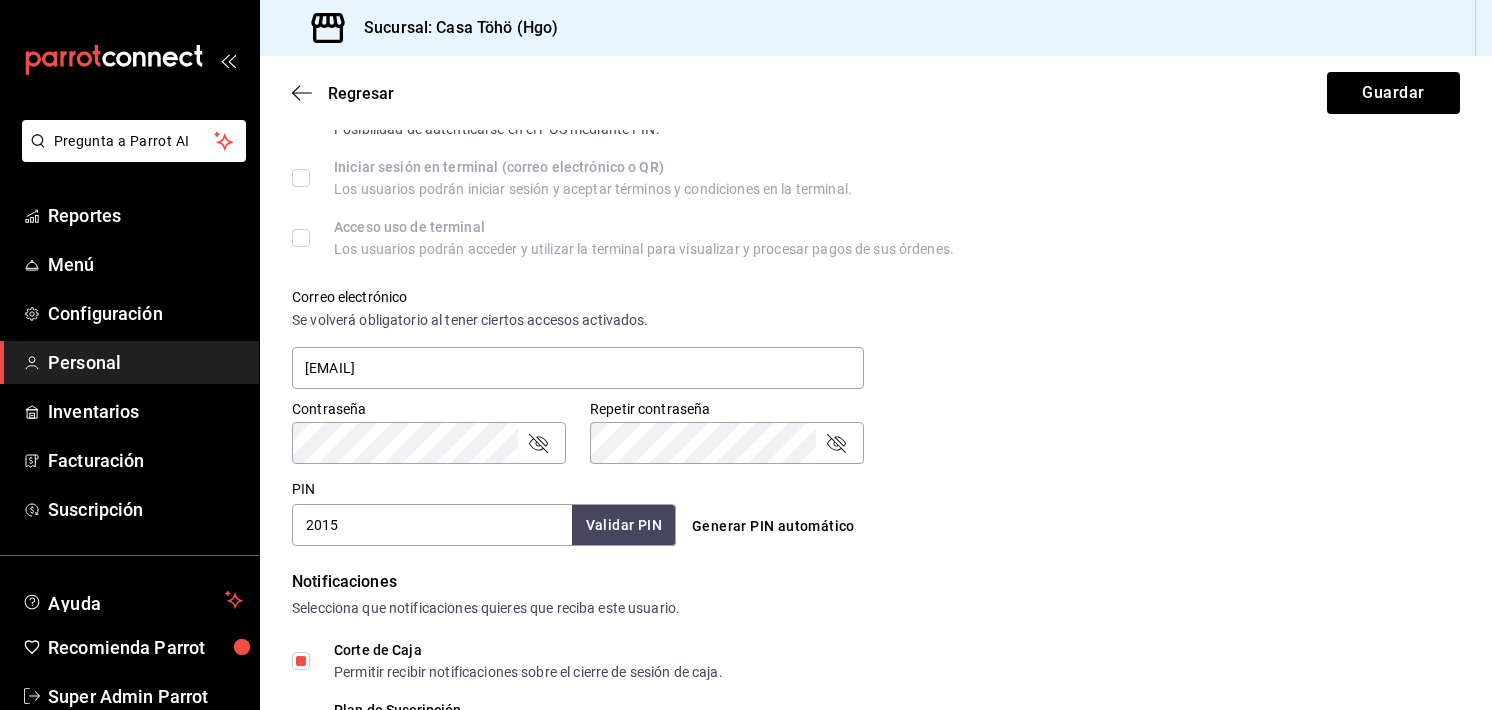scroll, scrollTop: 586, scrollLeft: 0, axis: vertical 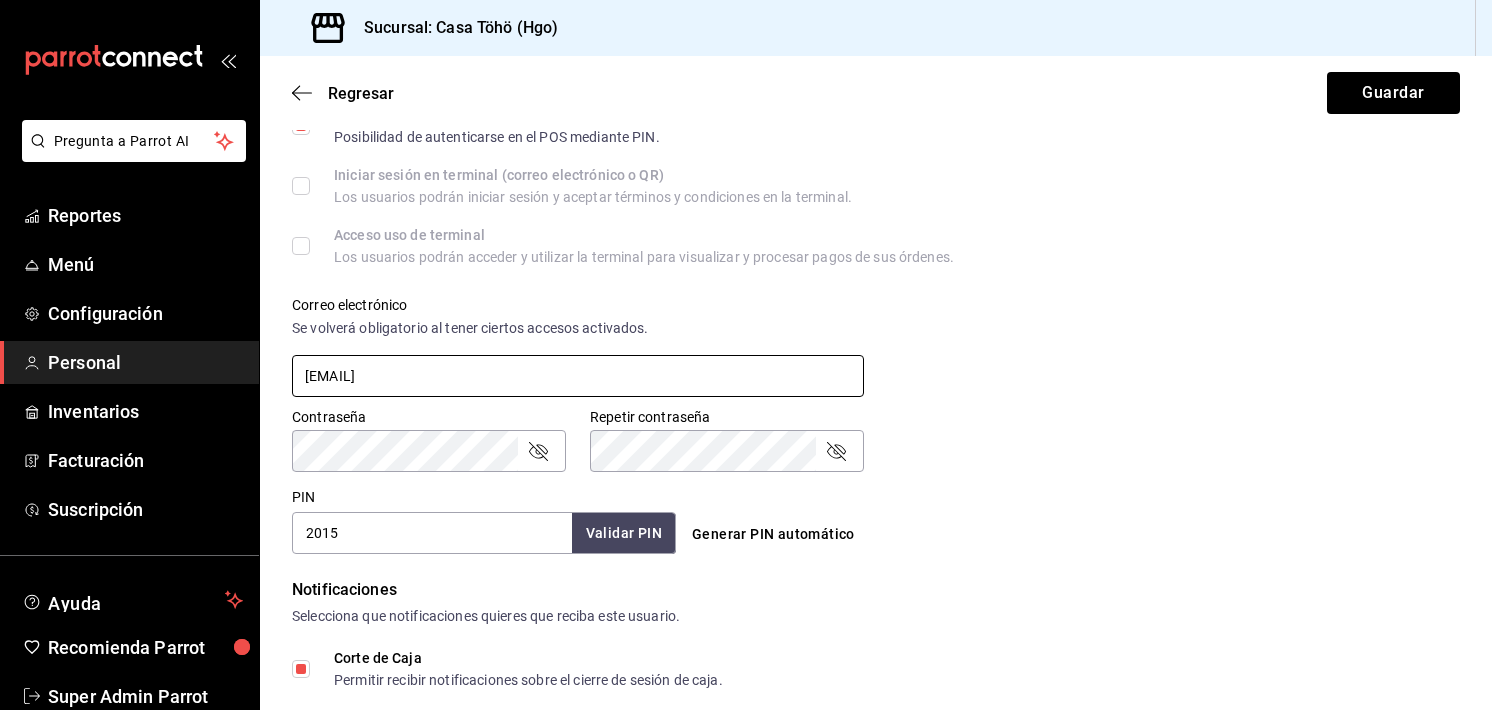 type on "[PHONE]" 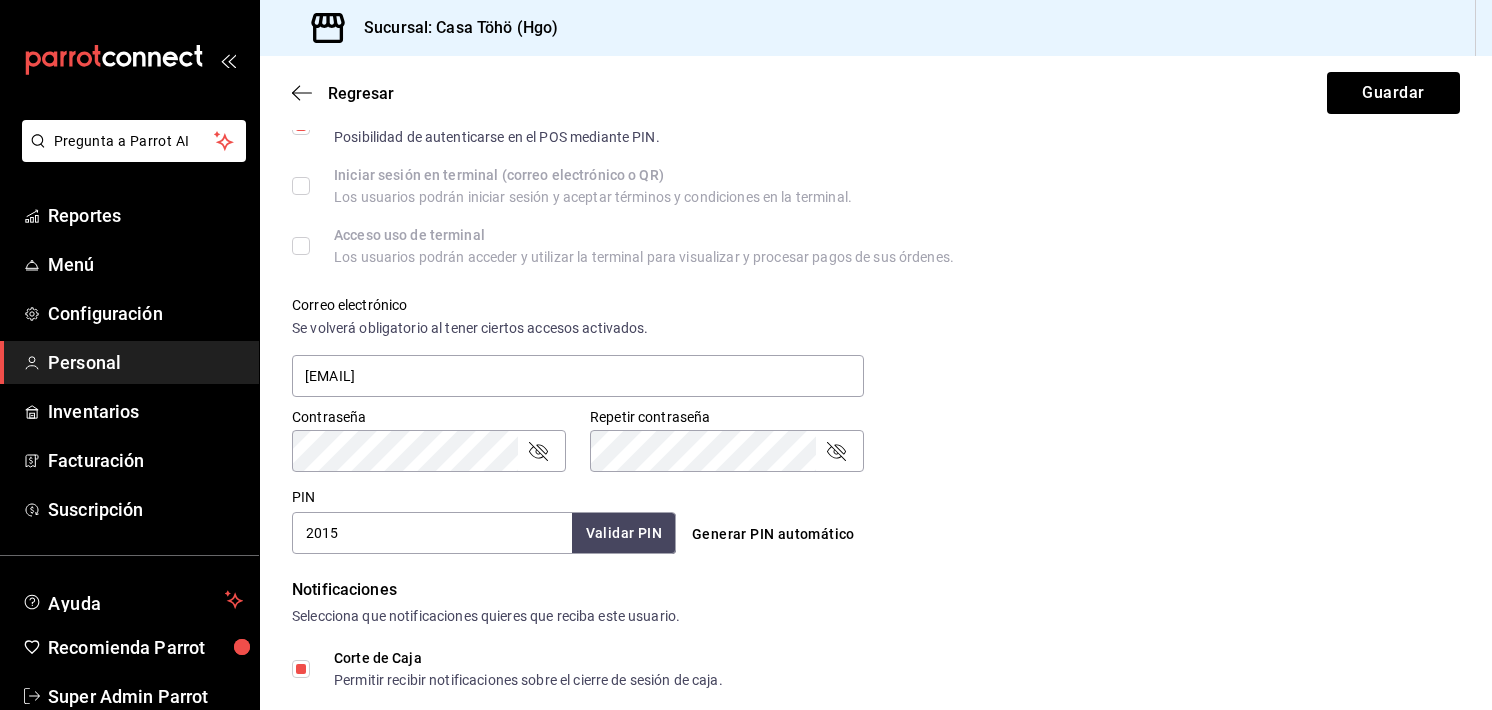 type 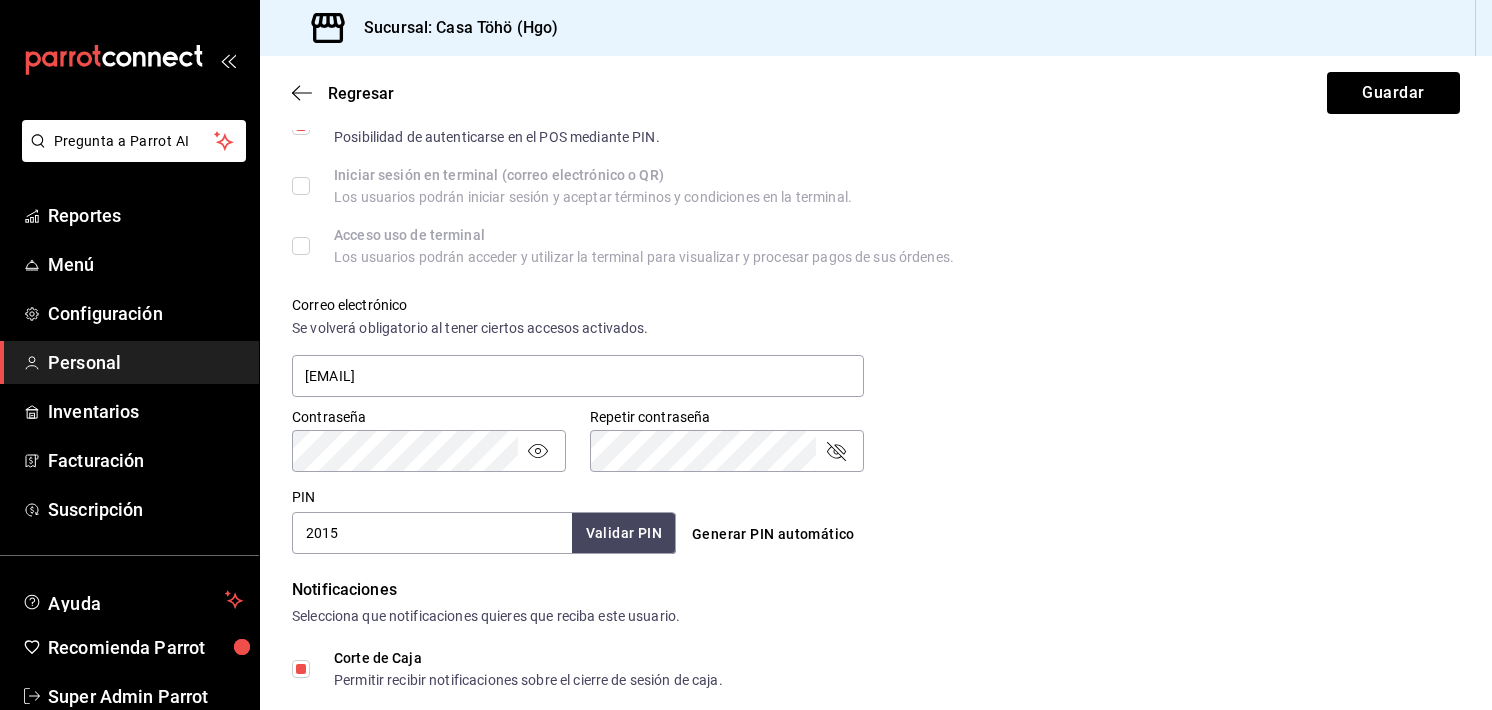click 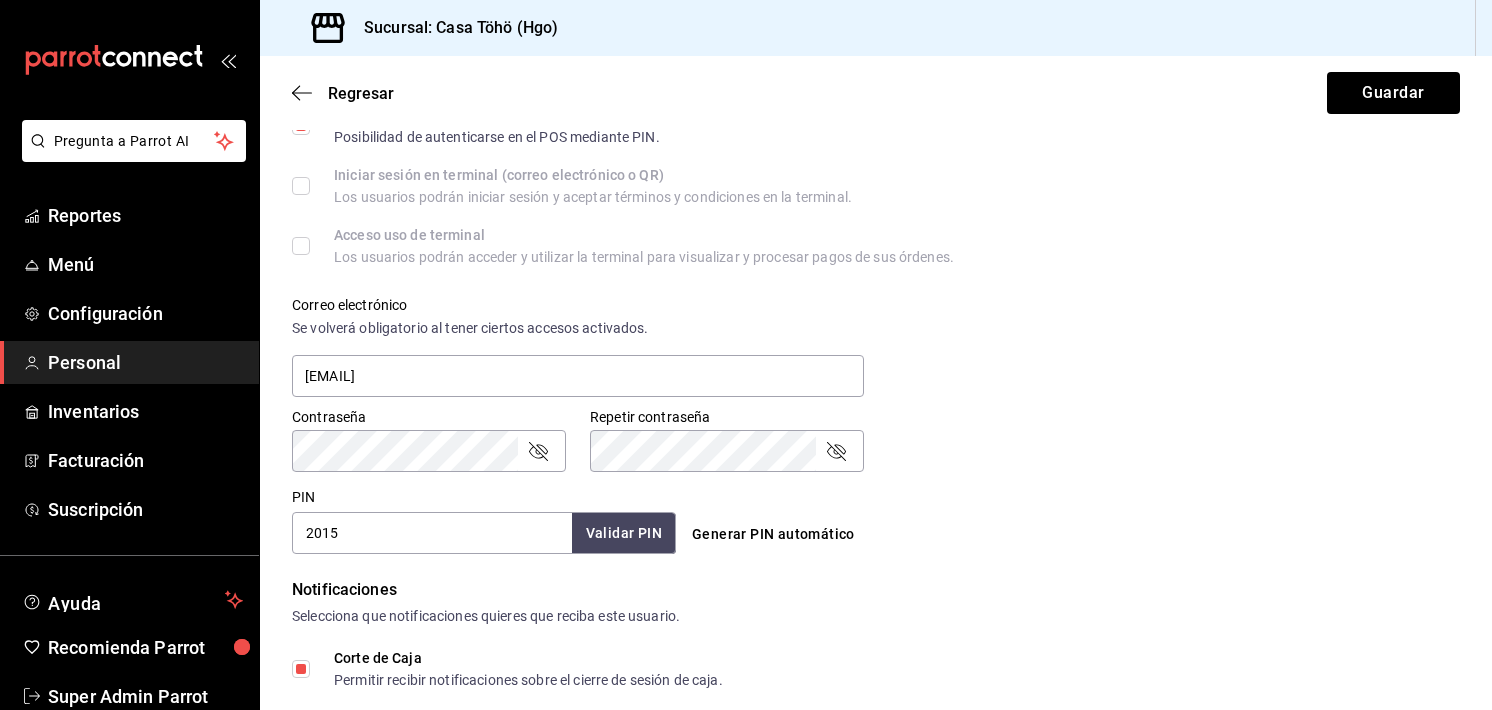 click 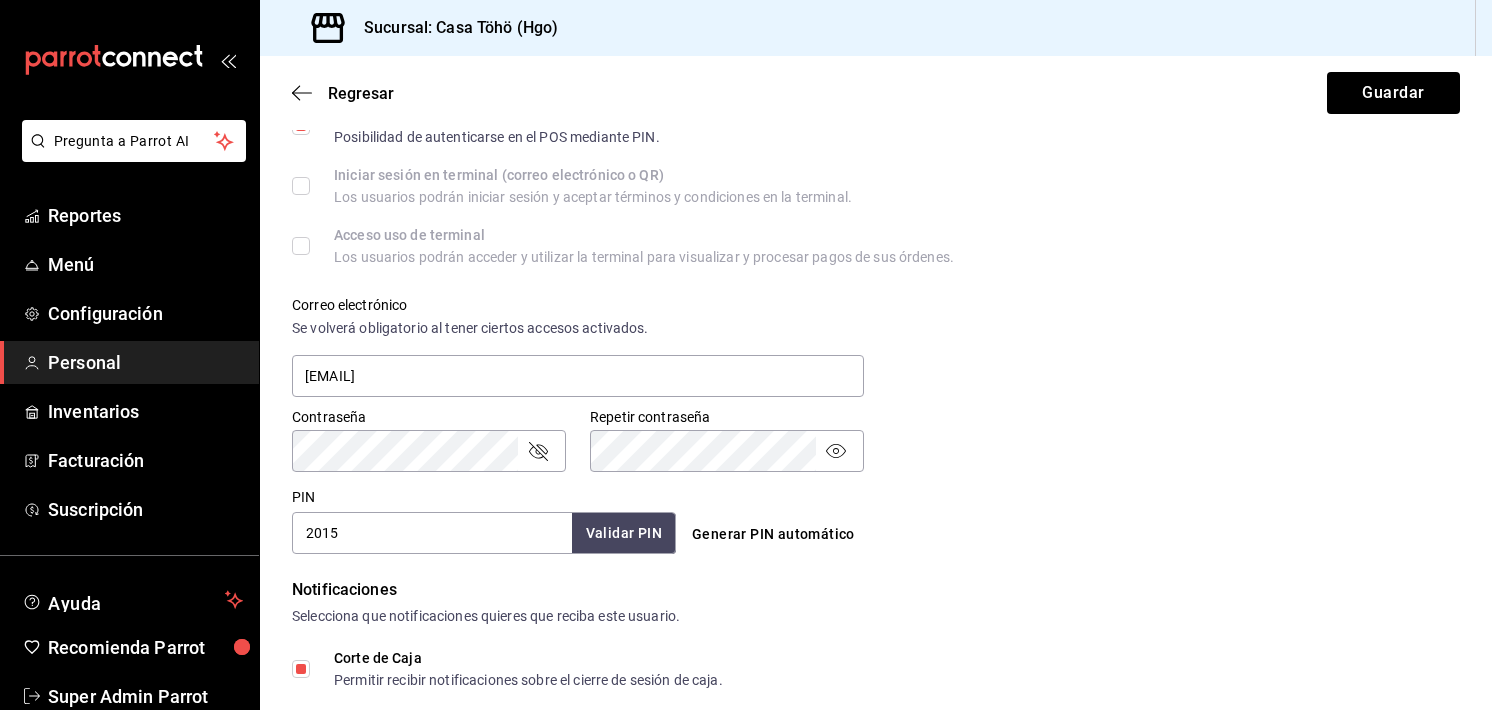 click 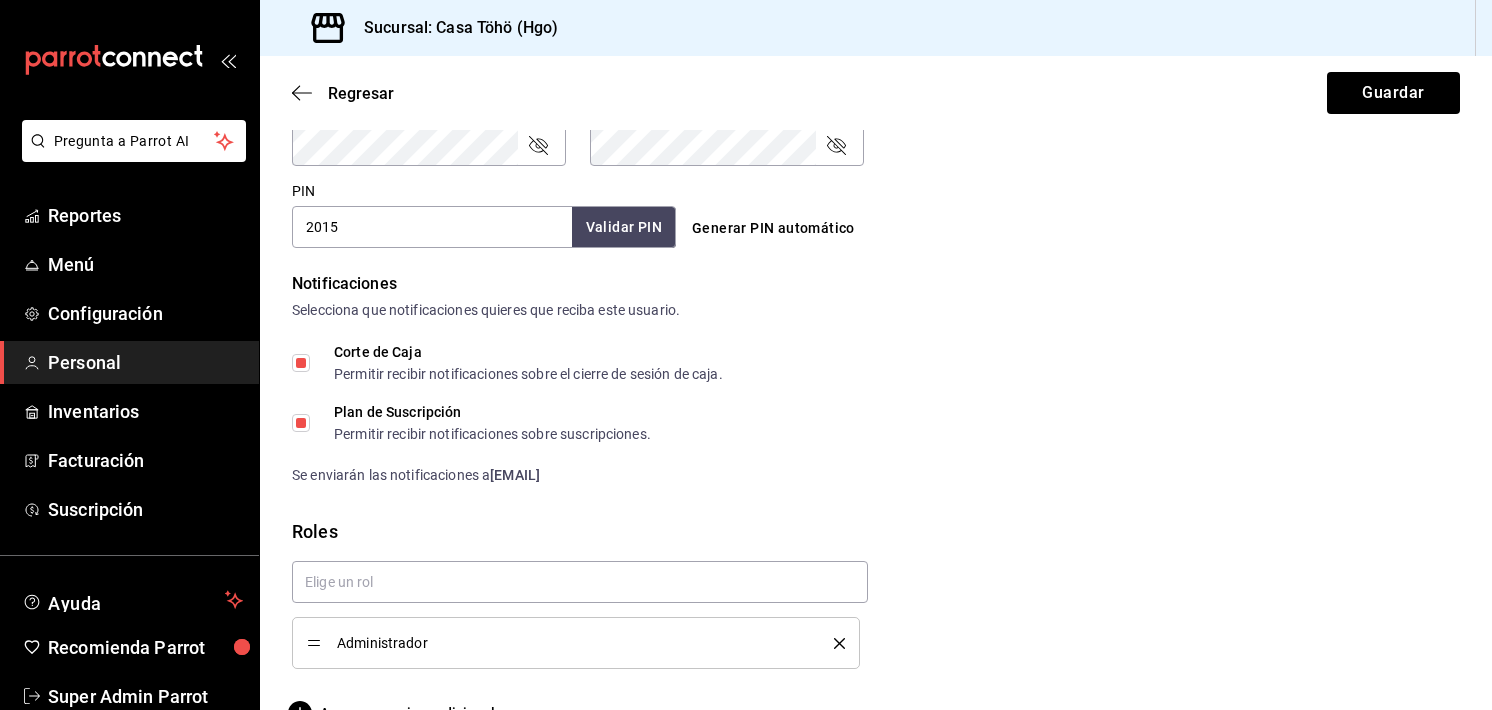 scroll, scrollTop: 880, scrollLeft: 0, axis: vertical 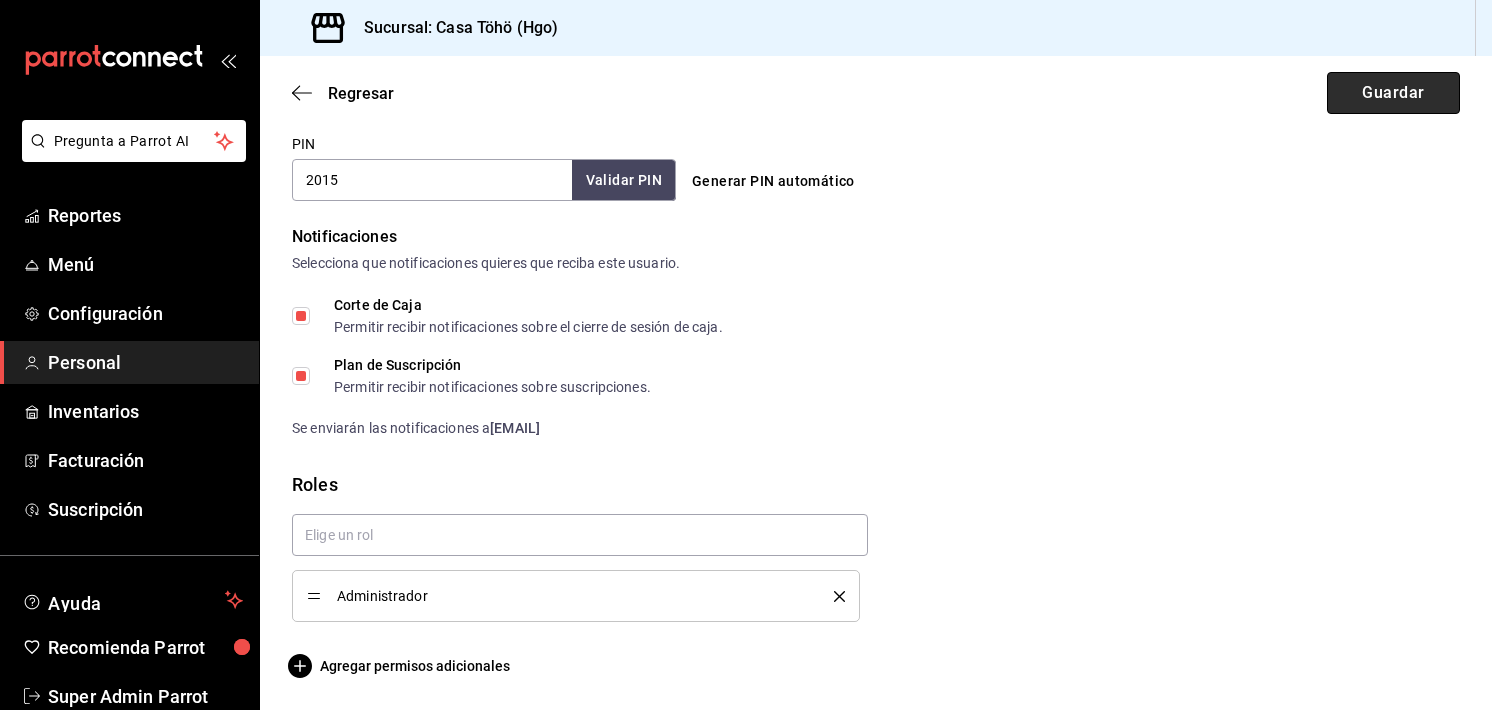 click on "Guardar" at bounding box center (1393, 93) 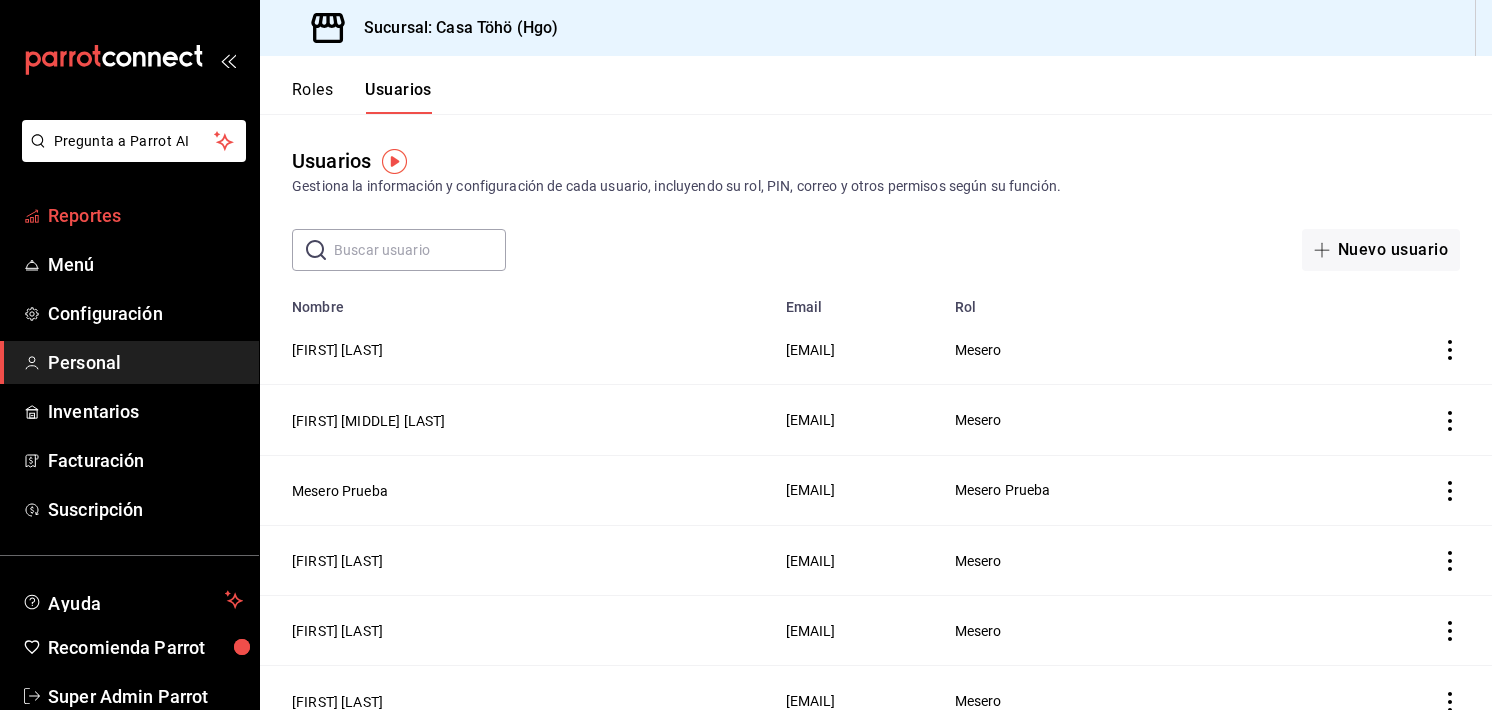 click on "Reportes" at bounding box center (145, 215) 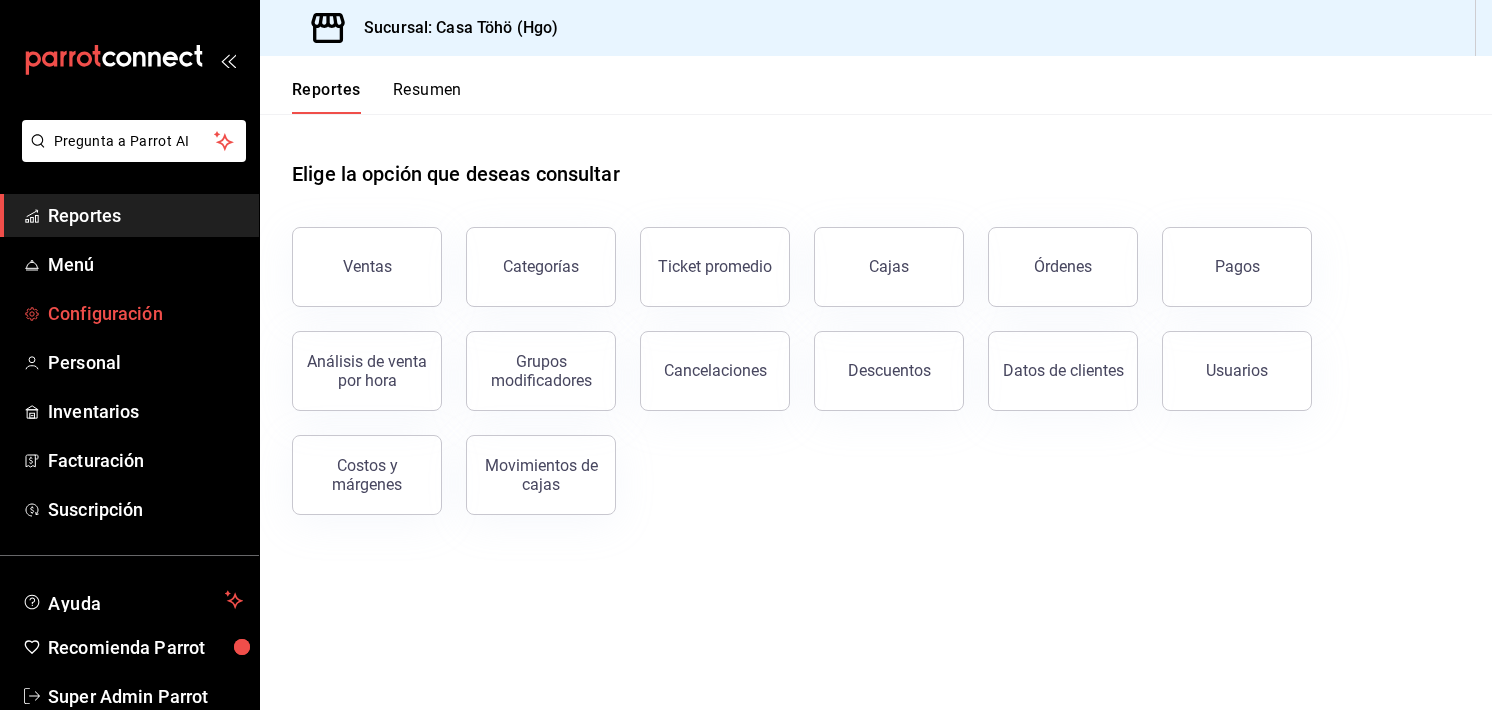 click on "Configuración" at bounding box center [145, 313] 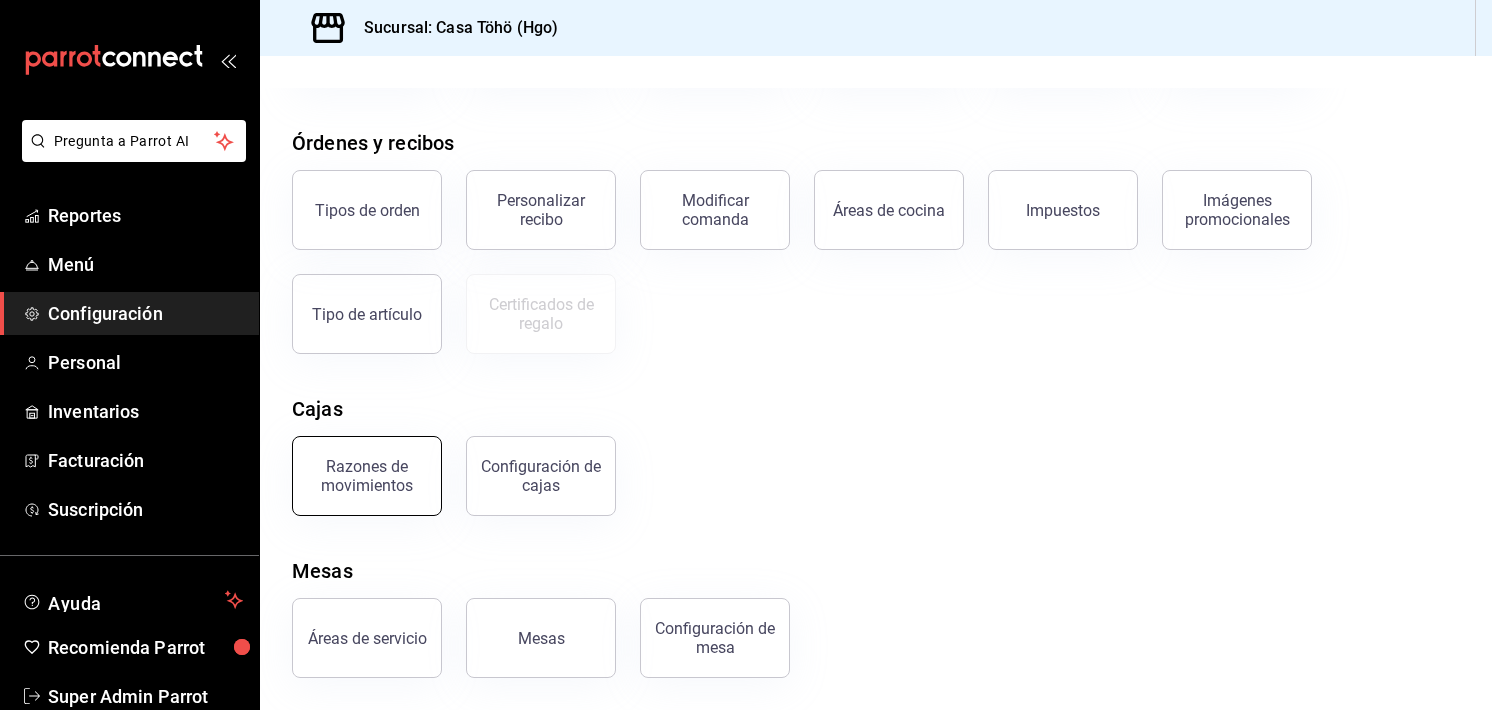 scroll, scrollTop: 0, scrollLeft: 0, axis: both 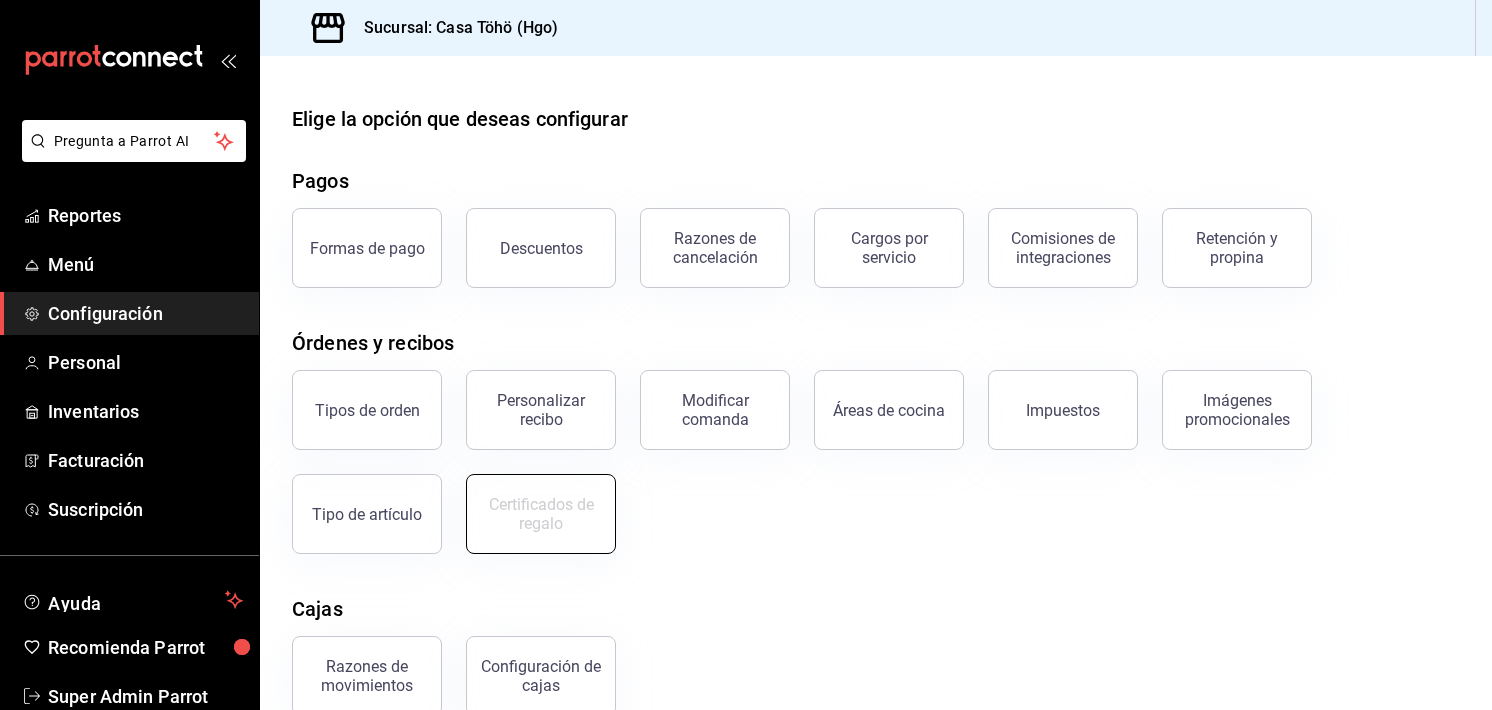 click on "Certificados de regalo" at bounding box center (541, 514) 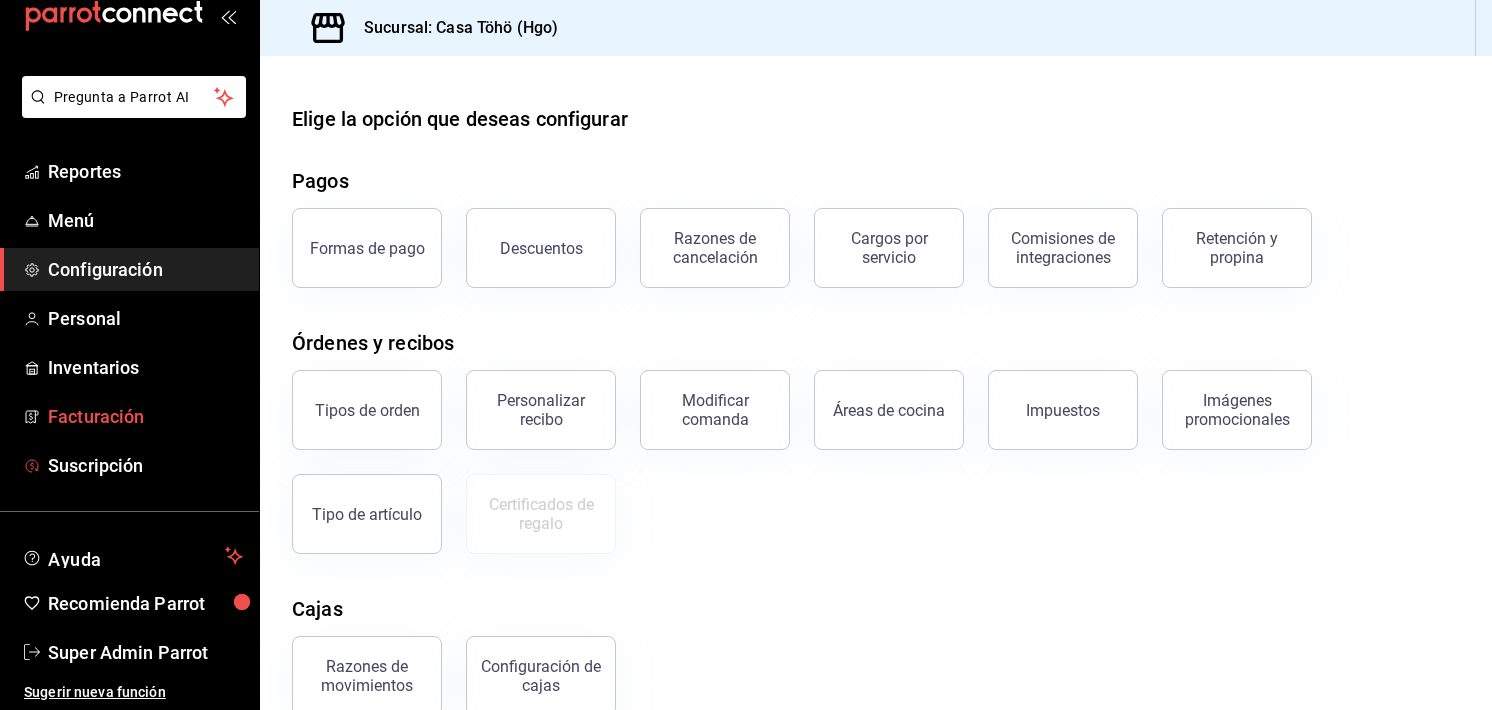 scroll, scrollTop: 44, scrollLeft: 0, axis: vertical 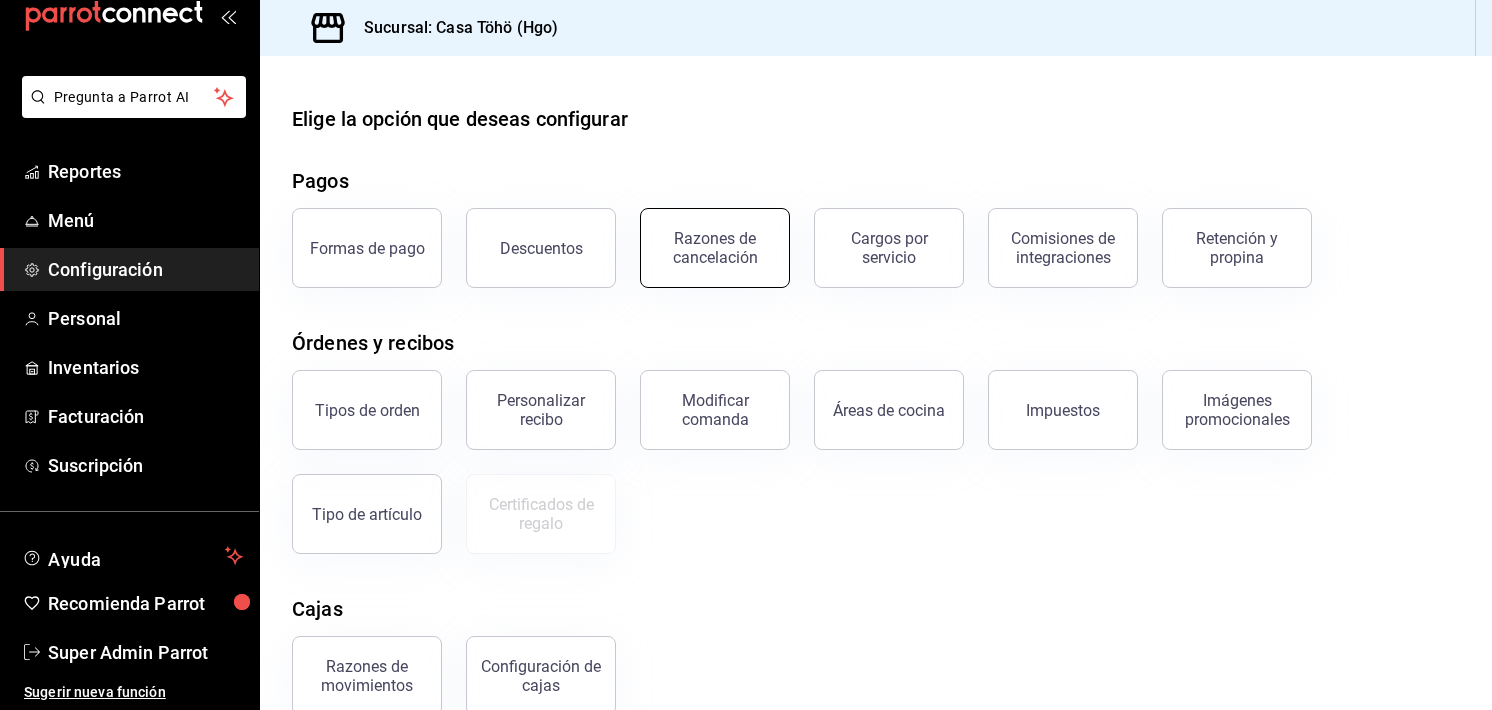 click on "Razones de cancelación" at bounding box center [715, 248] 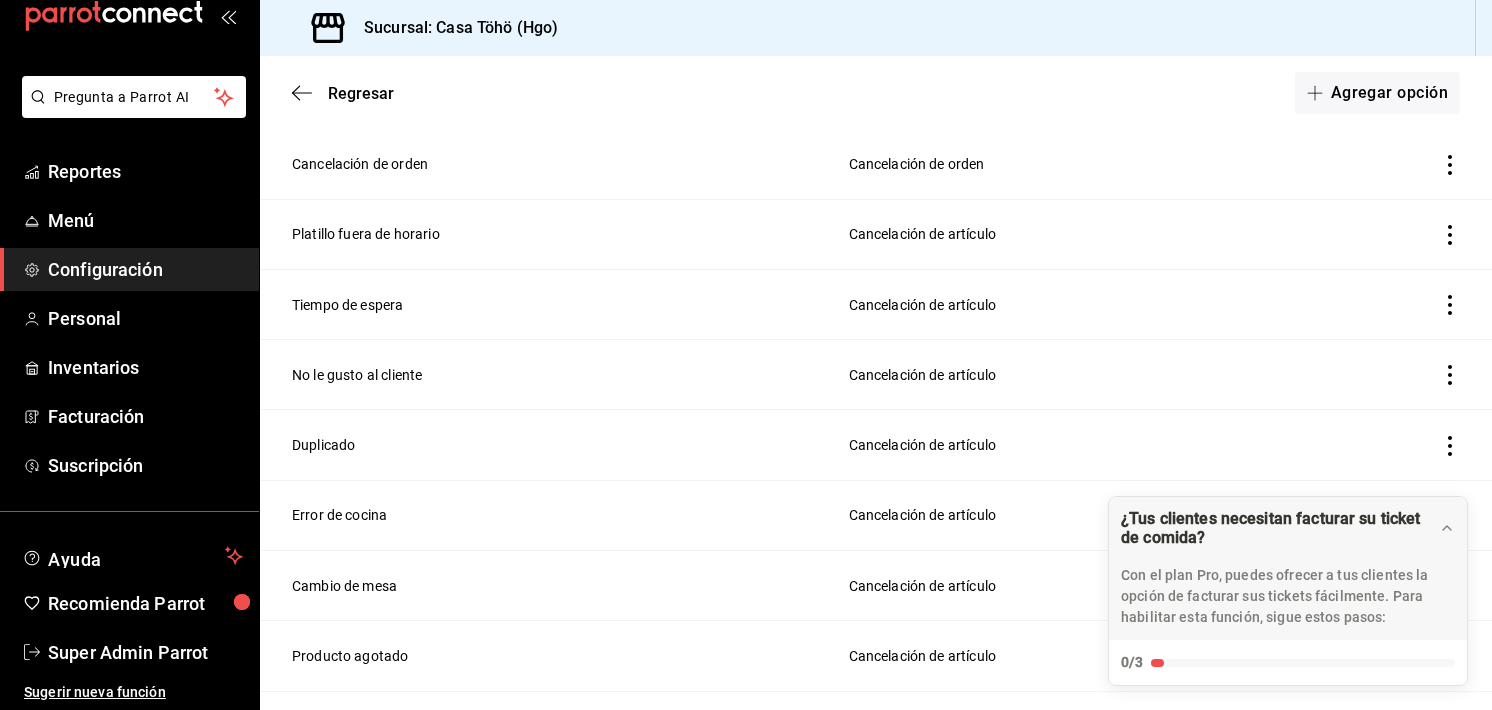scroll, scrollTop: 0, scrollLeft: 0, axis: both 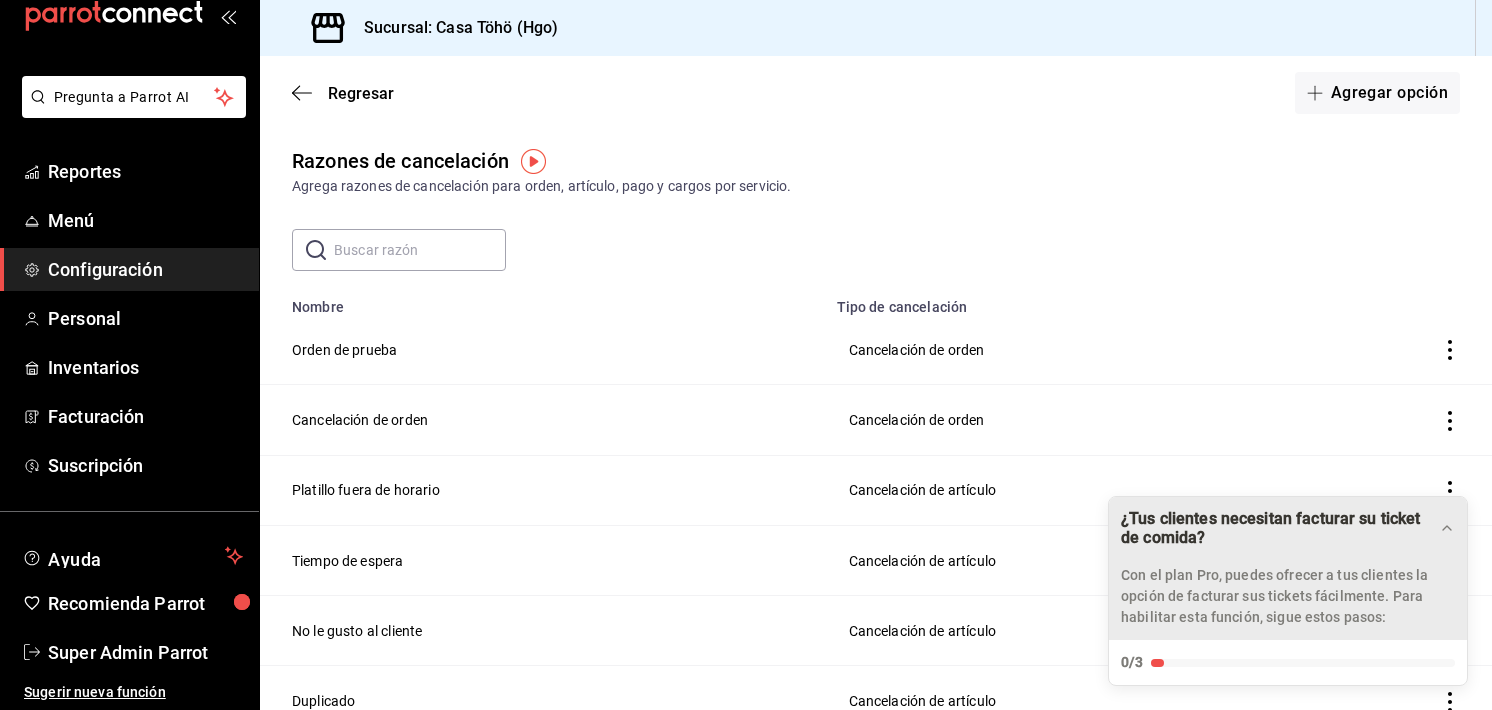 click 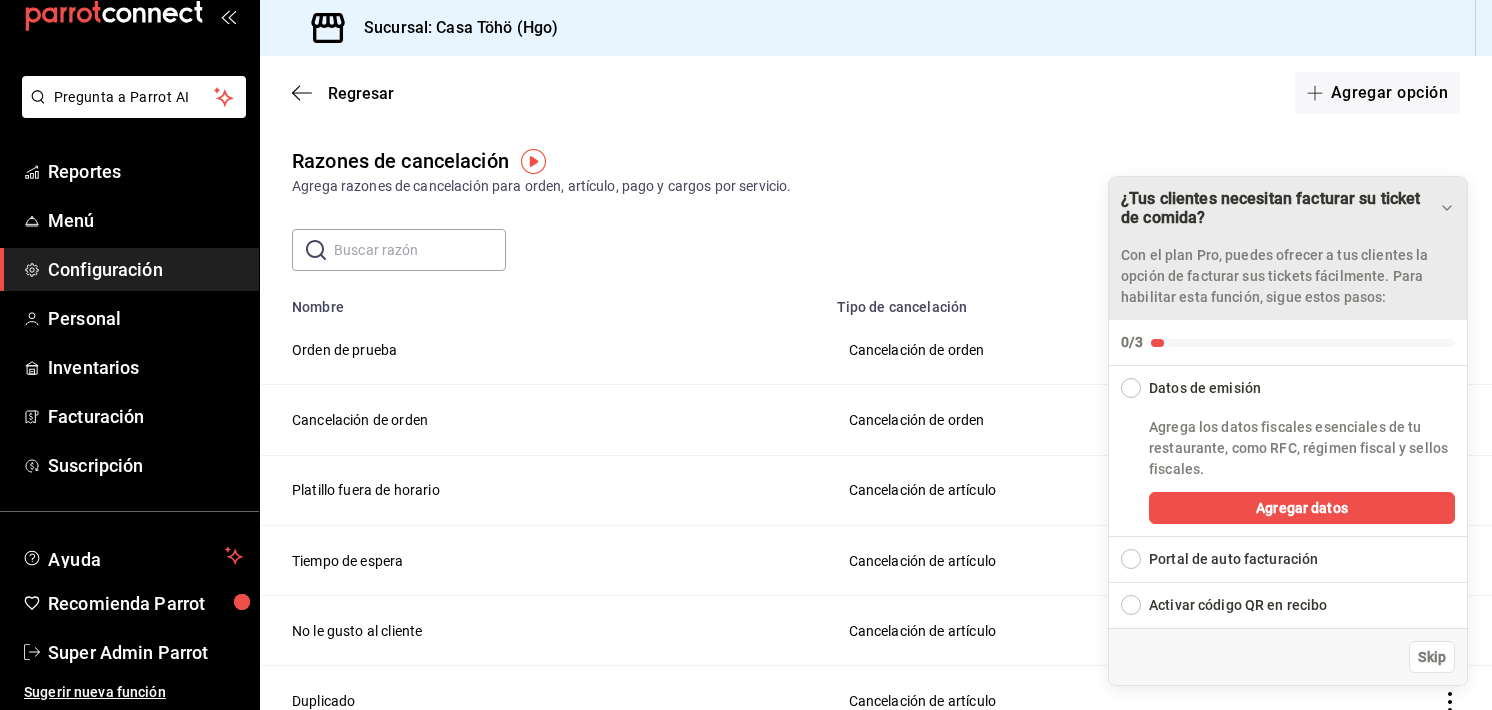 click 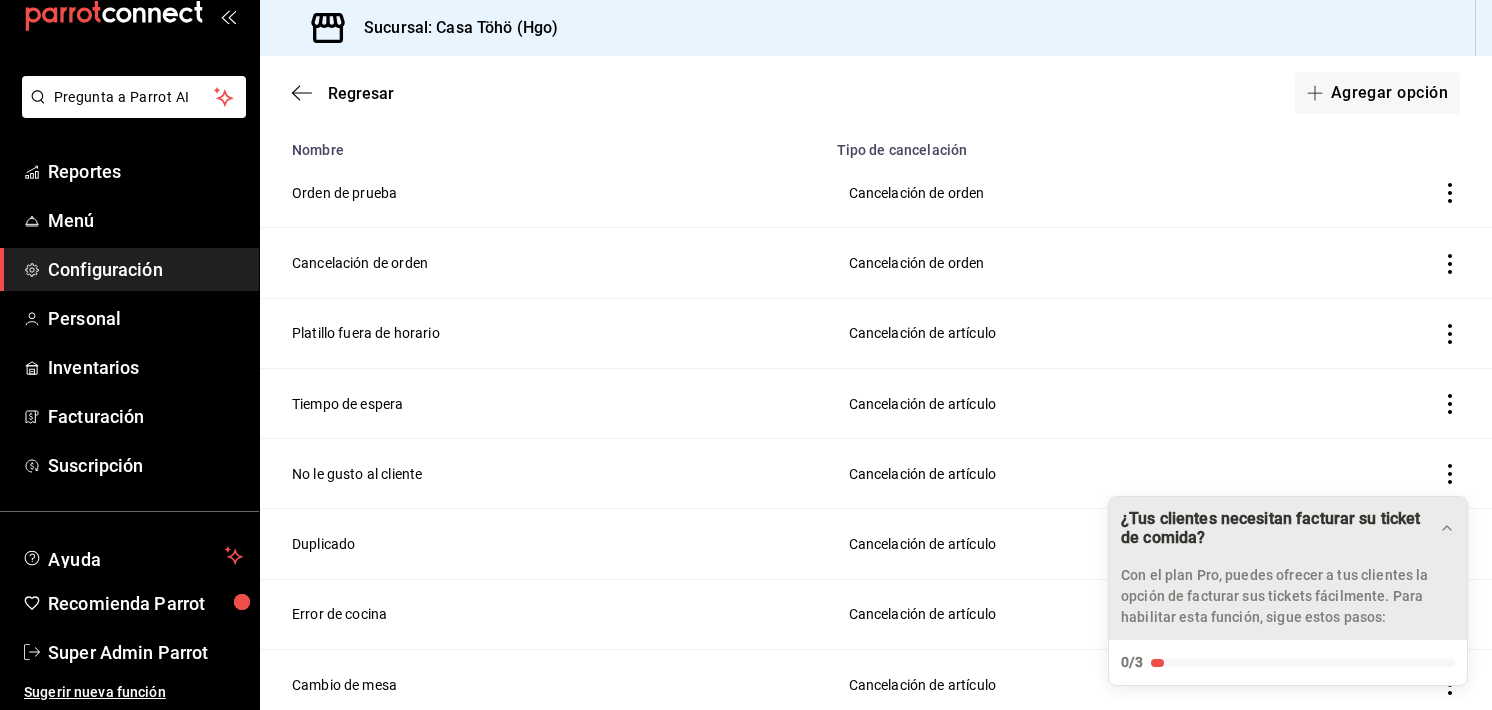 scroll, scrollTop: 0, scrollLeft: 0, axis: both 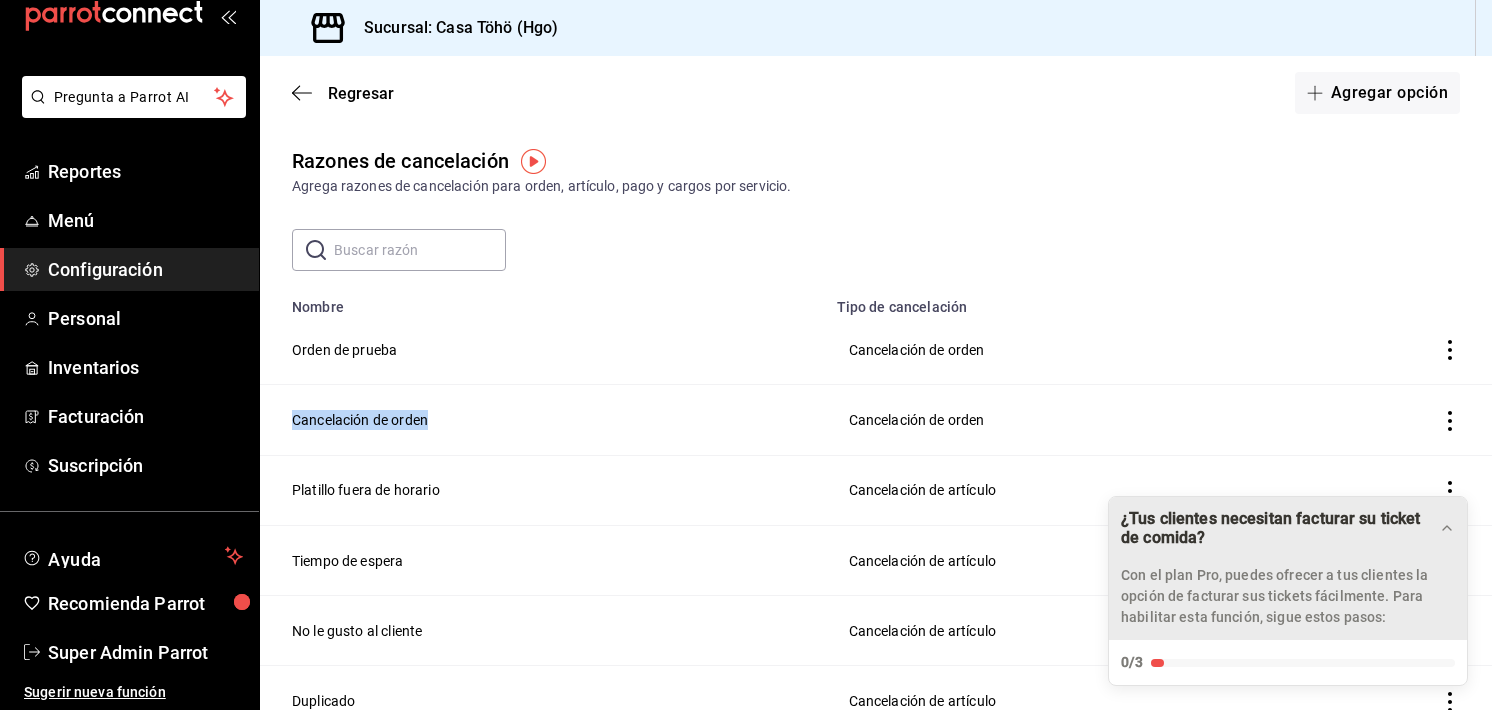 drag, startPoint x: 445, startPoint y: 414, endPoint x: 272, endPoint y: 411, distance: 173.02602 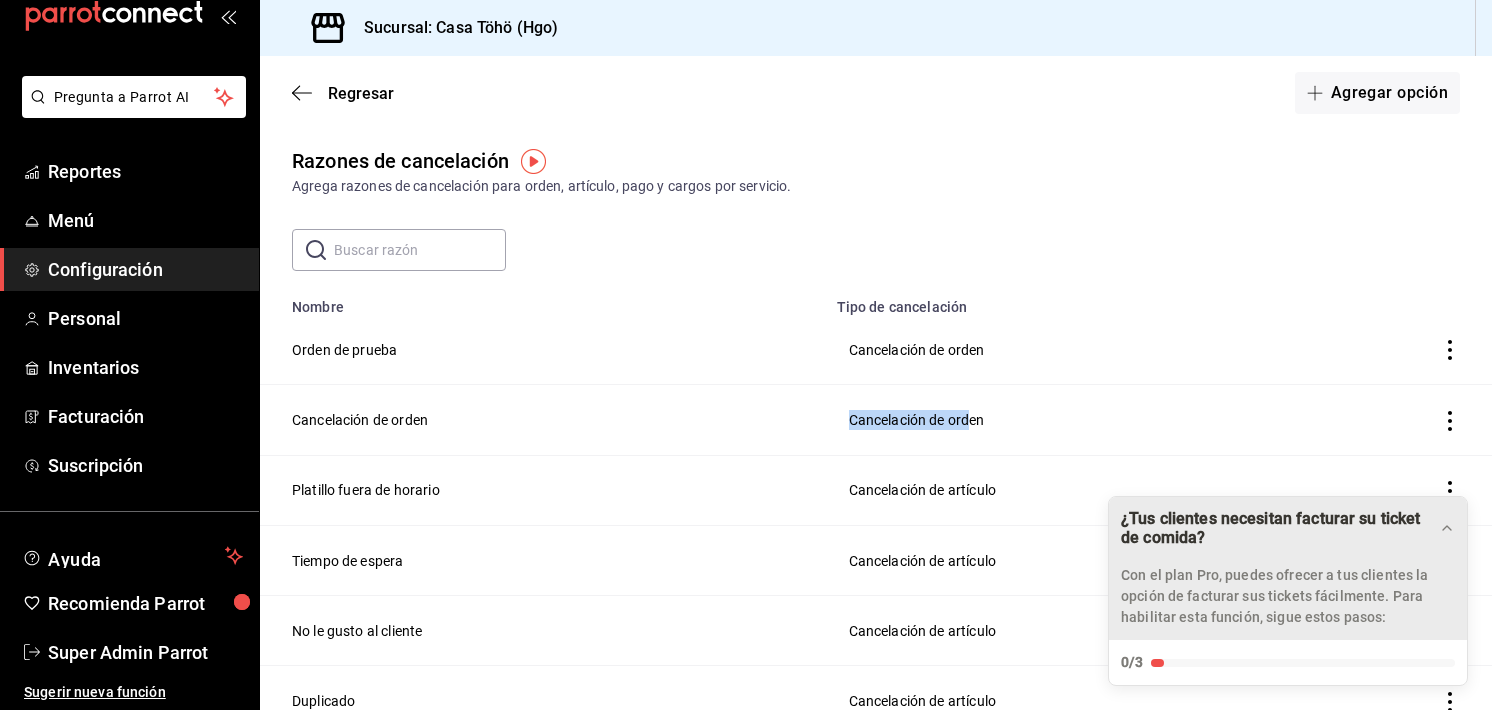 drag, startPoint x: 965, startPoint y: 417, endPoint x: 745, endPoint y: 433, distance: 220.58105 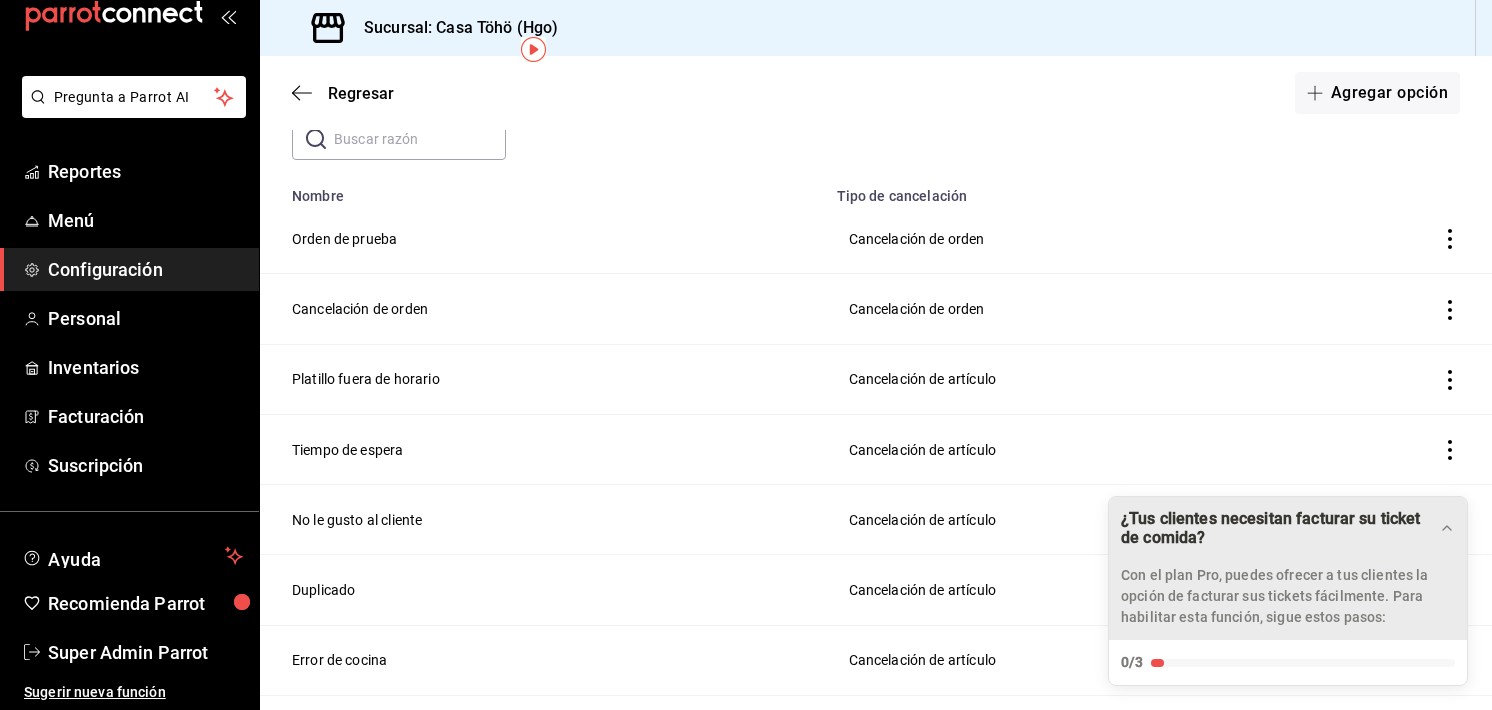 click on "Cancelación de artículo" at bounding box center [1065, 379] 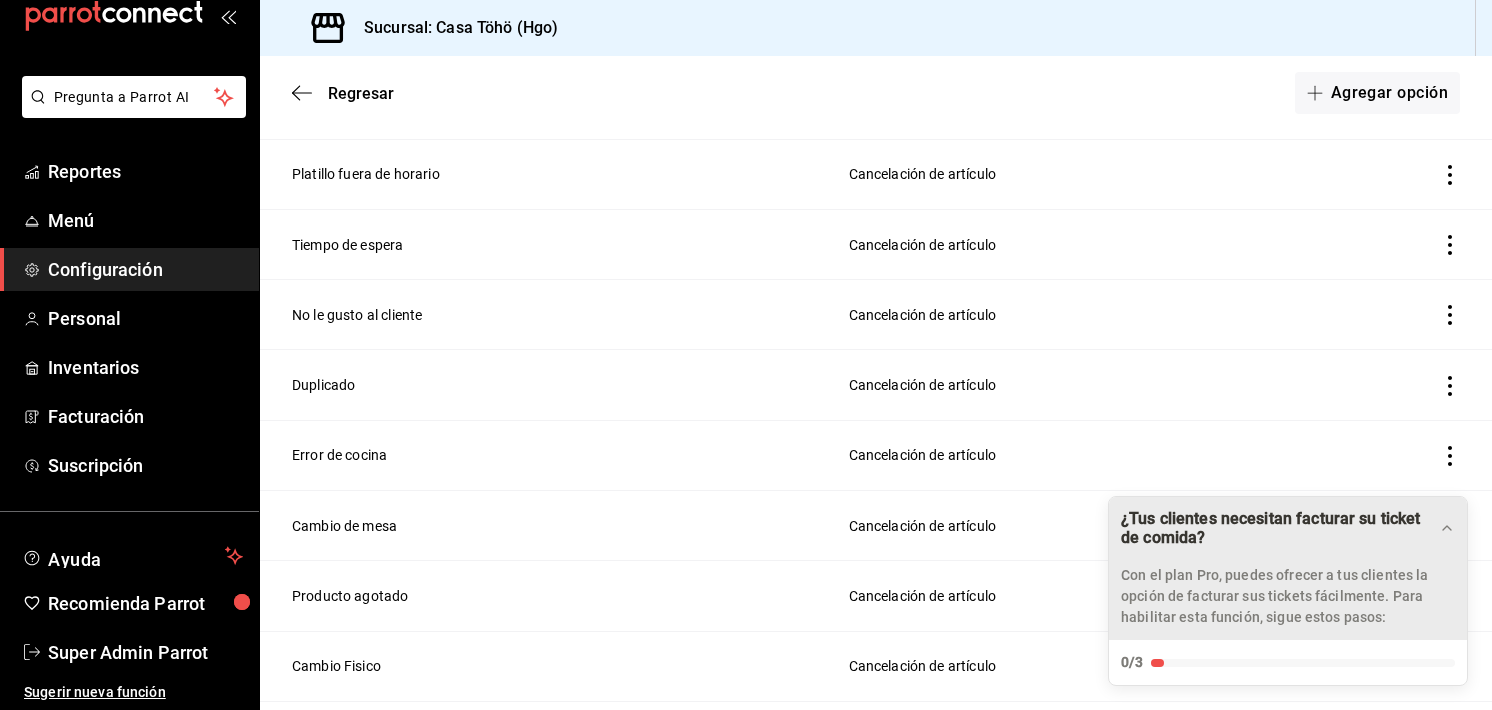 scroll, scrollTop: 306, scrollLeft: 0, axis: vertical 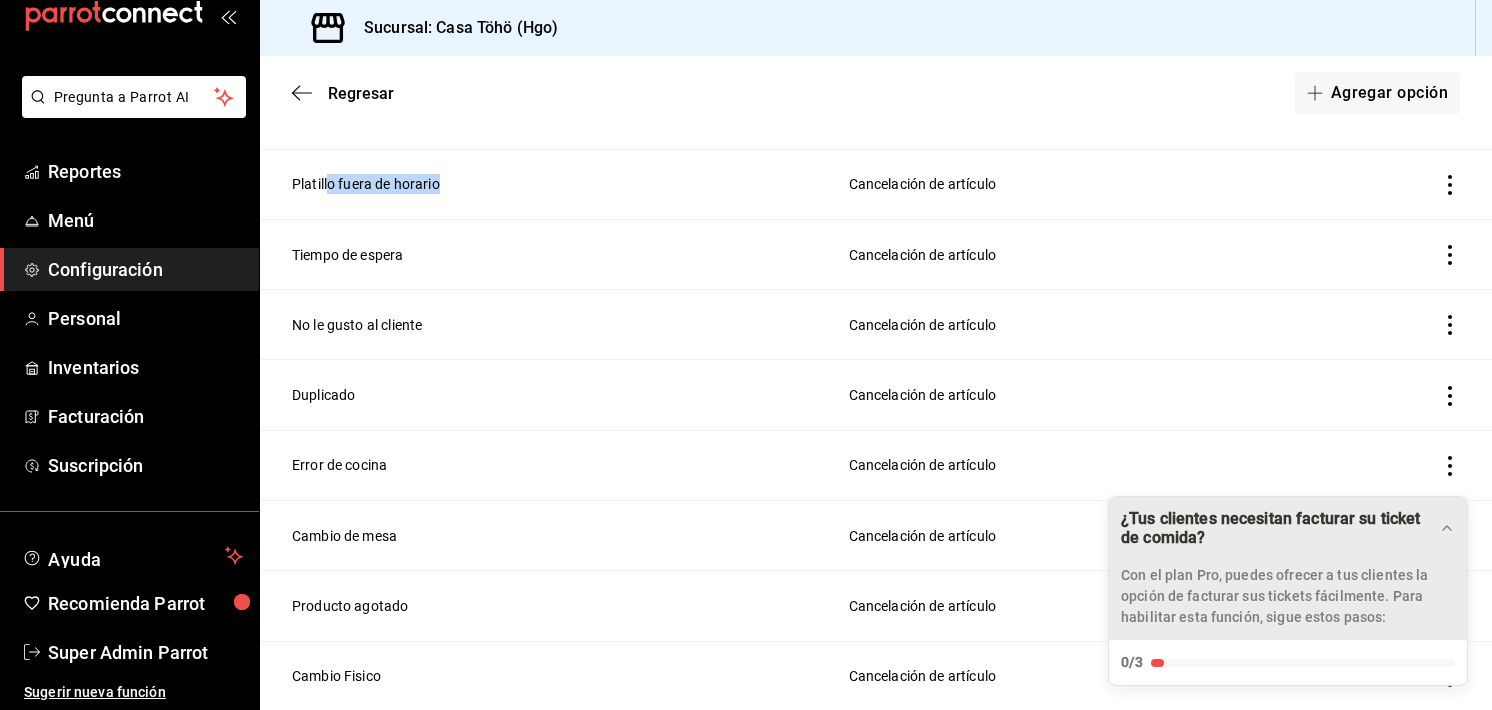 drag, startPoint x: 441, startPoint y: 179, endPoint x: 329, endPoint y: 181, distance: 112.01785 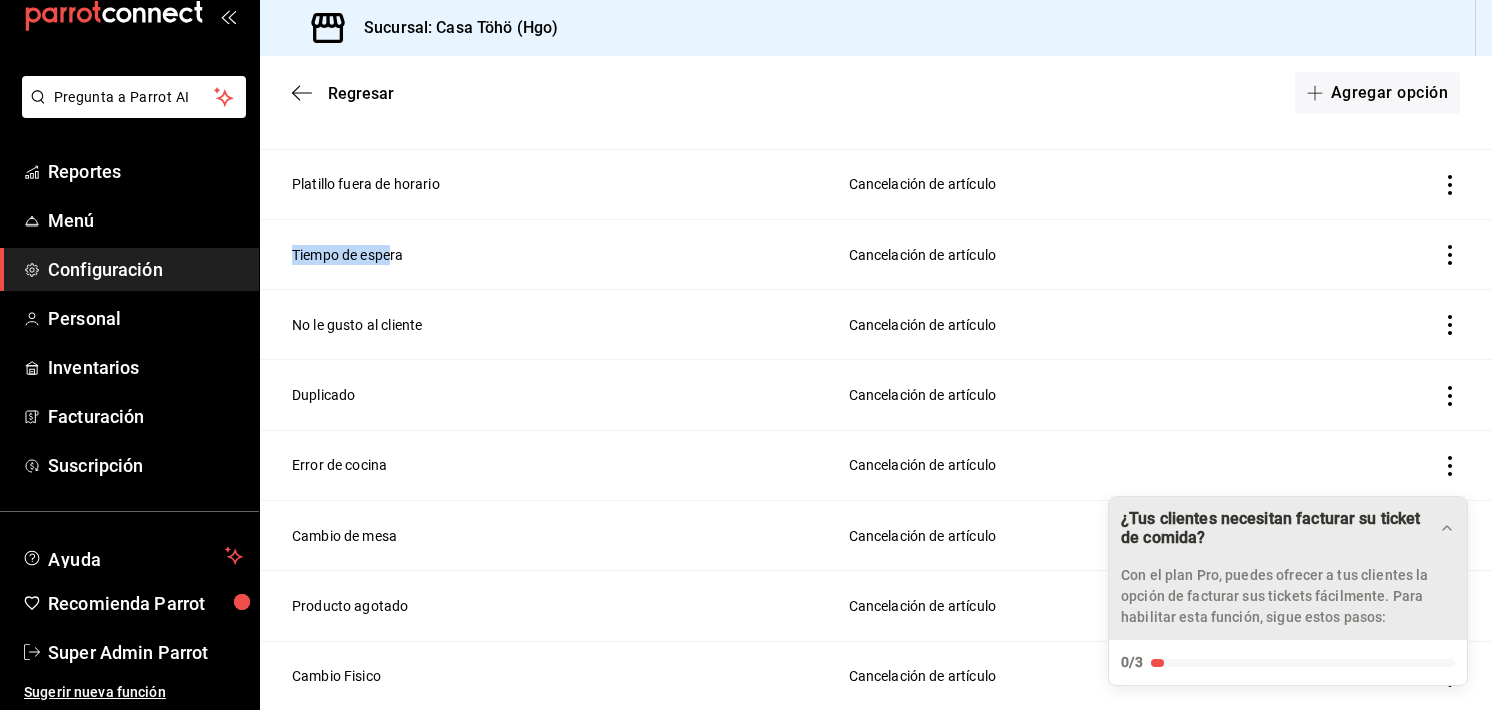 drag, startPoint x: 394, startPoint y: 237, endPoint x: 285, endPoint y: 237, distance: 109 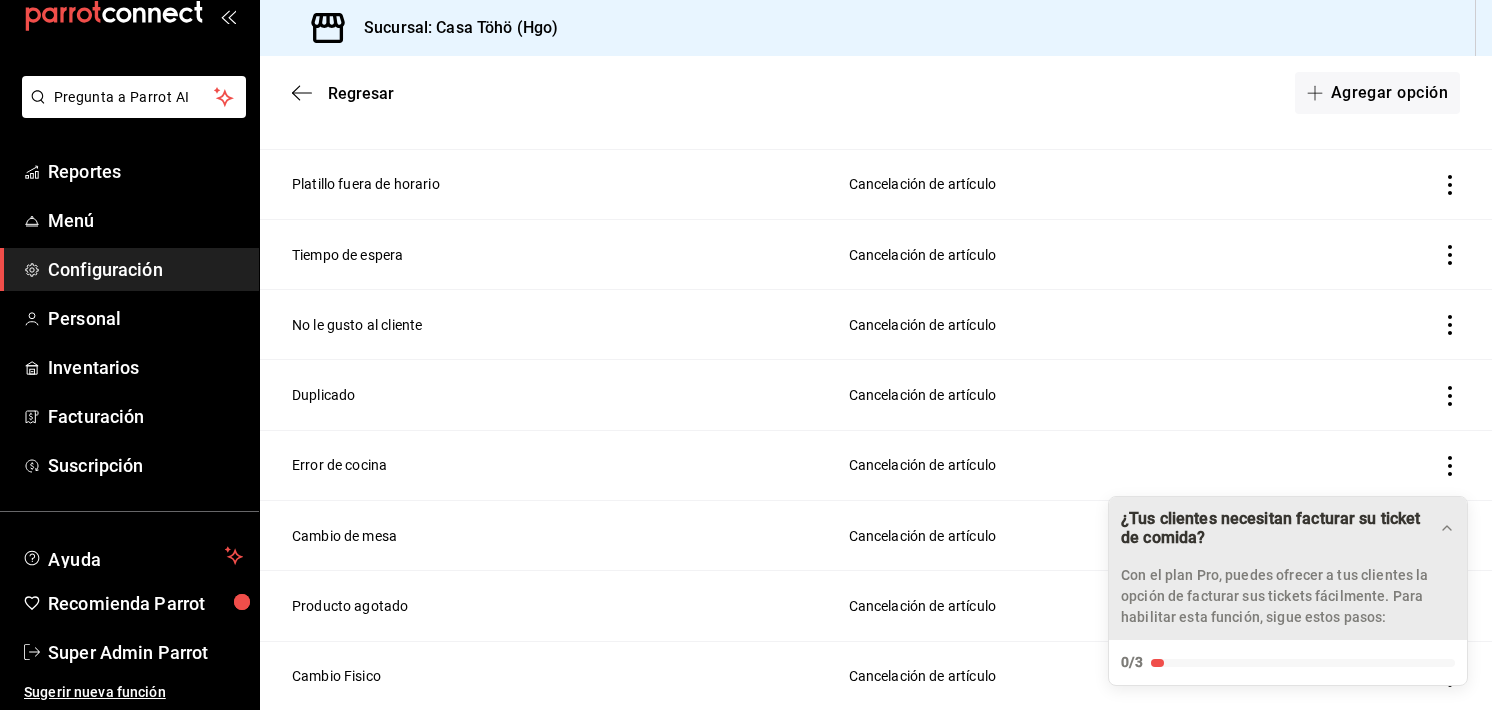 click on "No le gusto al cliente" at bounding box center [542, 325] 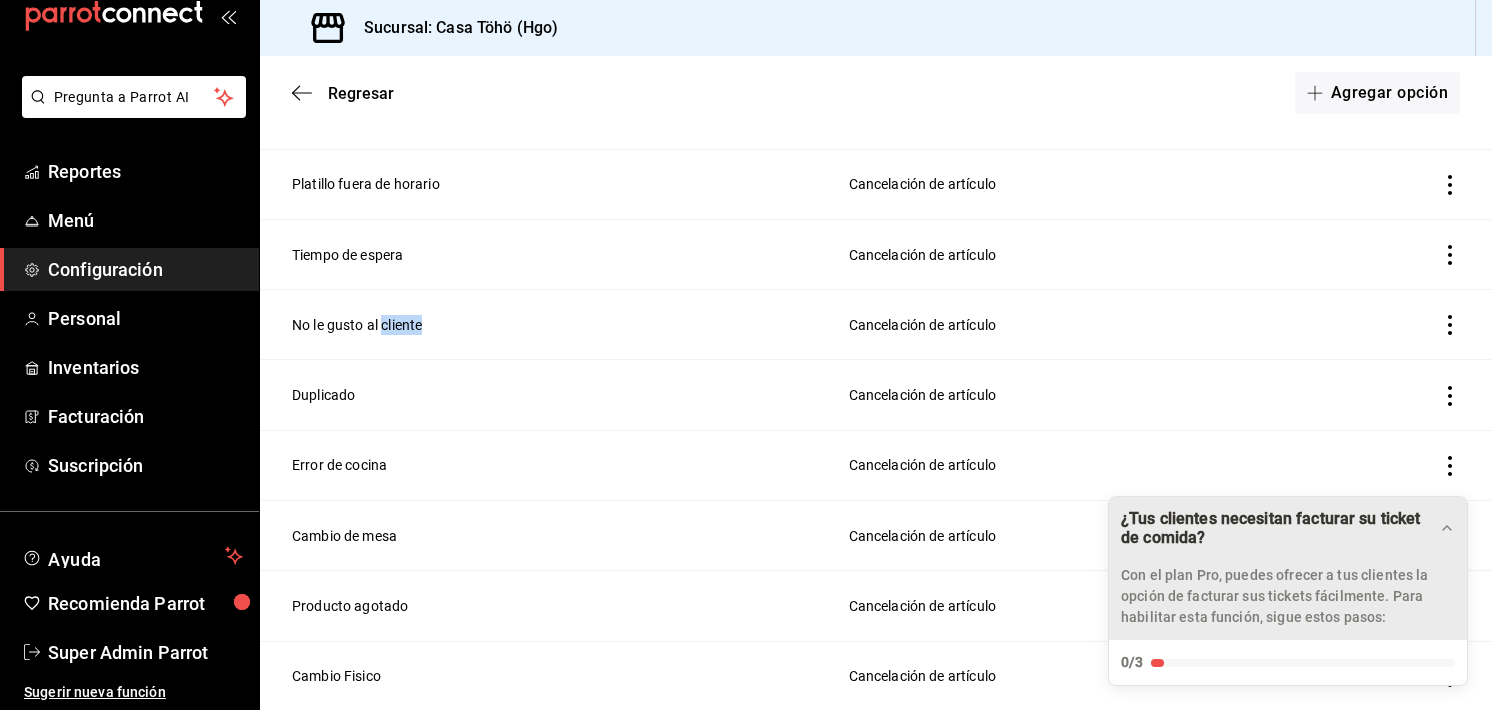 click on "No le gusto al cliente" at bounding box center [542, 325] 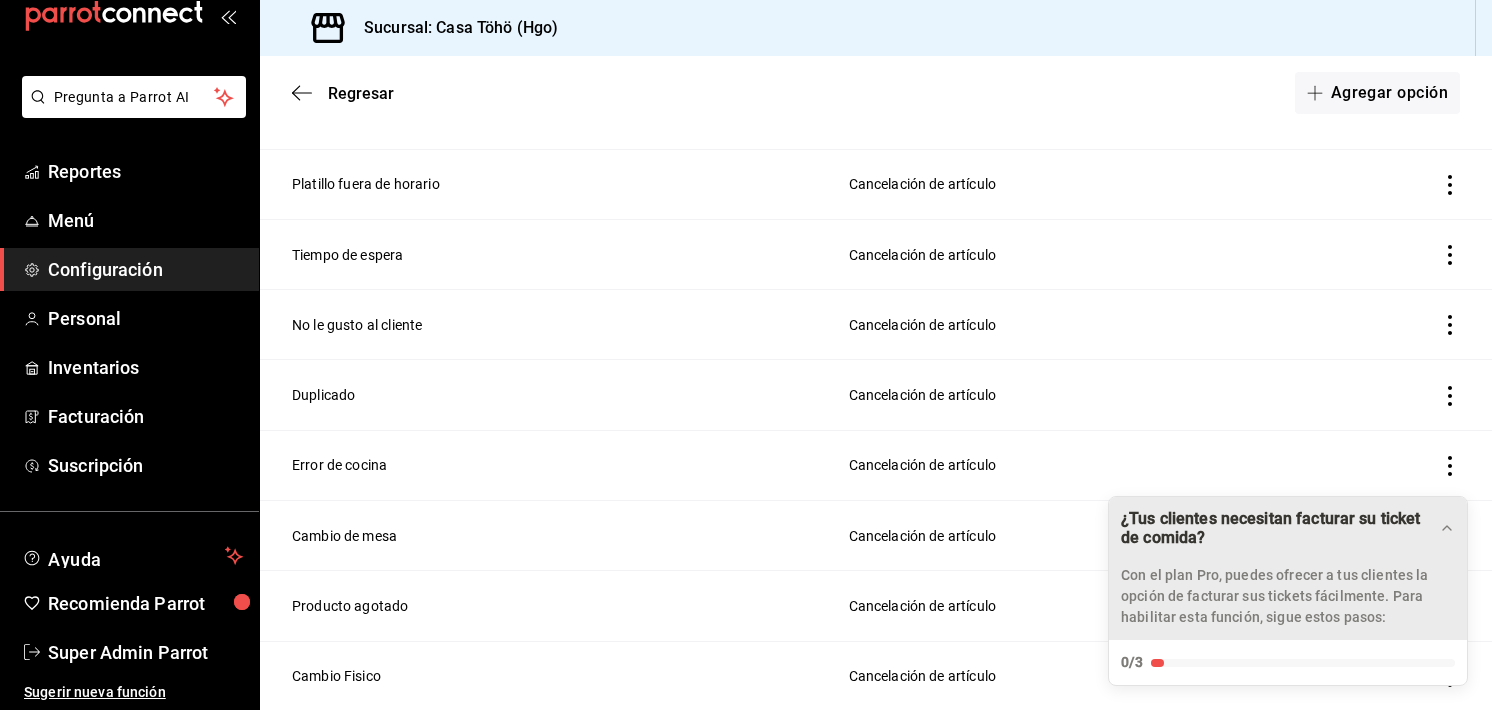 click on "Duplicado" at bounding box center [542, 395] 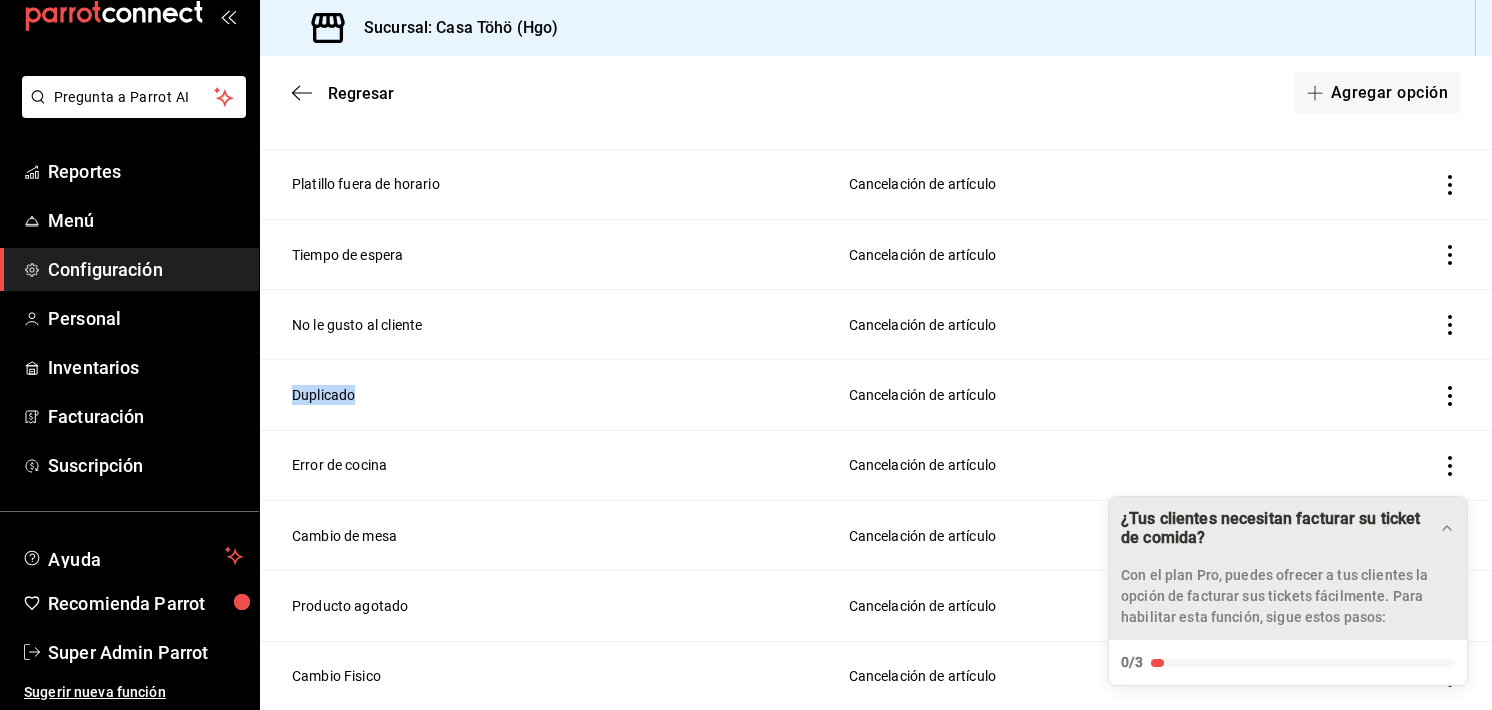 click on "Duplicado" at bounding box center [542, 395] 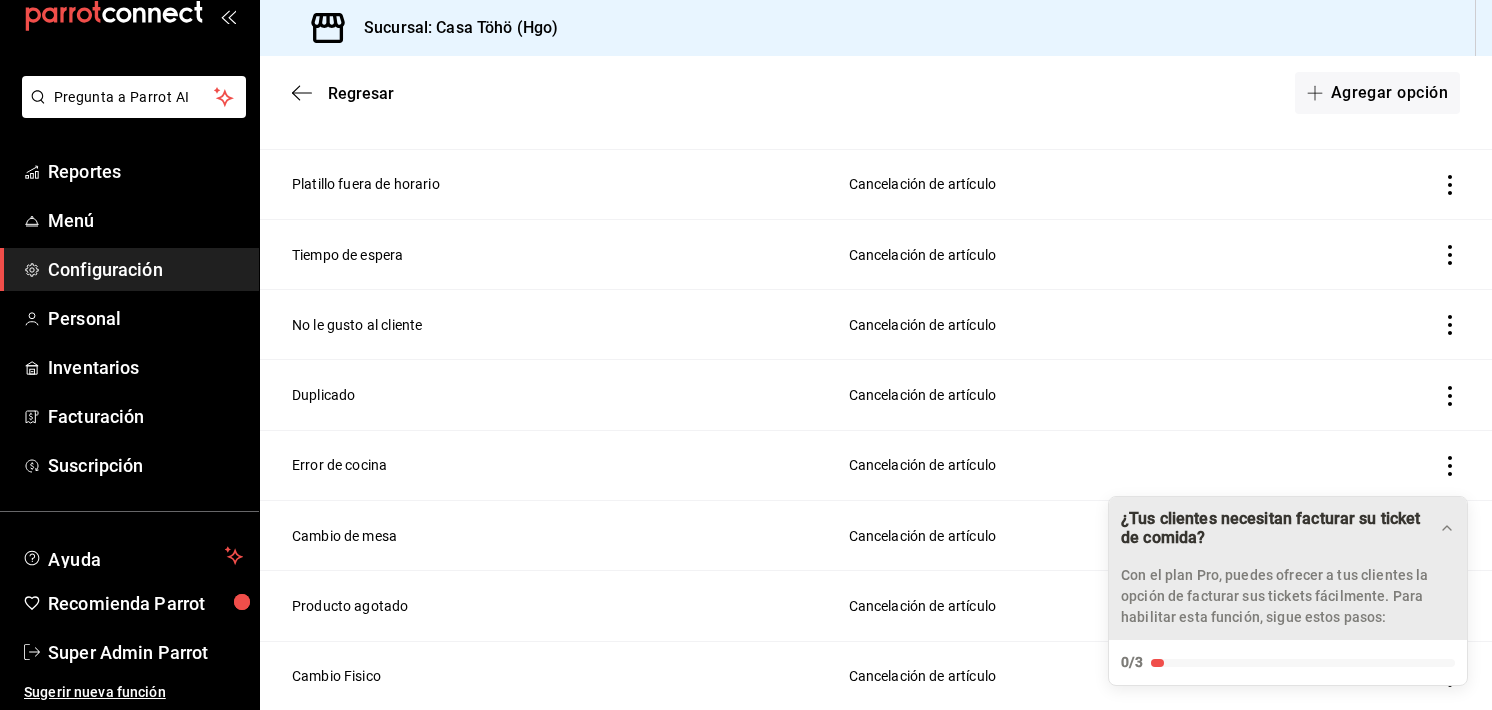 click on "Error de cocina" at bounding box center [542, 465] 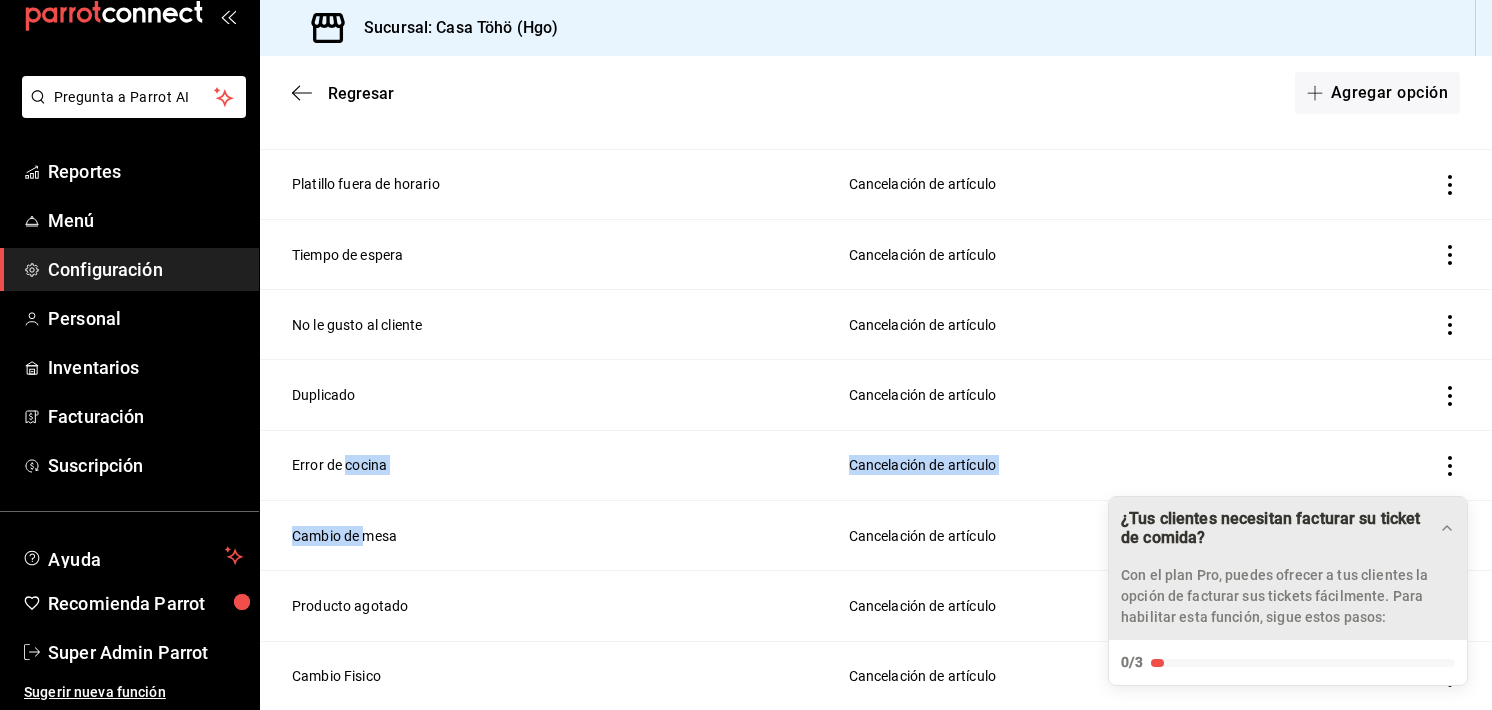 drag, startPoint x: 380, startPoint y: 481, endPoint x: 357, endPoint y: 535, distance: 58.694122 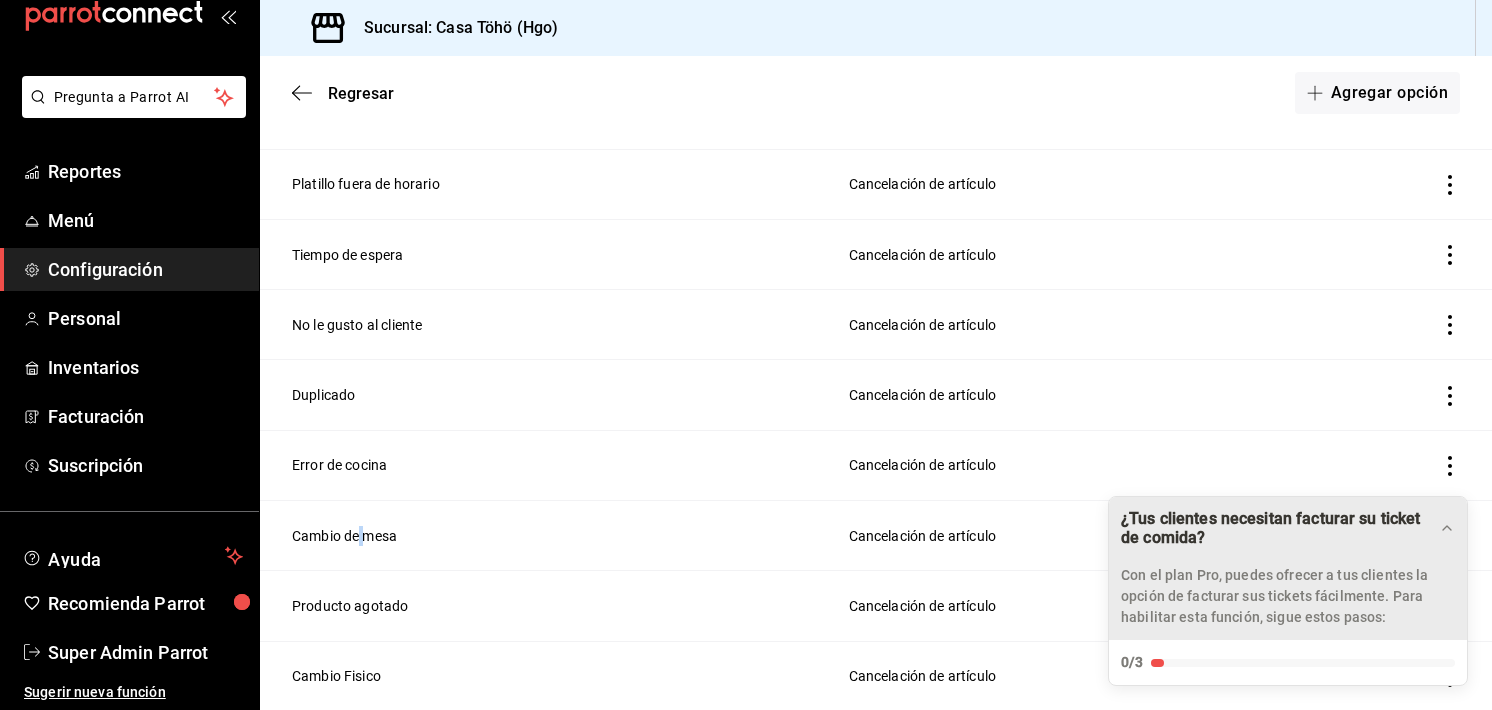 click on "Cambio de mesa" at bounding box center [542, 536] 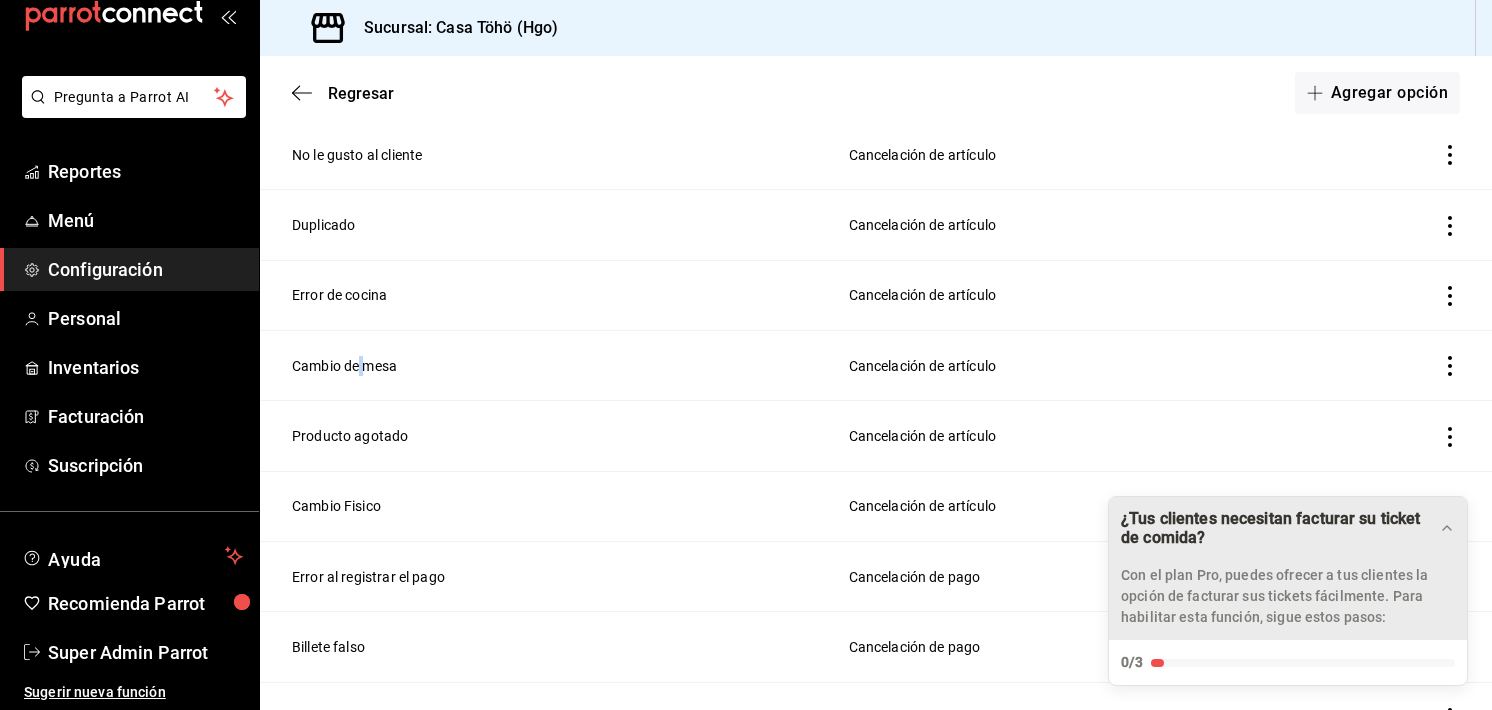 scroll, scrollTop: 476, scrollLeft: 0, axis: vertical 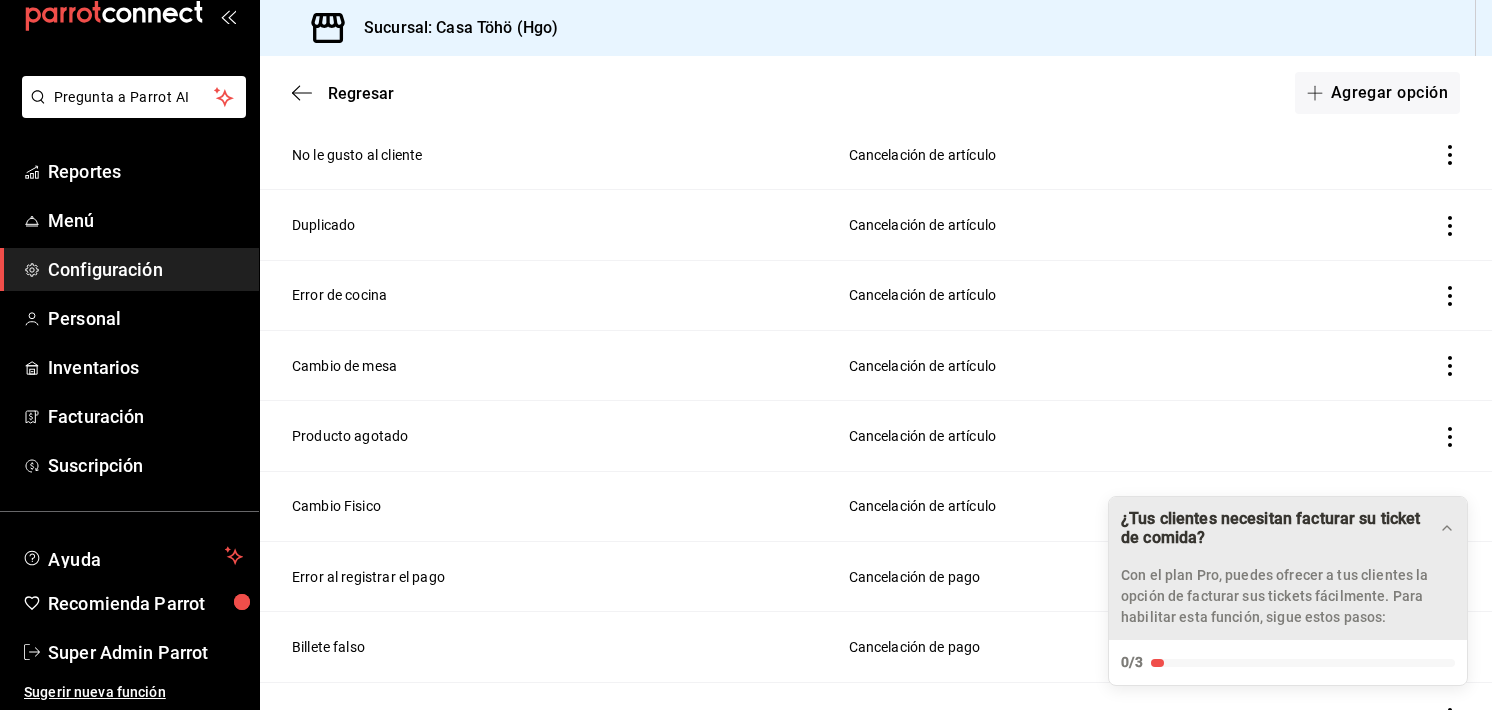 click on "Producto agotado" at bounding box center [542, 436] 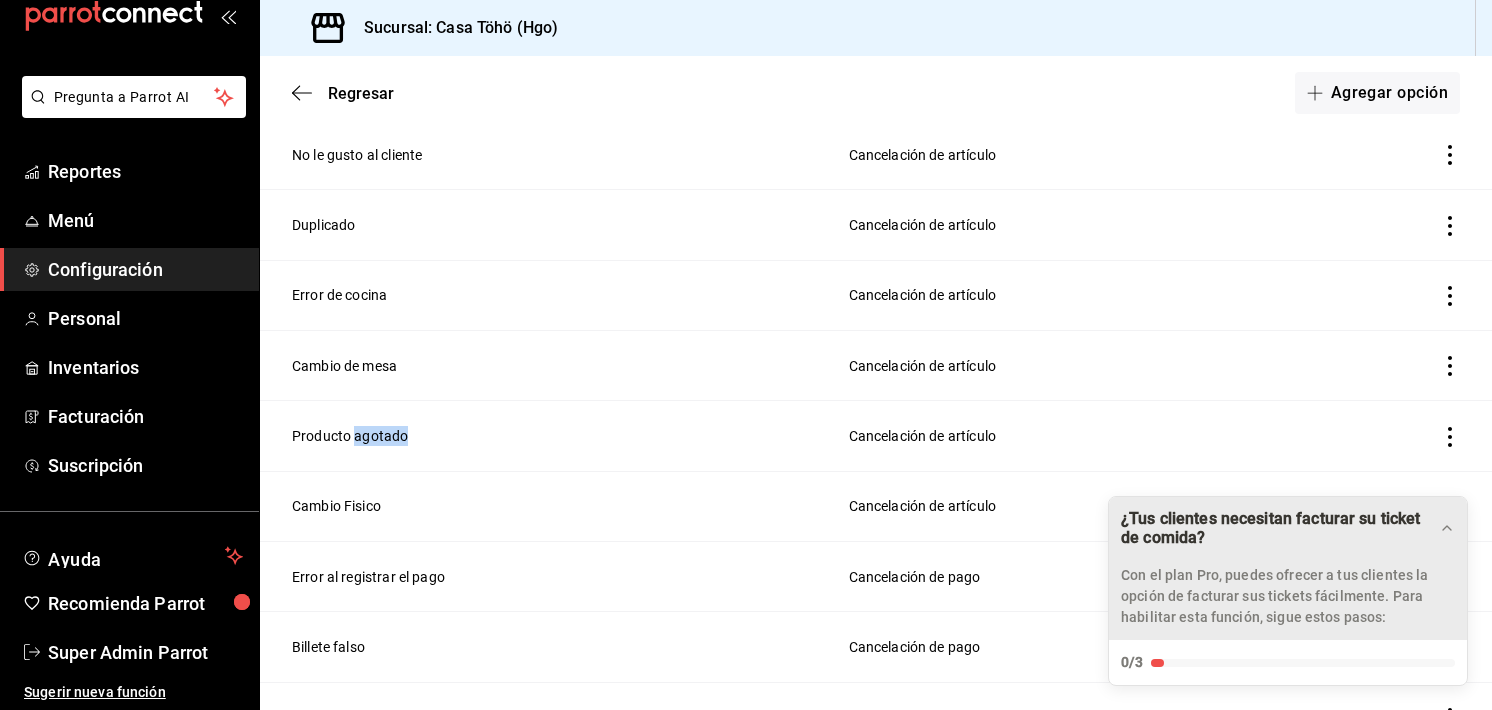 click on "Producto agotado" at bounding box center [542, 436] 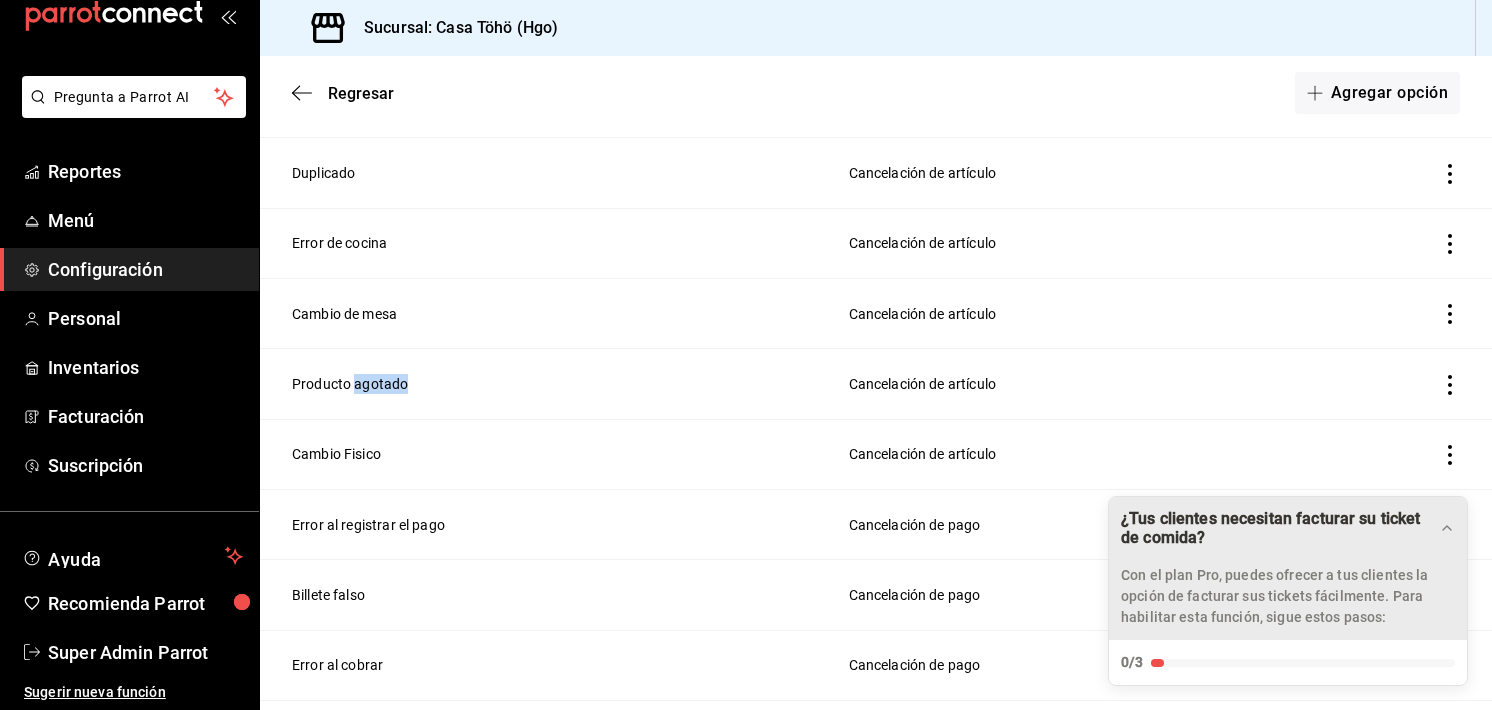 scroll, scrollTop: 528, scrollLeft: 0, axis: vertical 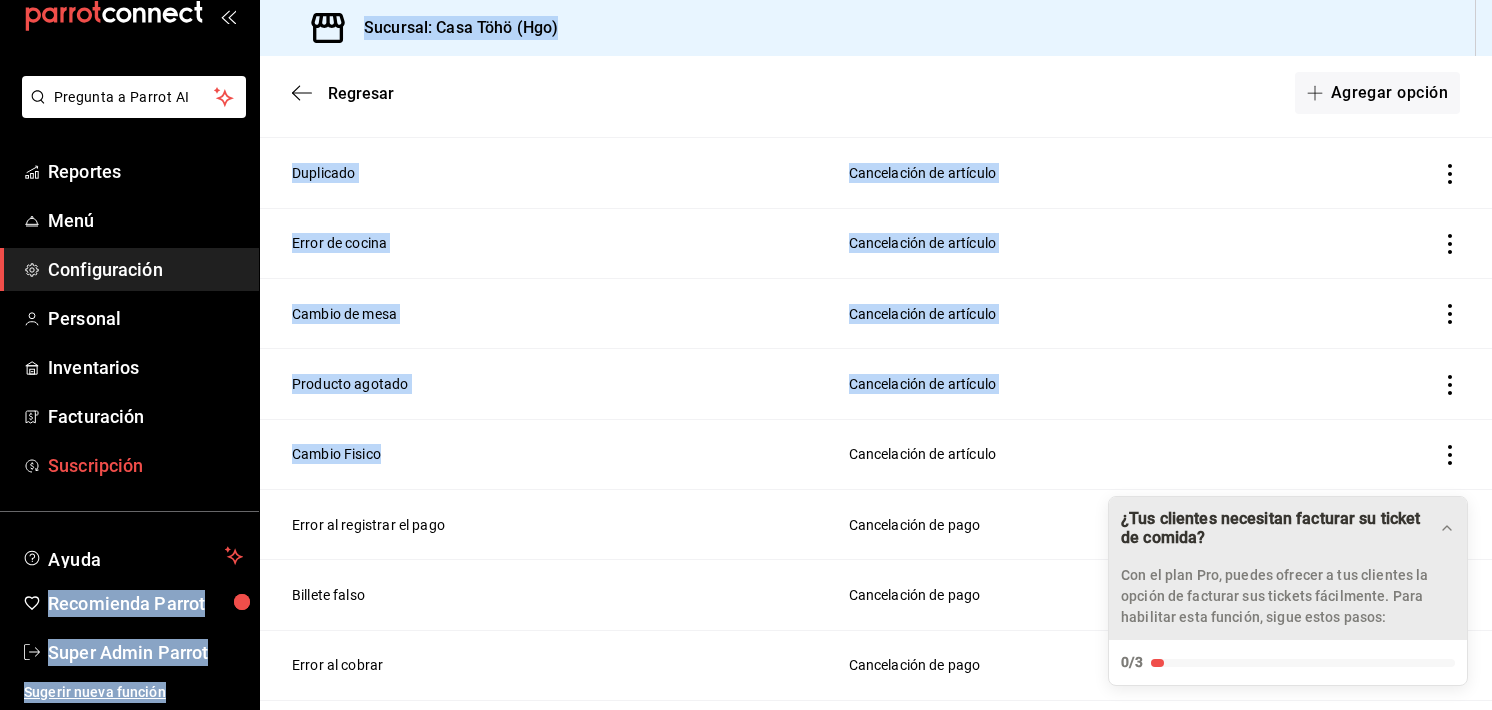 drag, startPoint x: 396, startPoint y: 454, endPoint x: 216, endPoint y: 450, distance: 180.04443 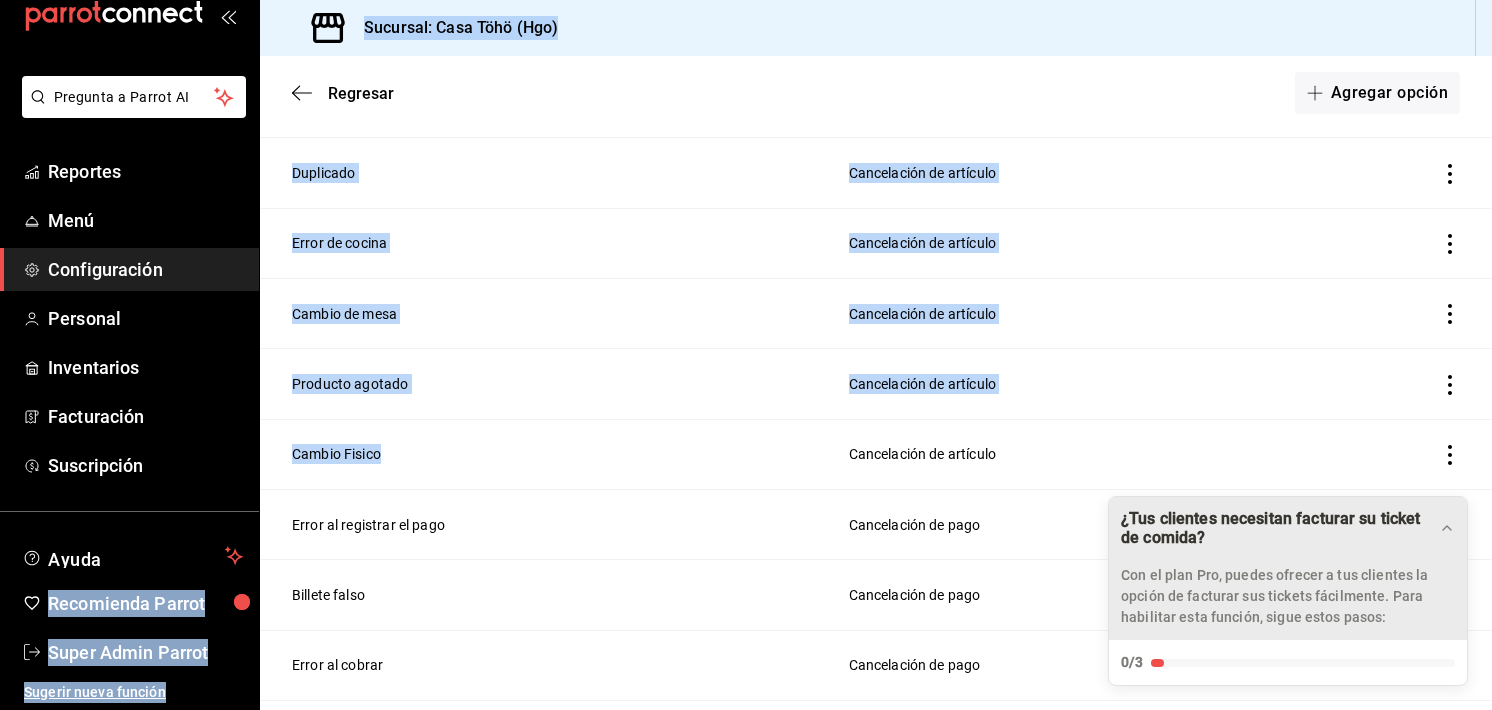 click on "Cambio Fisico" at bounding box center [542, 454] 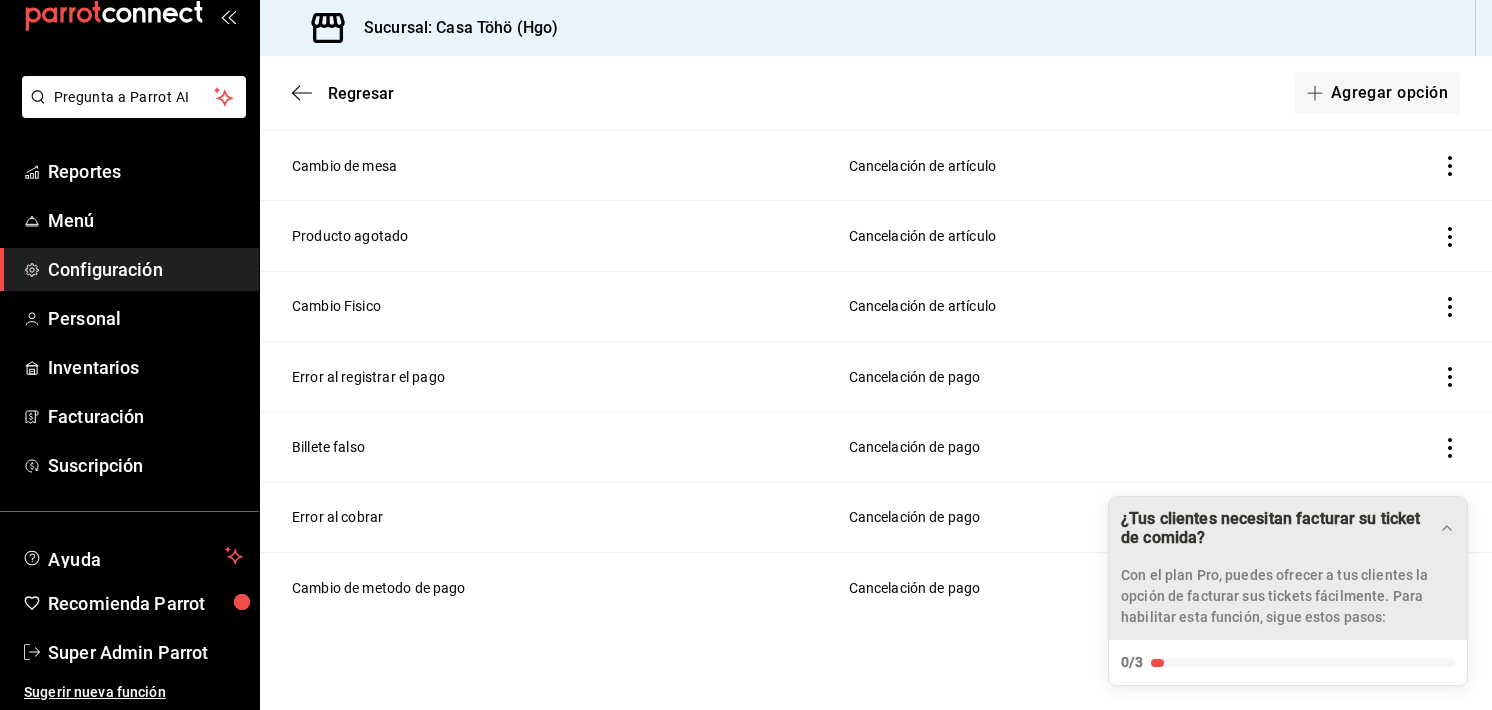 scroll, scrollTop: 684, scrollLeft: 0, axis: vertical 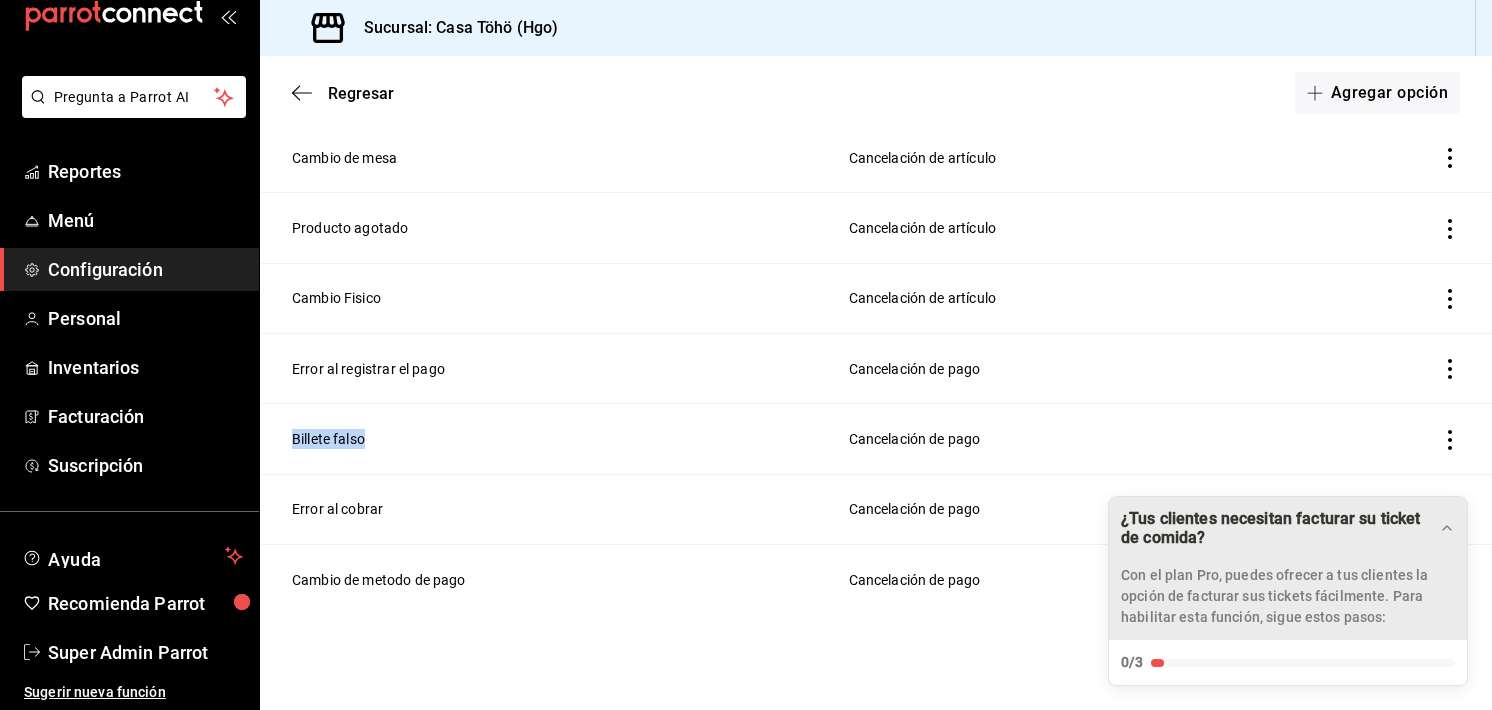 drag, startPoint x: 388, startPoint y: 443, endPoint x: 286, endPoint y: 426, distance: 103.40696 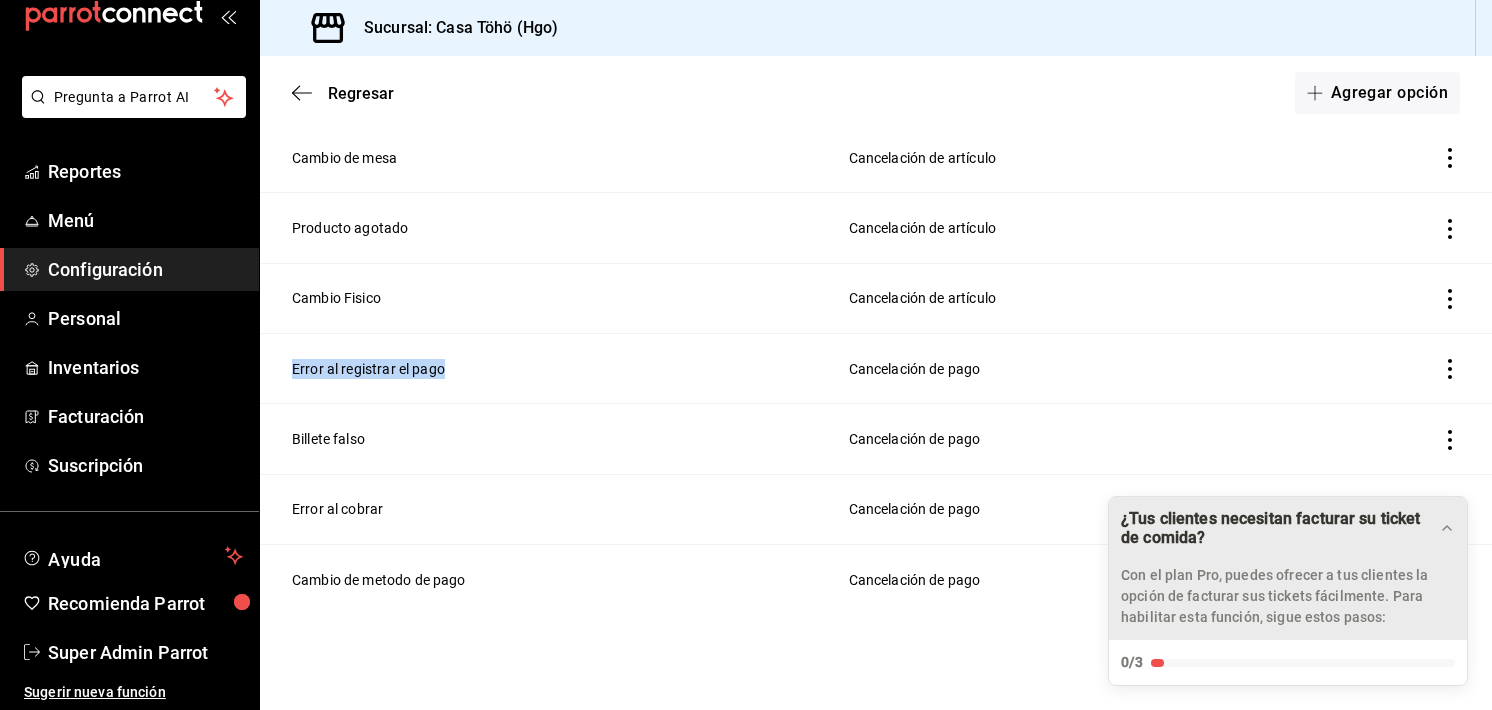 drag, startPoint x: 486, startPoint y: 368, endPoint x: 289, endPoint y: 372, distance: 197.0406 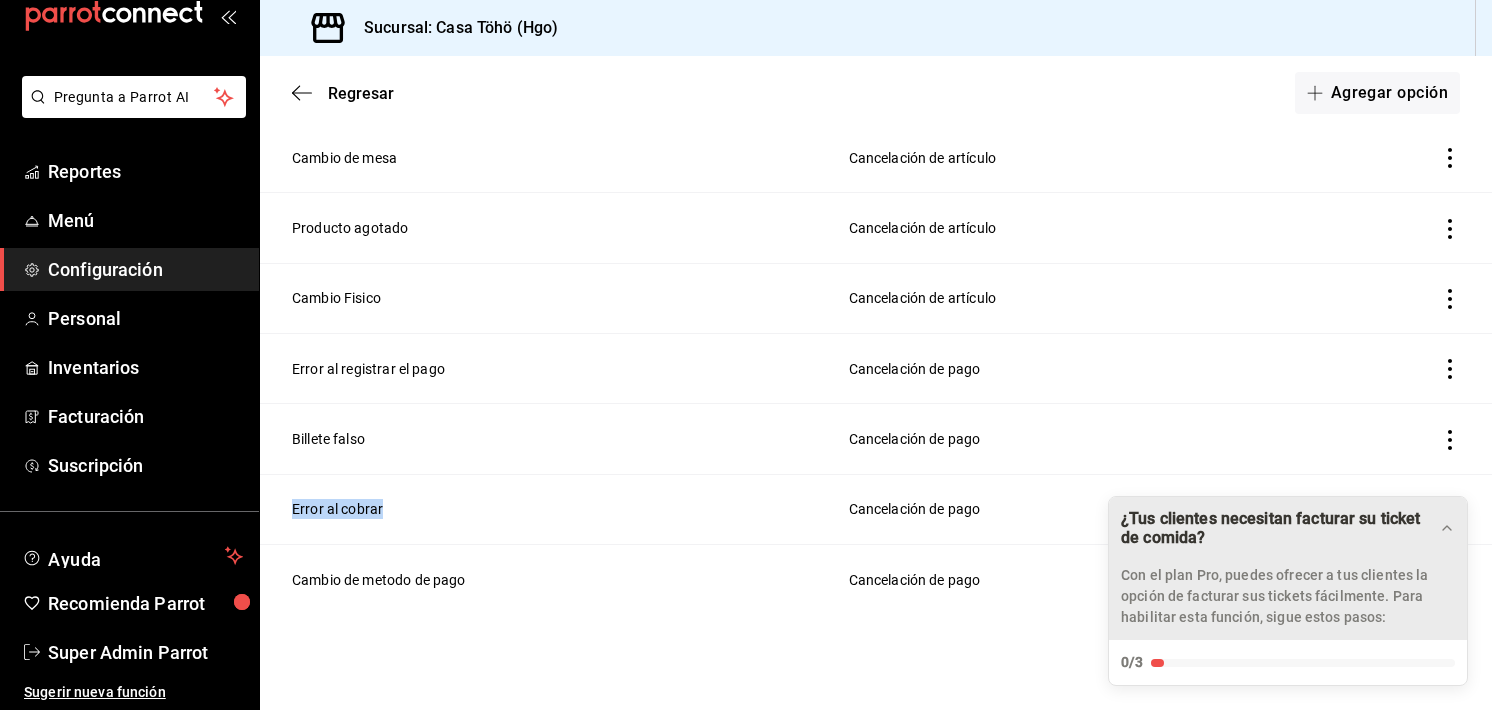 drag, startPoint x: 394, startPoint y: 508, endPoint x: 289, endPoint y: 506, distance: 105.01904 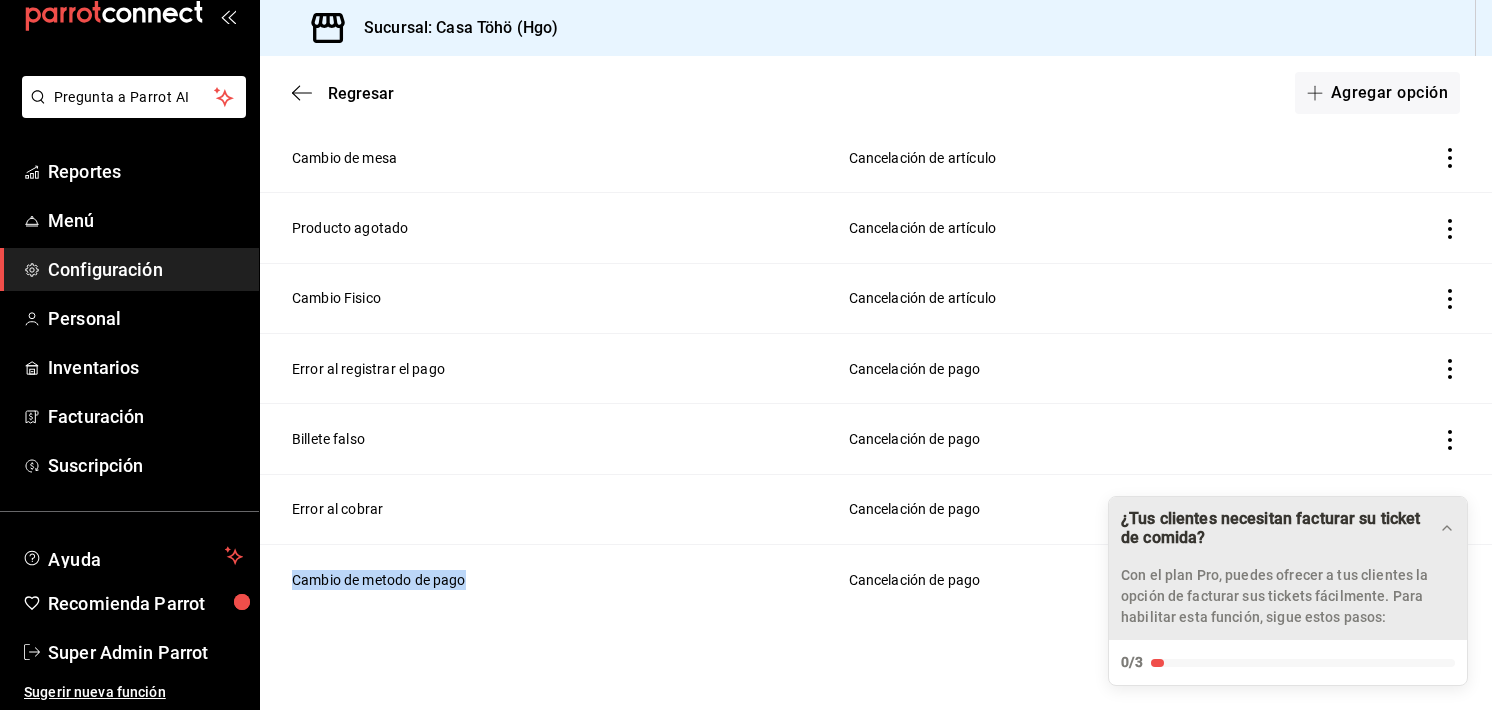 drag, startPoint x: 484, startPoint y: 574, endPoint x: 276, endPoint y: 557, distance: 208.69356 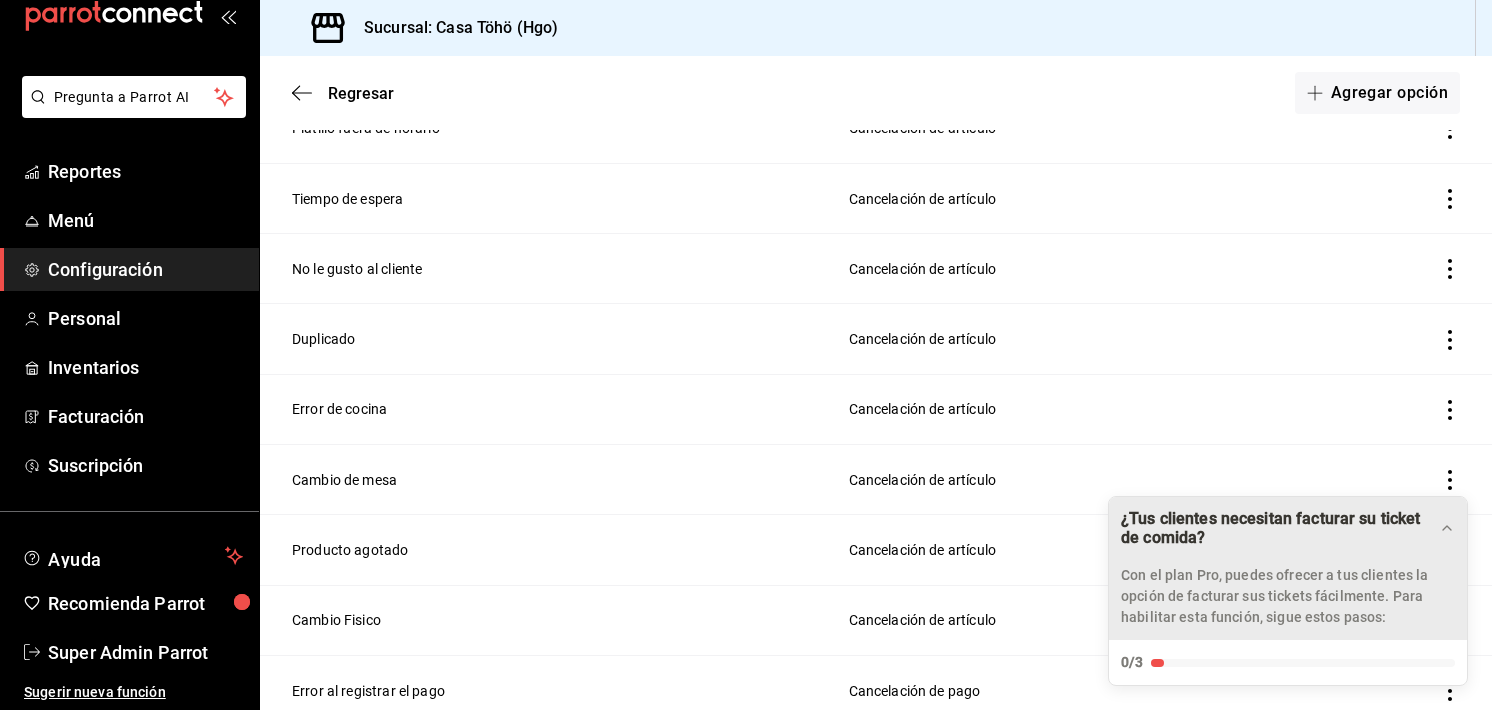 scroll, scrollTop: 0, scrollLeft: 0, axis: both 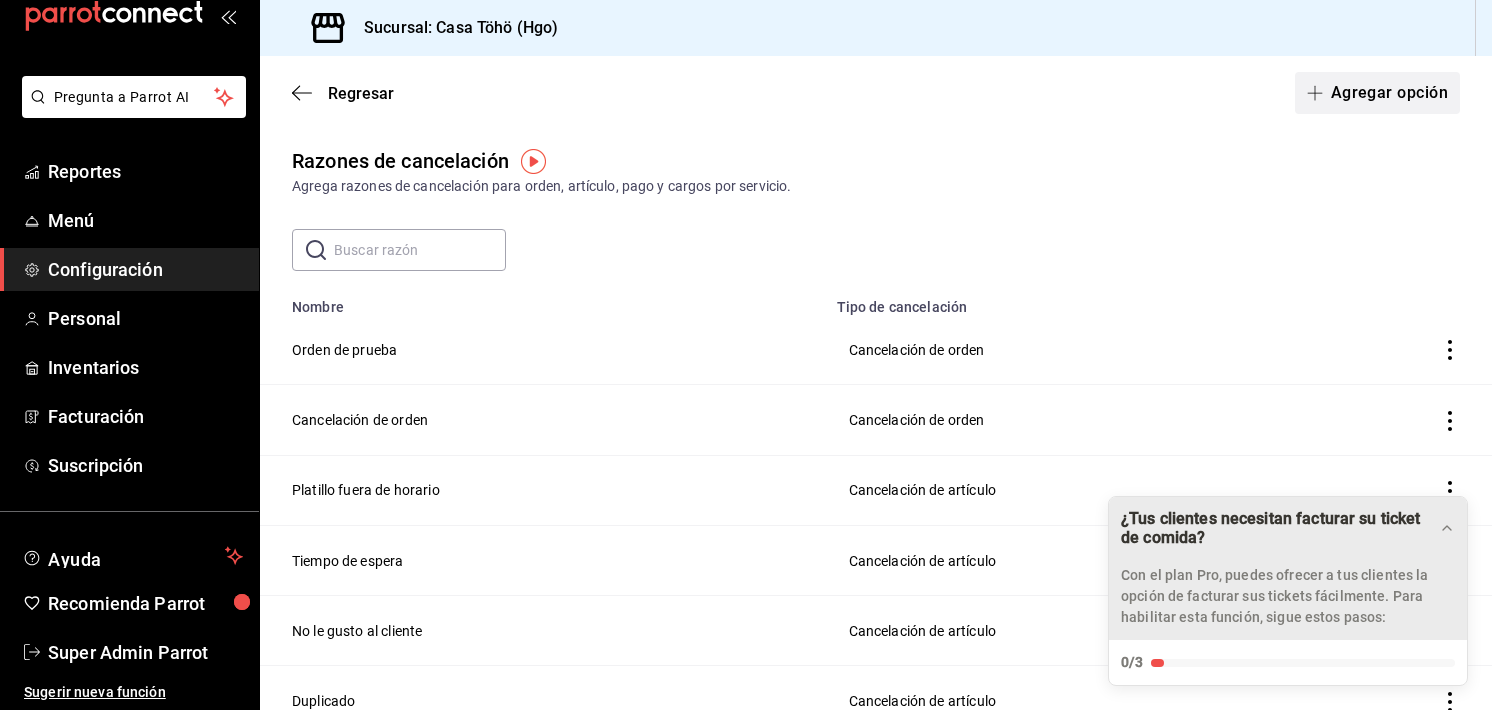 click on "Agregar opción" at bounding box center [1377, 93] 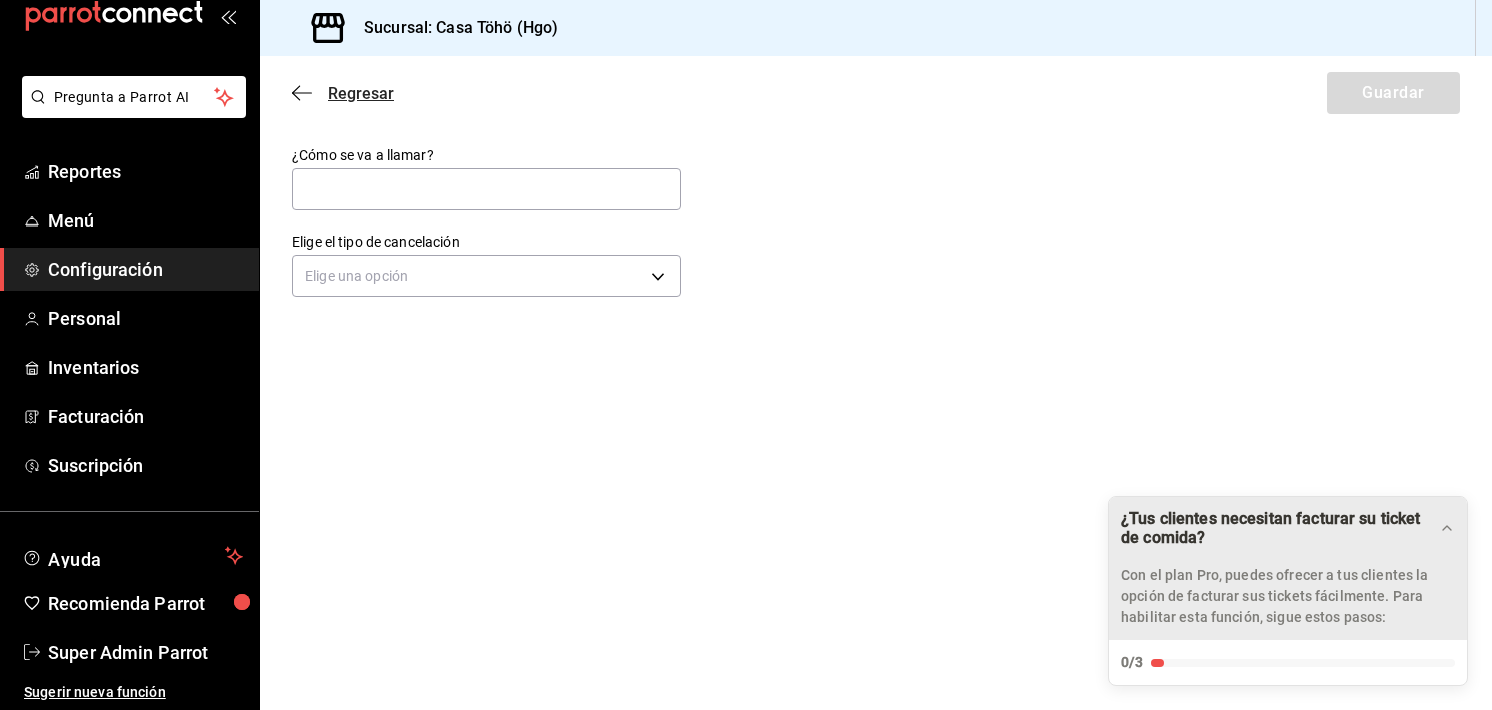 click 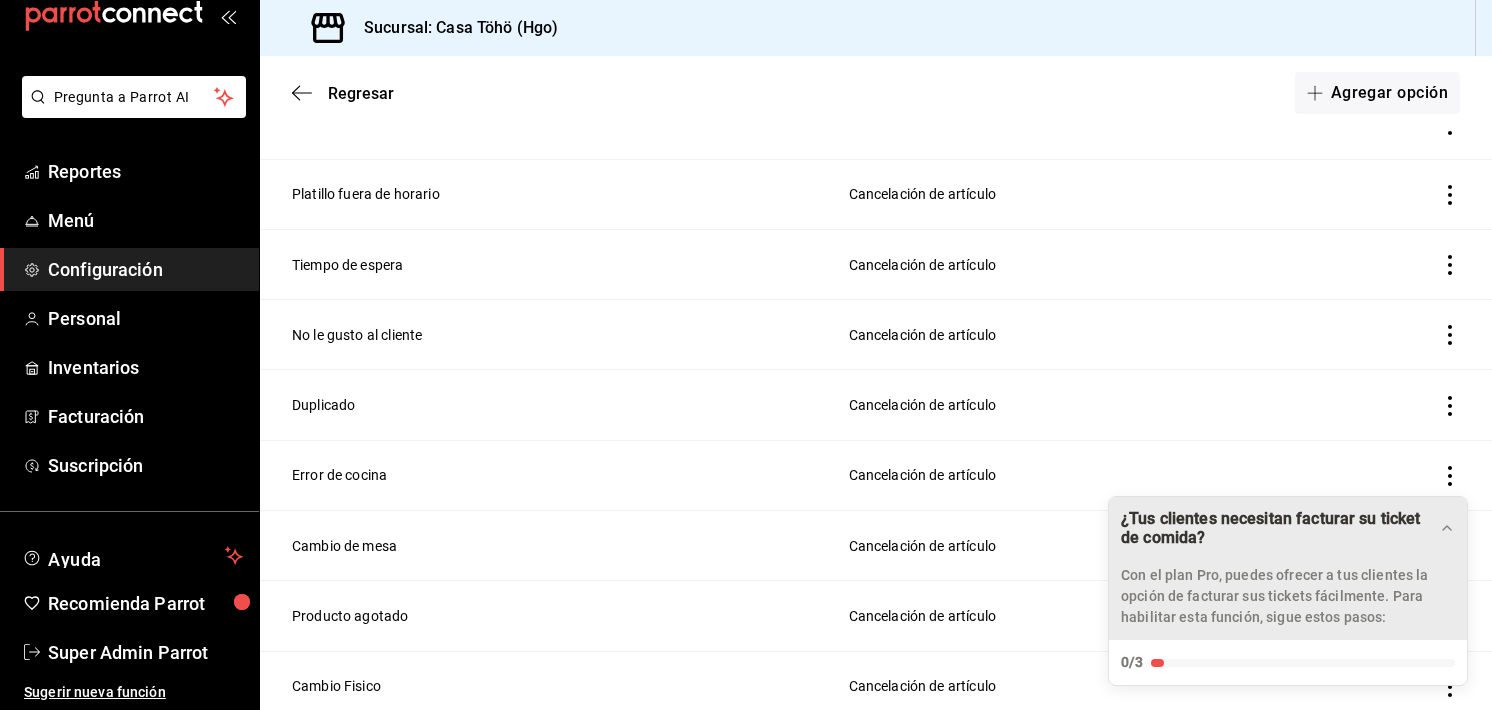 scroll, scrollTop: 0, scrollLeft: 0, axis: both 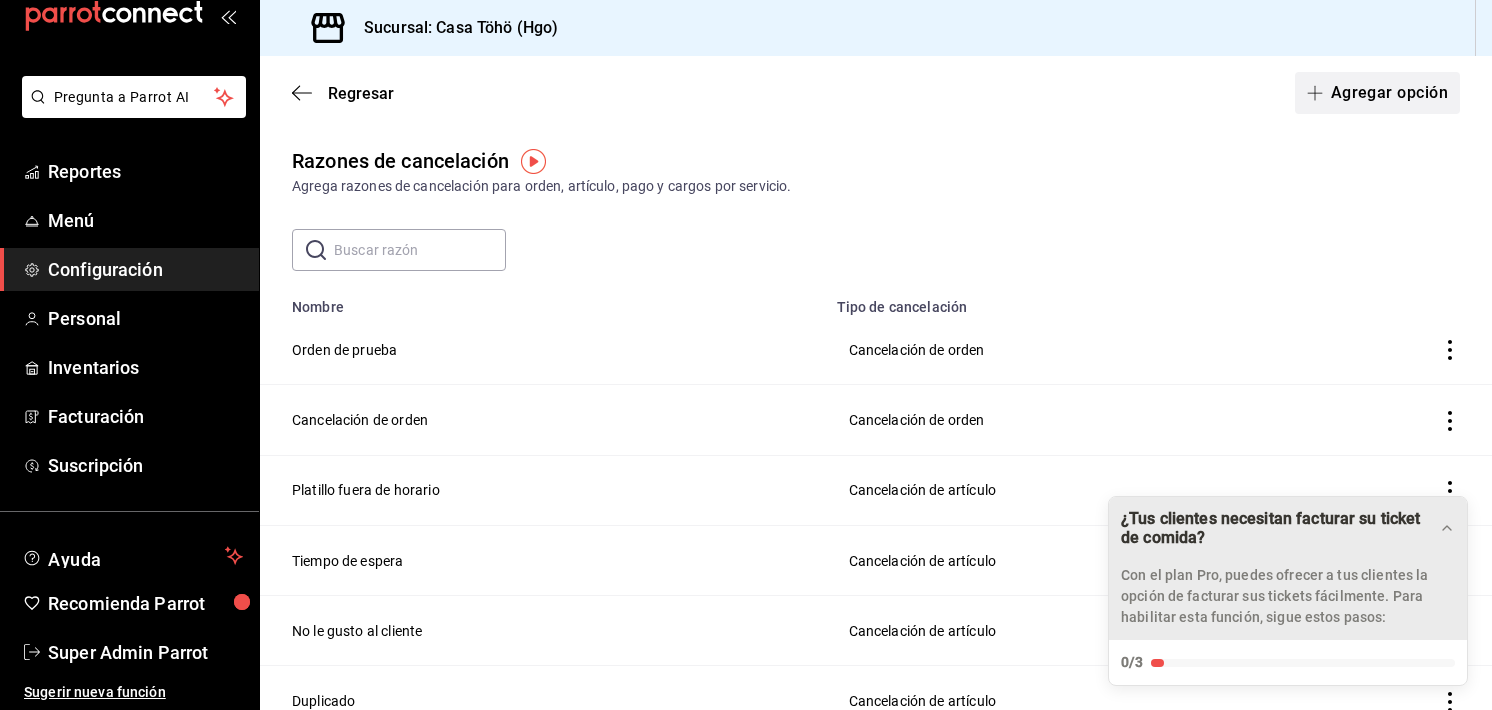 click on "Agregar opción" at bounding box center (1377, 93) 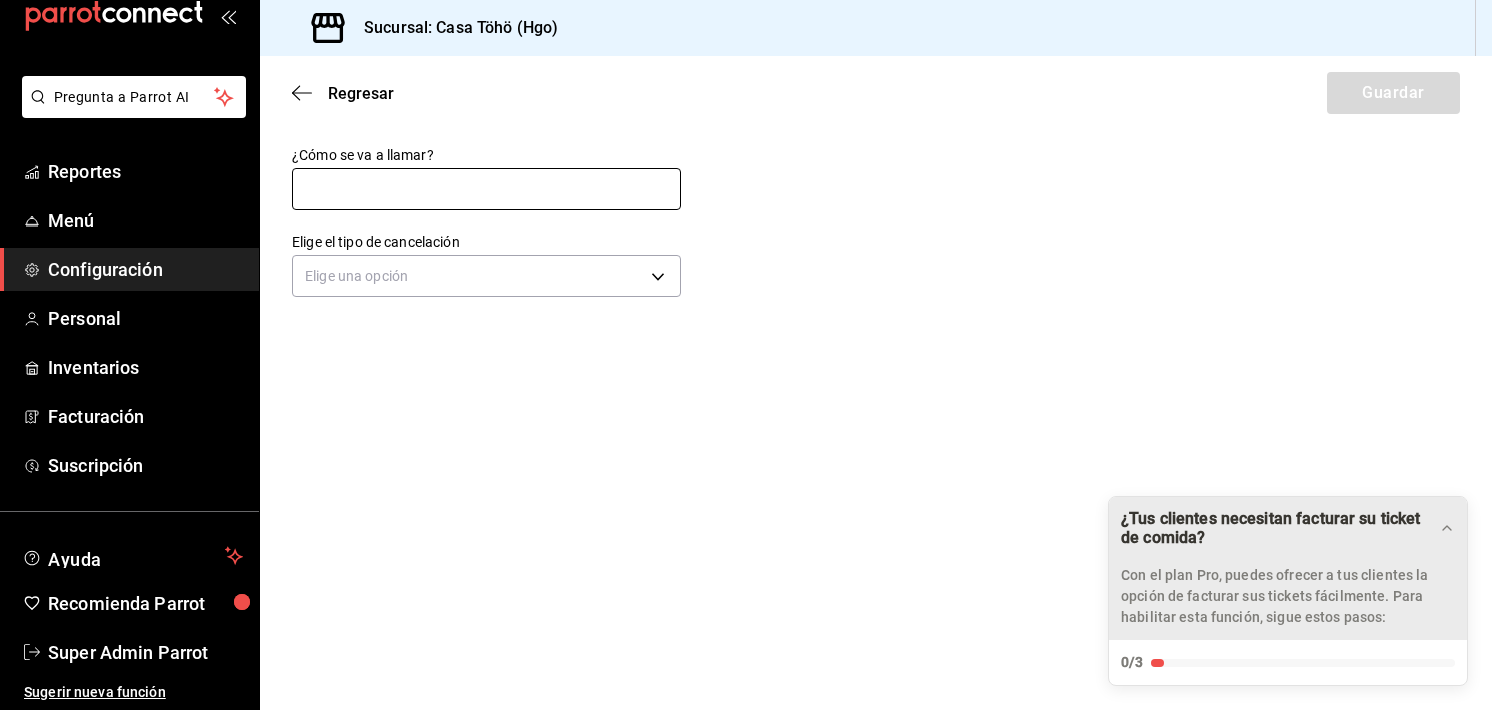 click at bounding box center (486, 189) 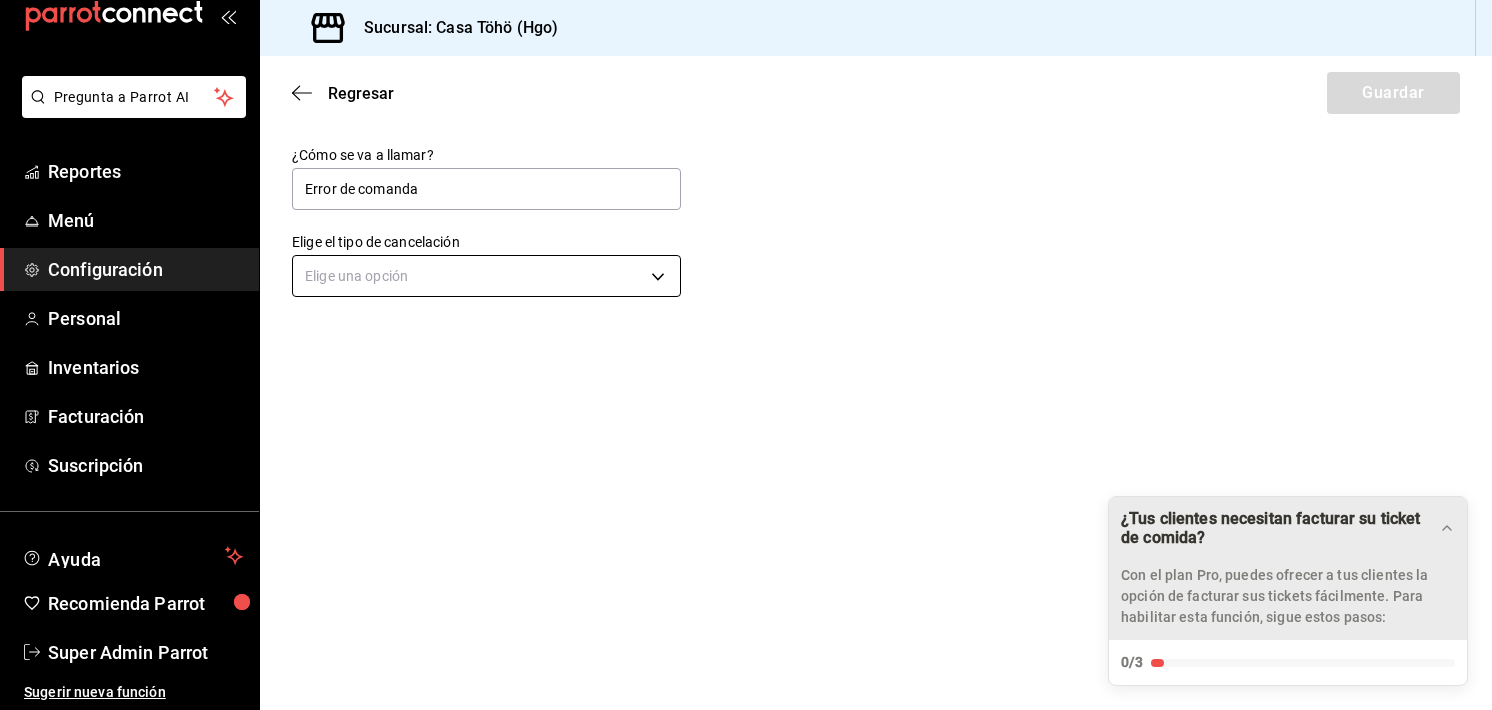 type on "Error de comanda" 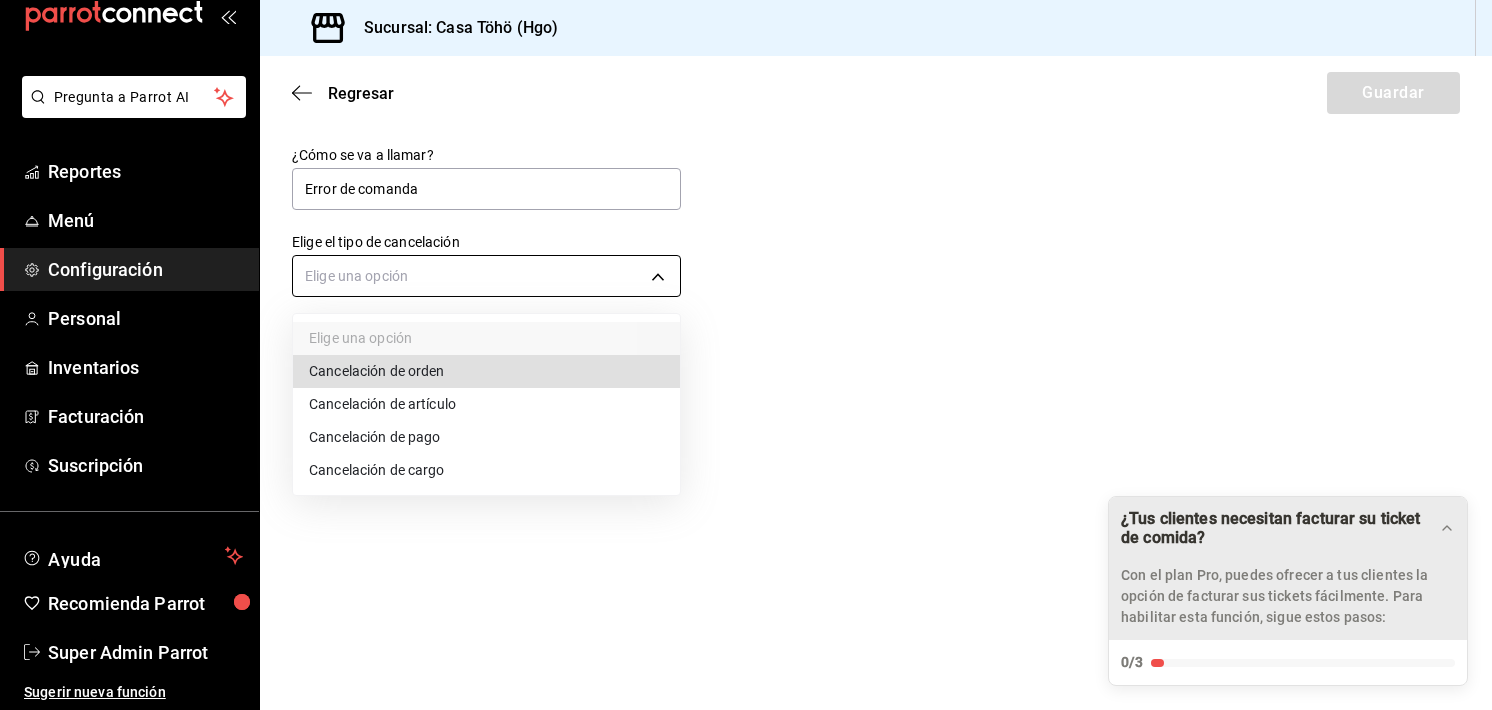 click on "Pregunta a Parrot AI Reportes   Menú   Configuración   Personal   Inventarios   Facturación   Suscripción   Ayuda Recomienda Parrot   Super Admin Parrot   Sugerir nueva función   Sucursal: Casa Töhö (Hgo) Regresar Guardar ¿Cómo se va a llamar? Error de comanda Elige el tipo de cancelación Elige una opción ¿Tus clientes necesitan facturar su ticket de comida? Con el plan Pro, puedes ofrecer a tus clientes la opción de facturar sus tickets fácilmente. Para habilitar esta función, sigue estos pasos: 0/3 Datos de emisión Agrega los datos fiscales esenciales de tu restaurante, como RFC, régimen fiscal y sellos fiscales. Agregar datos Portal de auto facturación Configura tu portal para que los clientes generen sus facturas su ticket. Configura tu portal Activar código QR en recibo Activa el QR en el recibo desde configuración del portal. Ir a Personalizar recibo GANA 1 MES GRATIS EN TU SUSCRIPCIÓN AQUÍ Ver video tutorial Ir a video Pregunta a Parrot AI Reportes   Menú   Configuración" at bounding box center [746, 355] 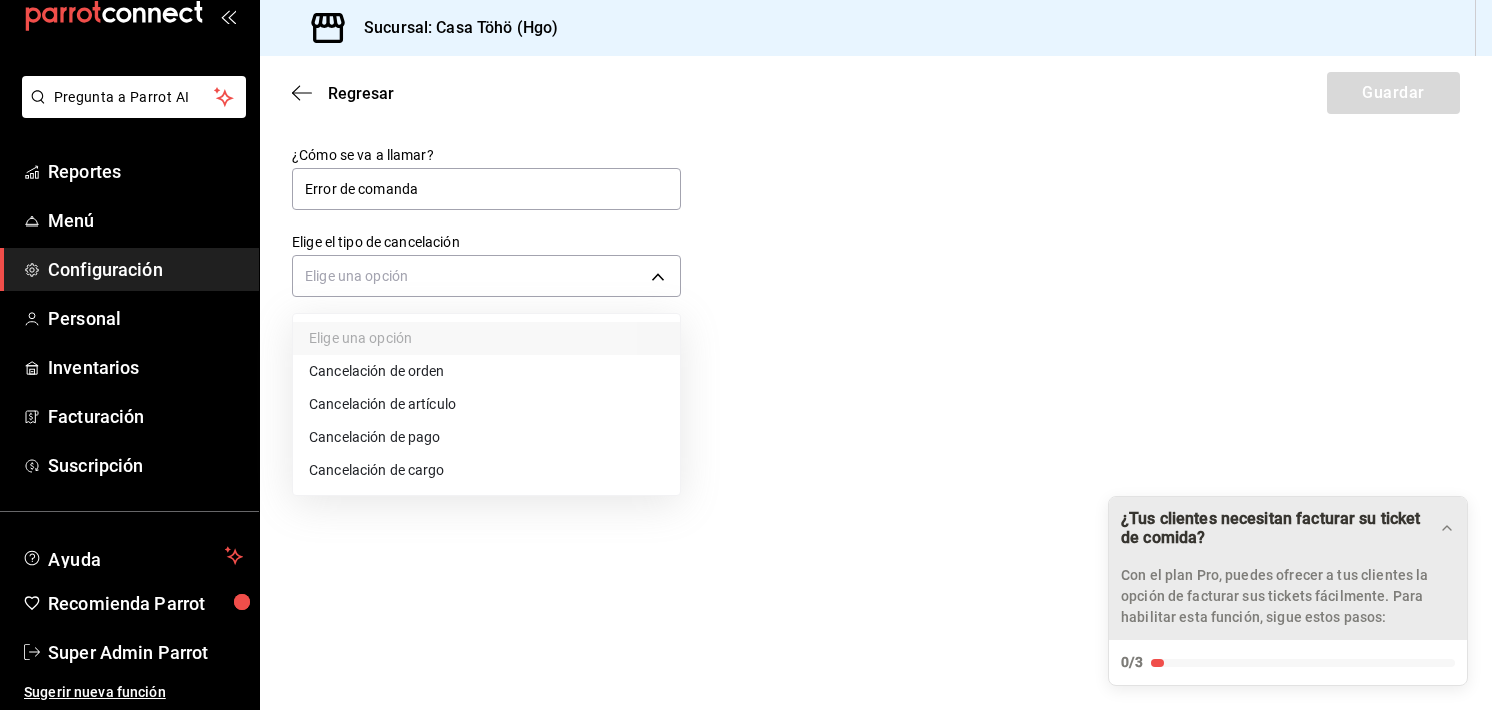 click on "Cancelación de artículo" at bounding box center (486, 404) 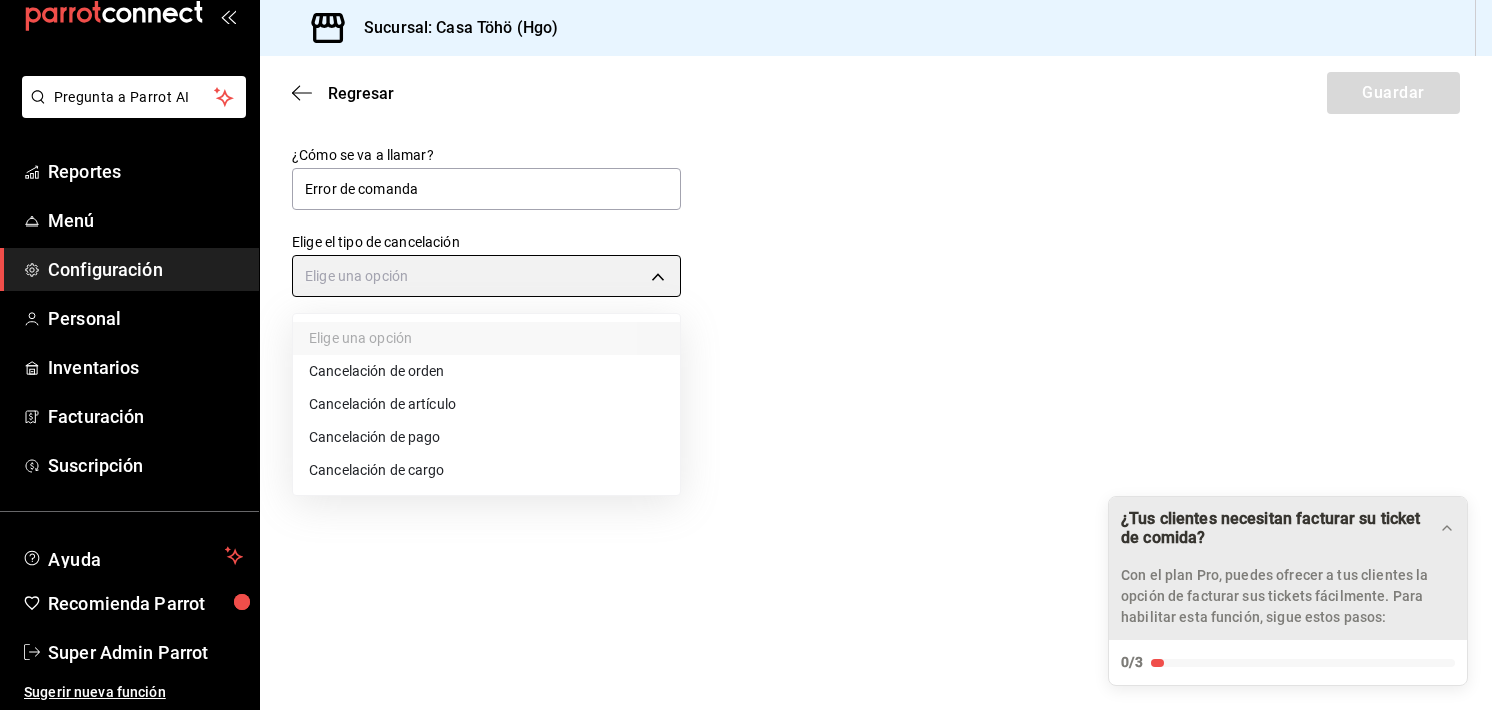 type on "ORDER_ITEM" 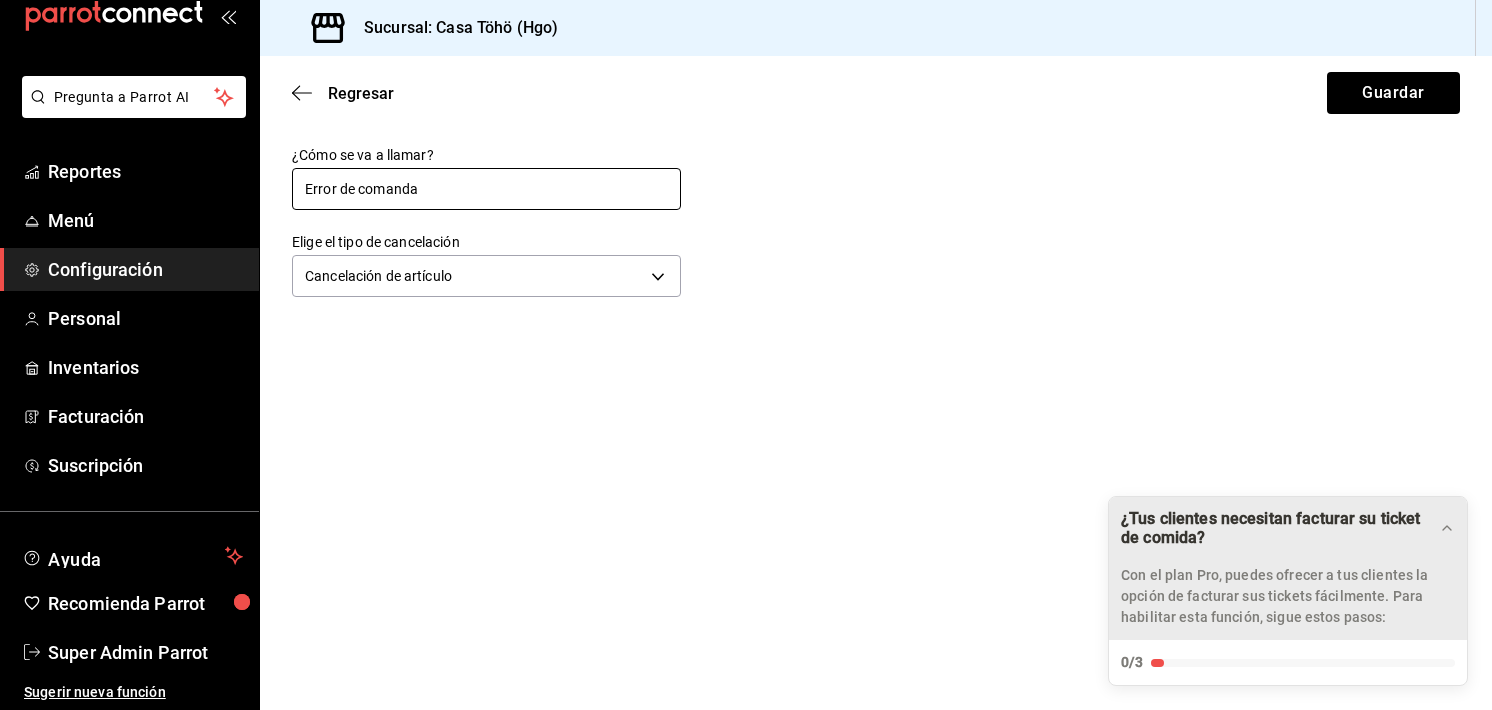 click on "Error de comanda" at bounding box center [486, 189] 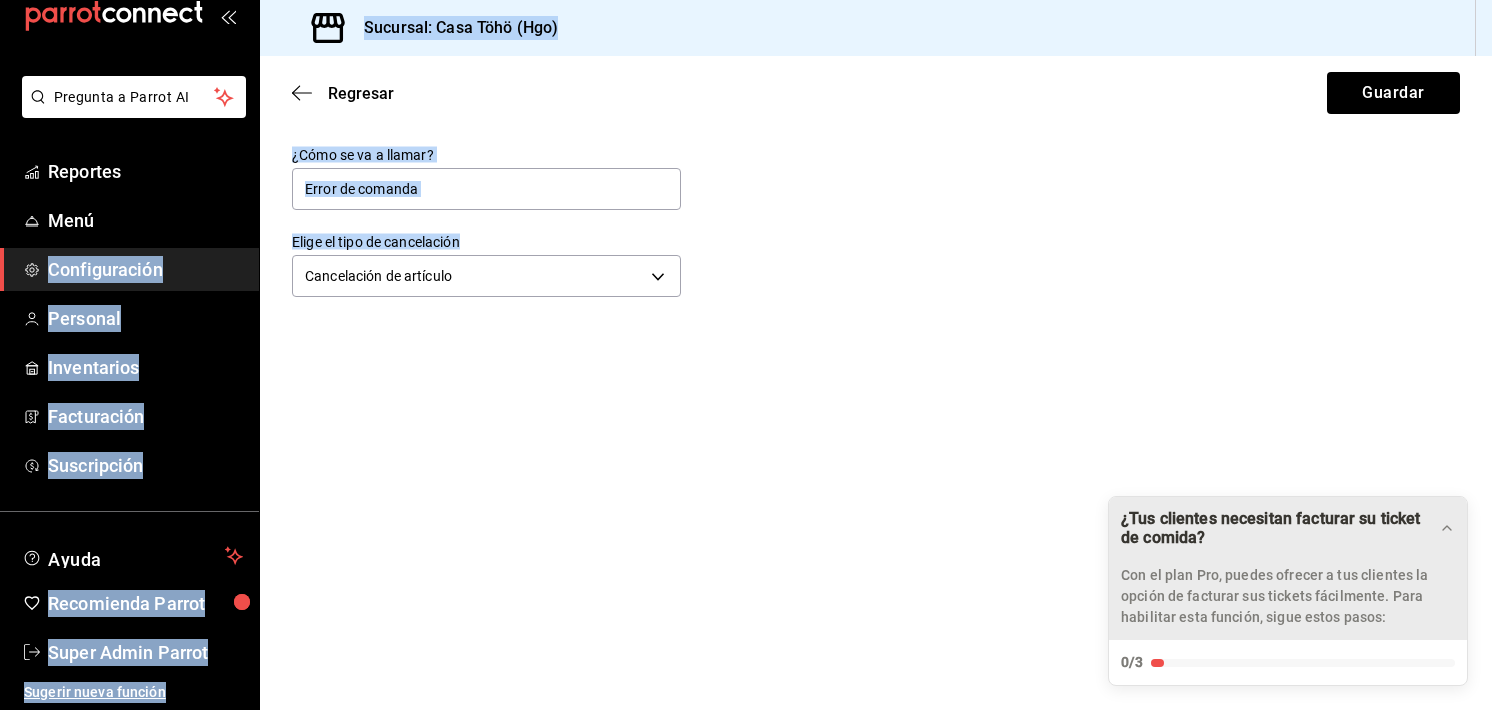 drag, startPoint x: 488, startPoint y: 236, endPoint x: 253, endPoint y: 219, distance: 235.61409 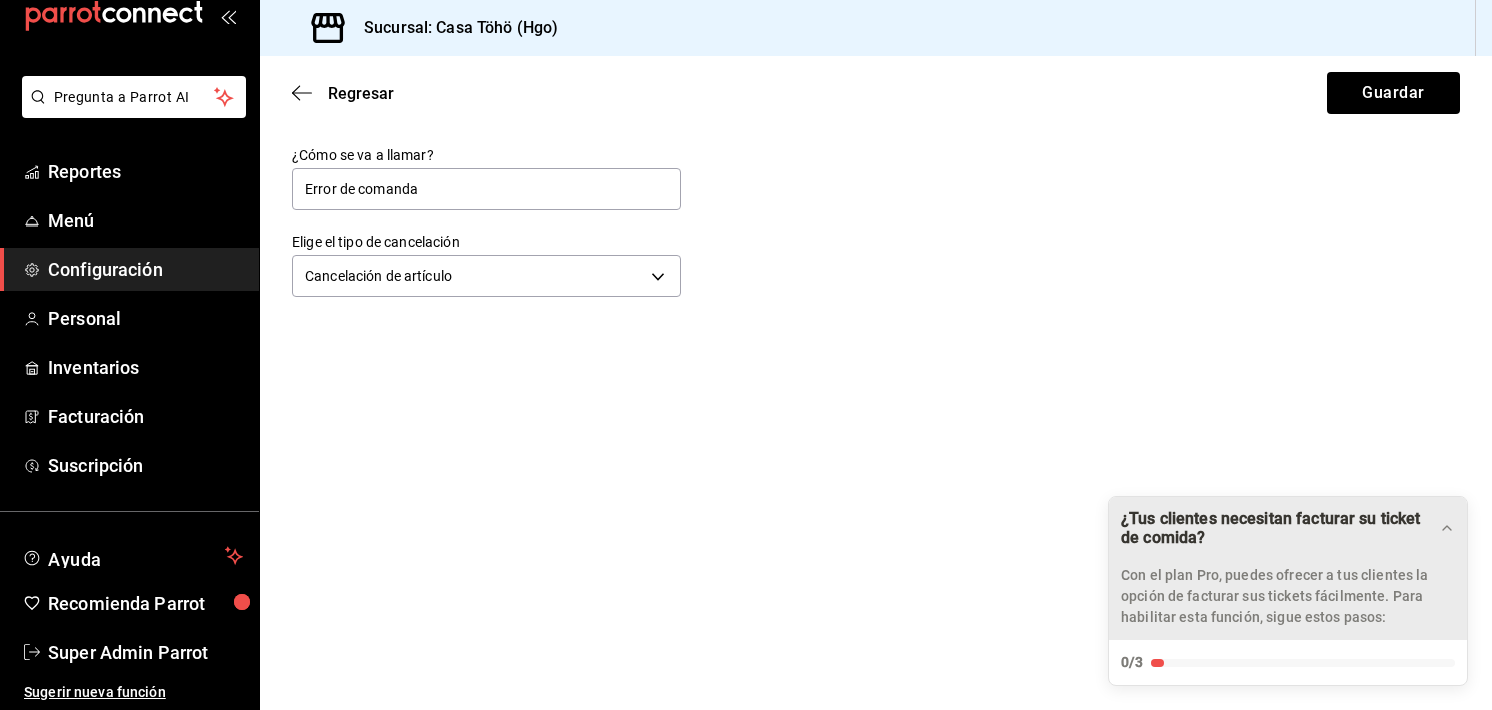 click on "Cancelación de artículo ORDER_ITEM" at bounding box center (486, 273) 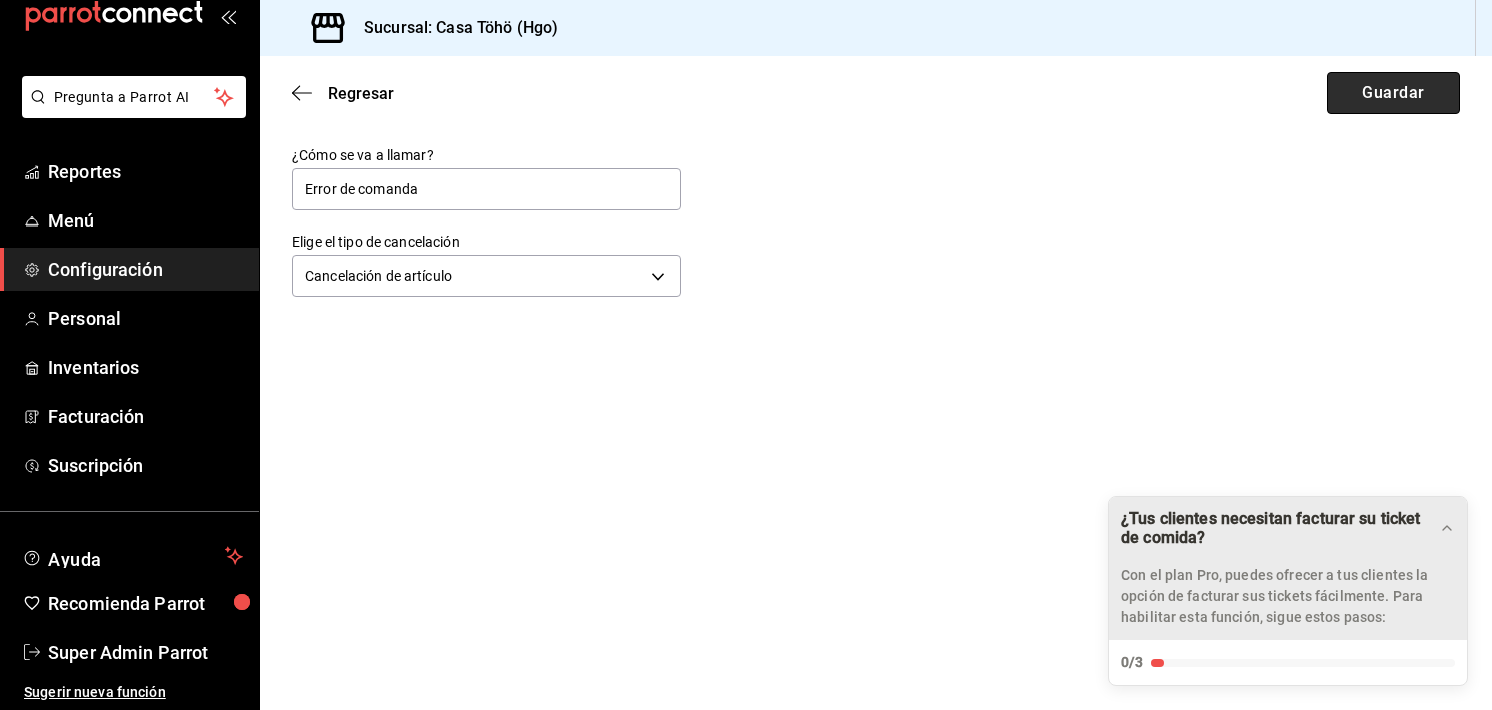 click on "Guardar" at bounding box center [1393, 93] 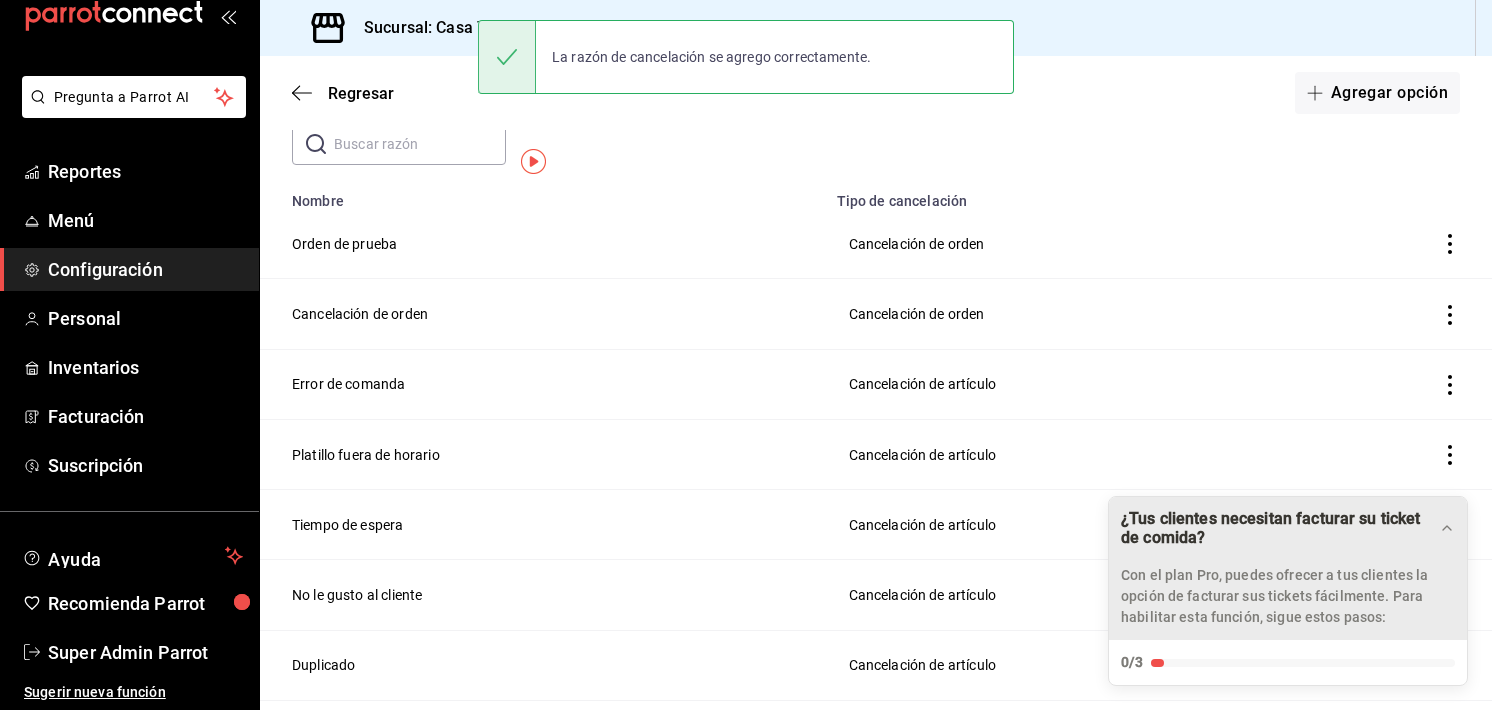 scroll, scrollTop: 0, scrollLeft: 0, axis: both 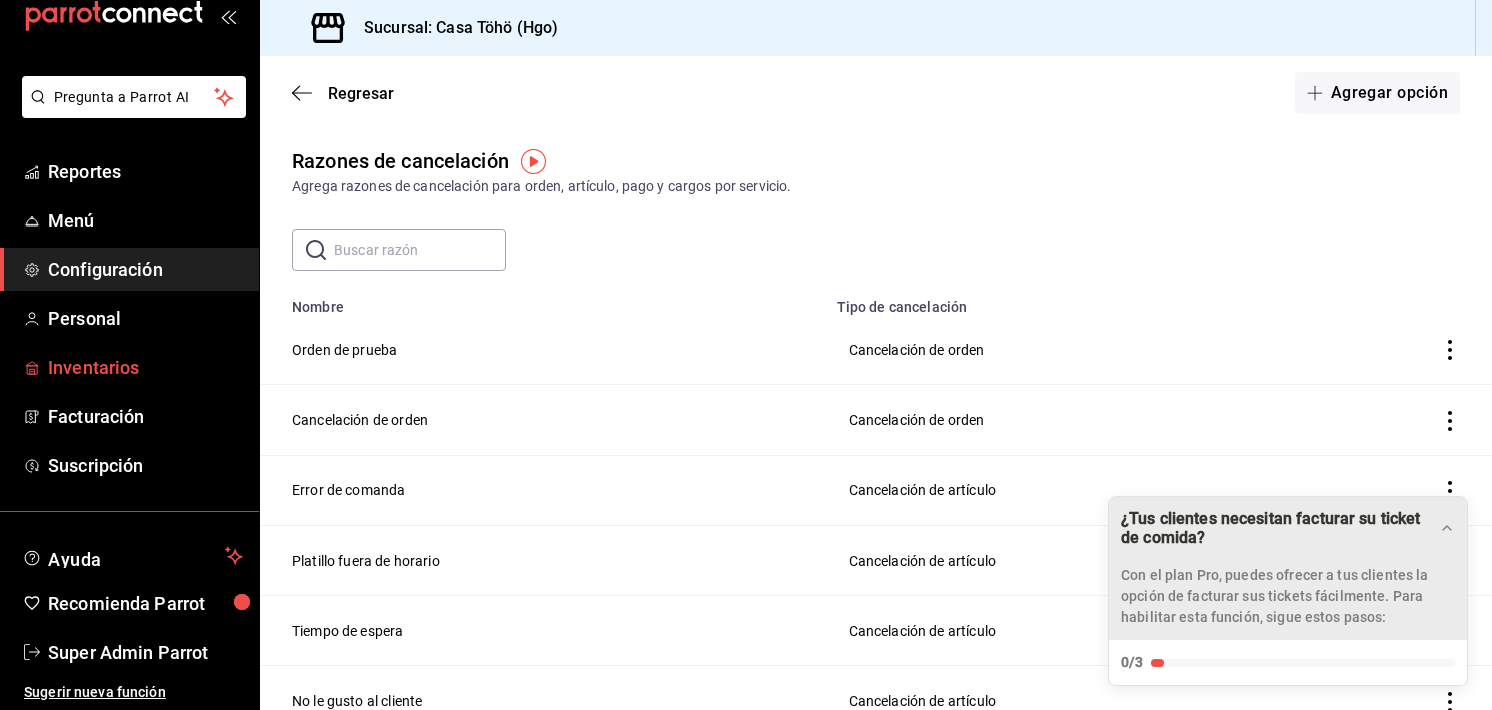 click on "Inventarios" at bounding box center (145, 367) 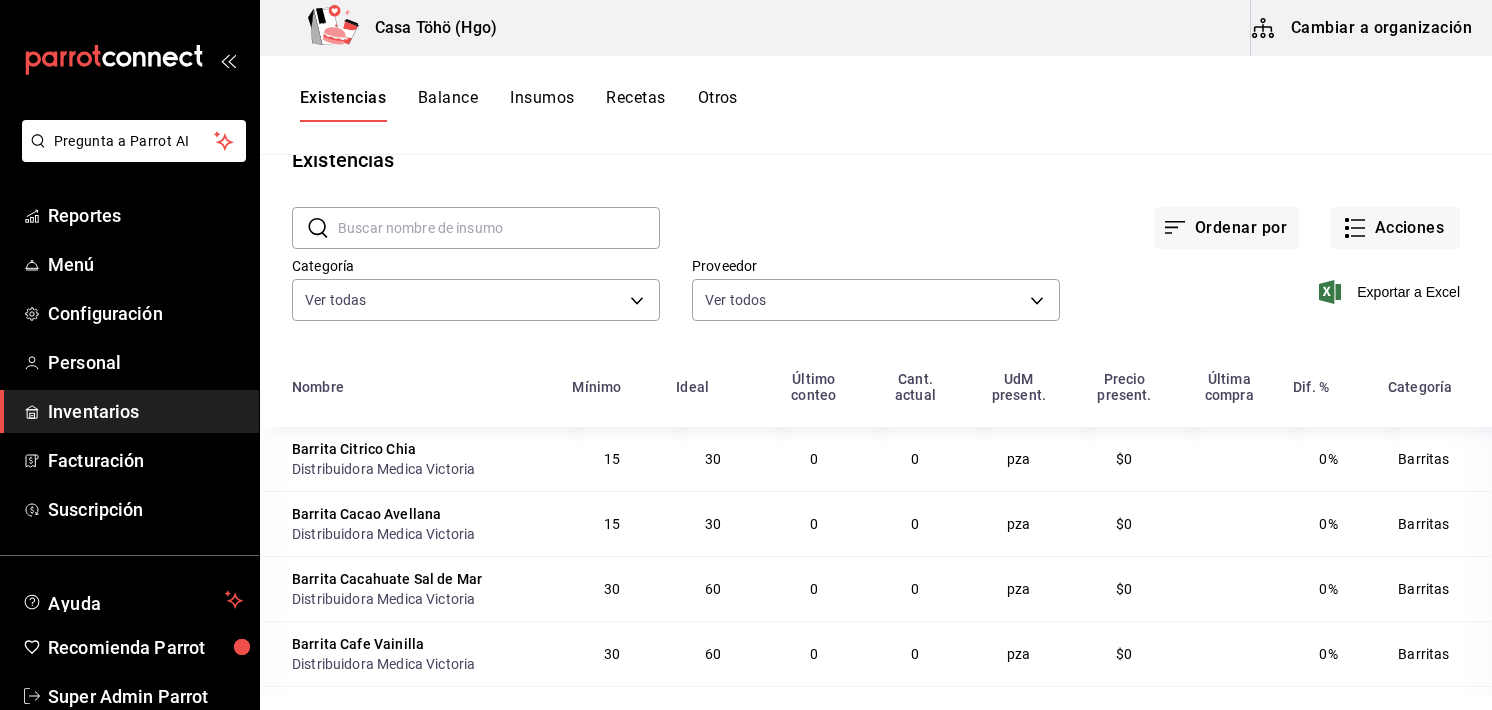 scroll, scrollTop: 36, scrollLeft: 0, axis: vertical 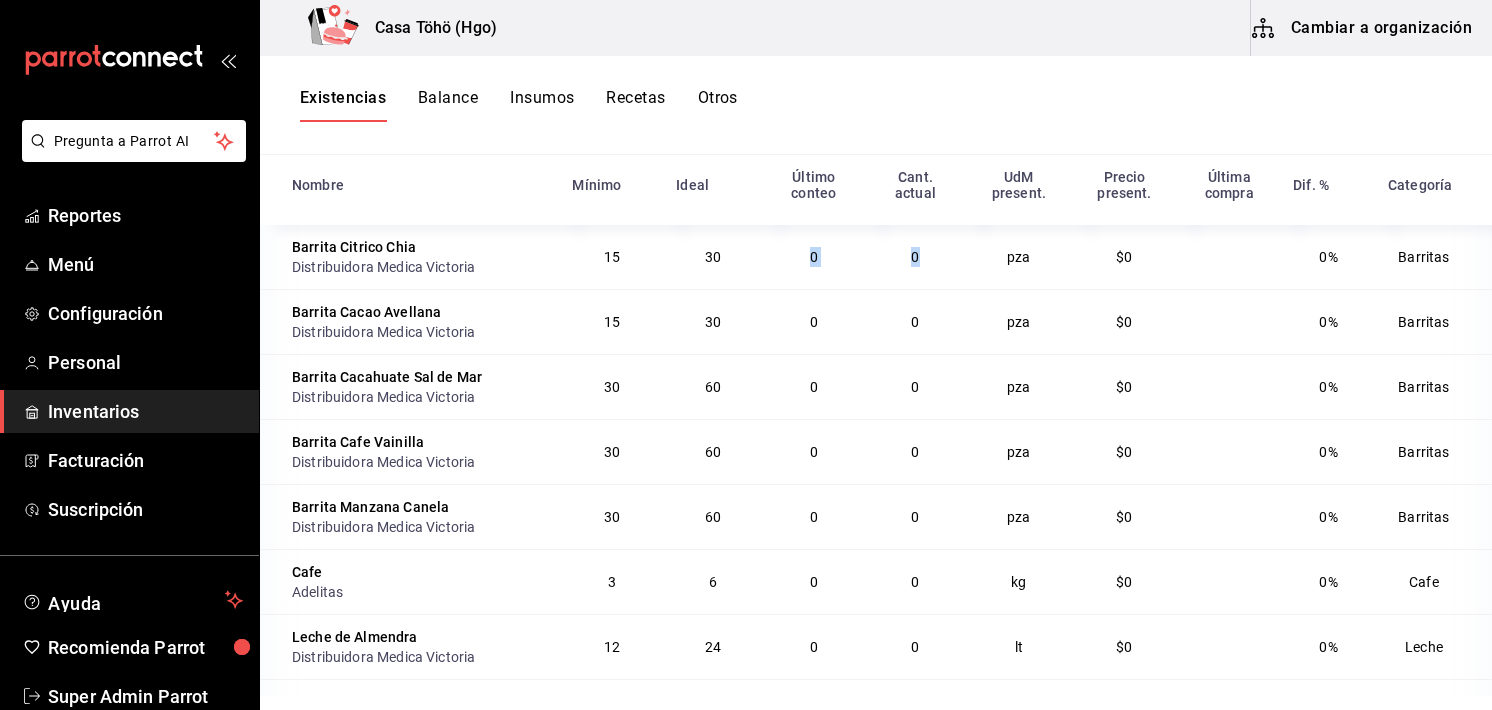 drag, startPoint x: 783, startPoint y: 254, endPoint x: 921, endPoint y: 269, distance: 138.81282 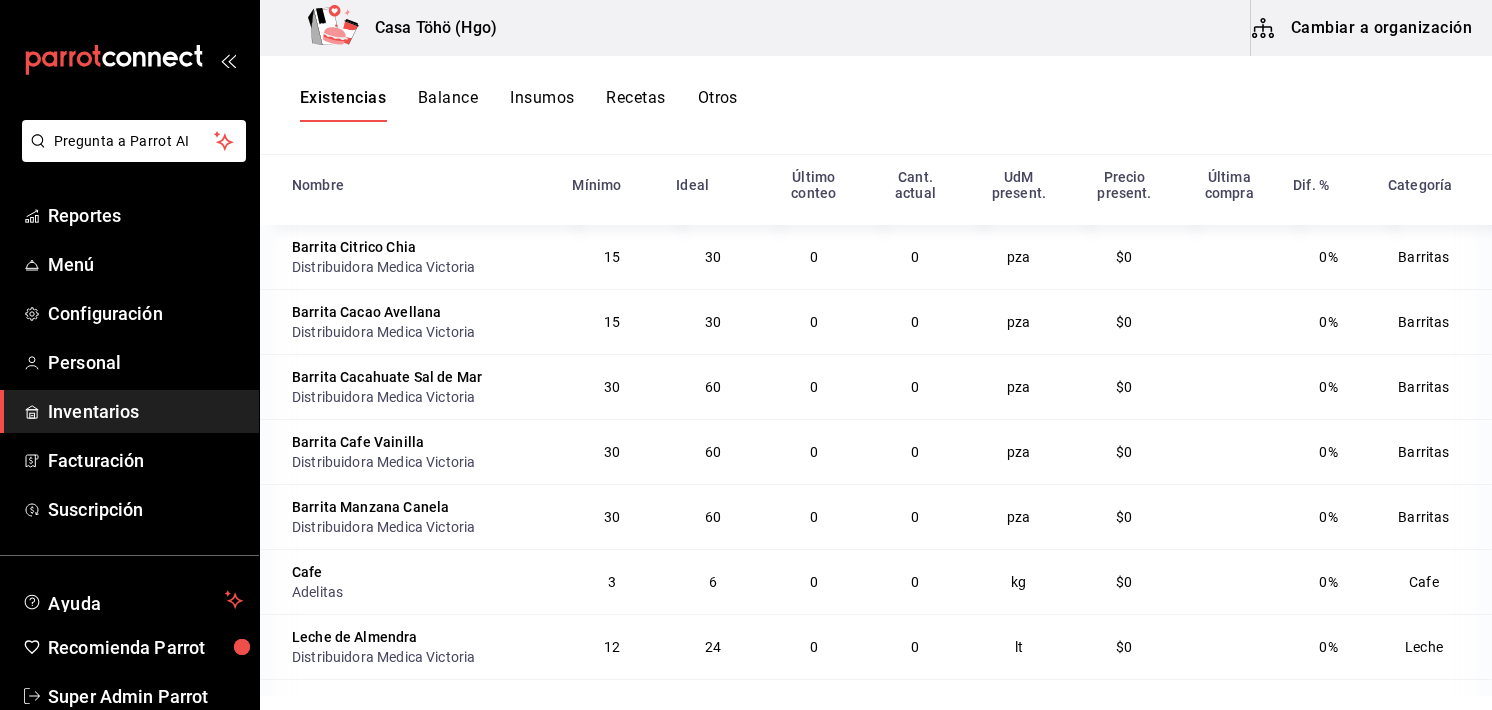 click on "0" at bounding box center [915, 386] 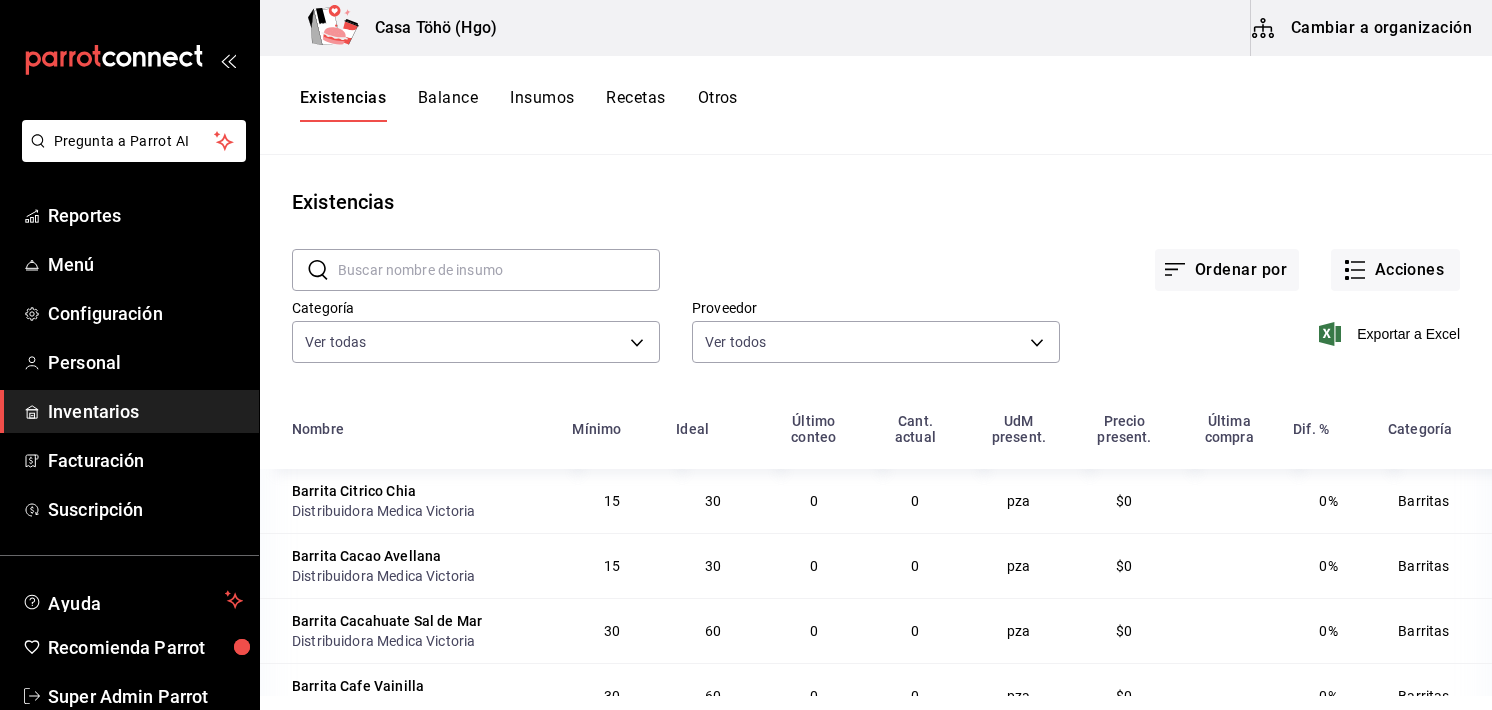 click on "Balance" at bounding box center (448, 105) 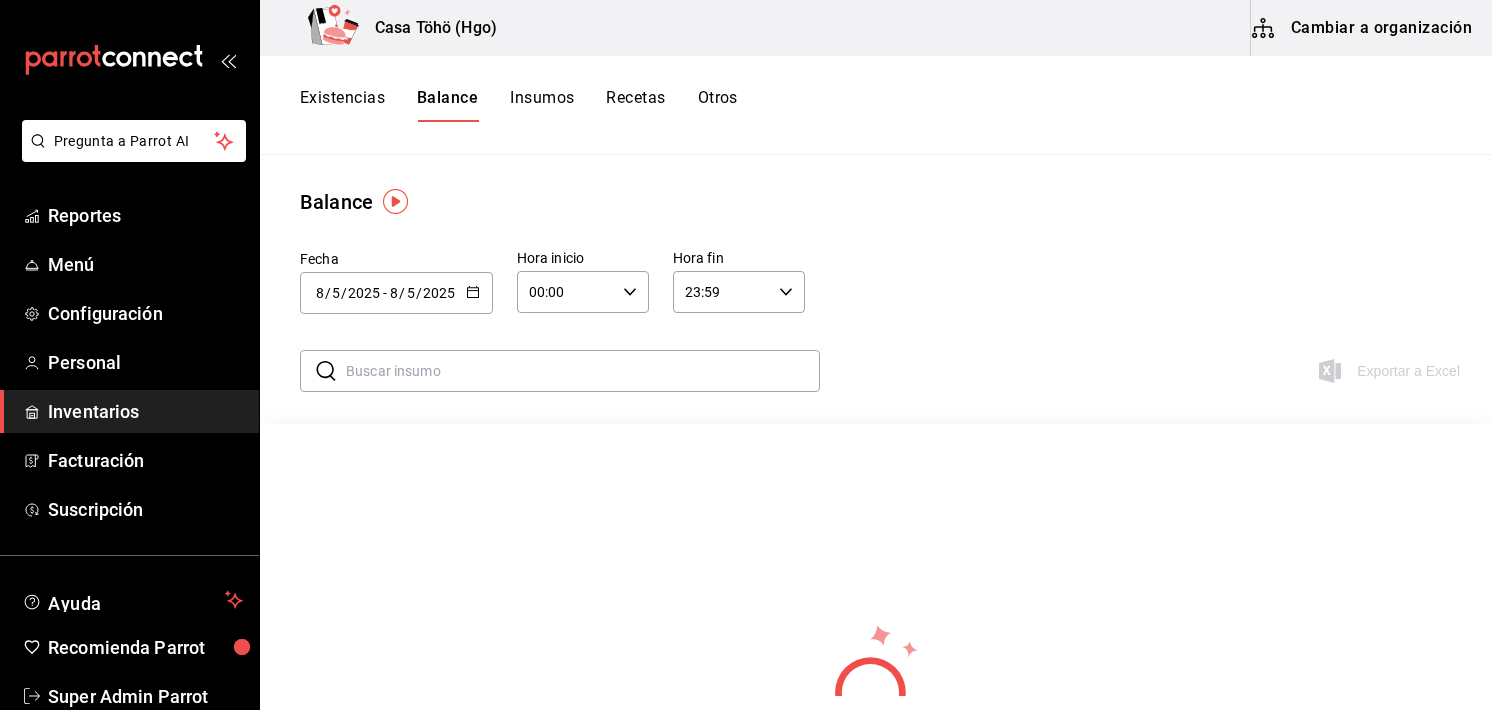 click on "Insumos" at bounding box center [542, 105] 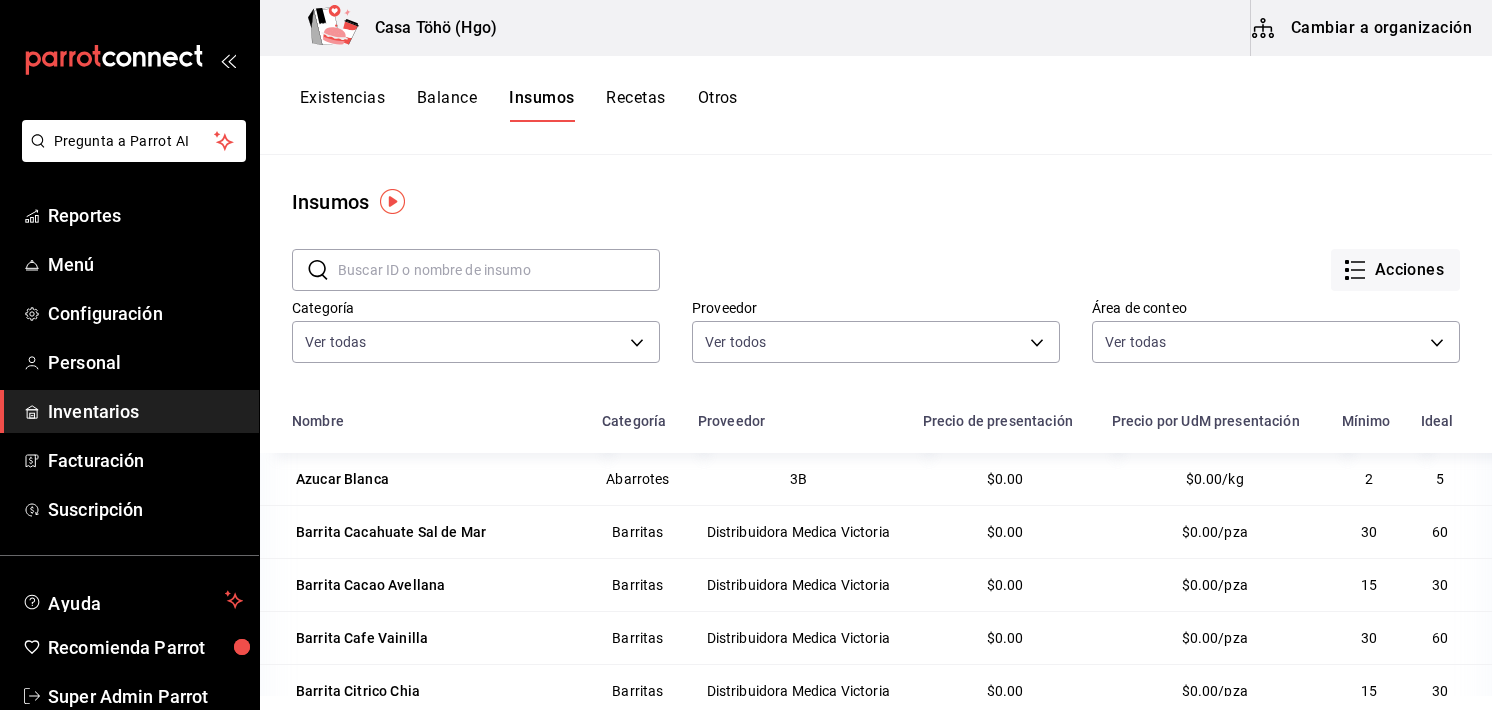 click on "Recetas" at bounding box center (635, 105) 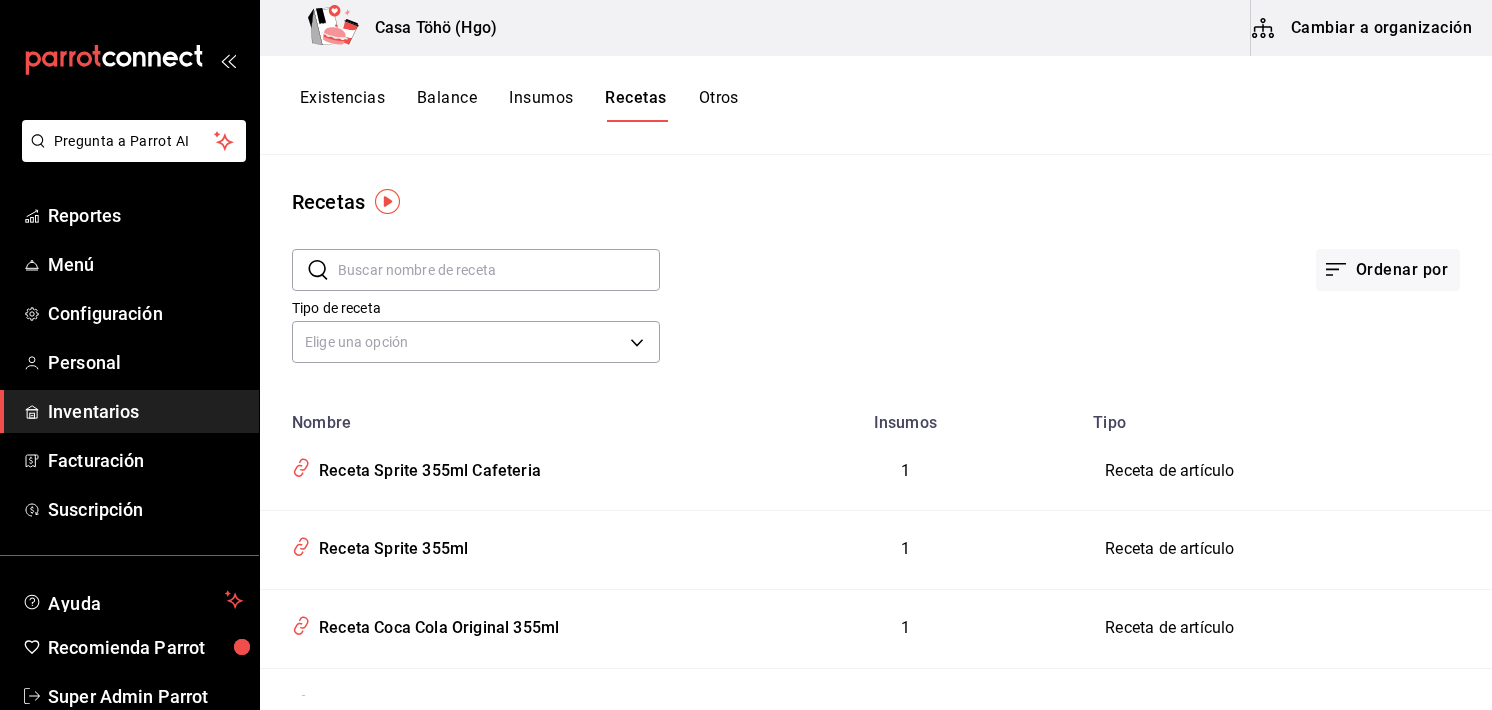 click on "Otros" at bounding box center (719, 105) 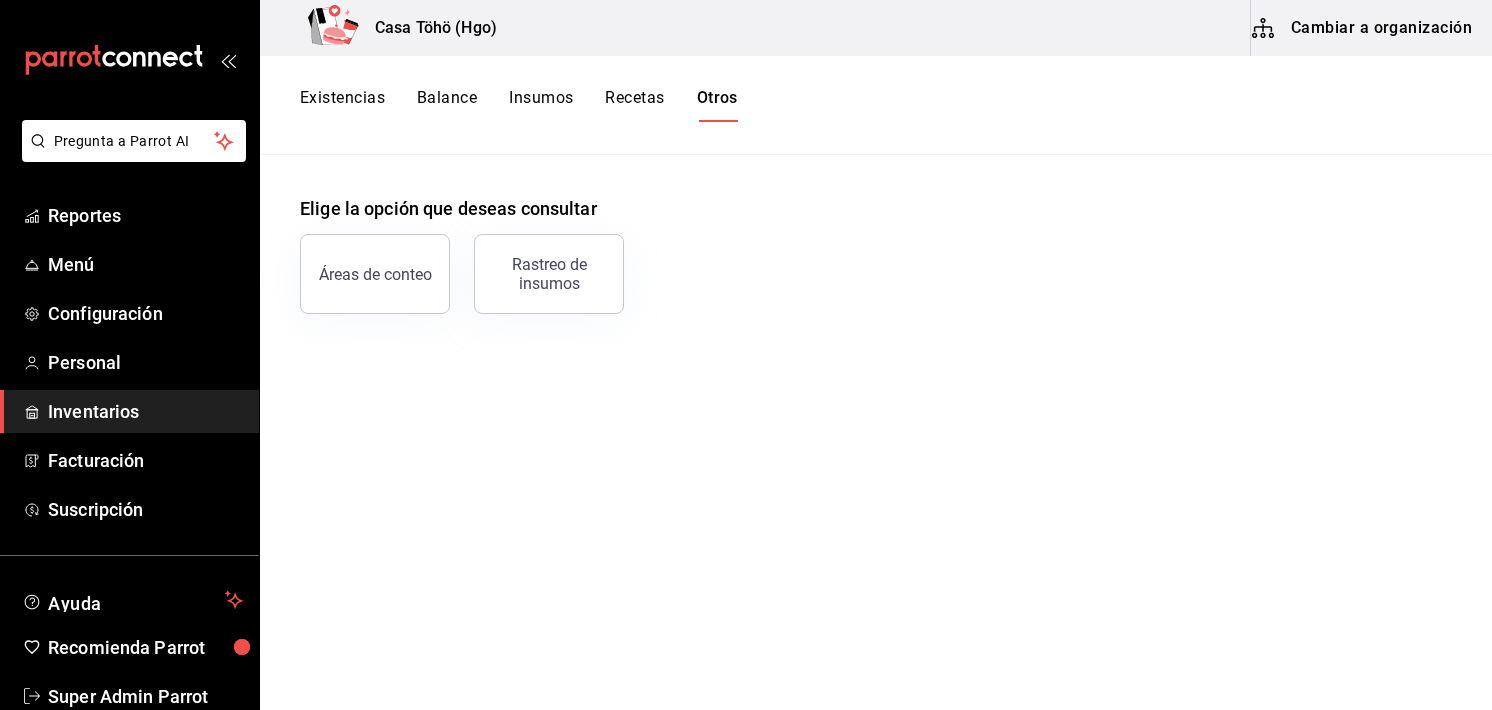 click on "Existencias" at bounding box center (342, 105) 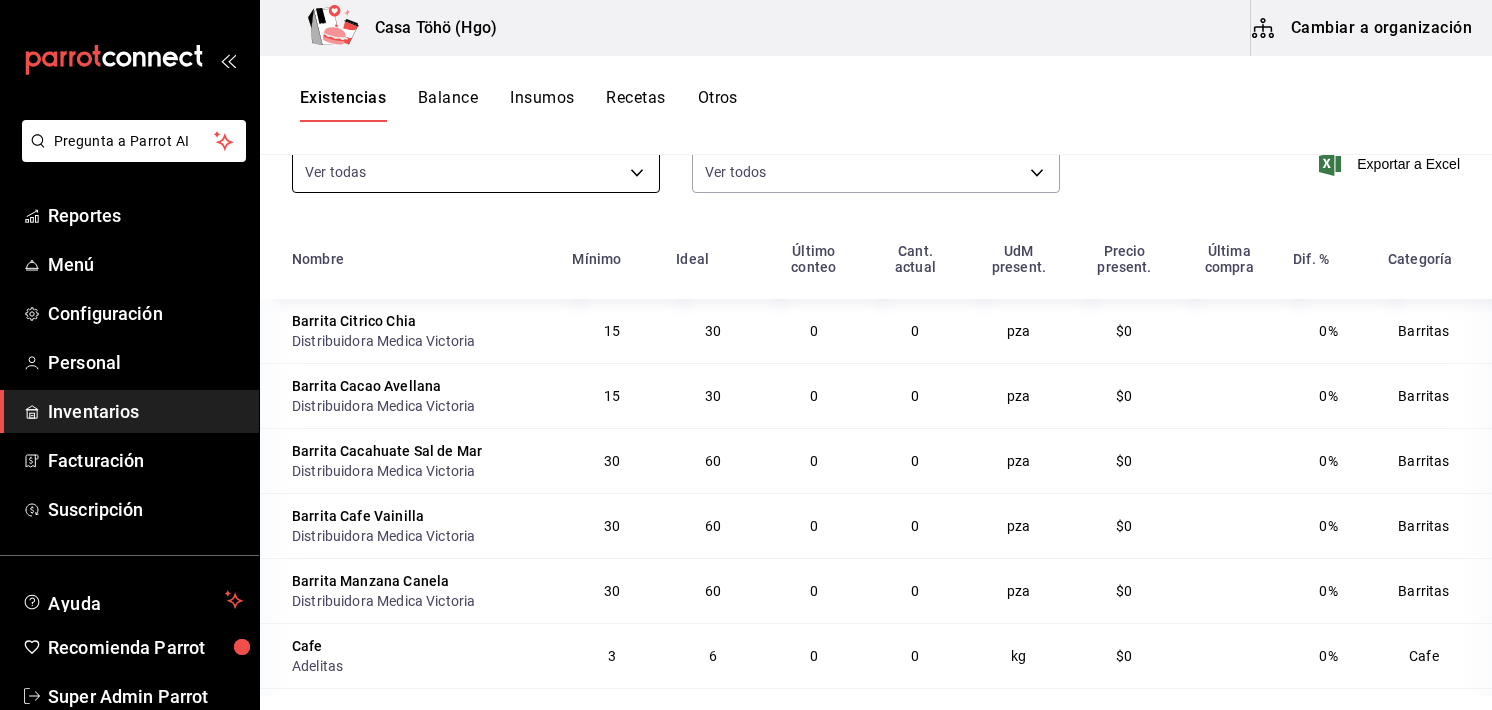 scroll, scrollTop: 168, scrollLeft: 0, axis: vertical 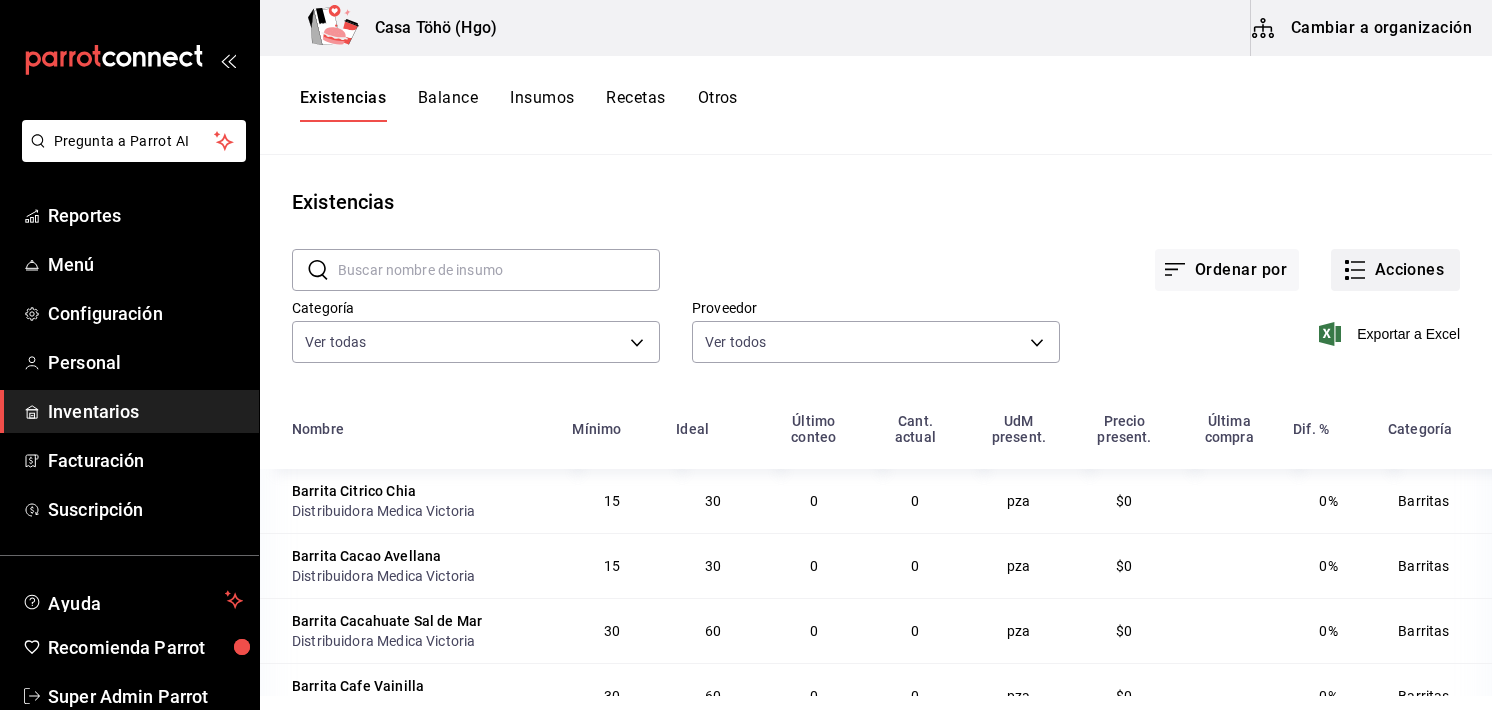 click on "Acciones" at bounding box center (1395, 270) 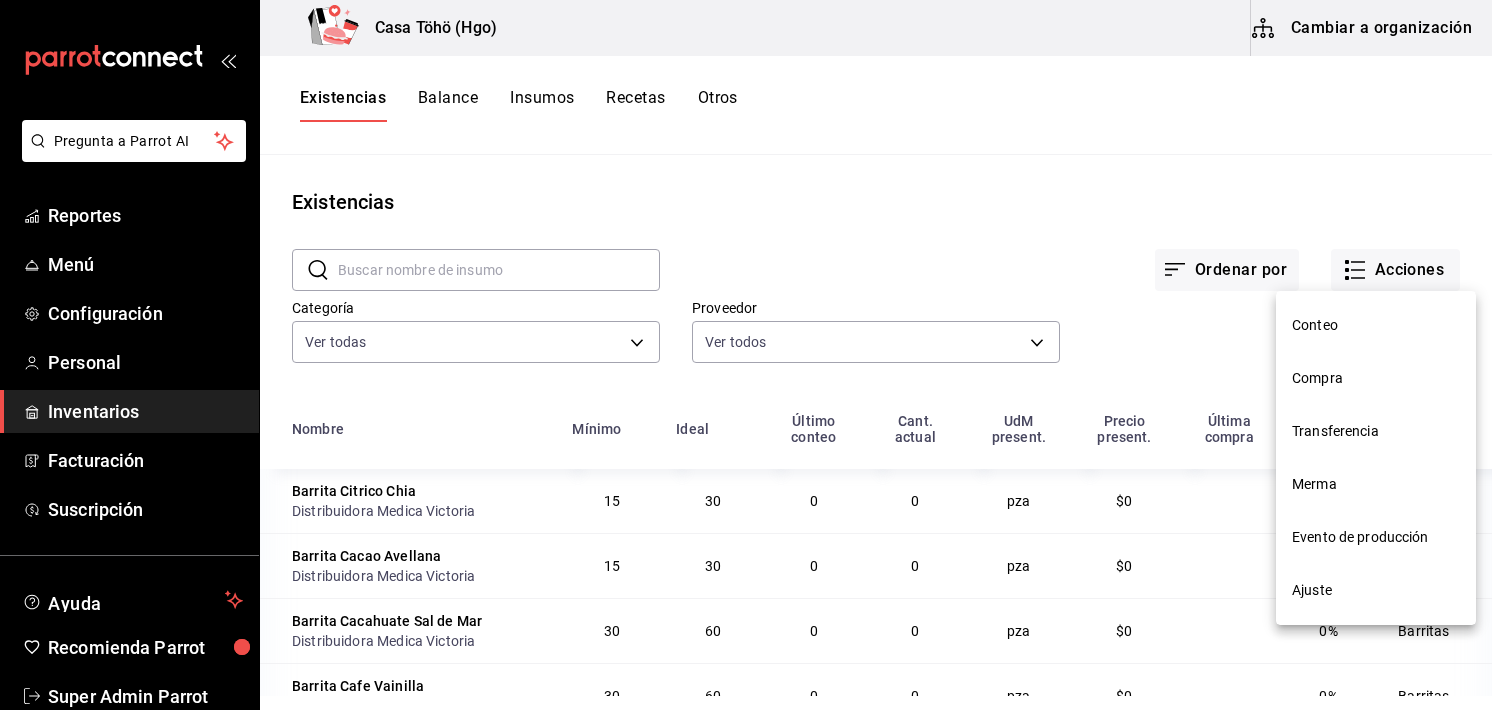 click on "Compra" at bounding box center [1376, 378] 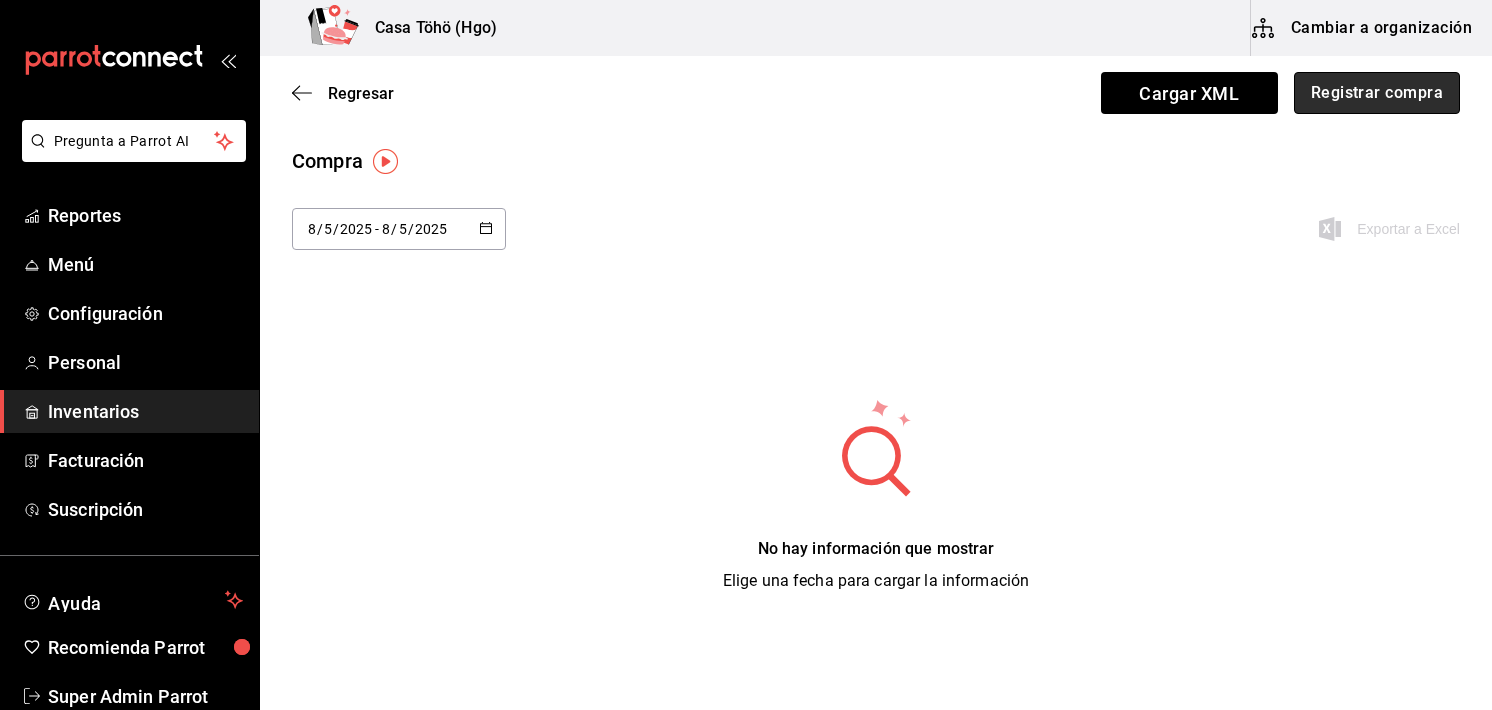 click on "Registrar compra" at bounding box center [1377, 93] 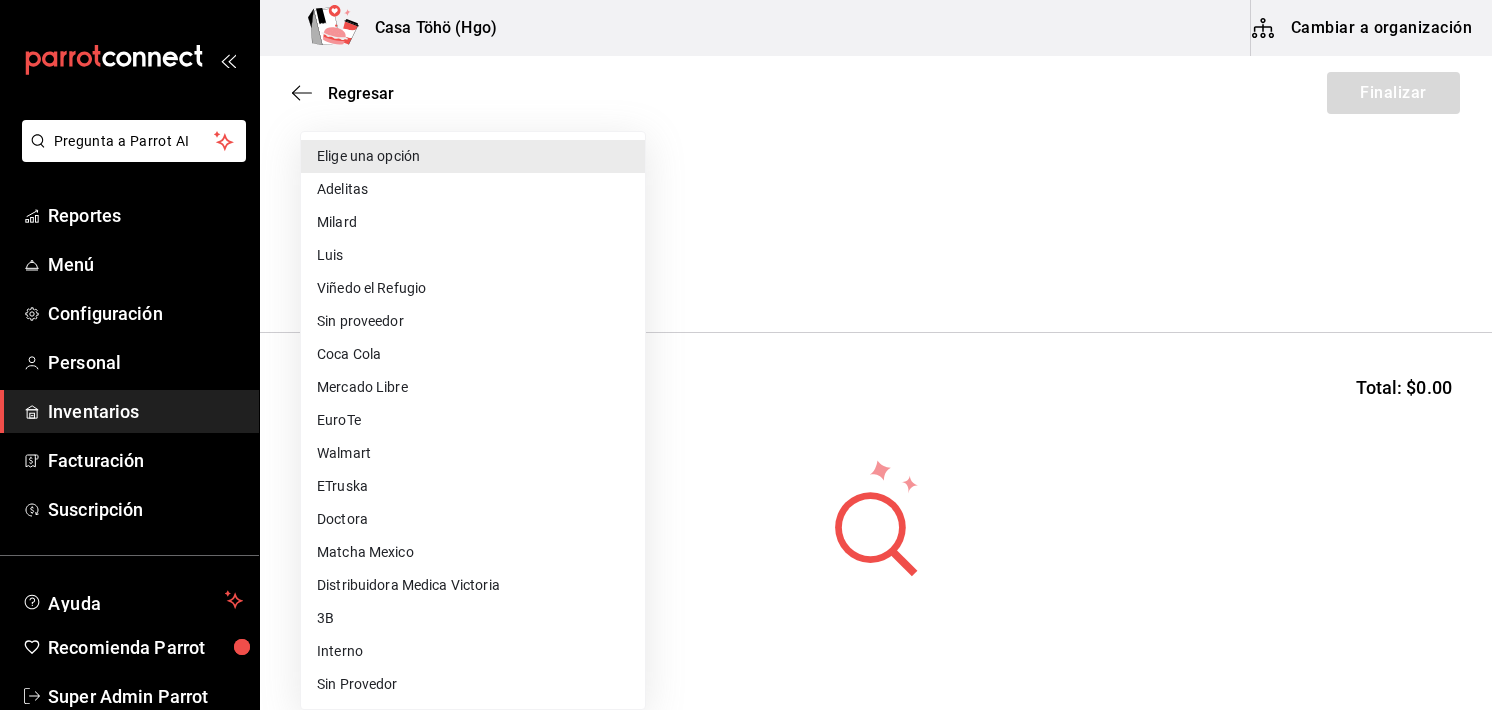 click on "Pregunta a Parrot AI Reportes   Menú   Configuración   Personal   Inventarios   Facturación   Suscripción   Ayuda Recomienda Parrot   Super Admin Parrot   Sugerir nueva función   Casa Töhö (Hgo) — Casa Töhö (Hgo) Regresar Finalizar Compra Proveedor Elige una opción default Buscar Total: $0.00 No hay insumos a mostrar. Busca un insumo para agregarlo a la lista GANA 1 MES GRATIS EN TU SUSCRIPCIÓN AQUÍ ¿Recuerdas cómo empezó tu restaurante?
Hoy puedes ayudar a un colega a tener el mismo cambio que tú viviste.
Recomienda Parrot directamente desde tu Portal Administrador.
Es fácil y rápido.
🎁 Por cada restaurante que se una, ganas 1 mes gratis. Ver video tutorial Ir a video Pregunta a Parrot AI Reportes   Menú   Configuración   Personal   Inventarios   Facturación   Suscripción   Ayuda Recomienda Parrot   Super Admin Parrot   Sugerir nueva función   Editar Eliminar Visitar centro de ayuda (81) 2046 6363 [EMAIL] Visitar centro de ayuda (81) 2046 6363 Adelitas Luis" at bounding box center [746, 298] 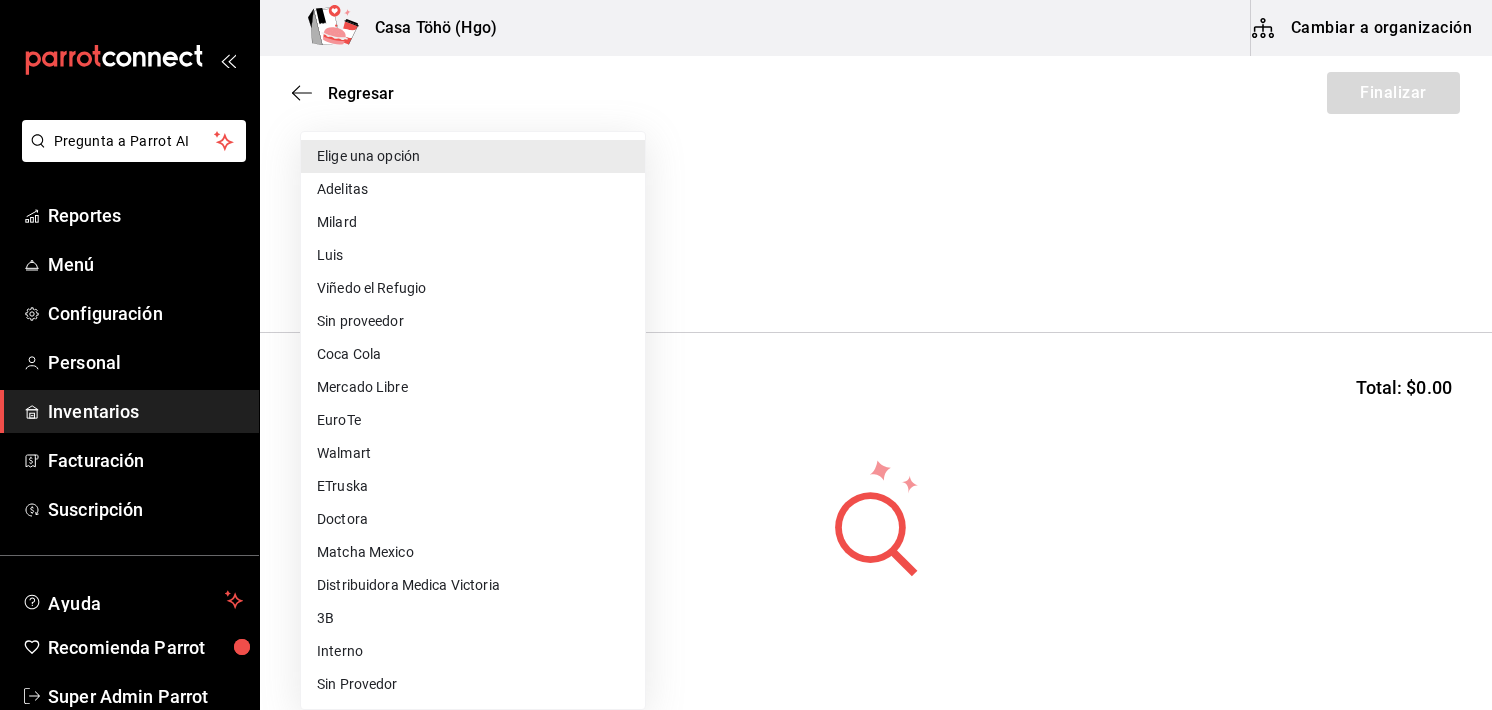 click on "Adelitas" at bounding box center (473, 189) 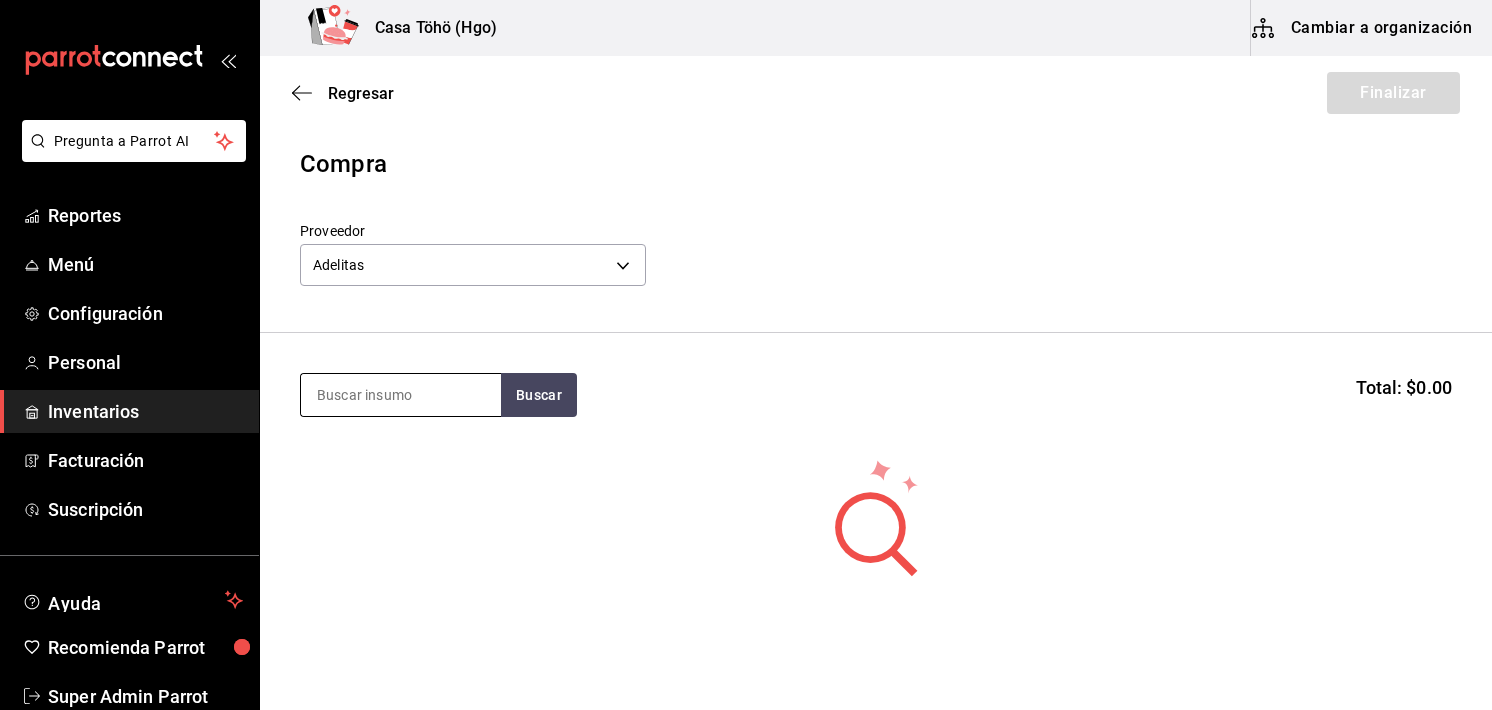 click at bounding box center (401, 395) 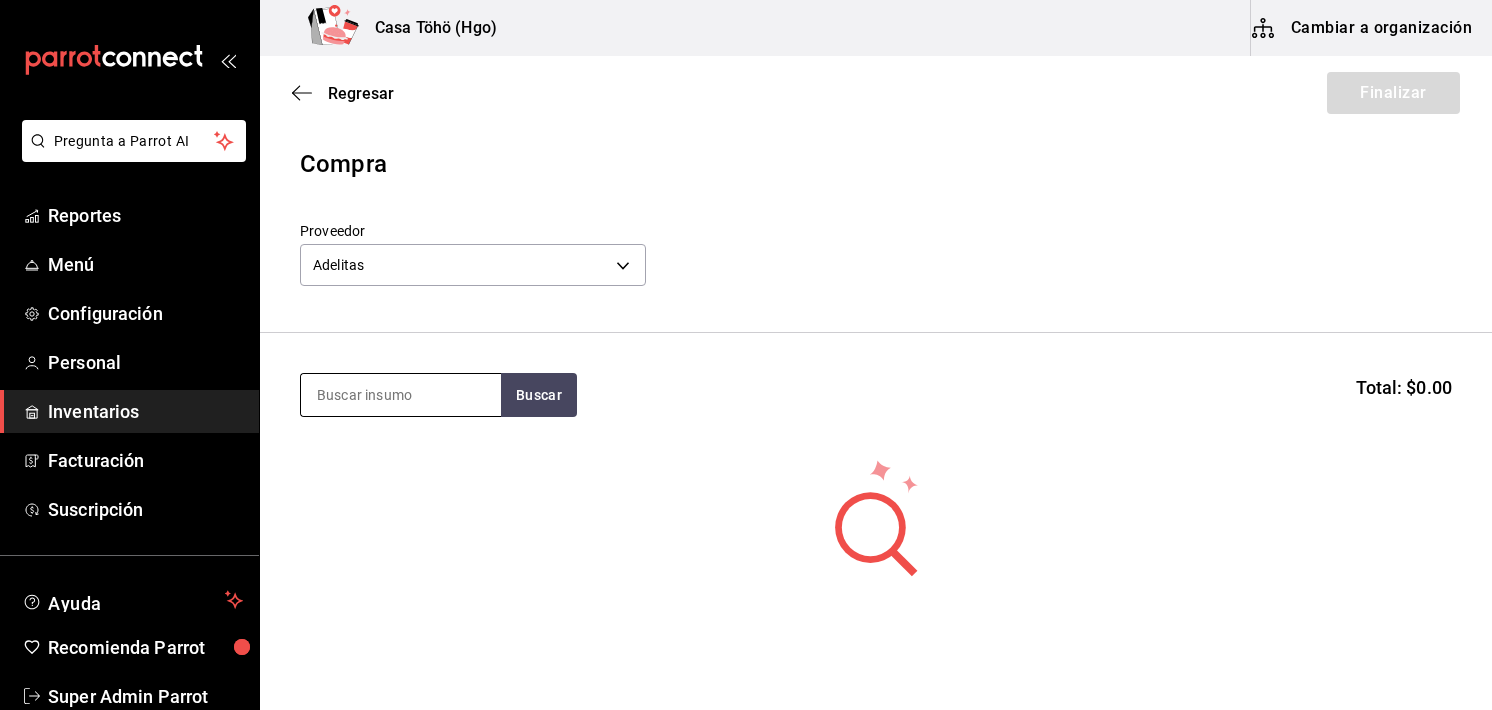 click at bounding box center [401, 395] 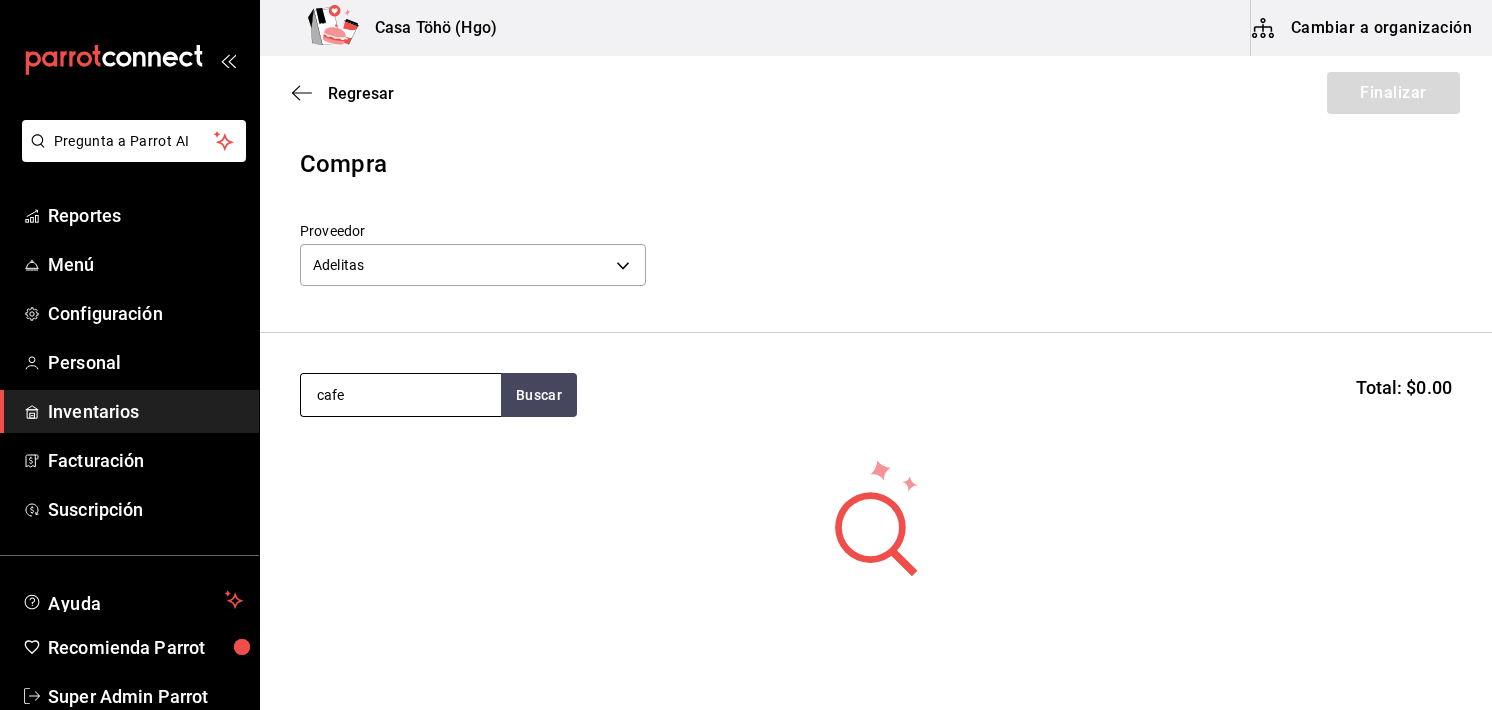 type on "cafe" 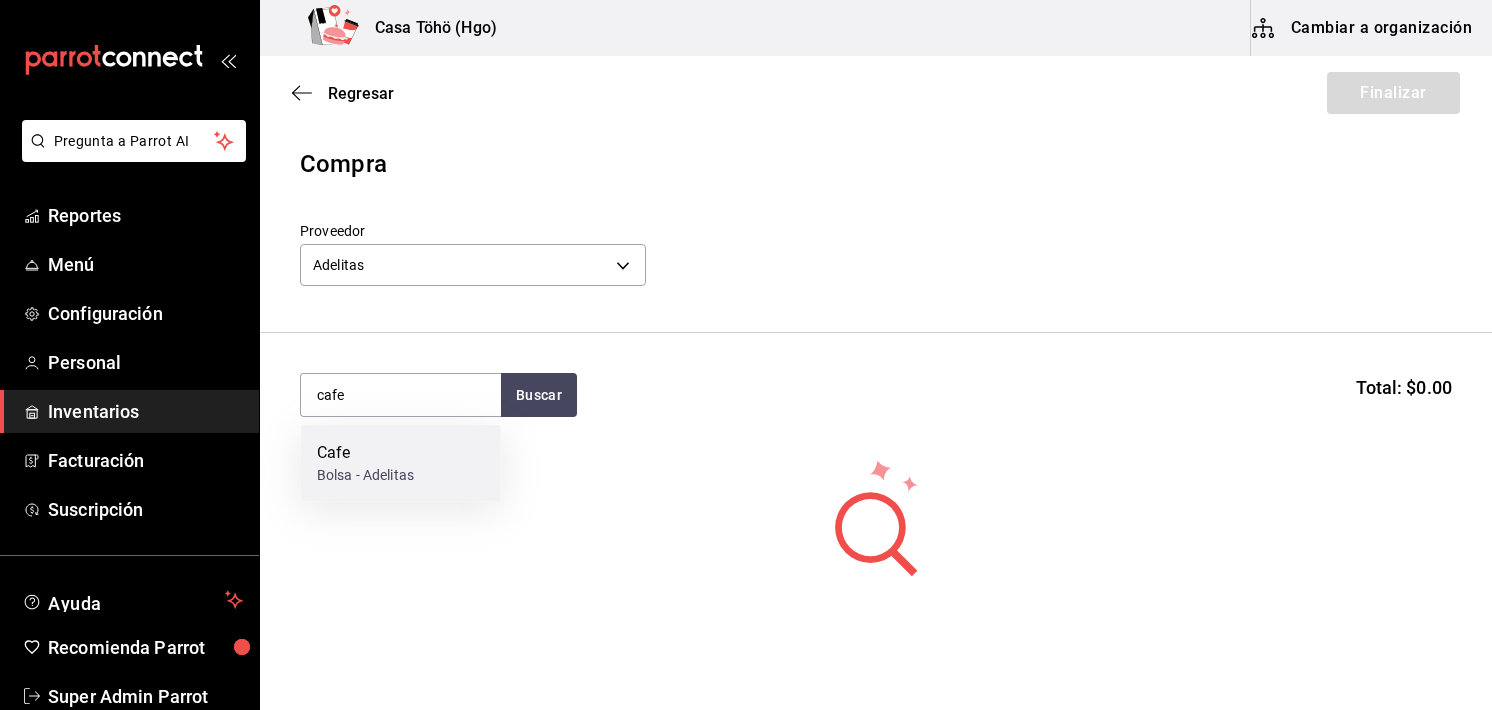 click on "Bolsa - Adelitas" at bounding box center [365, 475] 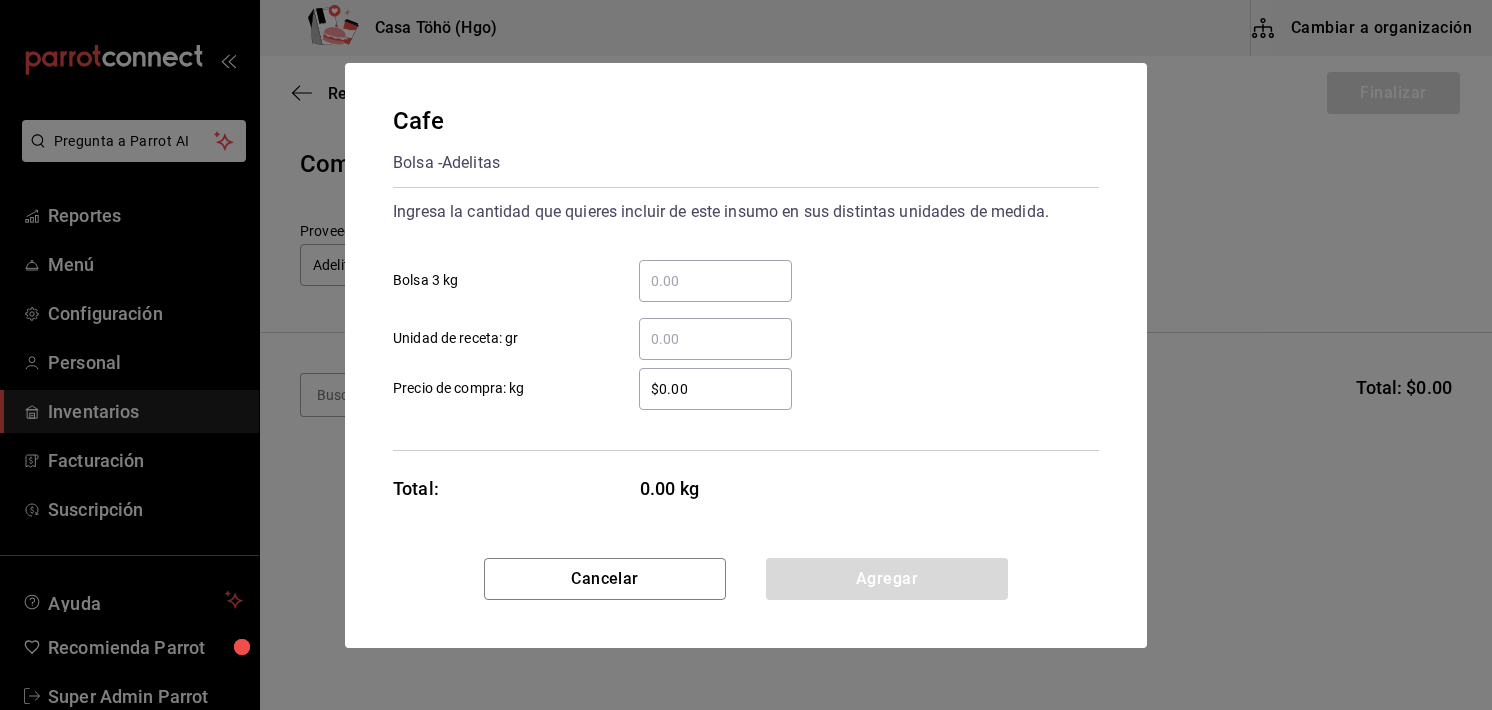 click on "​ Bolsa 3 kg" at bounding box center [715, 281] 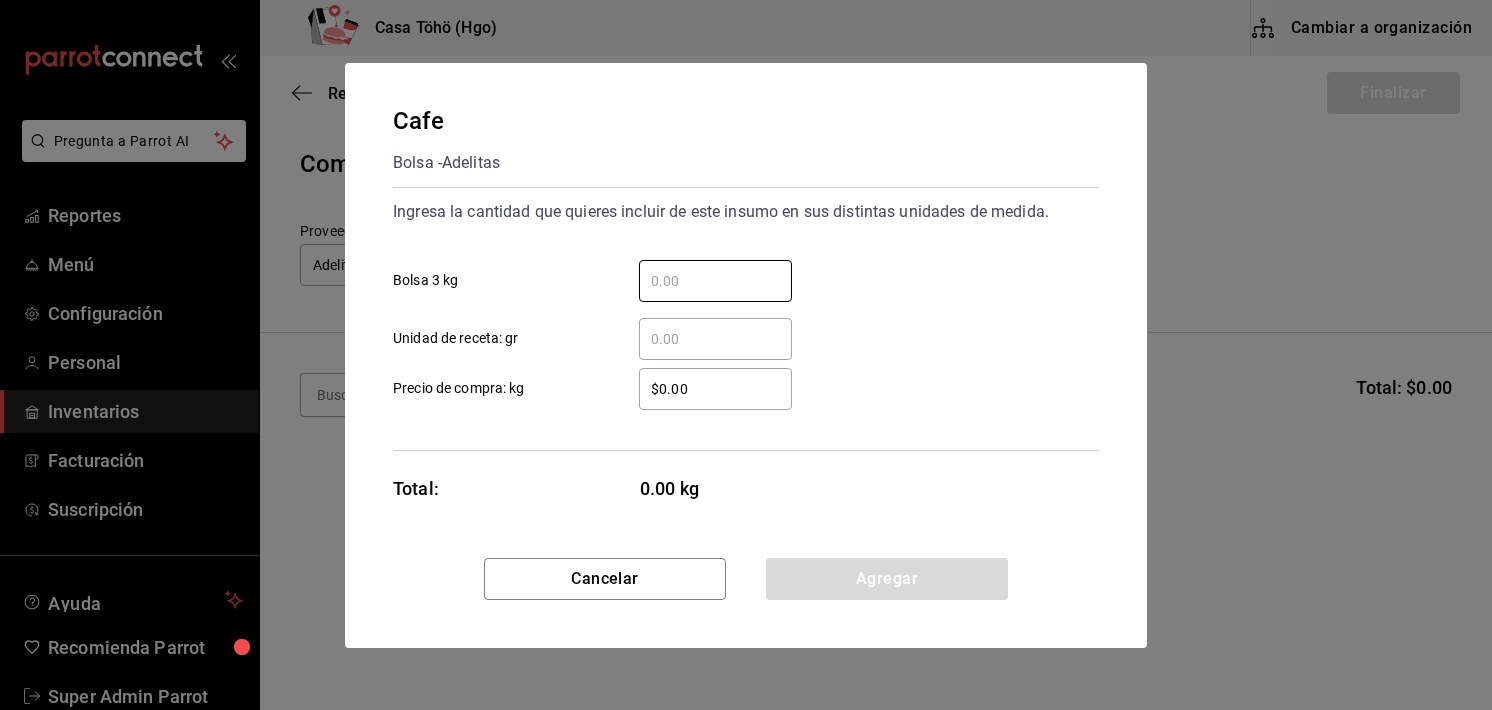 click on "Agregar" at bounding box center [887, 579] 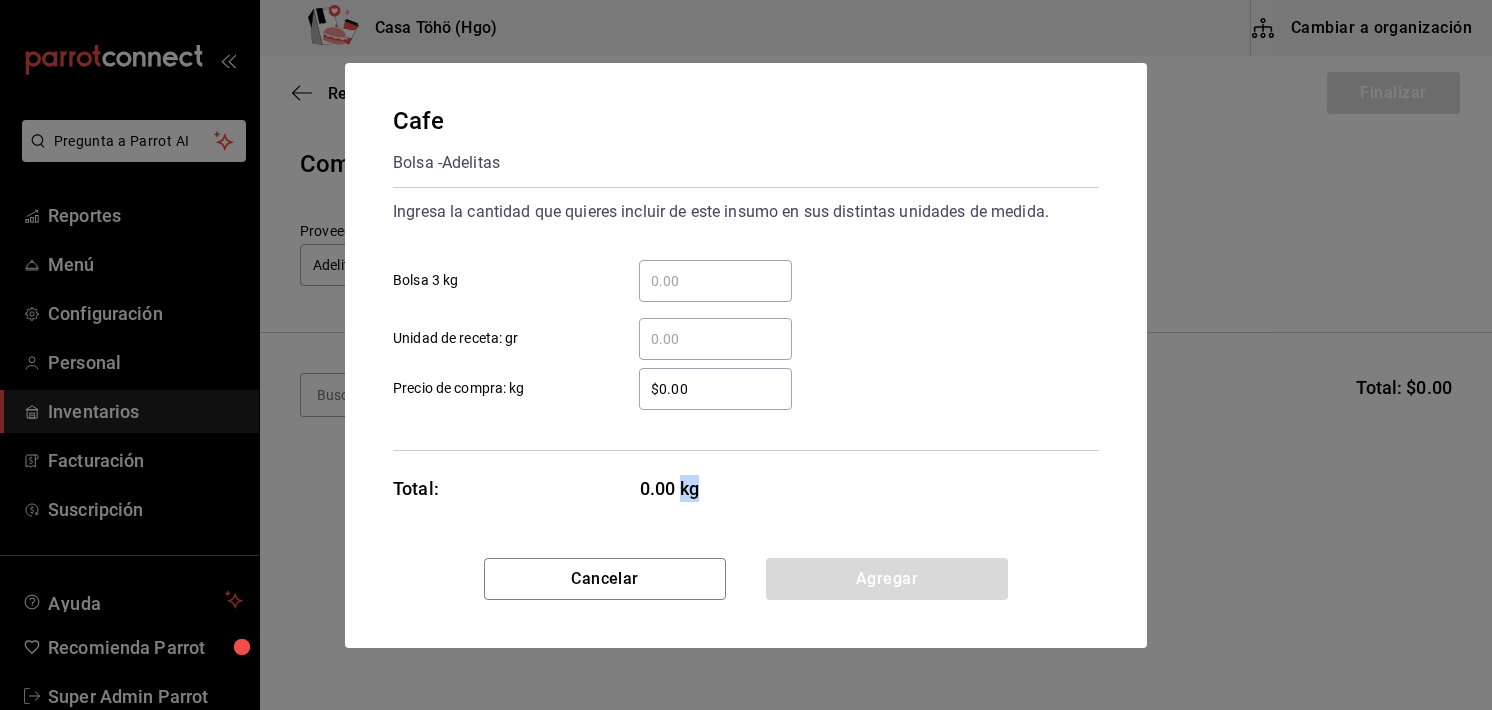 click on "Agregar" at bounding box center [887, 579] 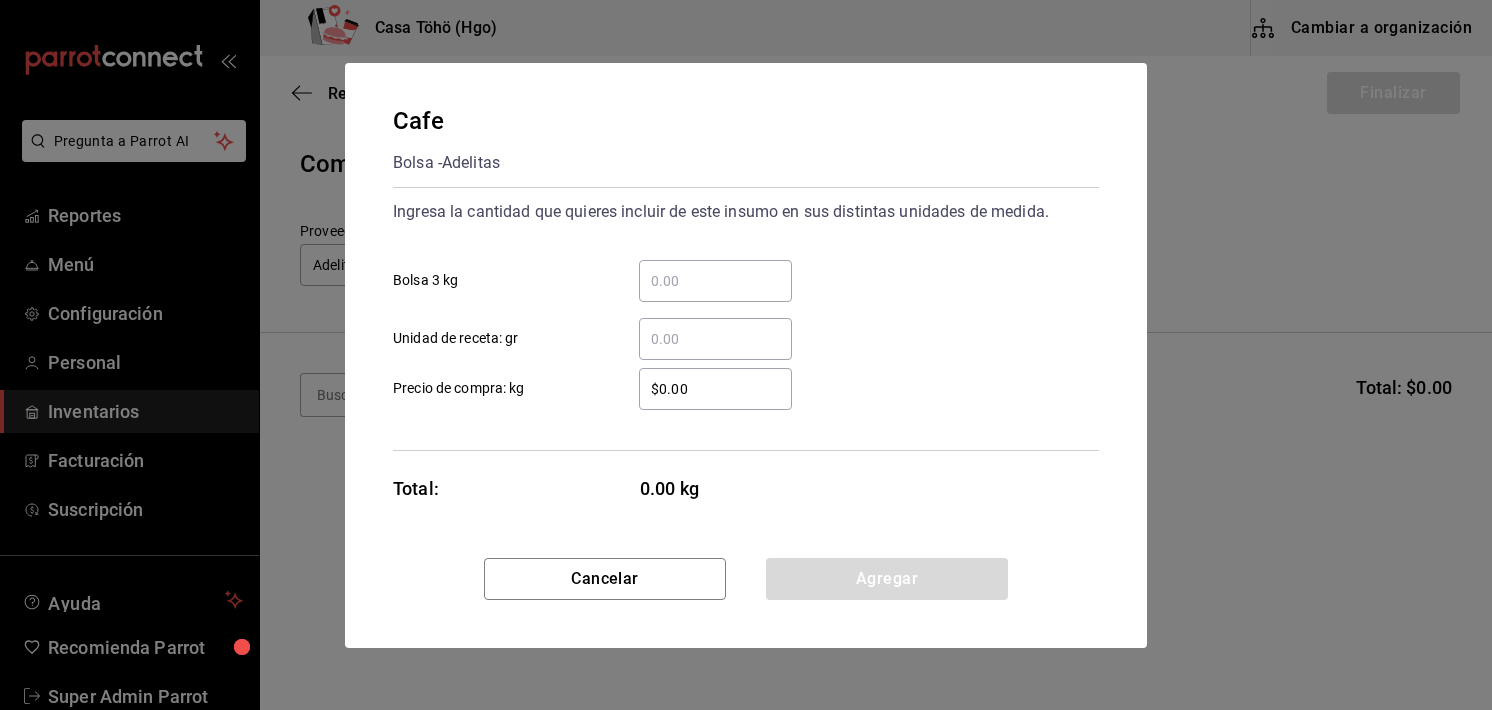 click on "Agregar" at bounding box center [887, 579] 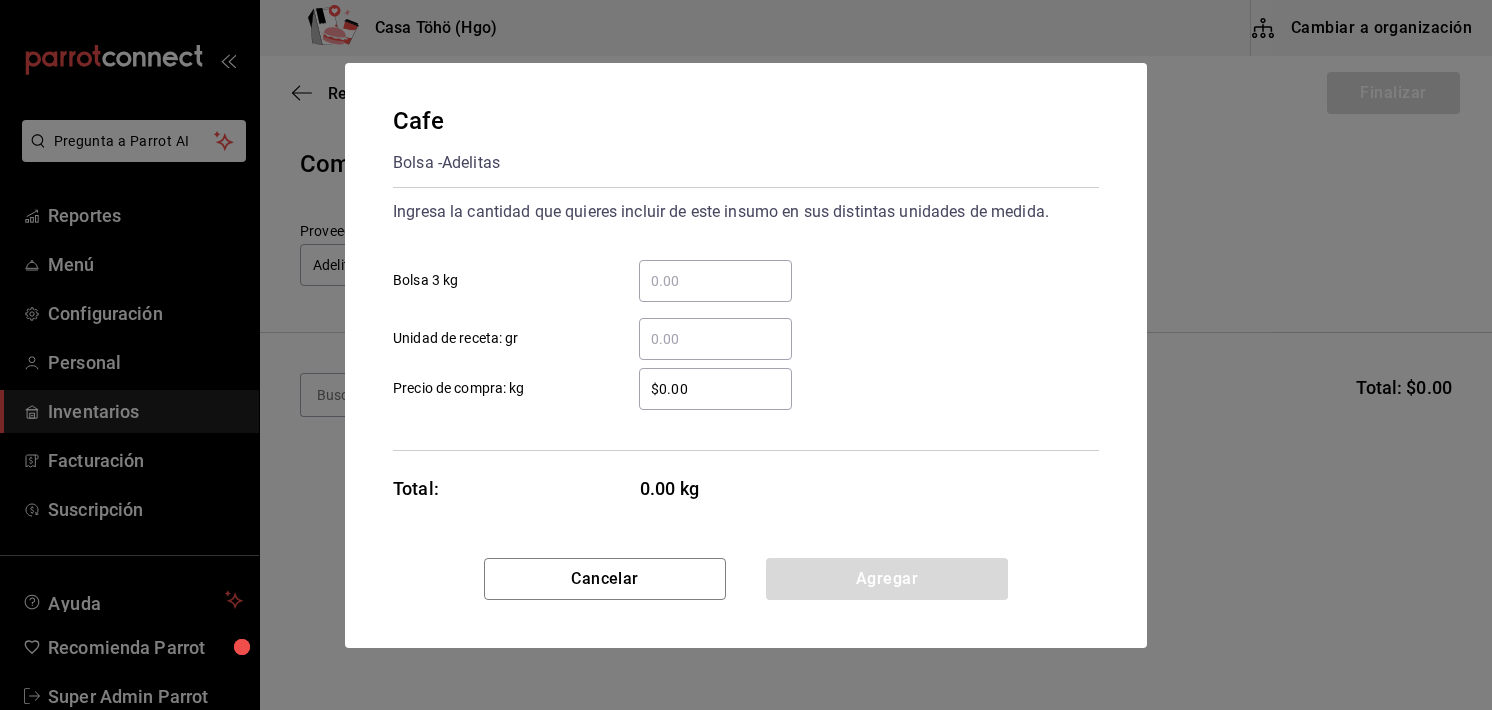 click on "Cafe   Bolsa -  Adelitas Ingresa la cantidad que quieres incluir de este insumo en sus distintas unidades de medida. ​ Bolsa 3 kg ​ Unidad de receta: gr $0.00 ​ Precio de compra: kg Total: 0.00 kg Cancelar Agregar" at bounding box center (746, 355) 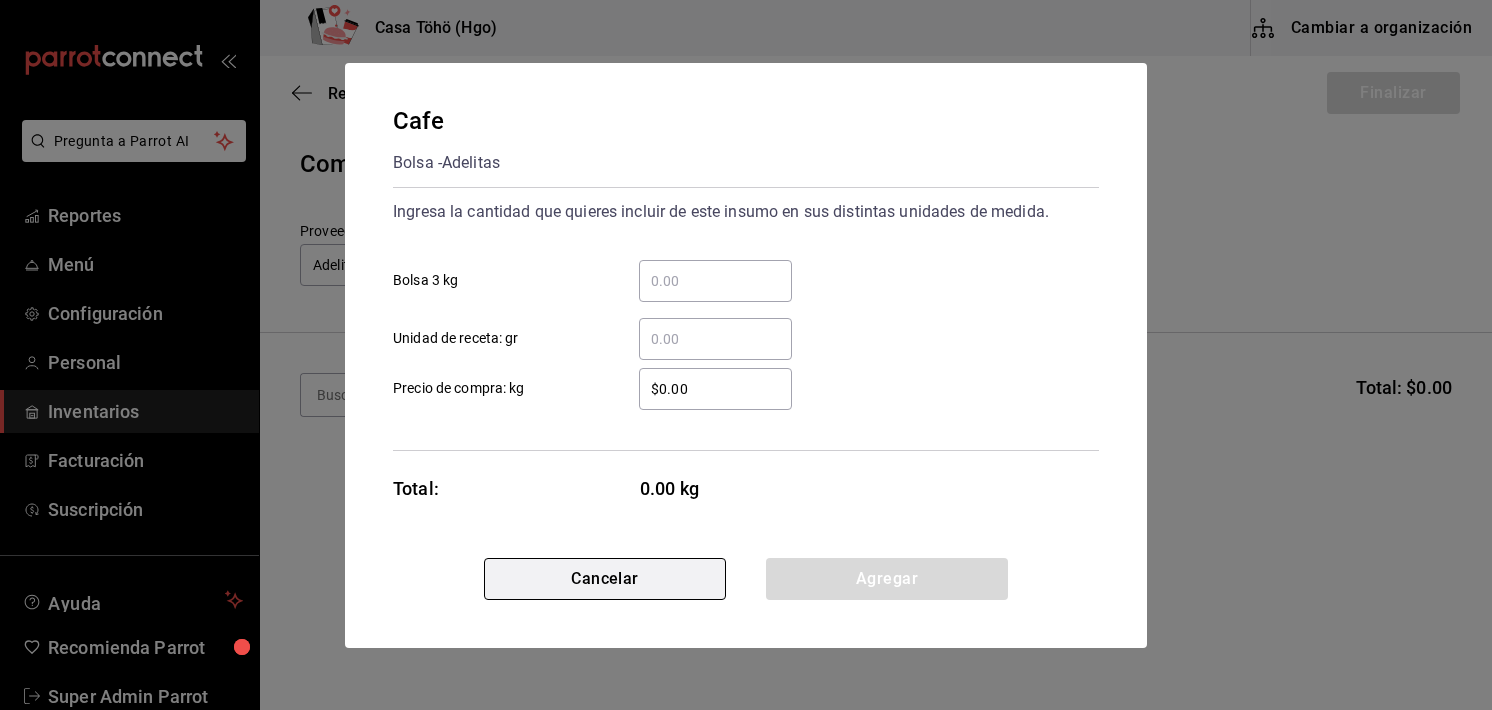 click on "Cancelar" at bounding box center [605, 579] 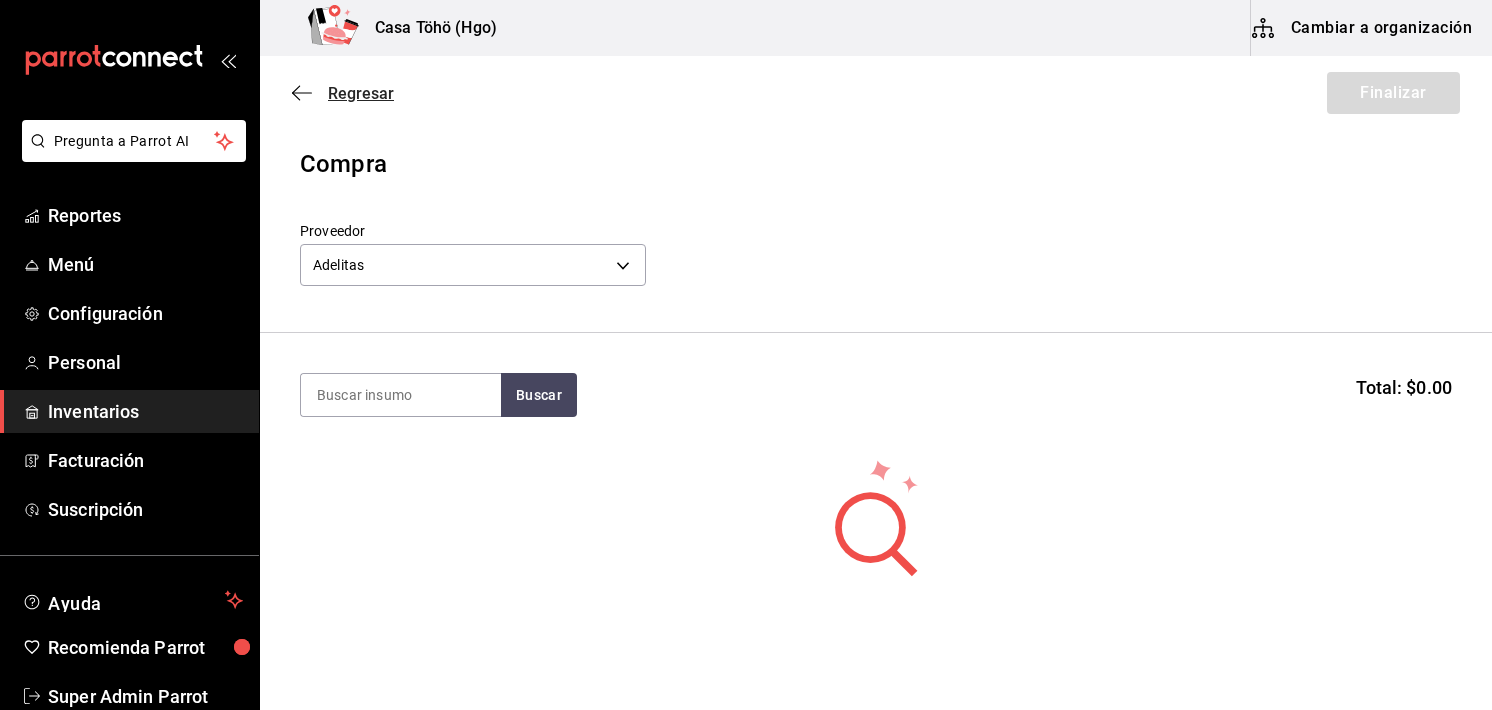 click 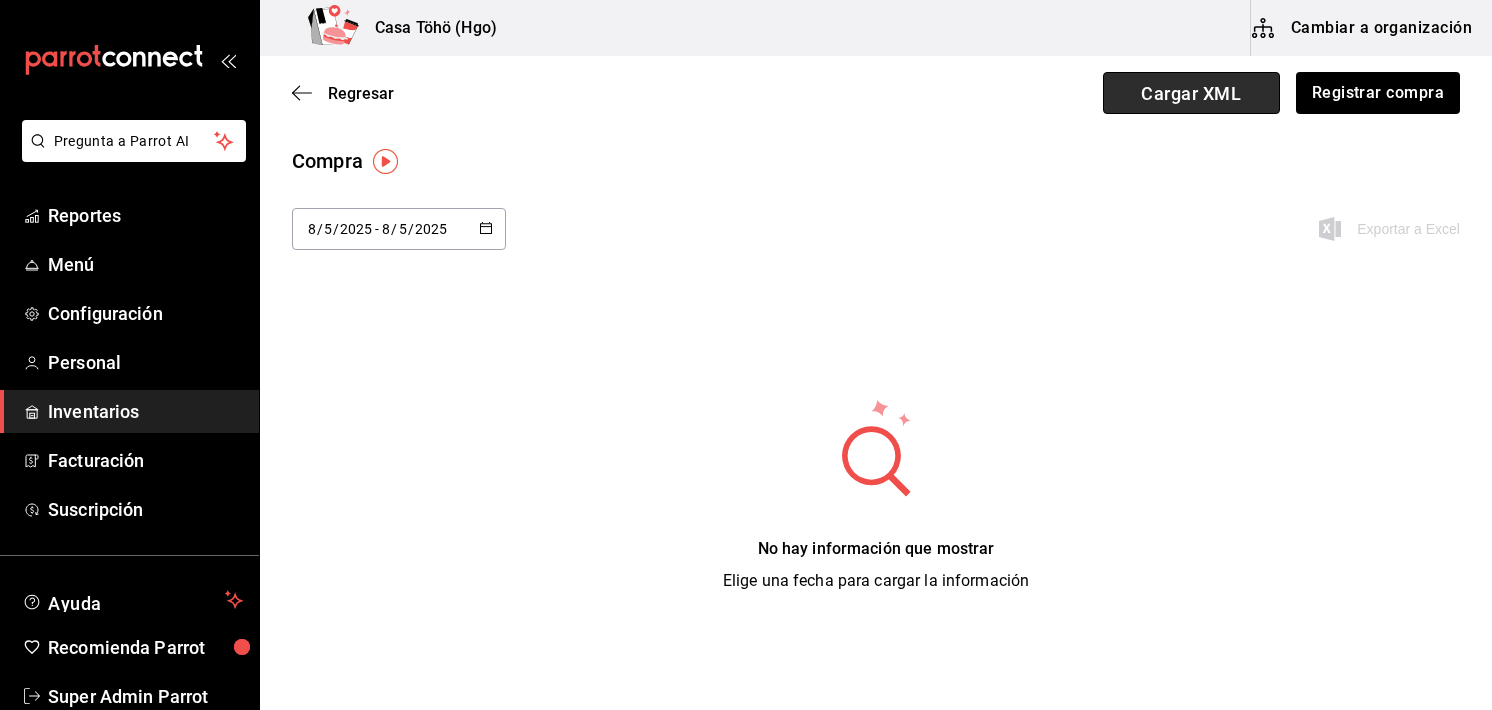 click on "Cargar XML" at bounding box center [1191, 93] 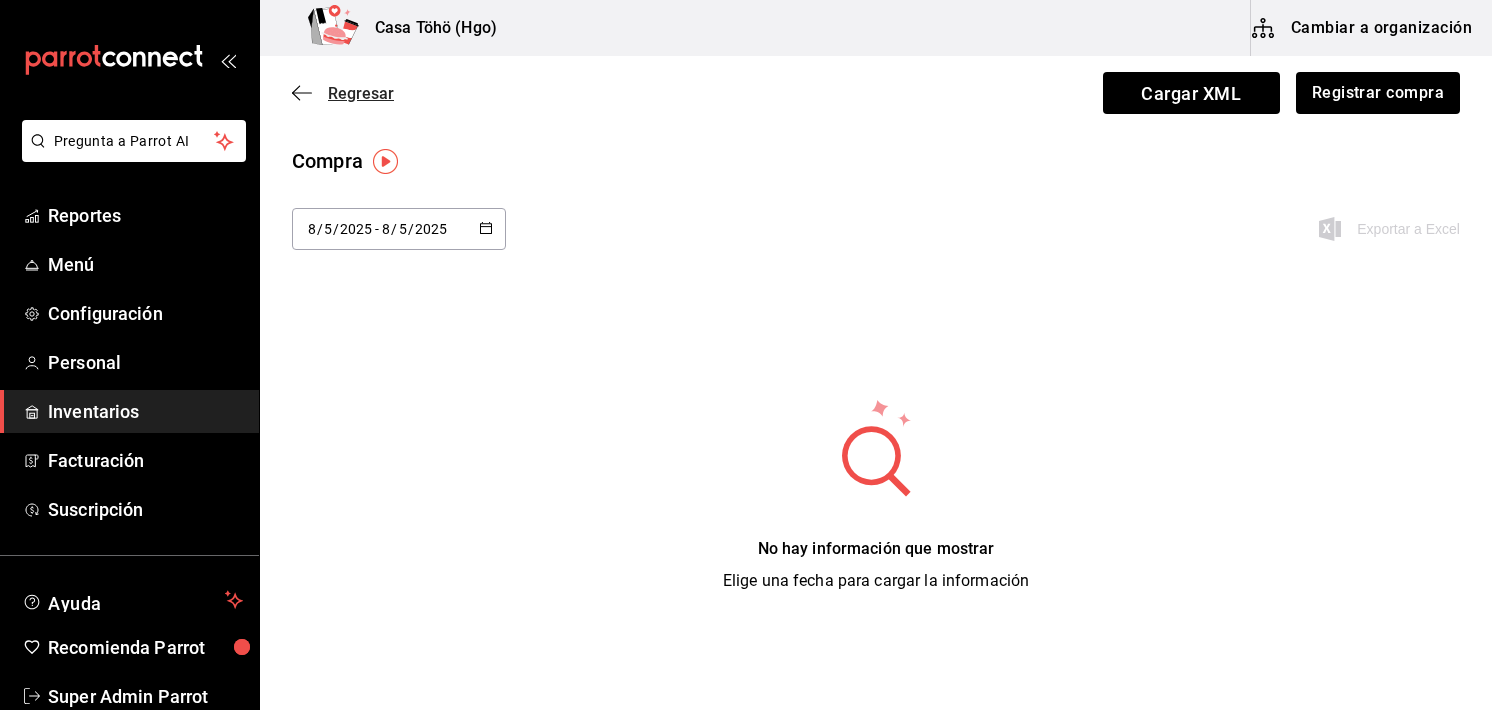 click 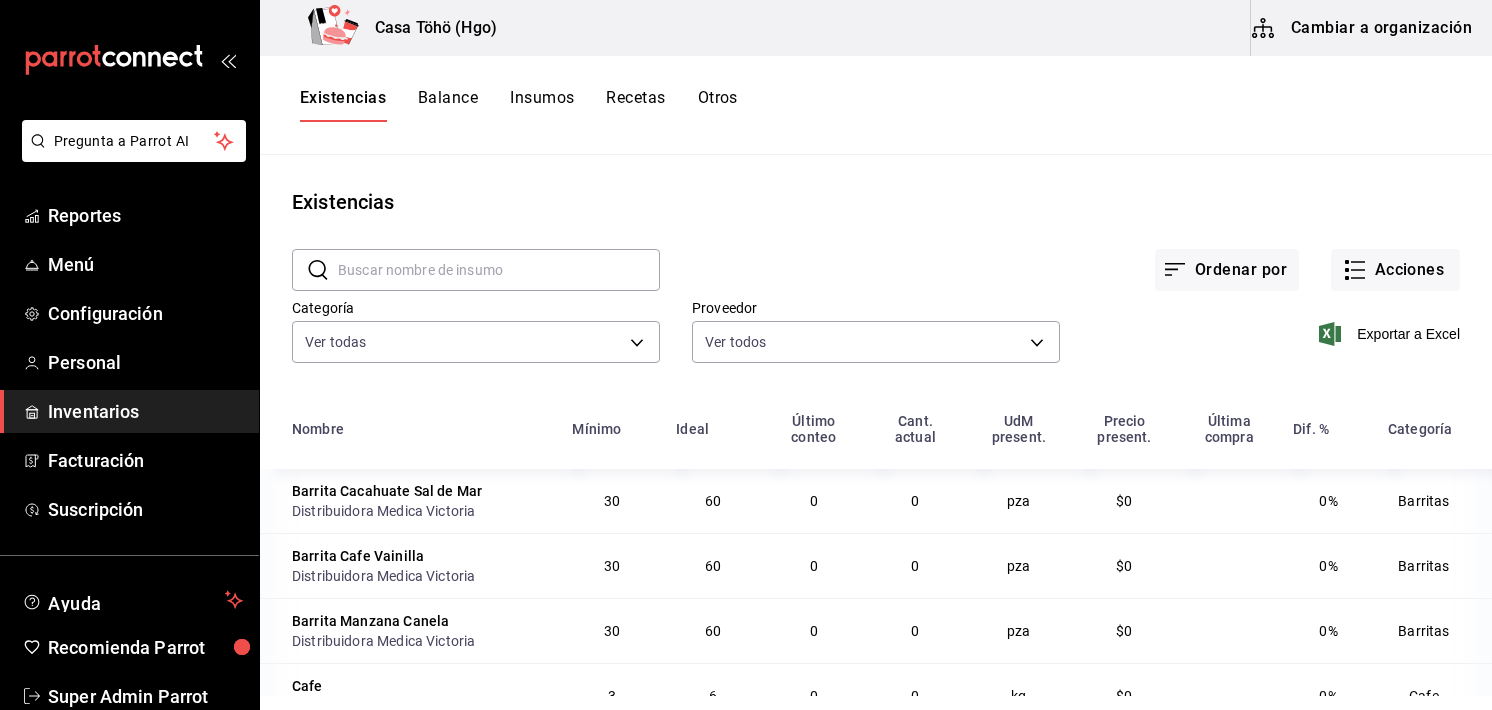scroll, scrollTop: 0, scrollLeft: 0, axis: both 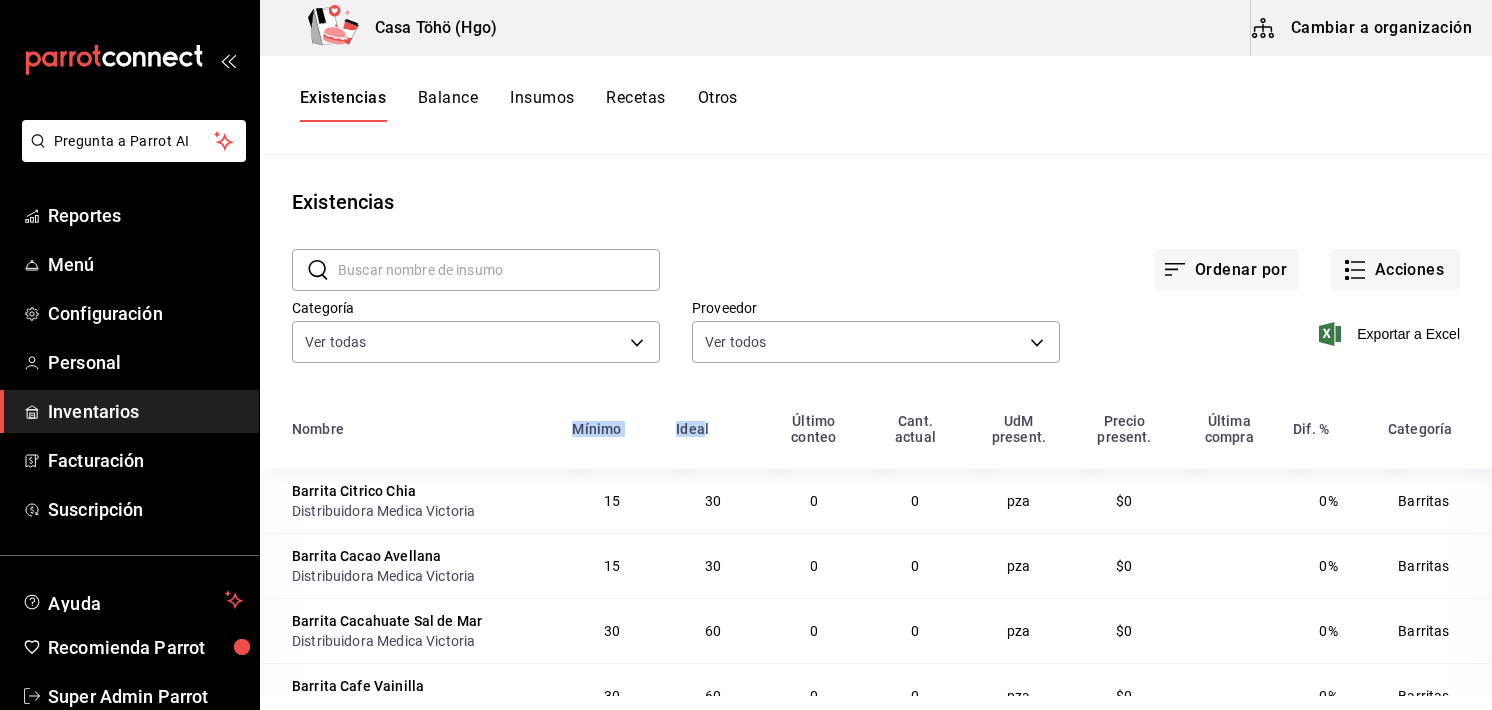 drag, startPoint x: 694, startPoint y: 433, endPoint x: 456, endPoint y: 437, distance: 238.03362 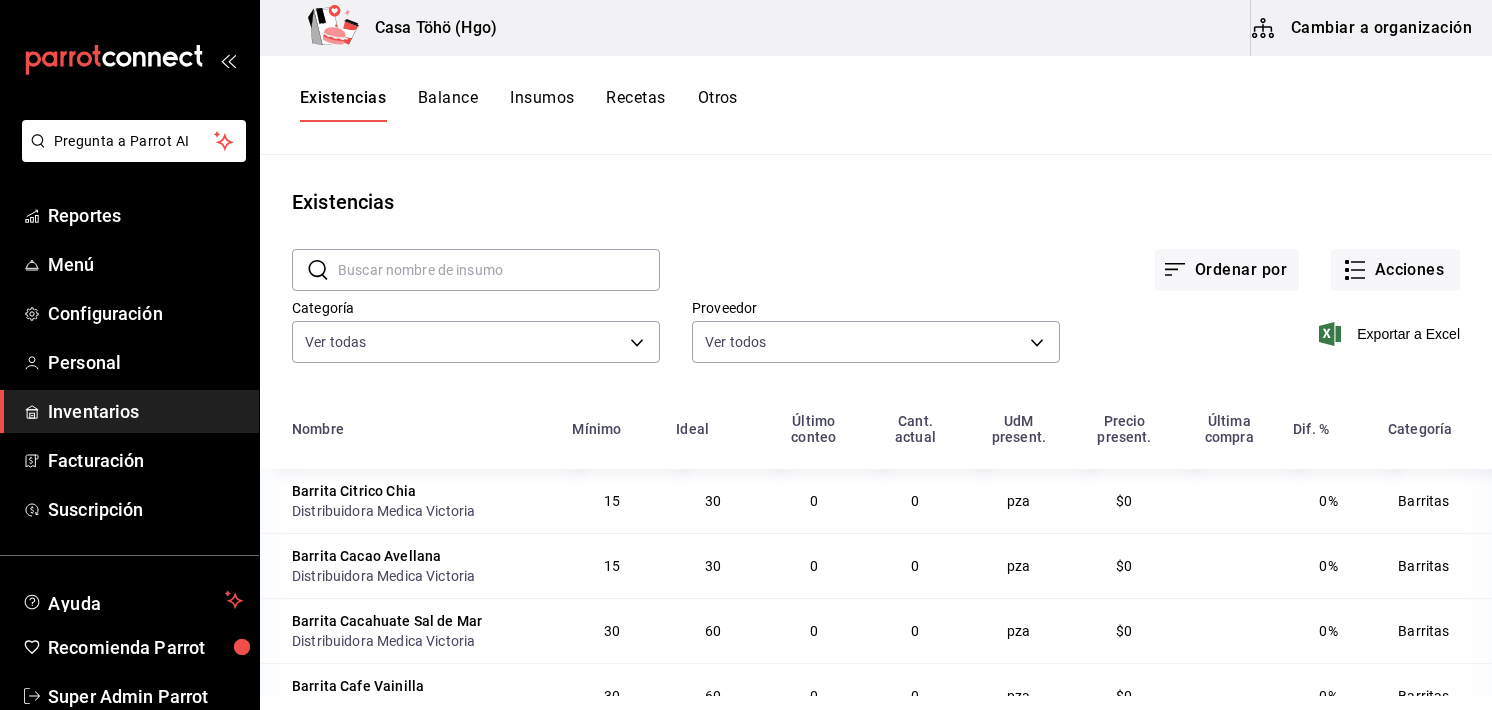 click on "Cant. actual" at bounding box center (915, 429) 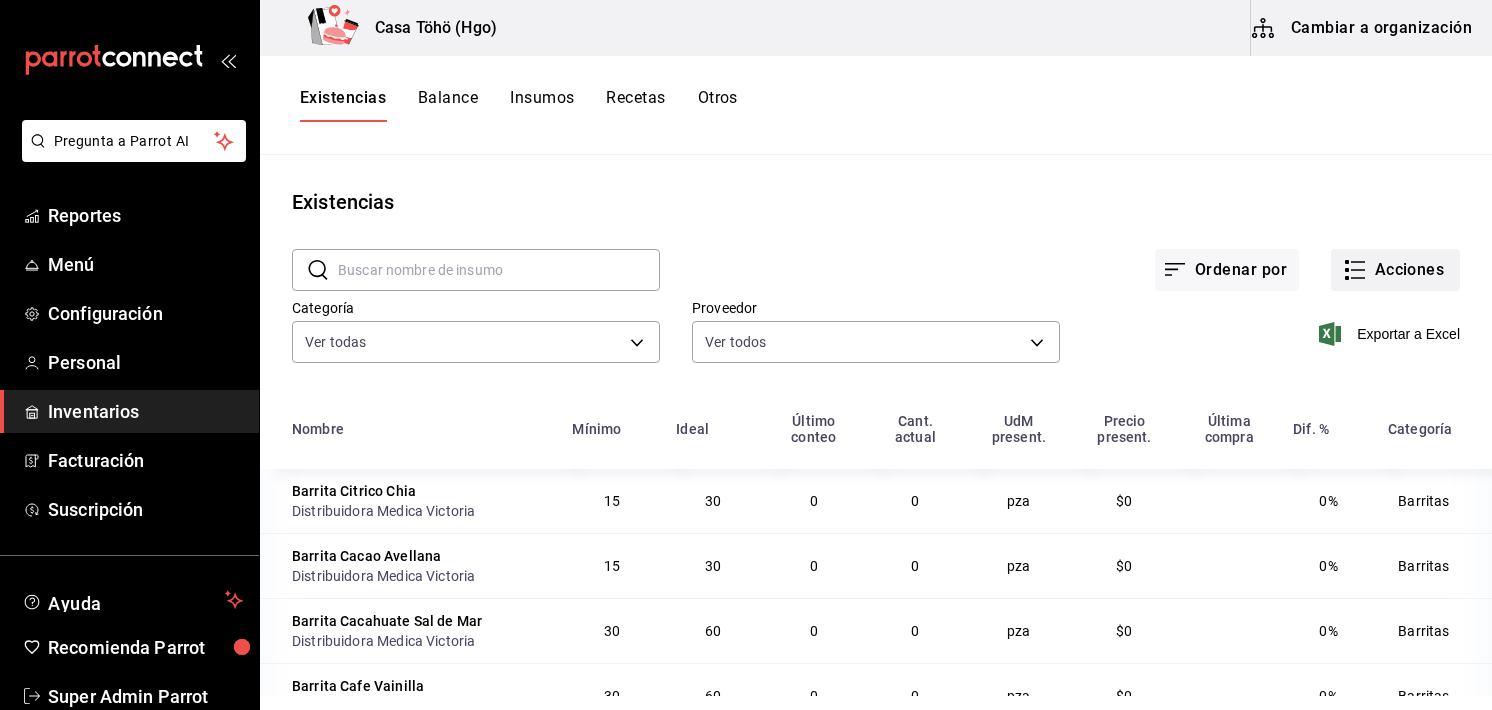 click 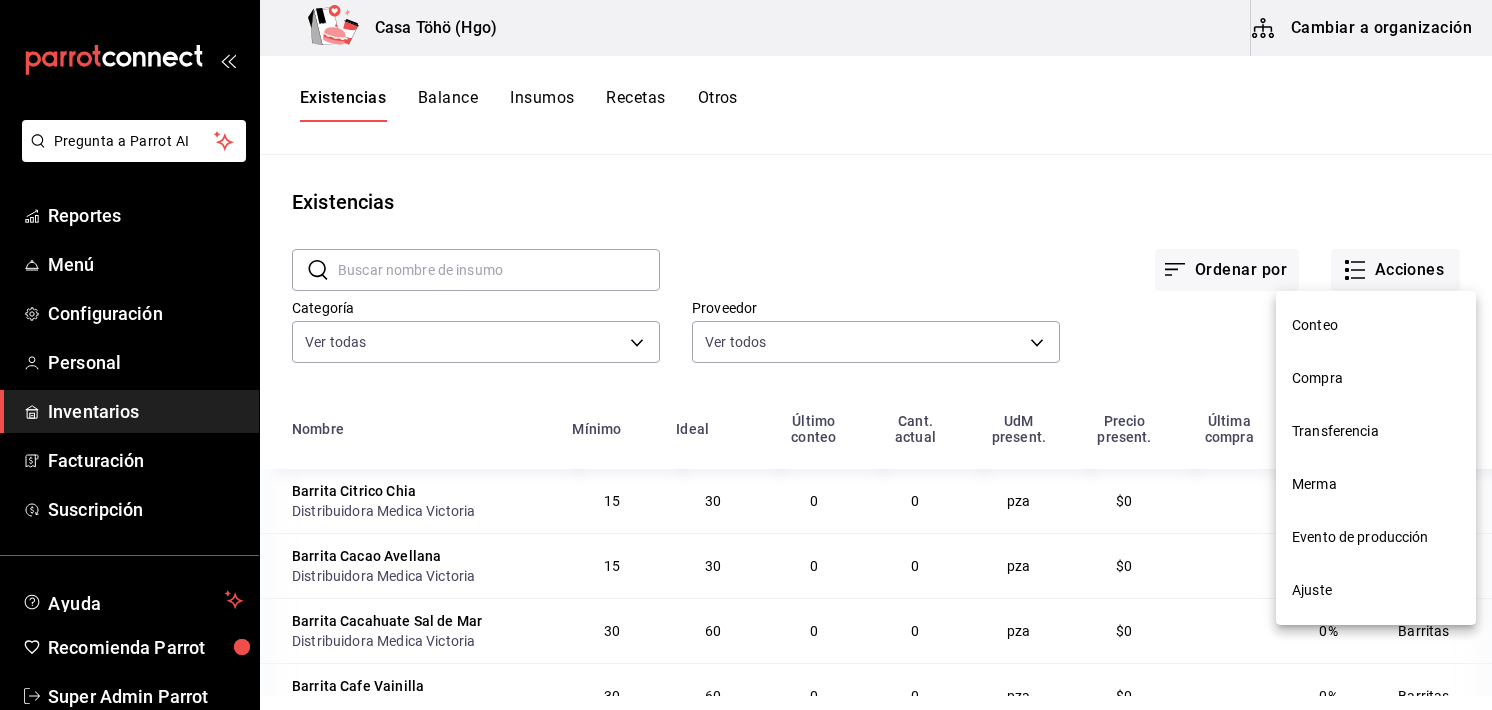 click at bounding box center [746, 355] 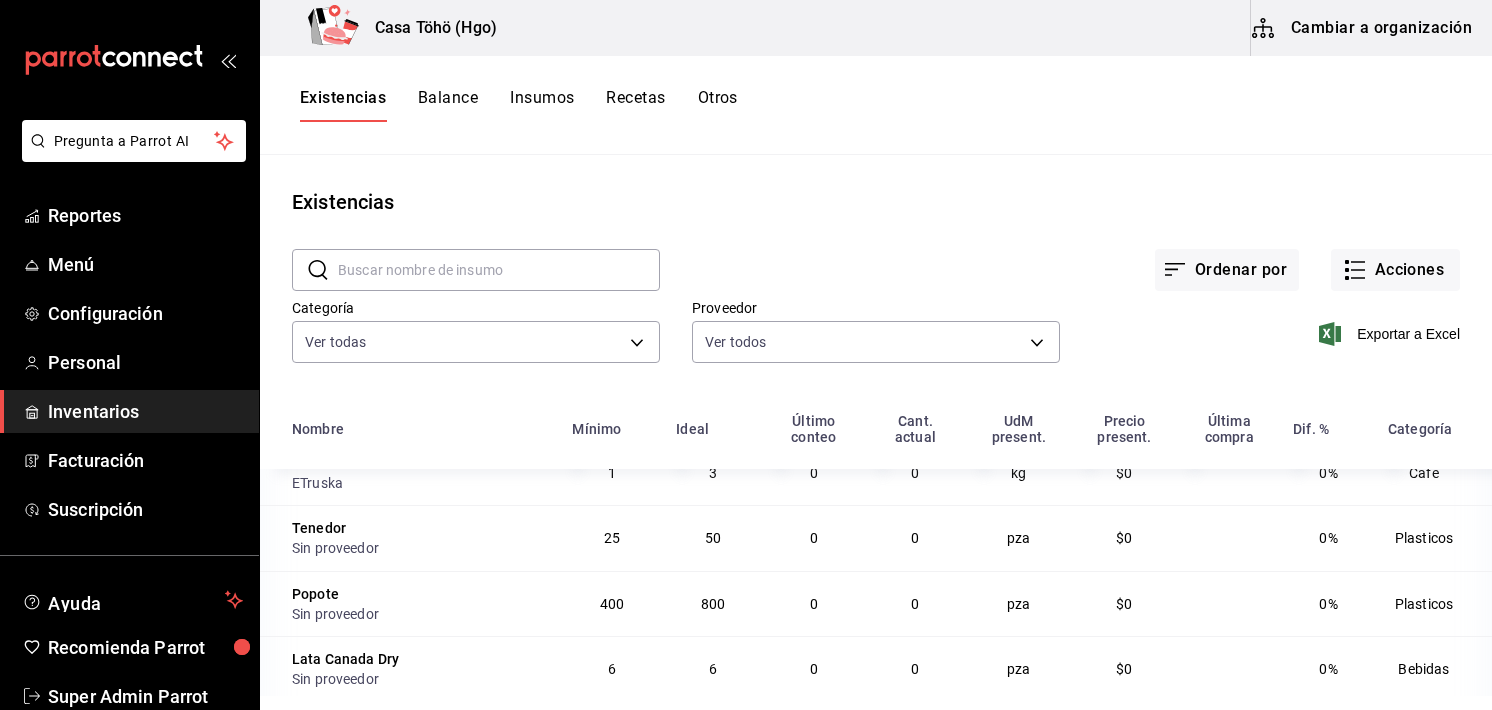 scroll, scrollTop: 0, scrollLeft: 0, axis: both 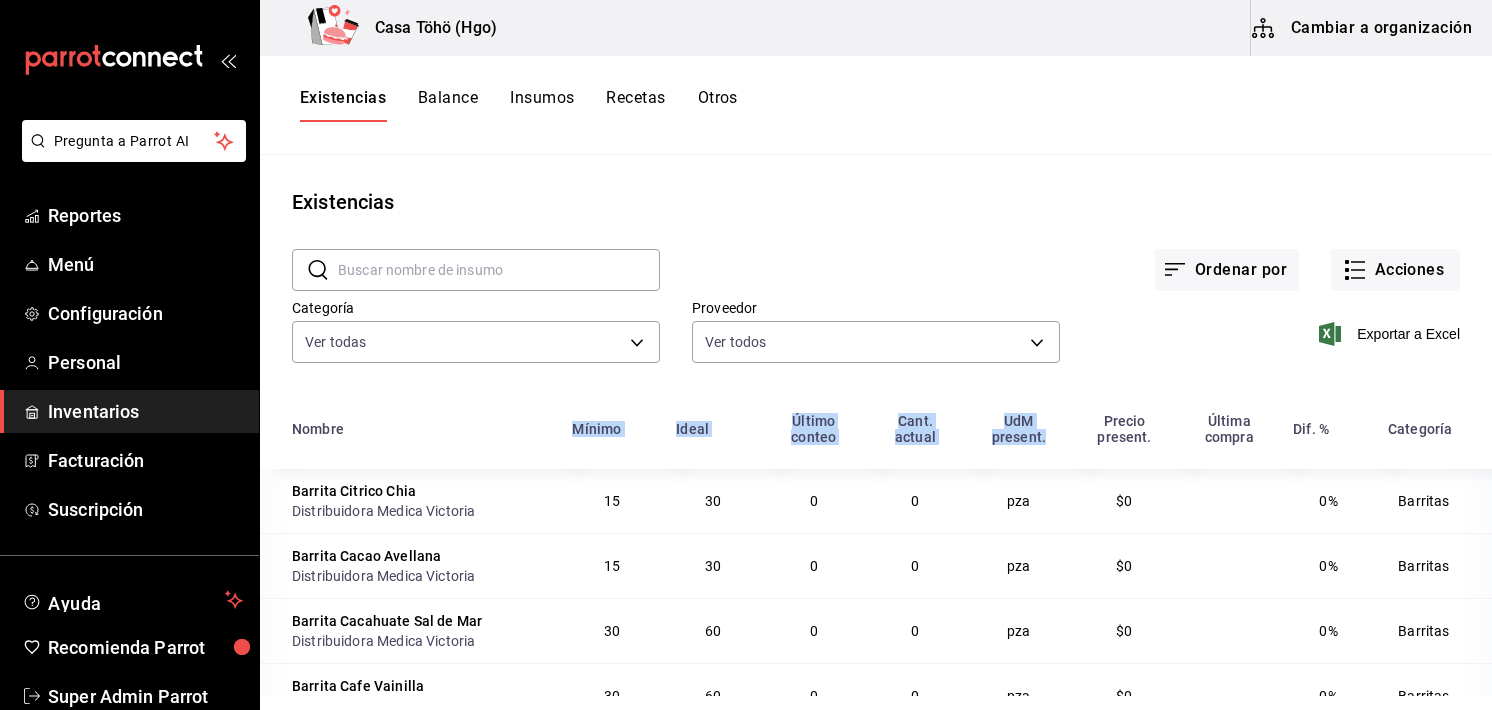 drag, startPoint x: 1050, startPoint y: 436, endPoint x: 559, endPoint y: 430, distance: 491.03665 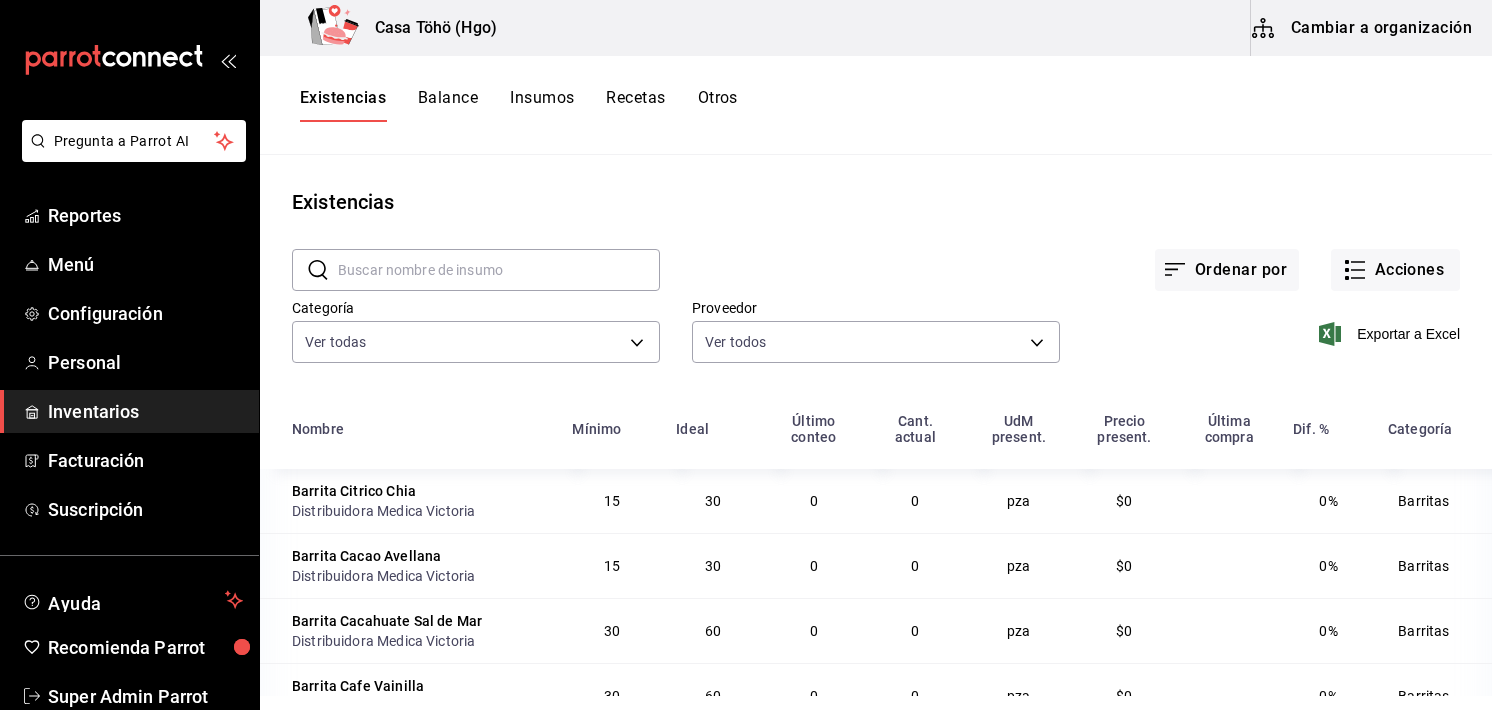drag, startPoint x: 1174, startPoint y: 361, endPoint x: 1272, endPoint y: 232, distance: 162.00308 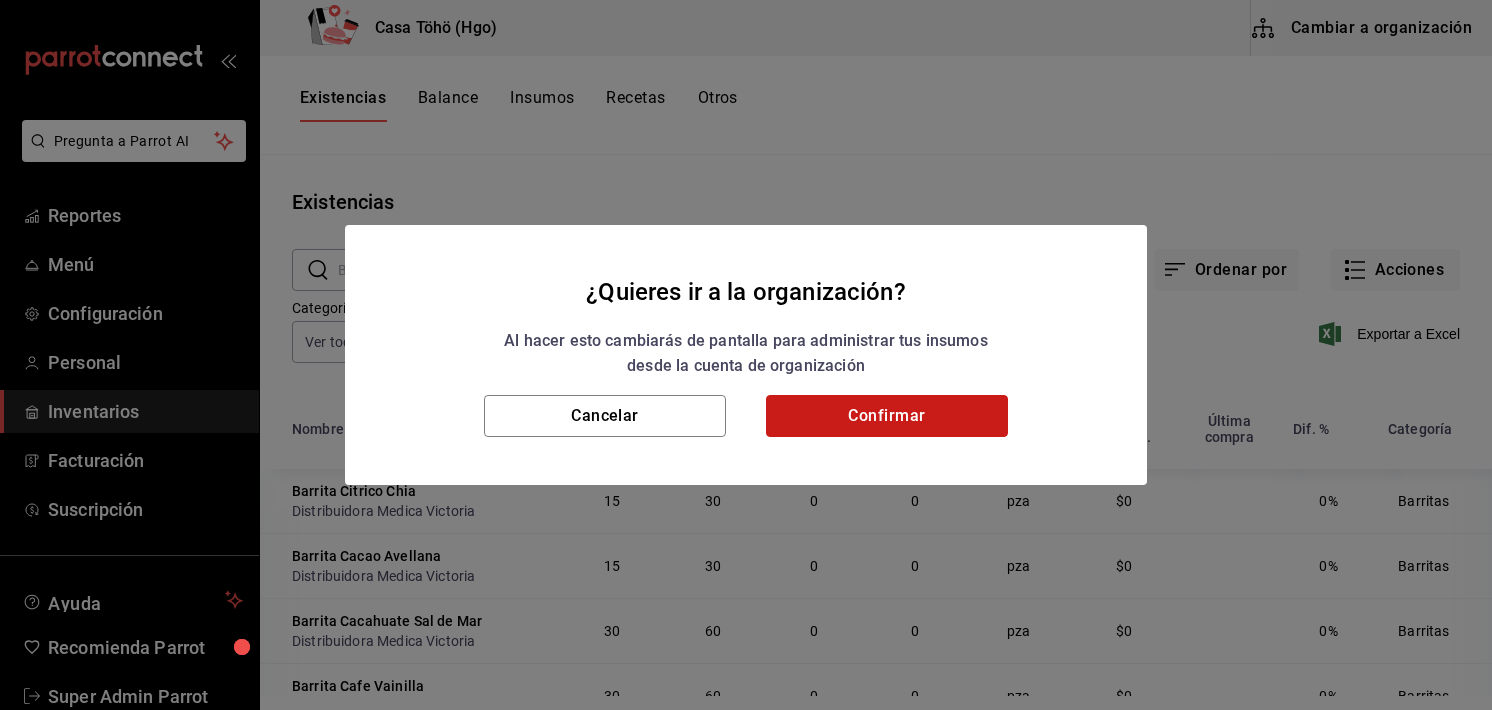 click on "Confirmar" at bounding box center [887, 416] 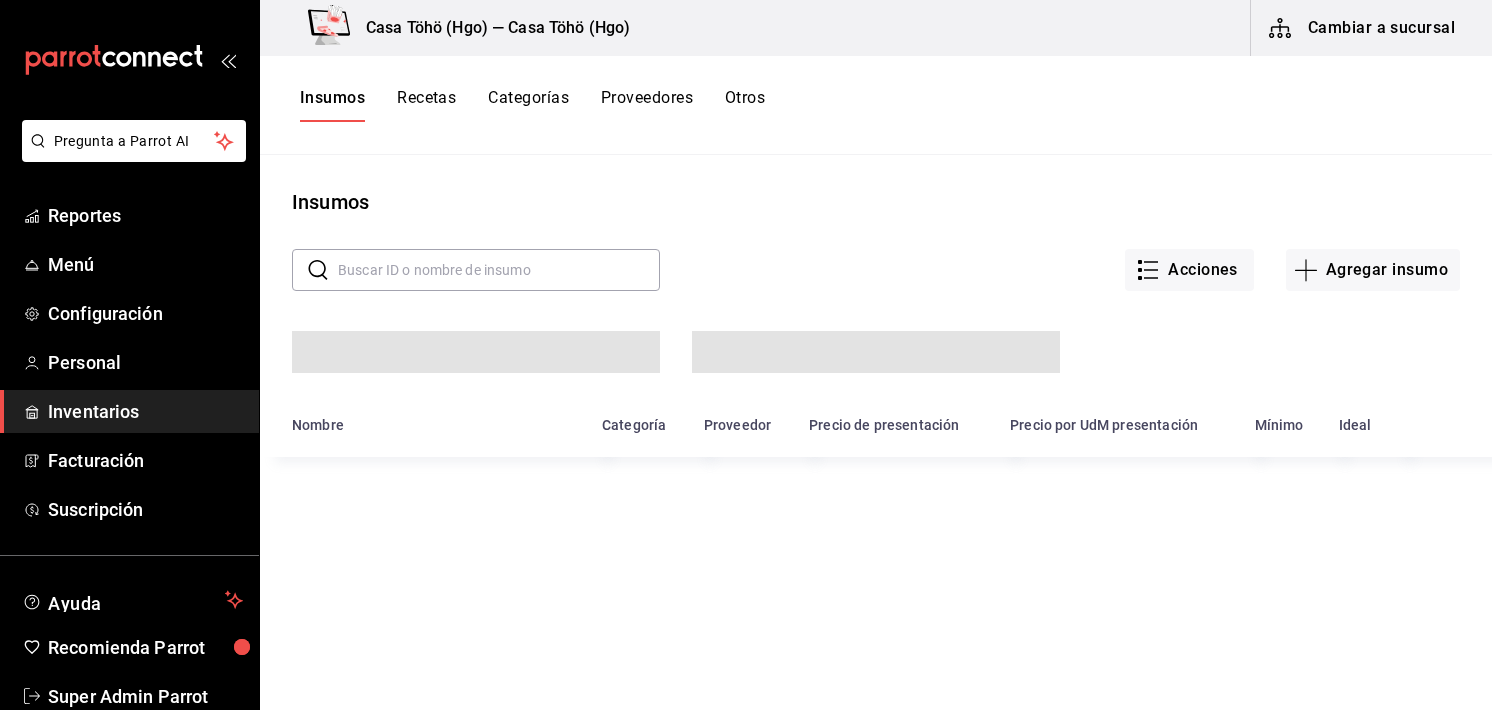 scroll, scrollTop: 0, scrollLeft: 0, axis: both 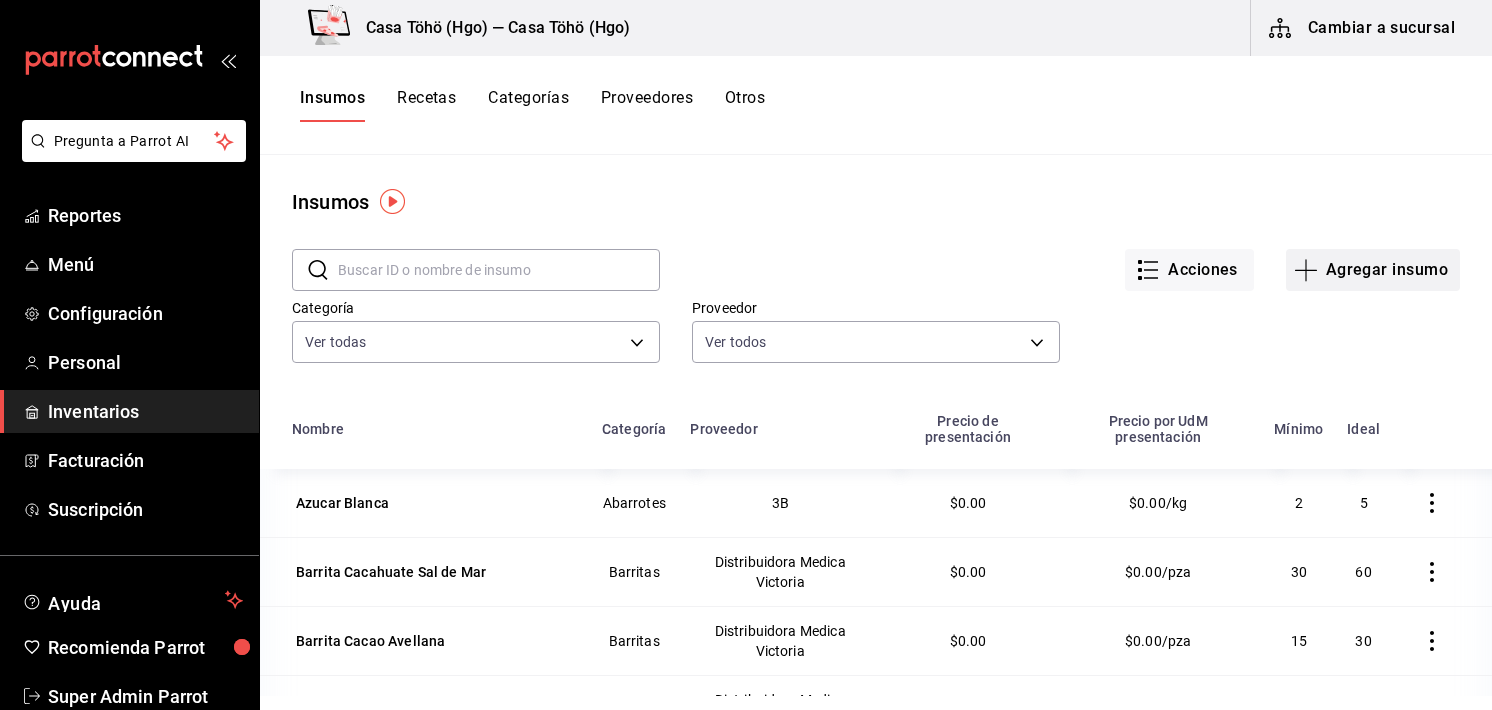 click on "Agregar insumo" at bounding box center [1373, 270] 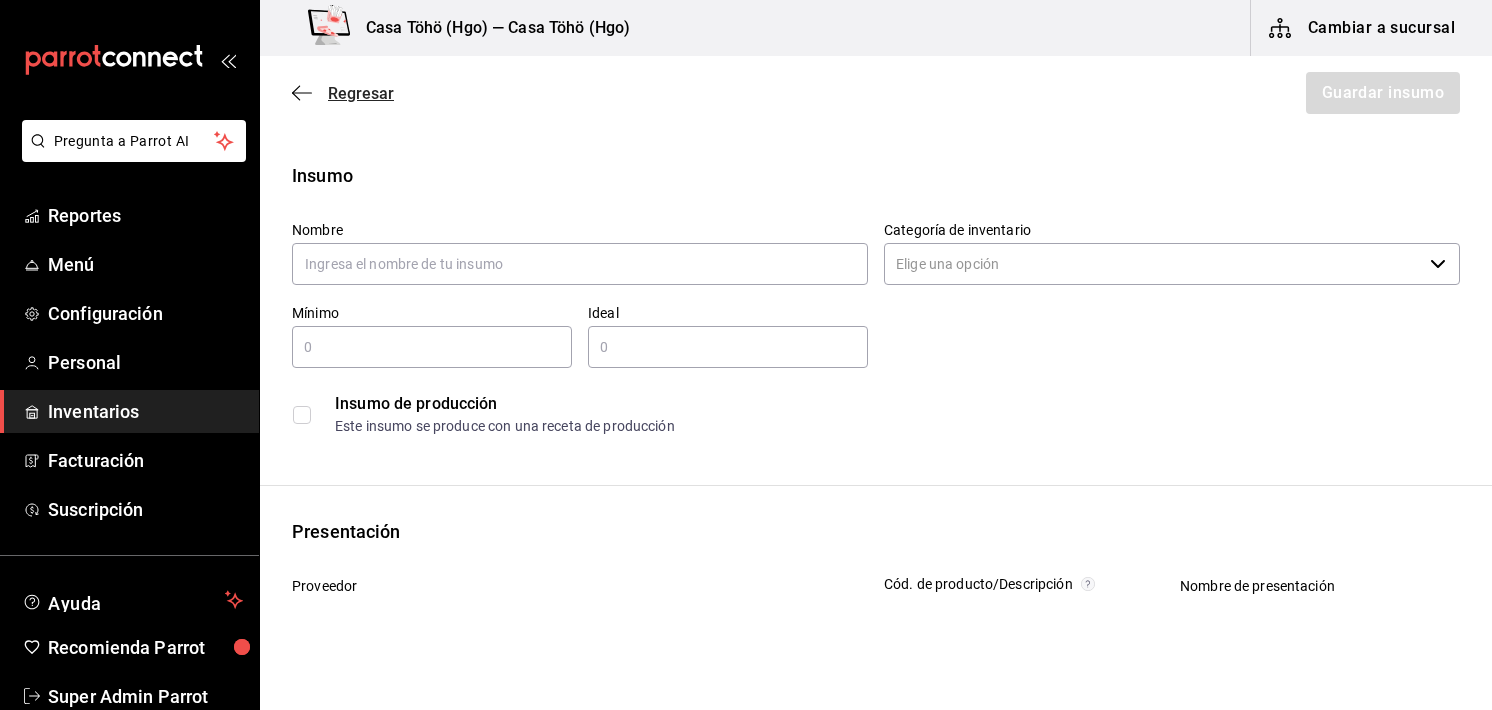 drag, startPoint x: 307, startPoint y: 102, endPoint x: 293, endPoint y: 94, distance: 16.124516 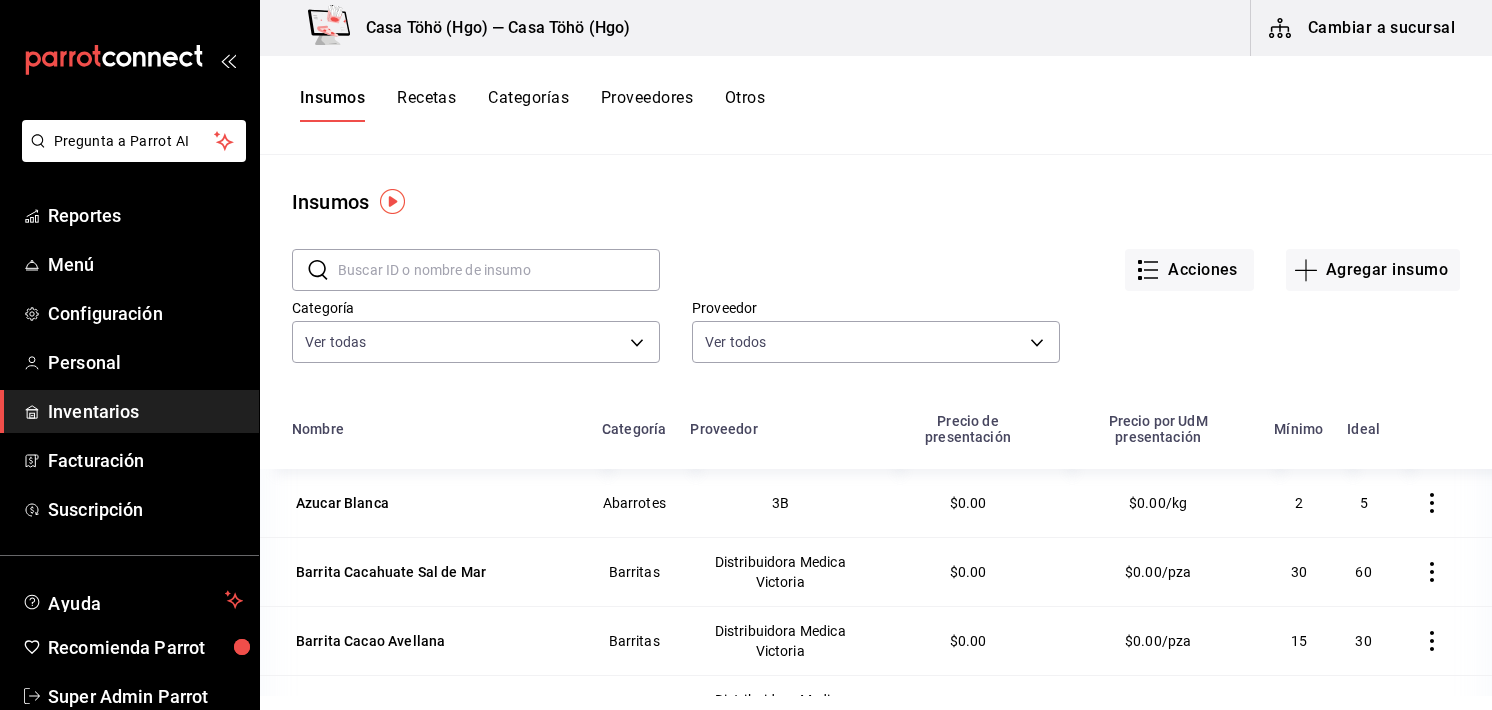 click on "Recetas" at bounding box center (426, 105) 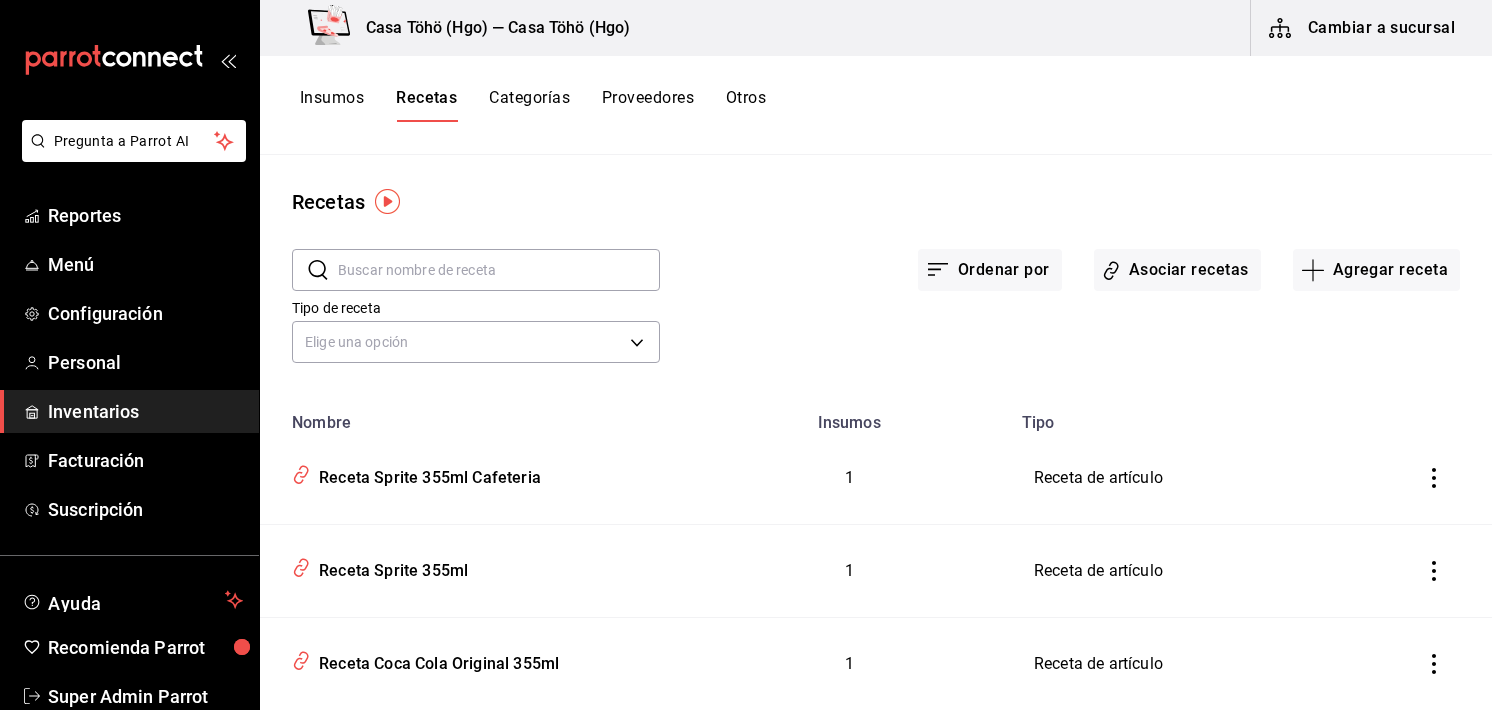 click on "Insumos Recetas Categorías Proveedores Otros" at bounding box center (876, 105) 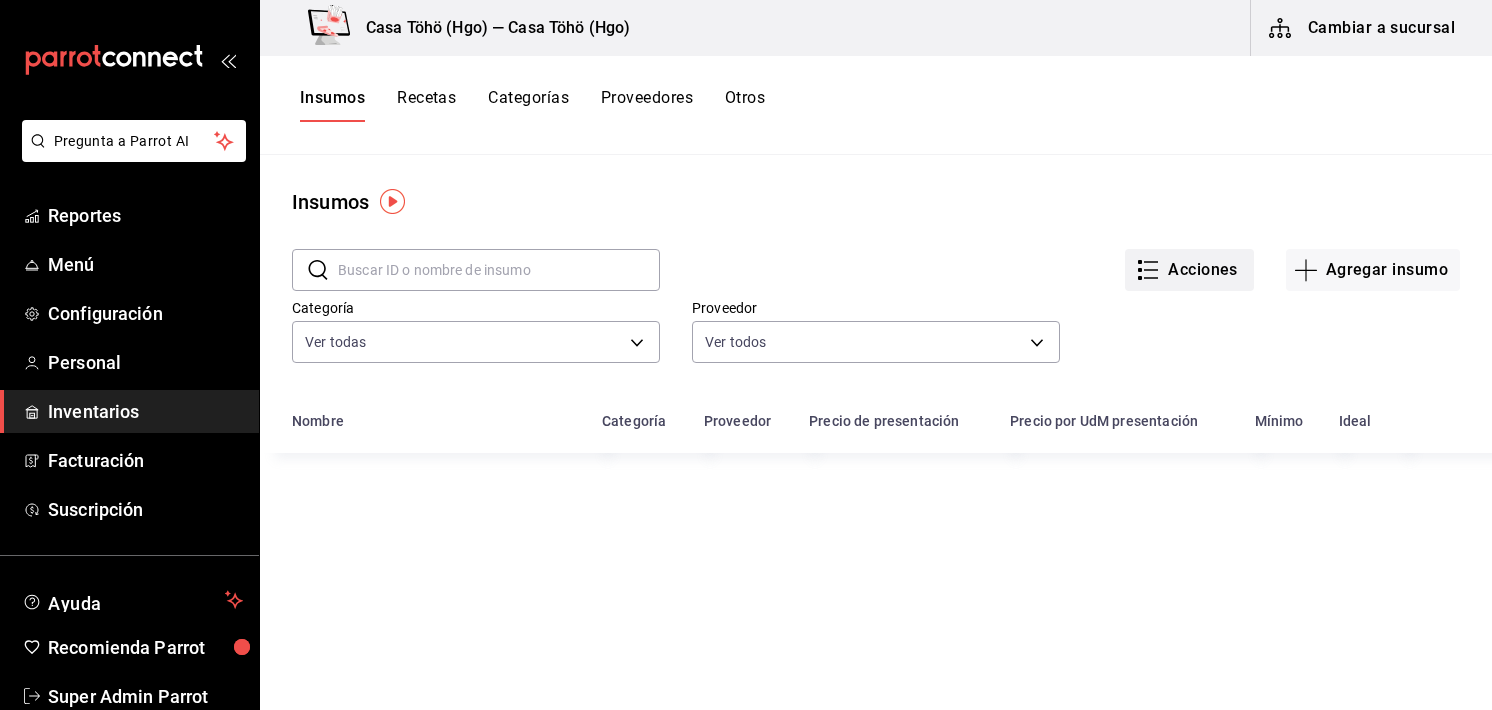 click on "Acciones" at bounding box center [1189, 270] 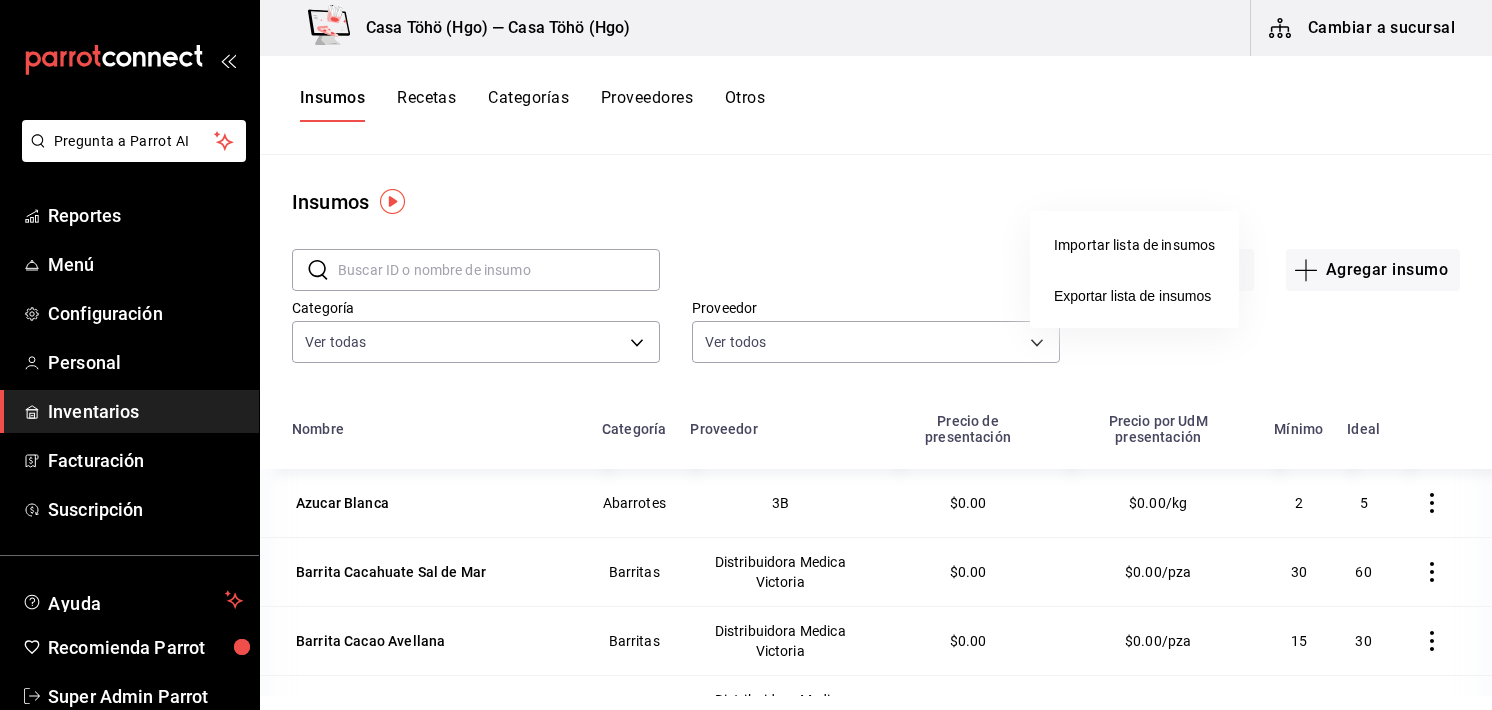 click on "Exportar lista de insumos" at bounding box center [1134, 296] 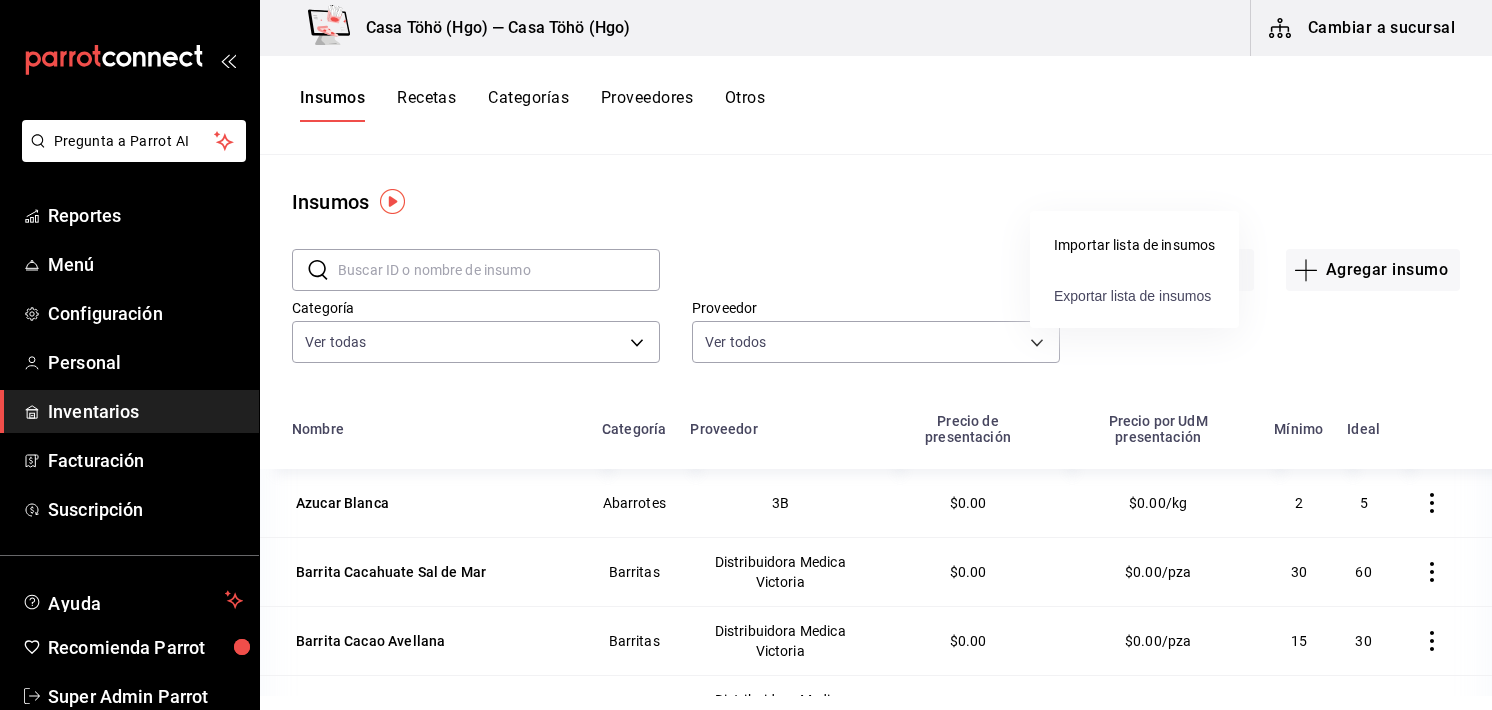 click on "Exportar lista de insumos" at bounding box center [1132, 296] 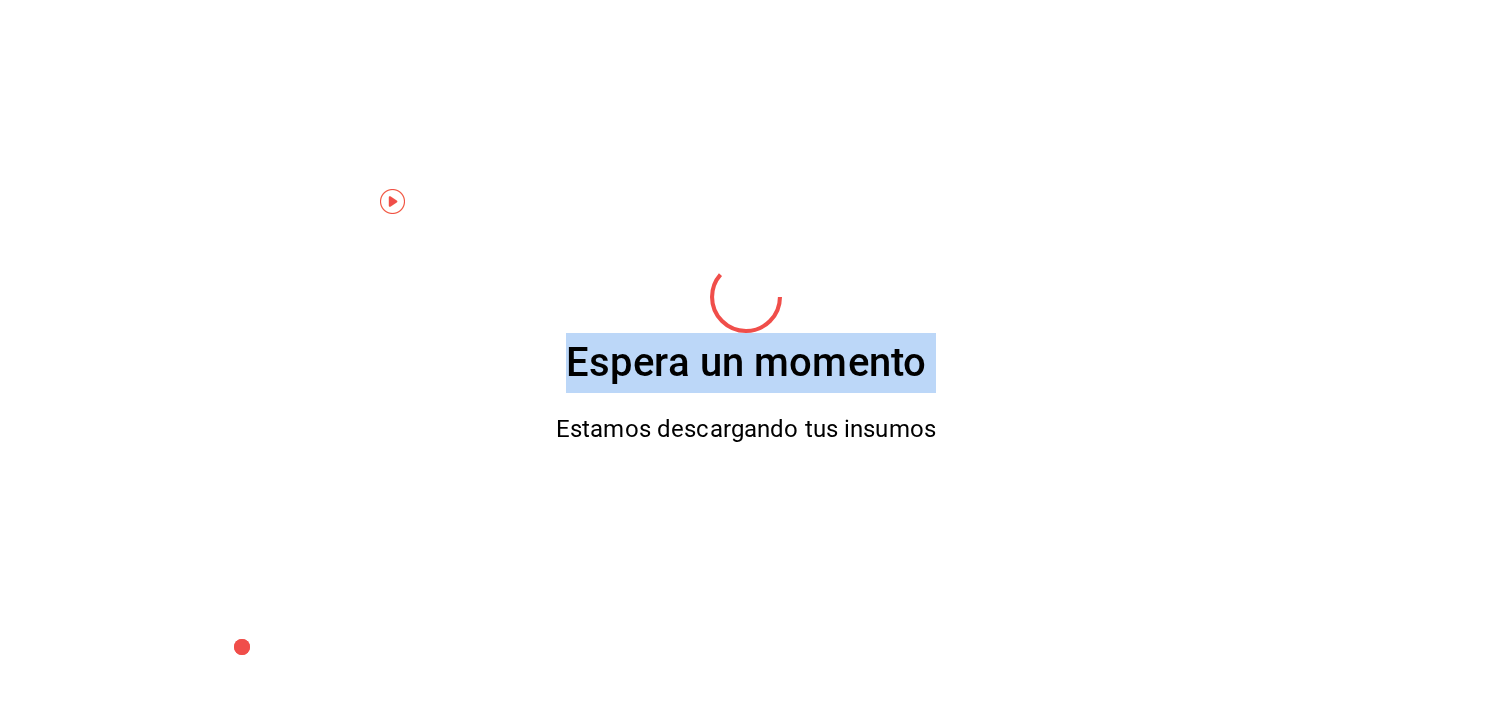 click on "Espera un momento Estamos descargando tus insumos" at bounding box center (746, 355) 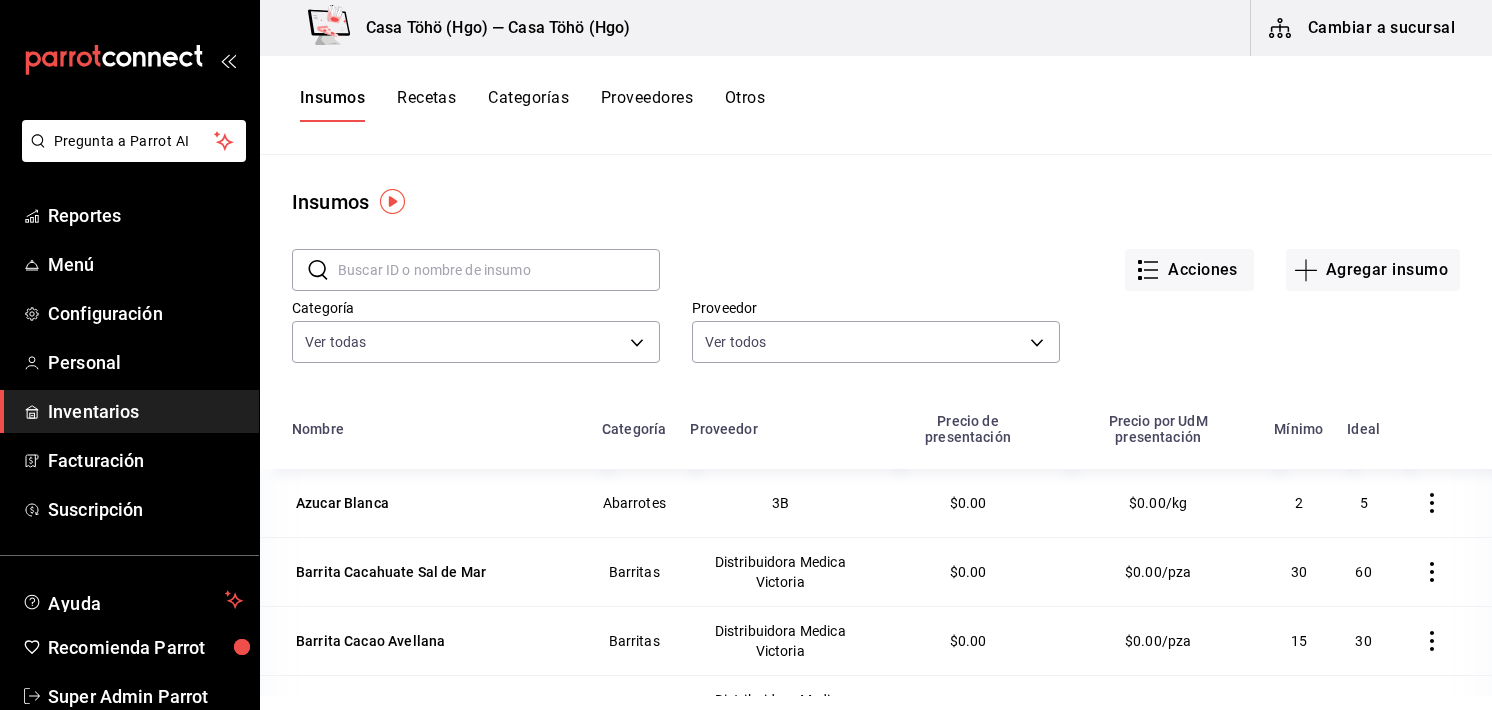 drag, startPoint x: 1157, startPoint y: 288, endPoint x: 966, endPoint y: 284, distance: 191.04189 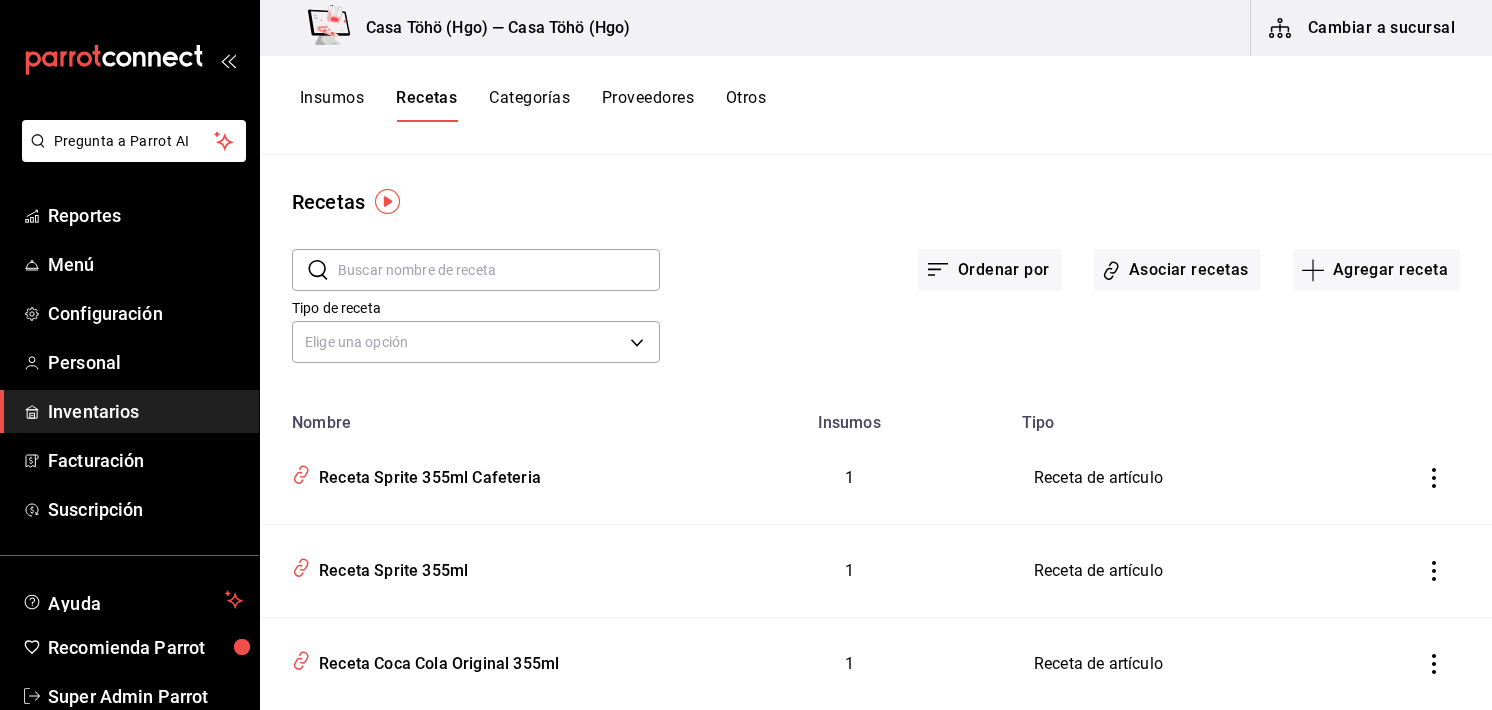 click on "Cambiar a sucursal" at bounding box center [1363, 28] 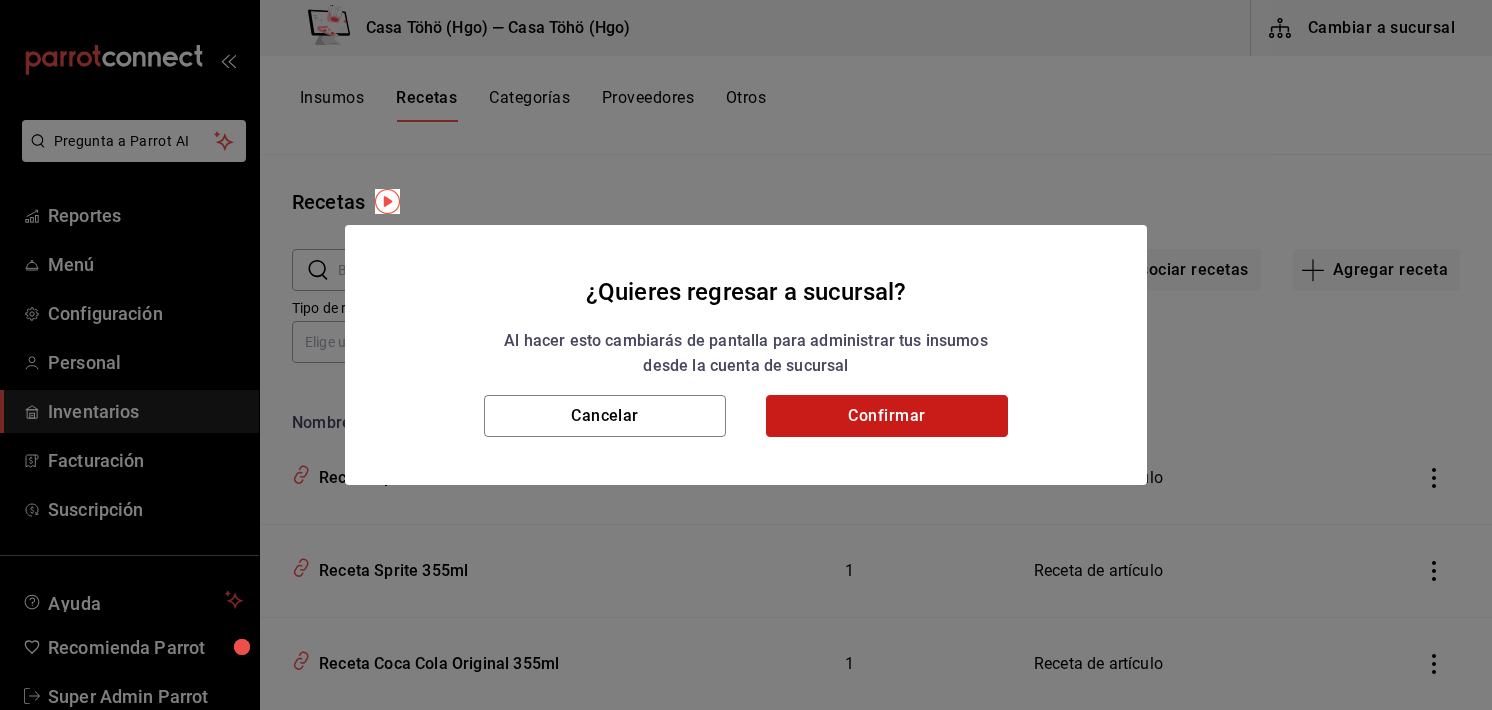 click on "Confirmar" at bounding box center (887, 416) 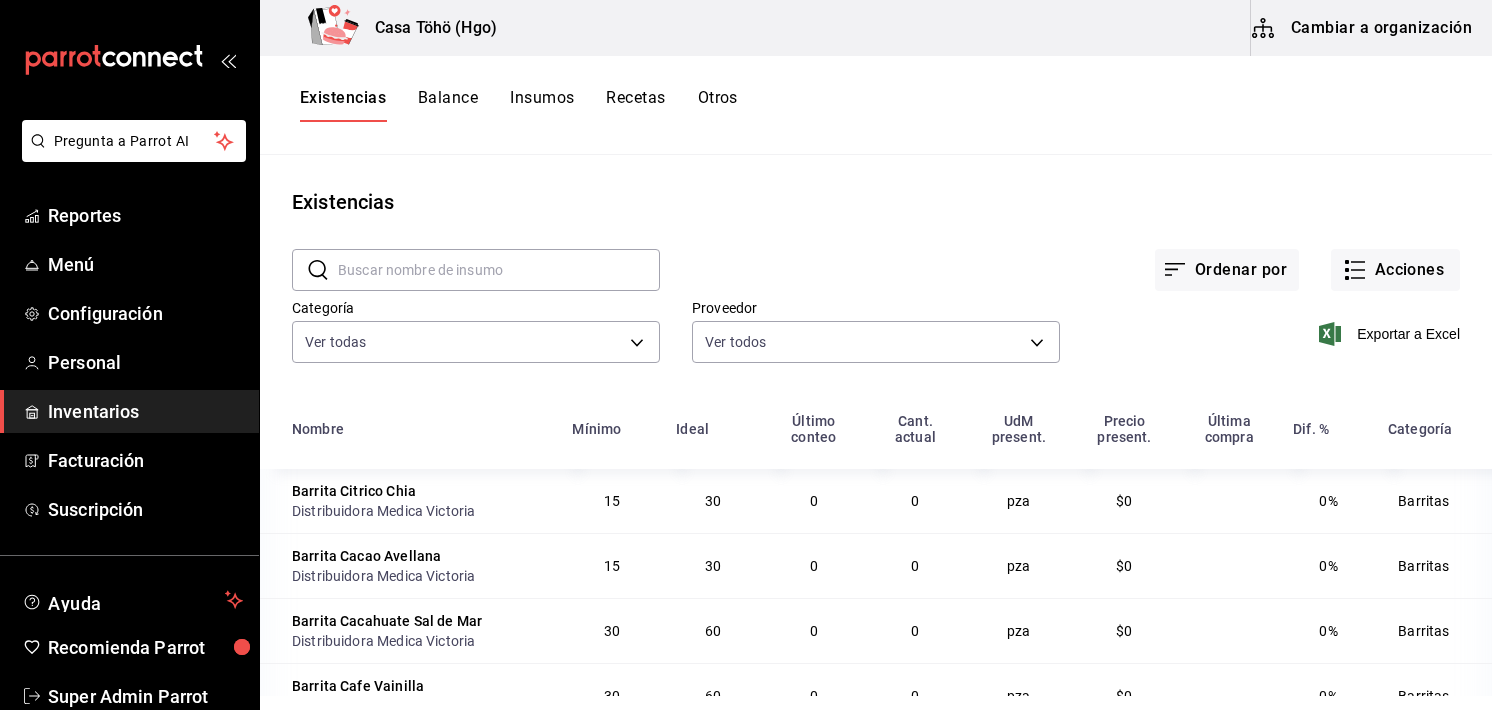 click on "Recetas" at bounding box center [635, 105] 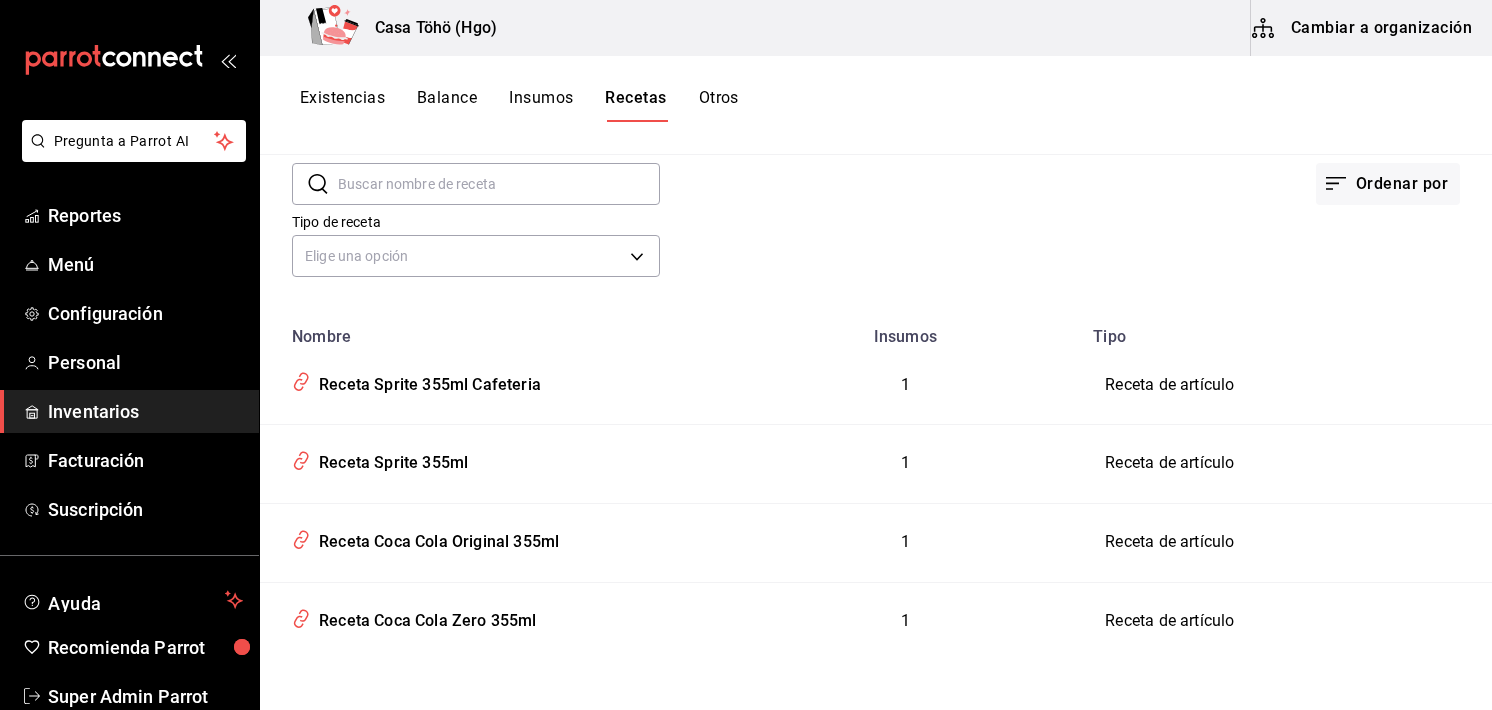 scroll, scrollTop: 0, scrollLeft: 0, axis: both 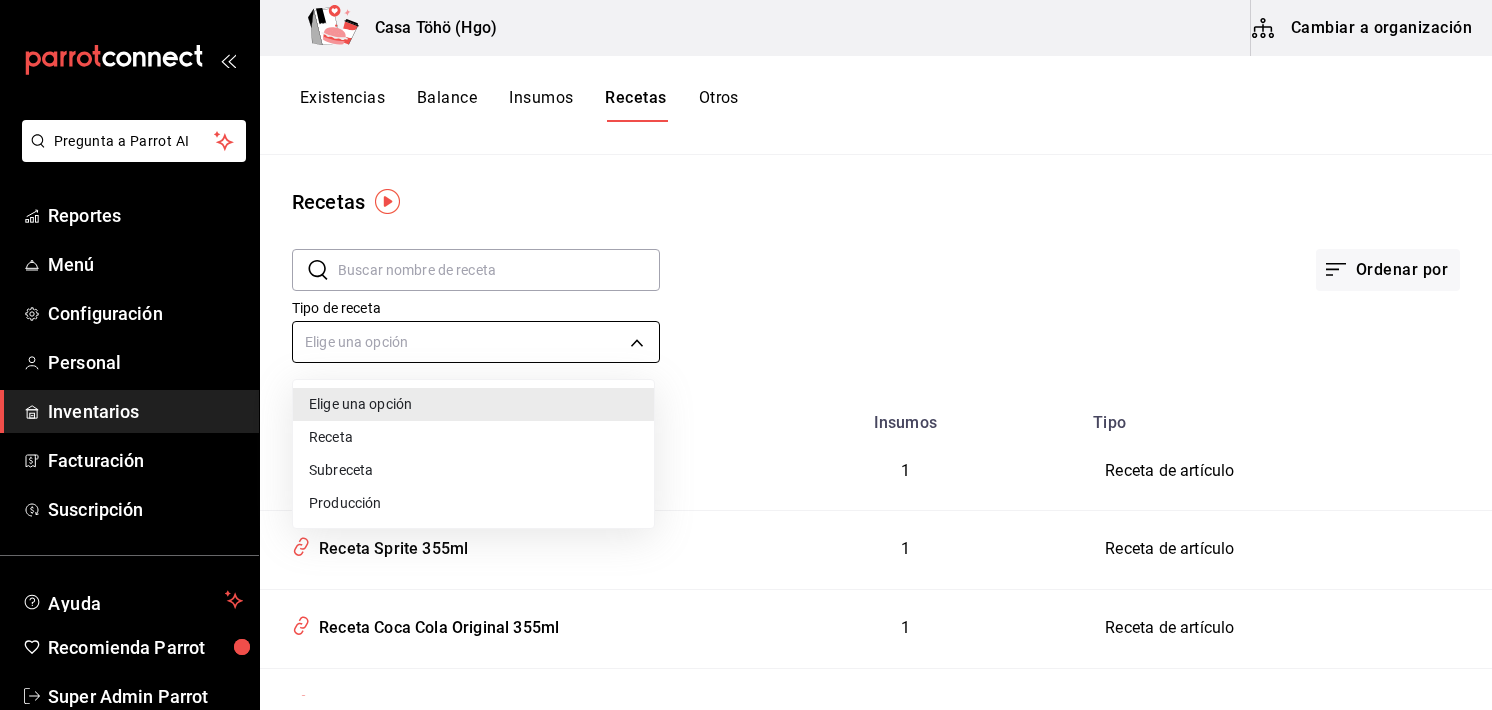 click on "Pregunta a Parrot AI Reportes   Menú   Configuración   Personal   Inventarios   Facturación   Suscripción   Ayuda Recomienda Parrot   Super Admin Parrot   Sugerir nueva función   Casa Töhö (Hgo) Cambiar a organización Existencias Balance Insumos Recetas Otros Recetas ​ ​ Ordenar por Tipo de receta Elige una opción default Nombre Insumos Tipo Receta Sprite 355ml Cafeteria 1 Receta de artículo Receta Sprite 355ml 1 Receta de artículo Receta Coca Cola Original 355ml 1 Receta de artículo Receta Coca Cola Zero 355ml 1 Receta de artículo Guardar GANA 1 MES GRATIS EN TU SUSCRIPCIÓN AQUÍ ¿Recuerdas cómo empezó tu restaurante?
Hoy puedes ayudar a un colega a tener el mismo cambio que tú viviste.
Recomienda Parrot directamente desde tu Portal Administrador.
Es fácil y rápido.
🎁 Por cada restaurante que se una, ganas 1 mes gratis. Ver video tutorial Ir a video Pregunta a Parrot AI Reportes   Menú   Configuración   Personal   Inventarios   Facturación   Suscripción   Ayuda       Receta" at bounding box center [746, 348] 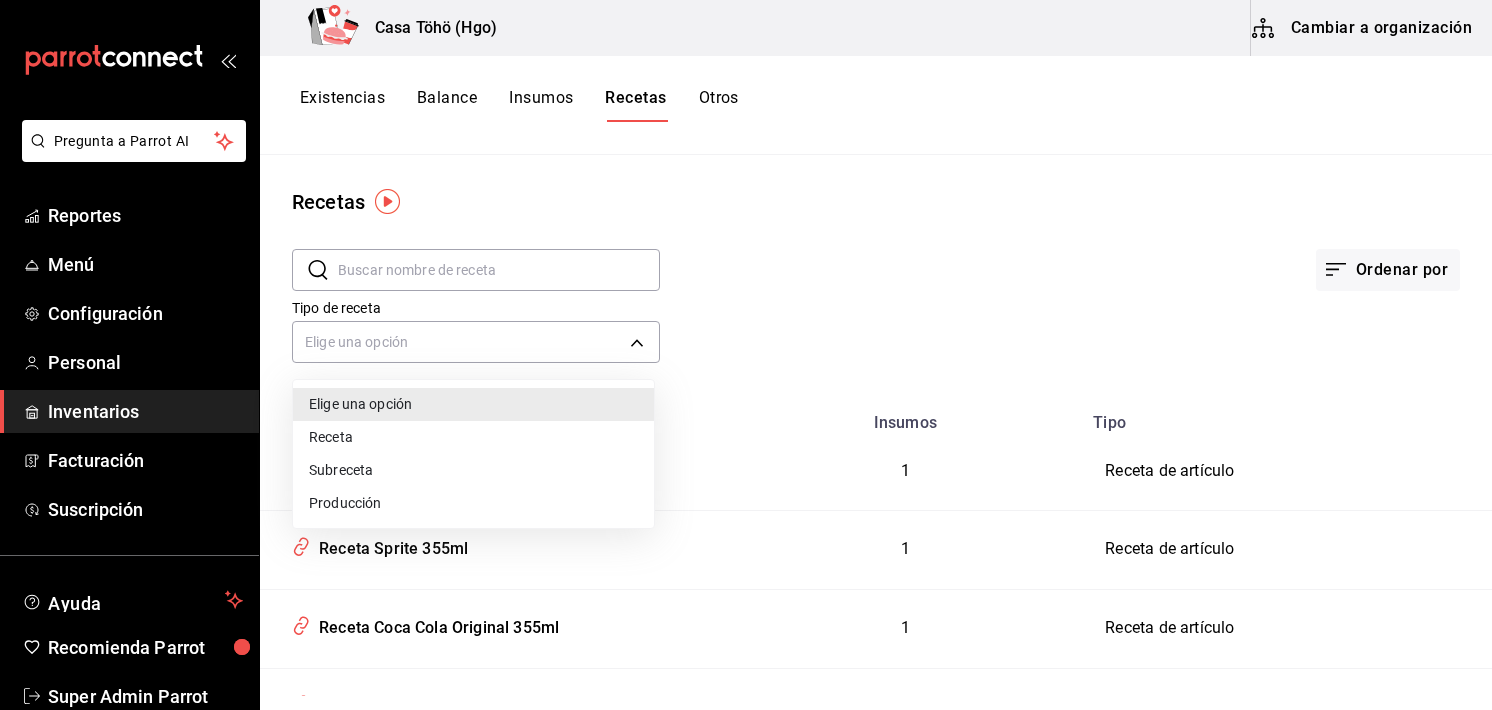 click at bounding box center [746, 355] 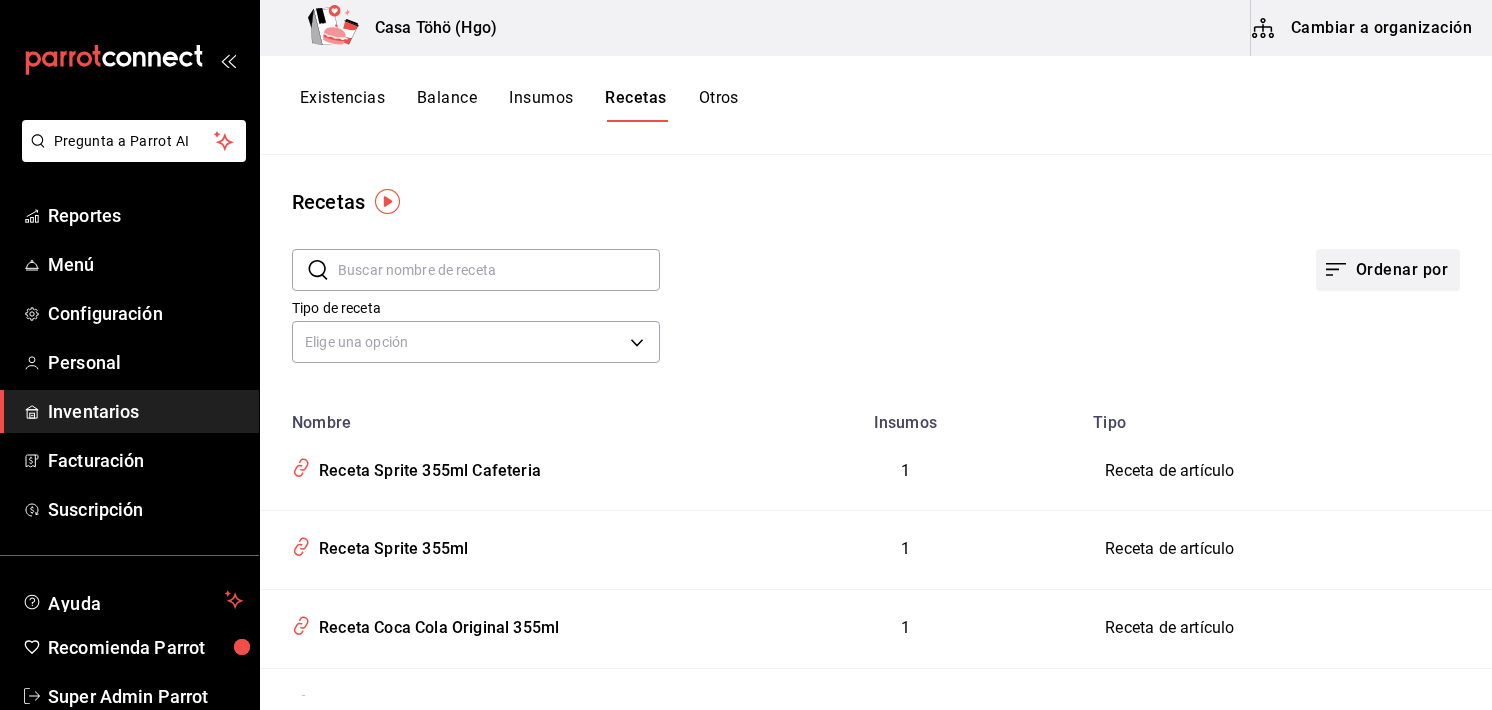 drag, startPoint x: 1353, startPoint y: 245, endPoint x: 1321, endPoint y: 269, distance: 40 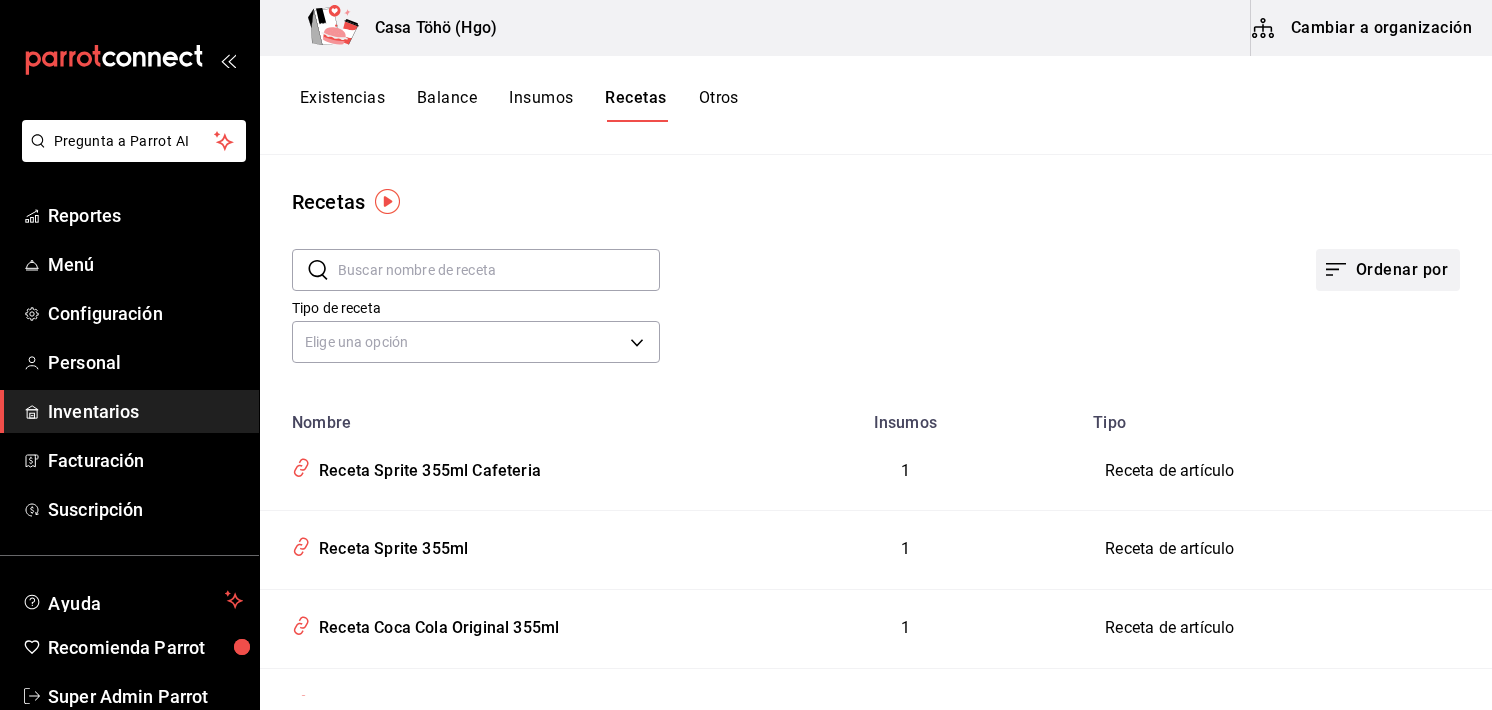 click on "Ordenar por" at bounding box center [1060, 254] 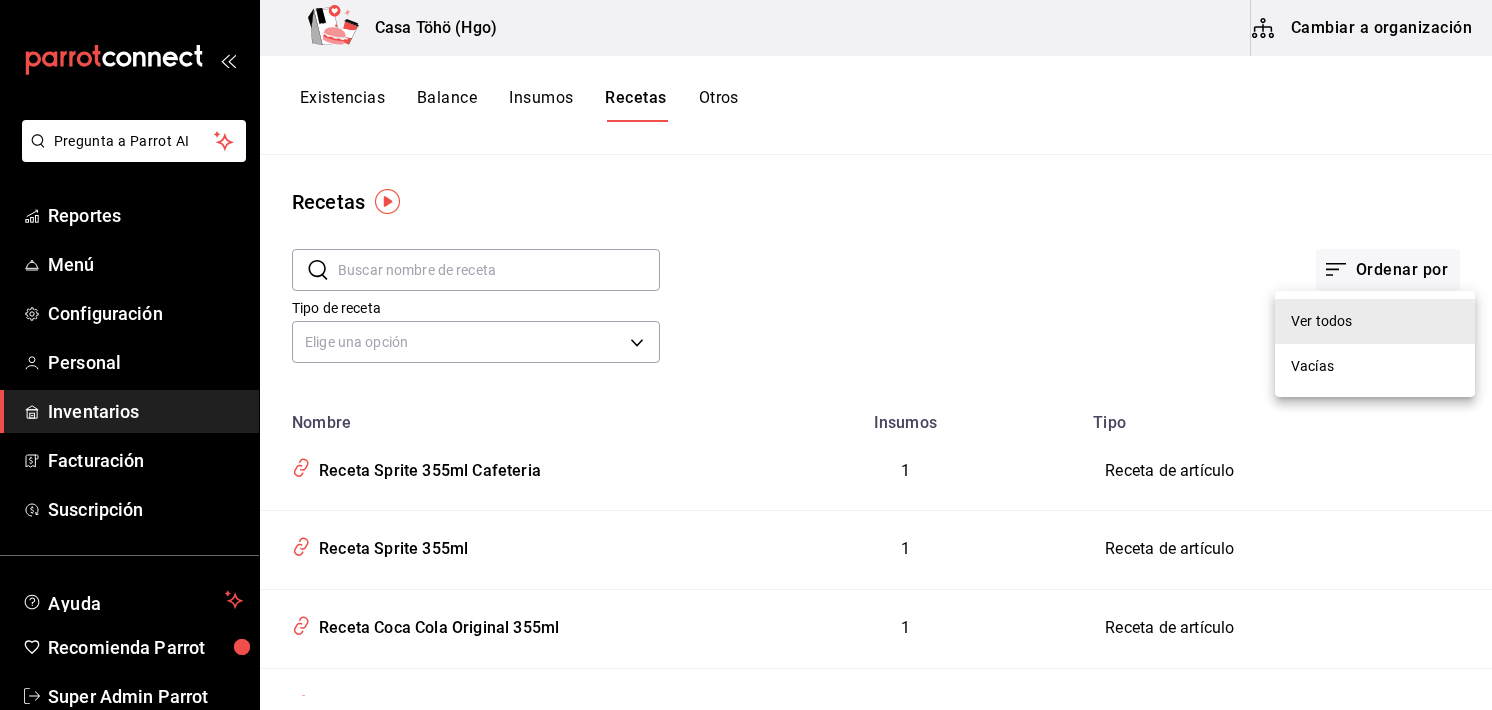 click at bounding box center (746, 355) 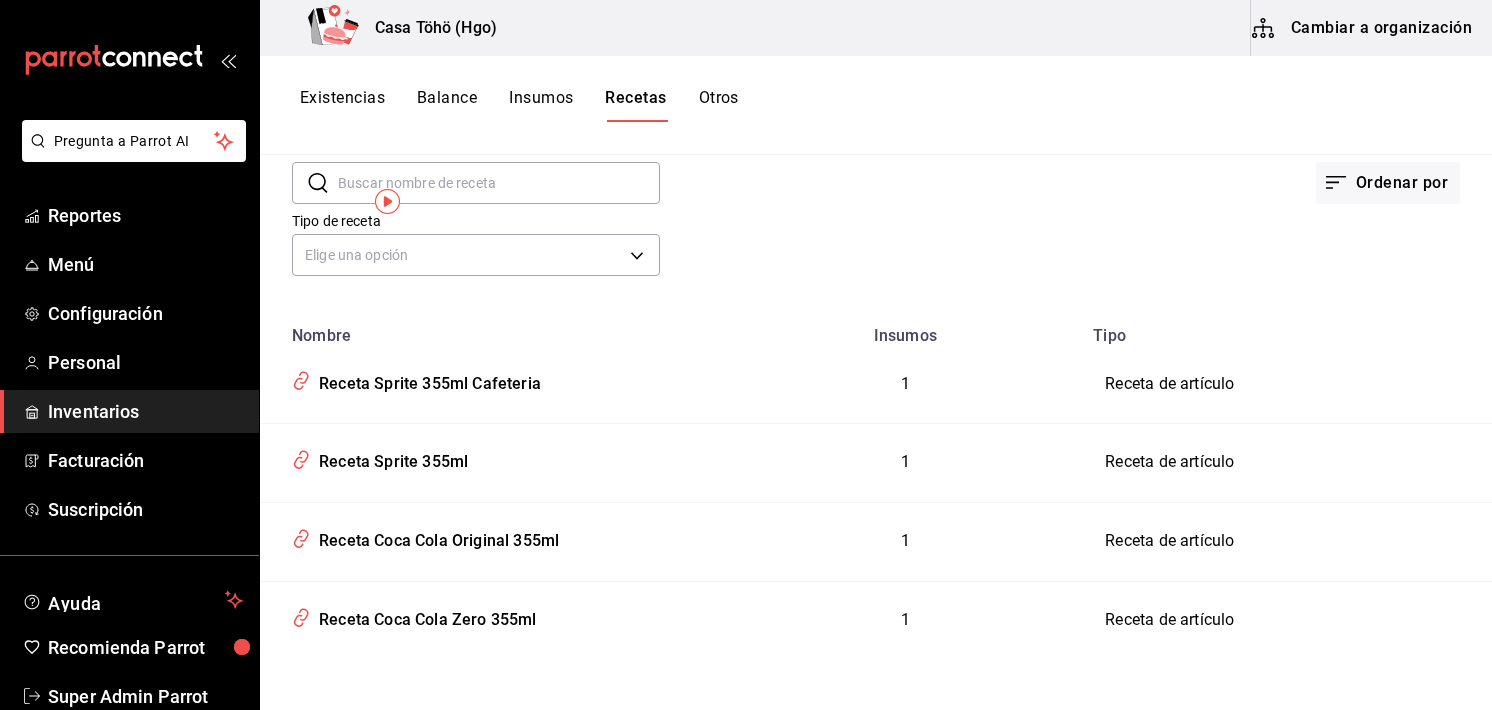 scroll, scrollTop: 0, scrollLeft: 0, axis: both 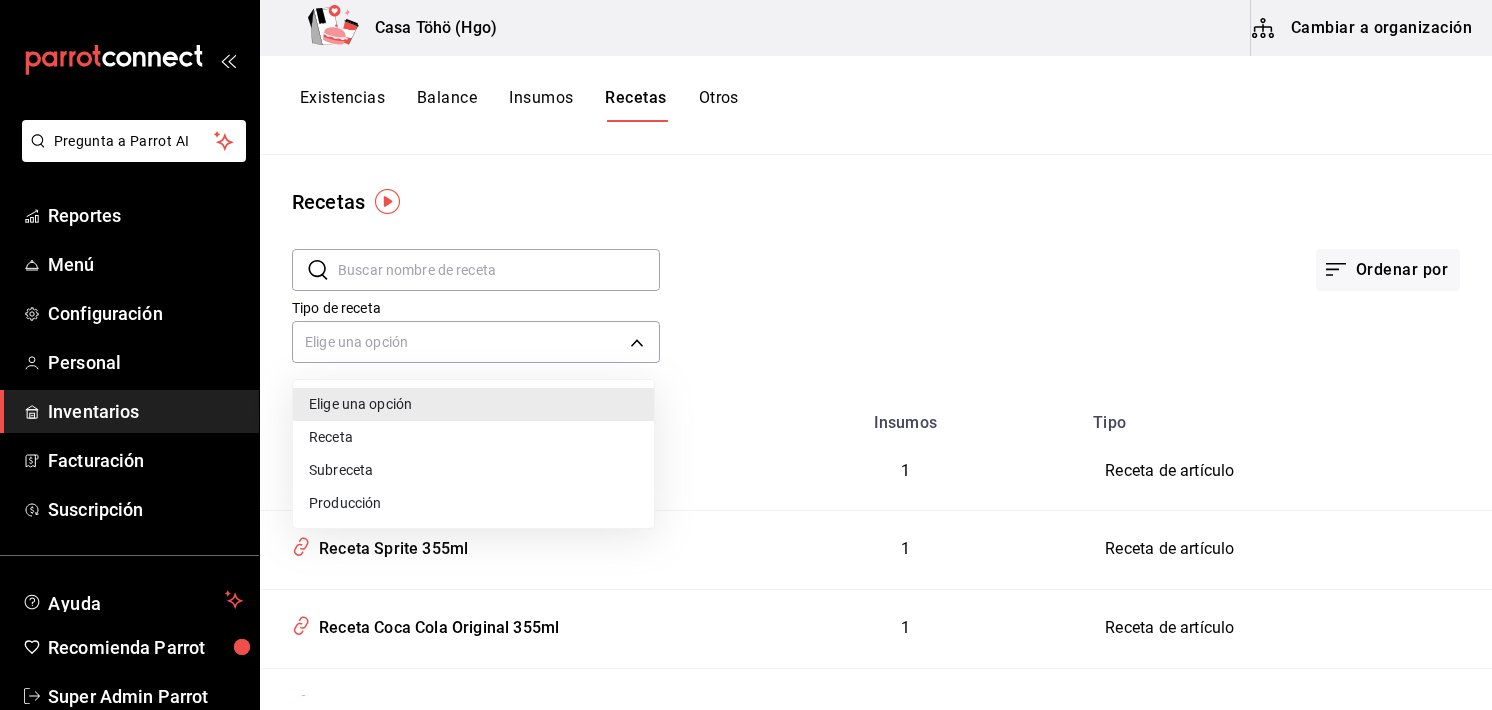 drag, startPoint x: 395, startPoint y: 333, endPoint x: 380, endPoint y: 430, distance: 98.15294 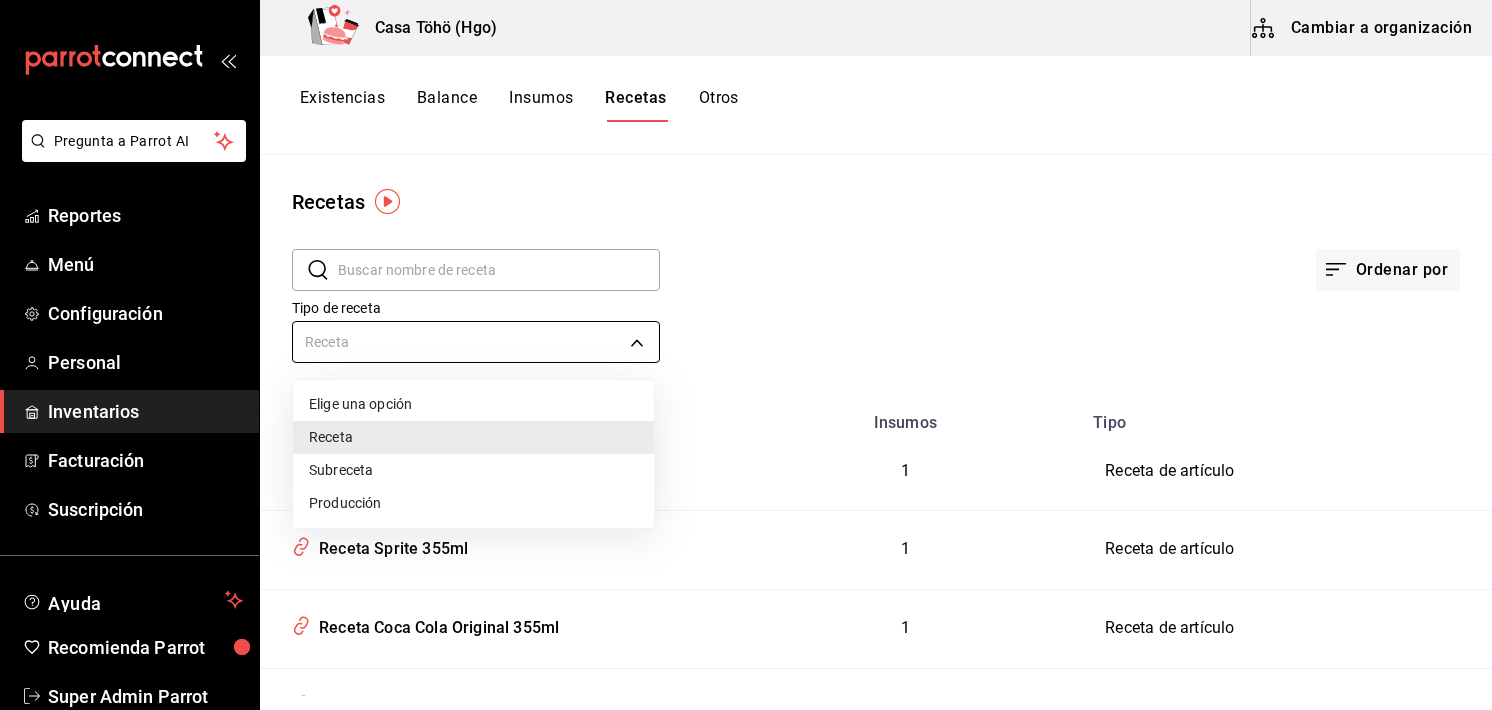 click on "Pregunta a Parrot AI Reportes   Menú   Configuración   Personal   Inventarios   Facturación   Suscripción   Ayuda Recomienda Parrot   Super Admin Parrot   Sugerir nueva función   Casa Töhö (Hgo) Cambiar a organización Existencias Balance Insumos Recetas Otros Recetas ​ ​ Ordenar por Tipo de receta Receta PRODUCT Nombre Insumos Tipo Receta Sprite 355ml Cafeteria 1 Receta de artículo Receta Sprite 355ml 1 Receta de artículo Receta Coca Cola Original 355ml 1 Receta de artículo Receta Coca Cola Zero 355ml 1 Receta de artículo Guardar GANA 1 MES GRATIS EN TU SUSCRIPCIÓN AQUÍ ¿Recuerdas cómo empezó tu restaurante?
Hoy puedes ayudar a un colega a tener el mismo cambio que tú viviste.
Recomienda Parrot directamente desde tu Portal Administrador.
Es fácil y rápido.
🎁 Por cada restaurante que se una, ganas 1 mes gratis. Ver video tutorial Ir a video Pregunta a Parrot AI Reportes   Menú   Configuración   Personal   Inventarios   Facturación   Suscripción   Ayuda Recomienda Parrot" at bounding box center [746, 348] 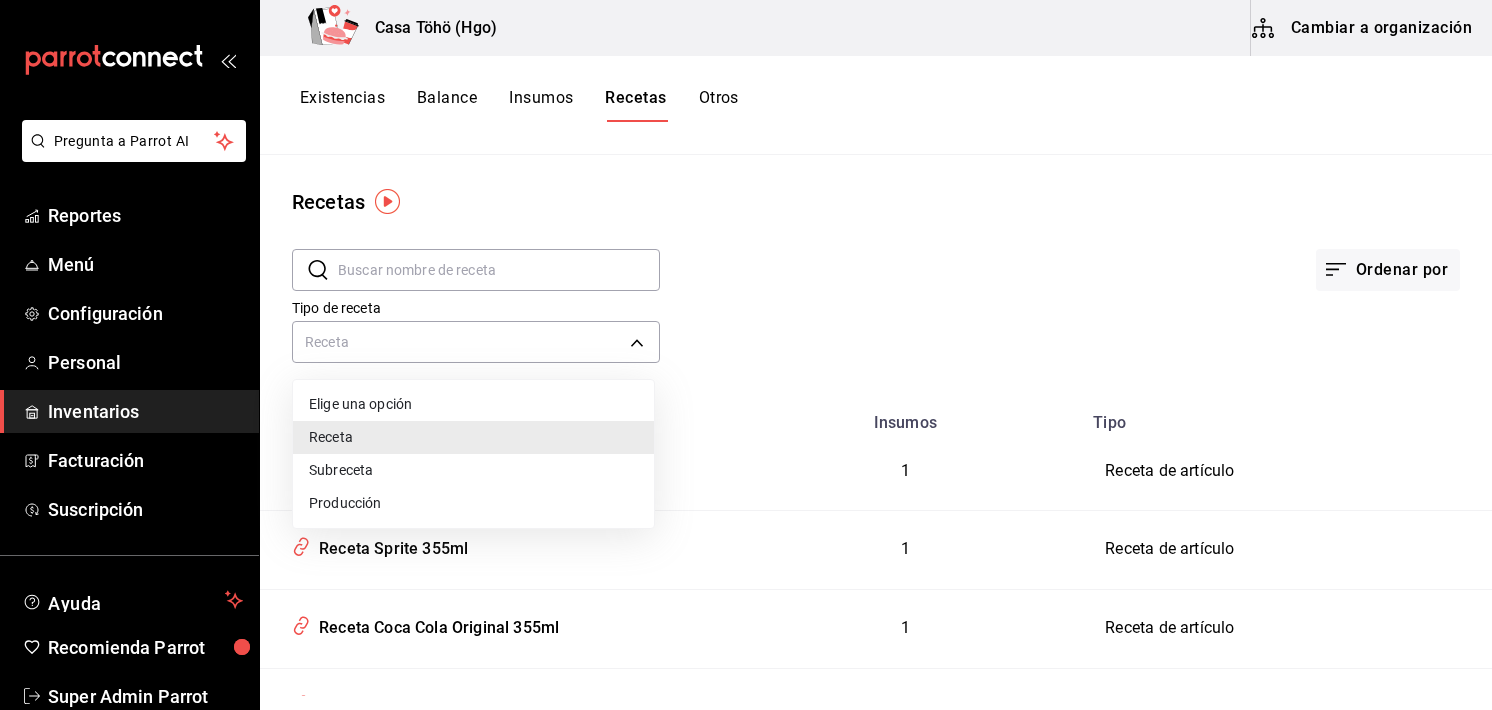 click on "Elige una opción" at bounding box center (473, 404) 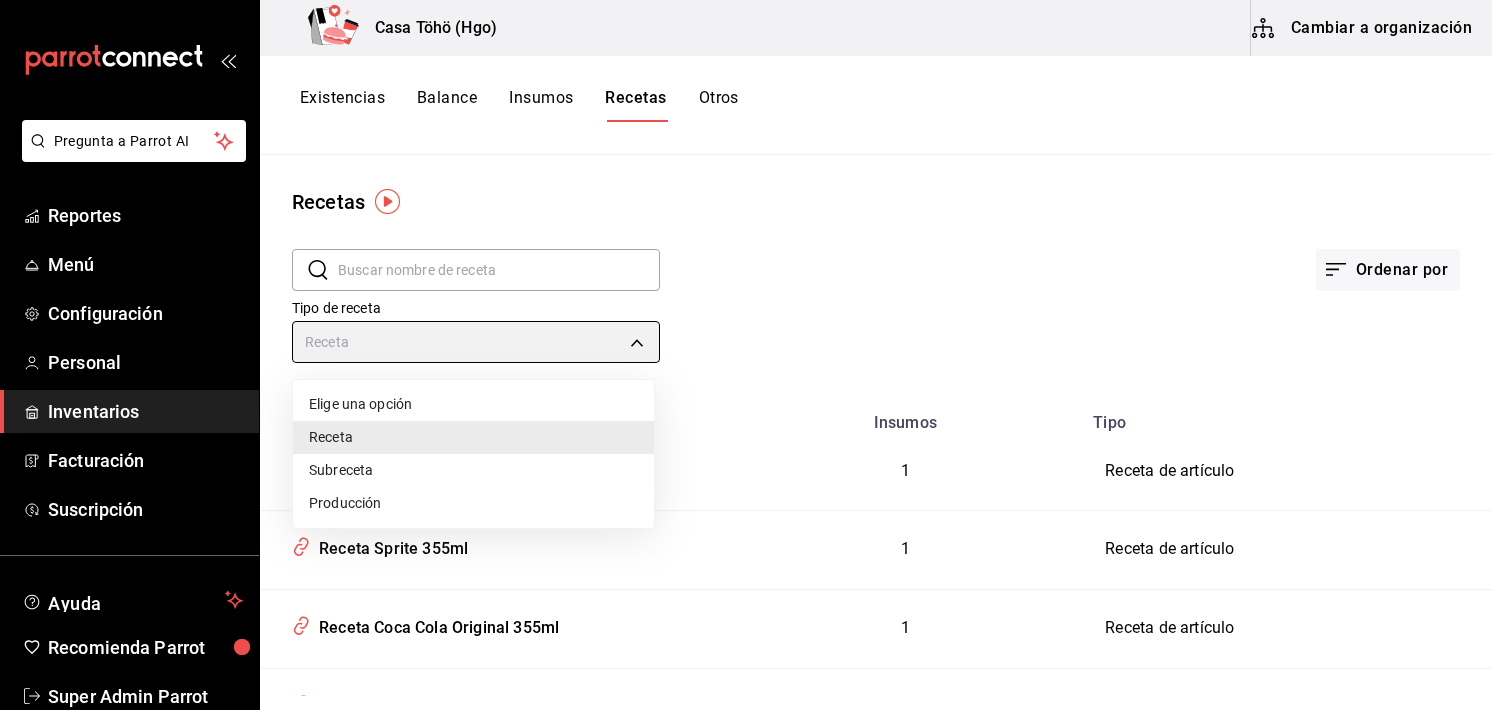 type on "default" 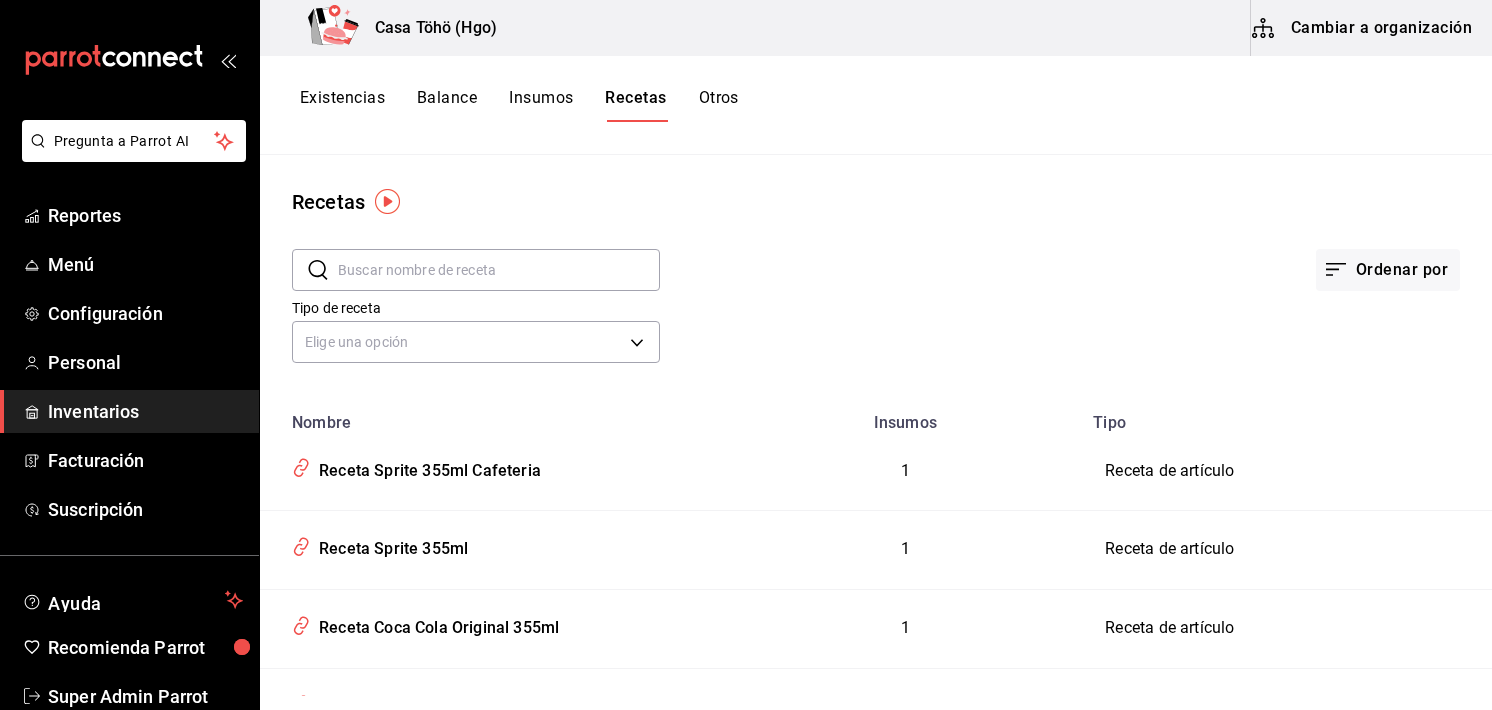 click on "Cambiar a organización" at bounding box center (1363, 28) 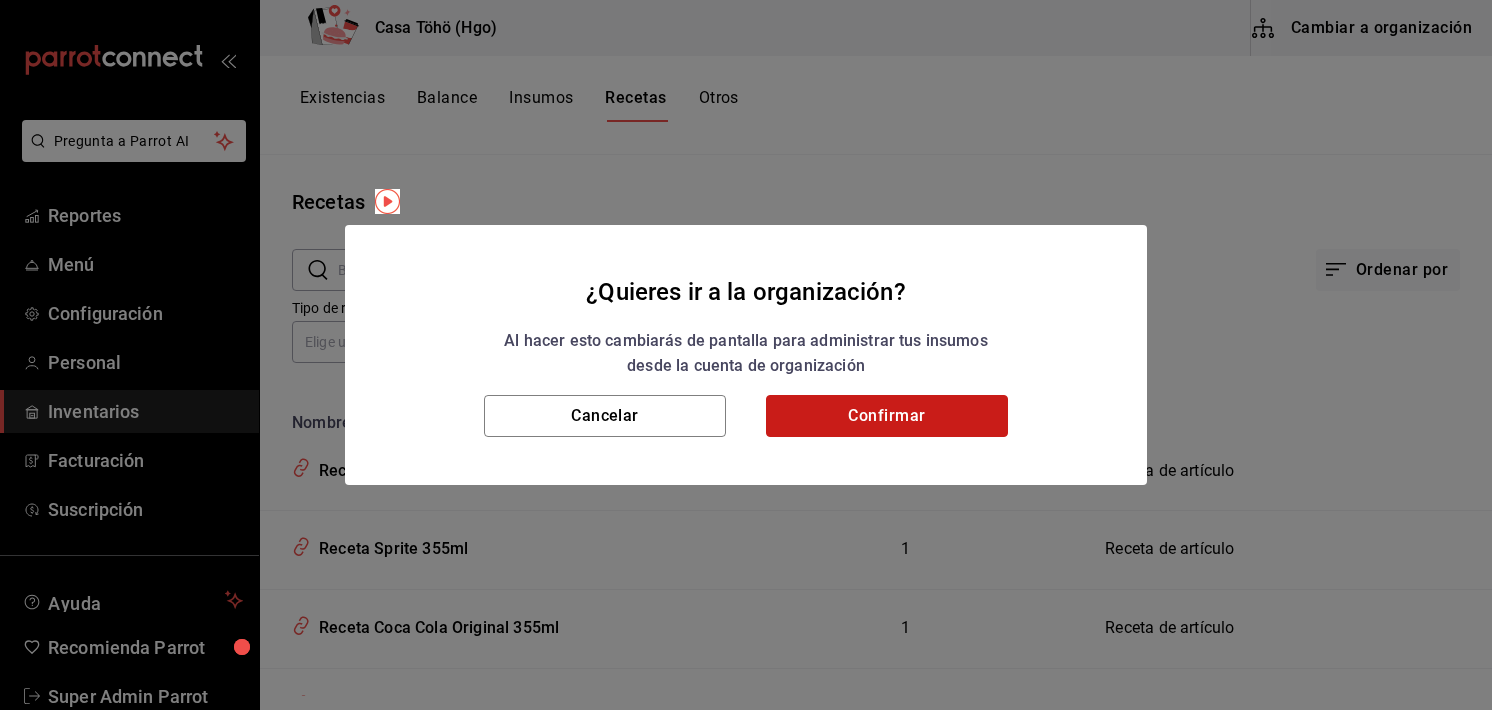 click on "Confirmar" at bounding box center (887, 416) 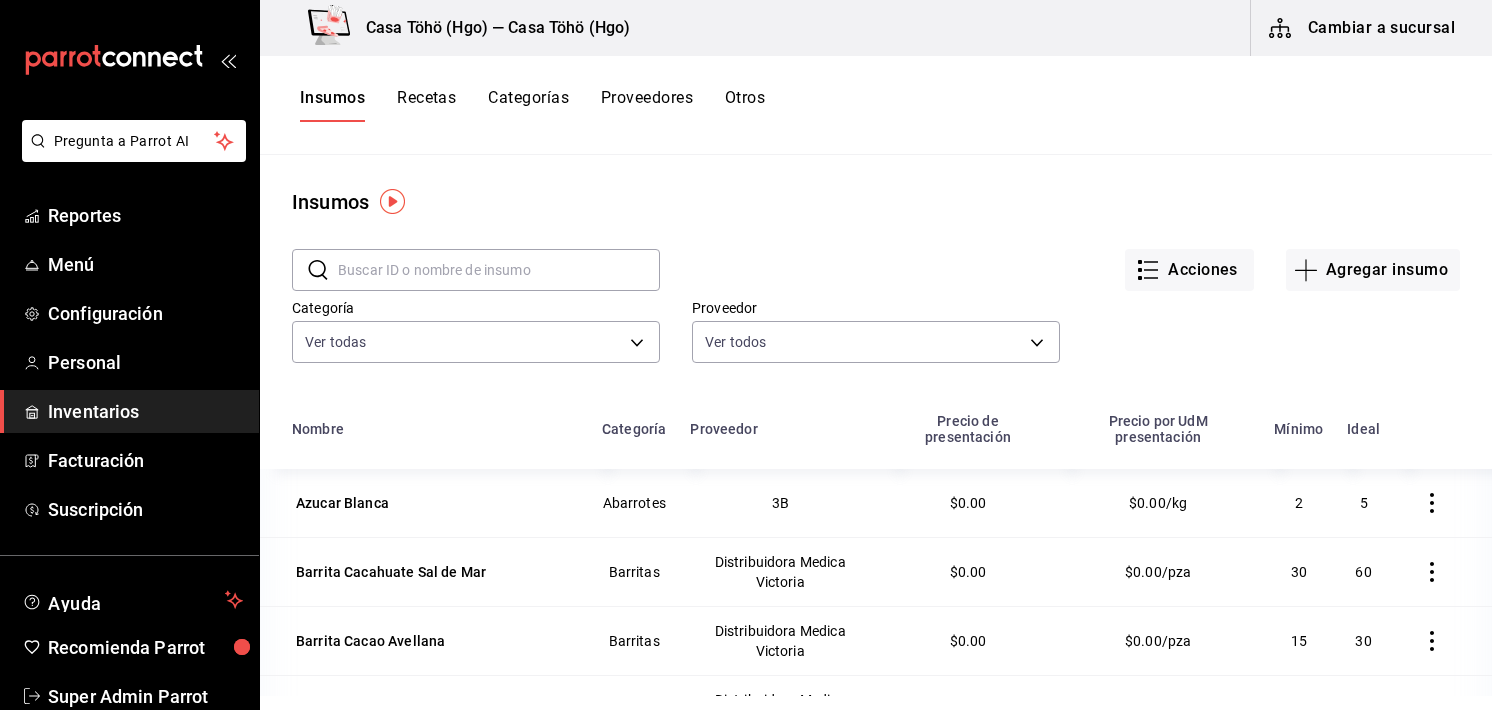 click on "Recetas" at bounding box center [426, 105] 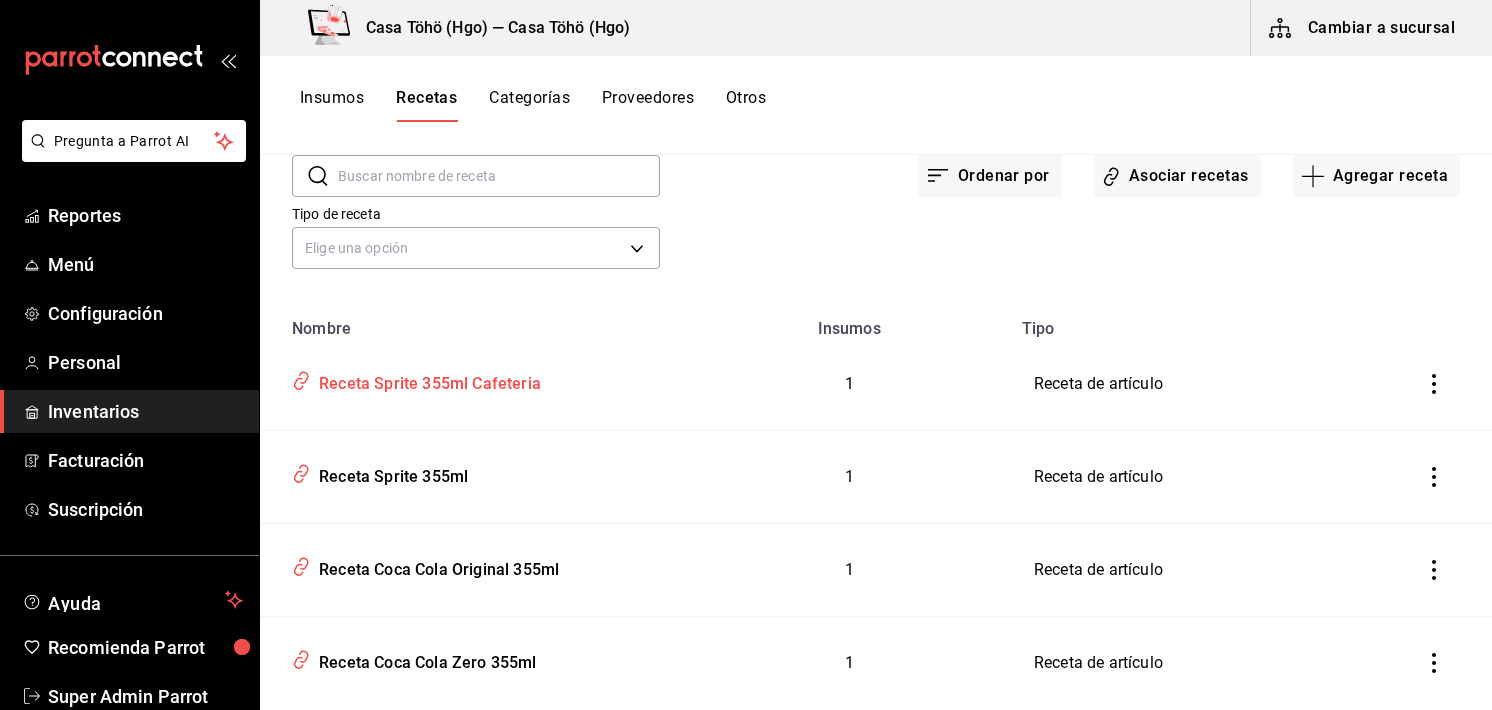 scroll, scrollTop: 0, scrollLeft: 0, axis: both 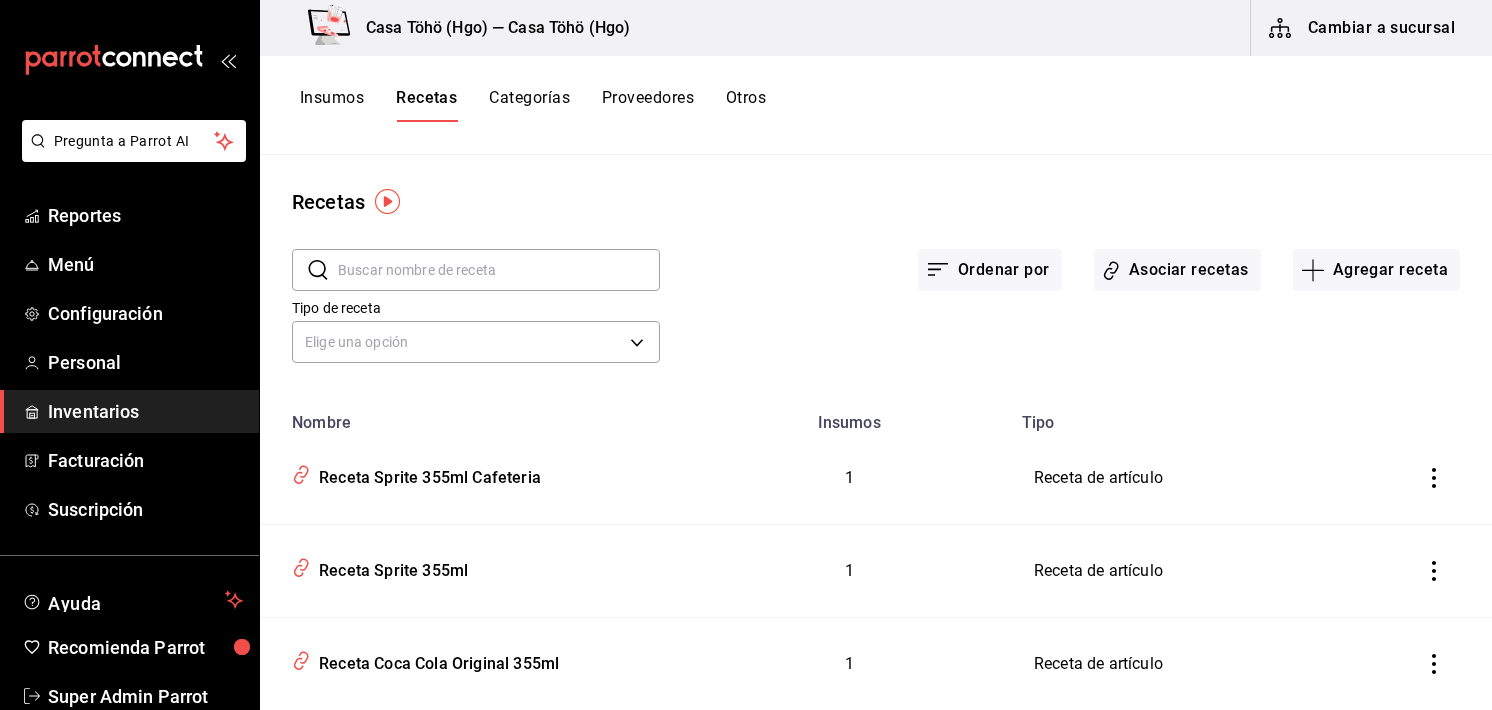 drag, startPoint x: 1358, startPoint y: 256, endPoint x: 1131, endPoint y: 129, distance: 260.1115 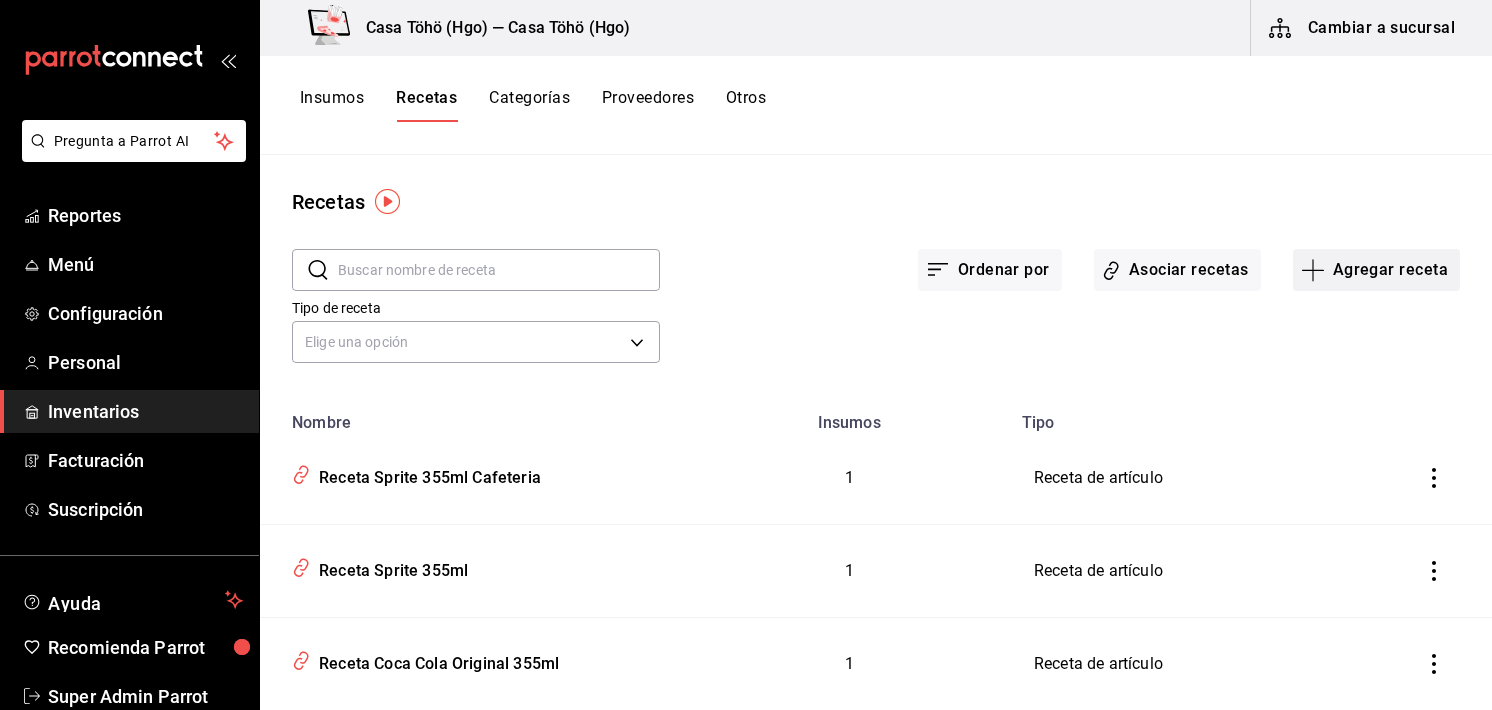 click on "Agregar receta" at bounding box center [1376, 270] 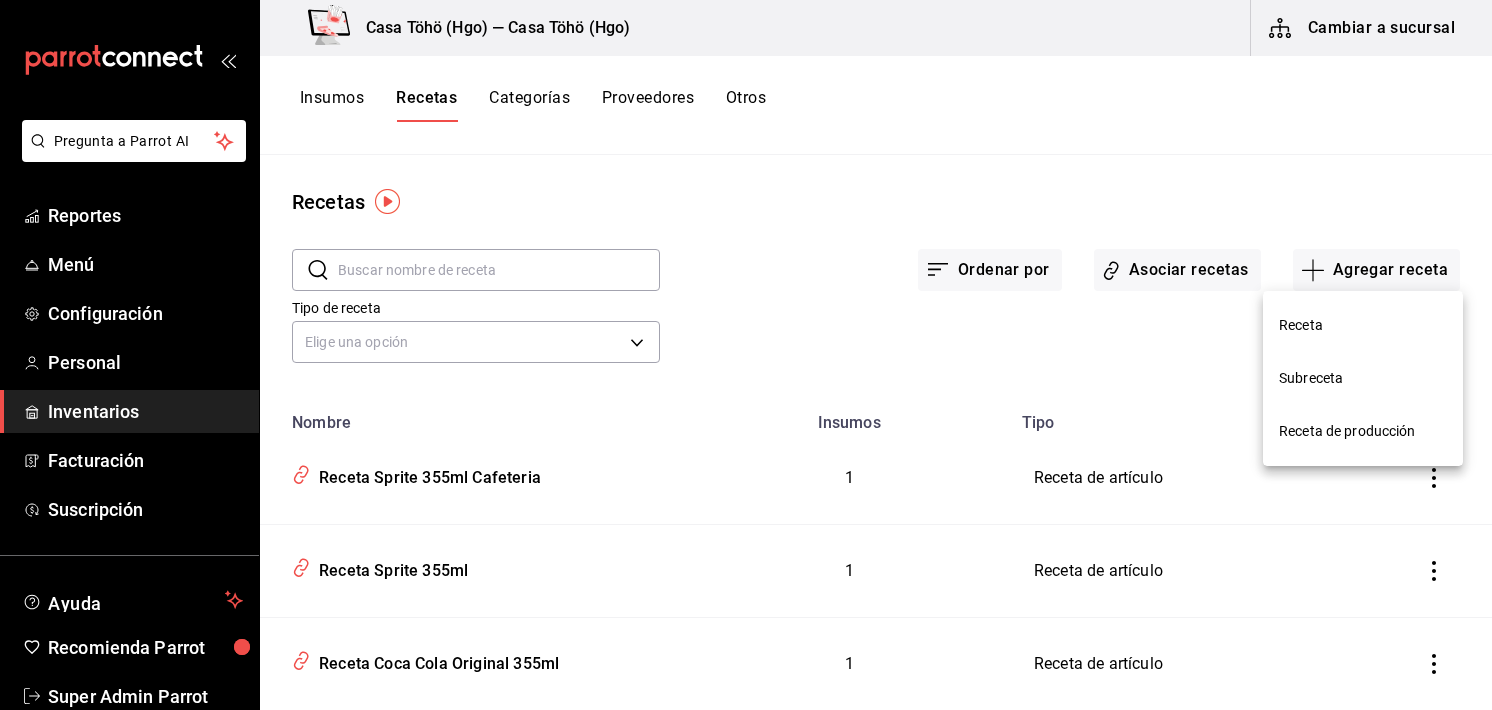 click on "Subreceta" at bounding box center [1363, 378] 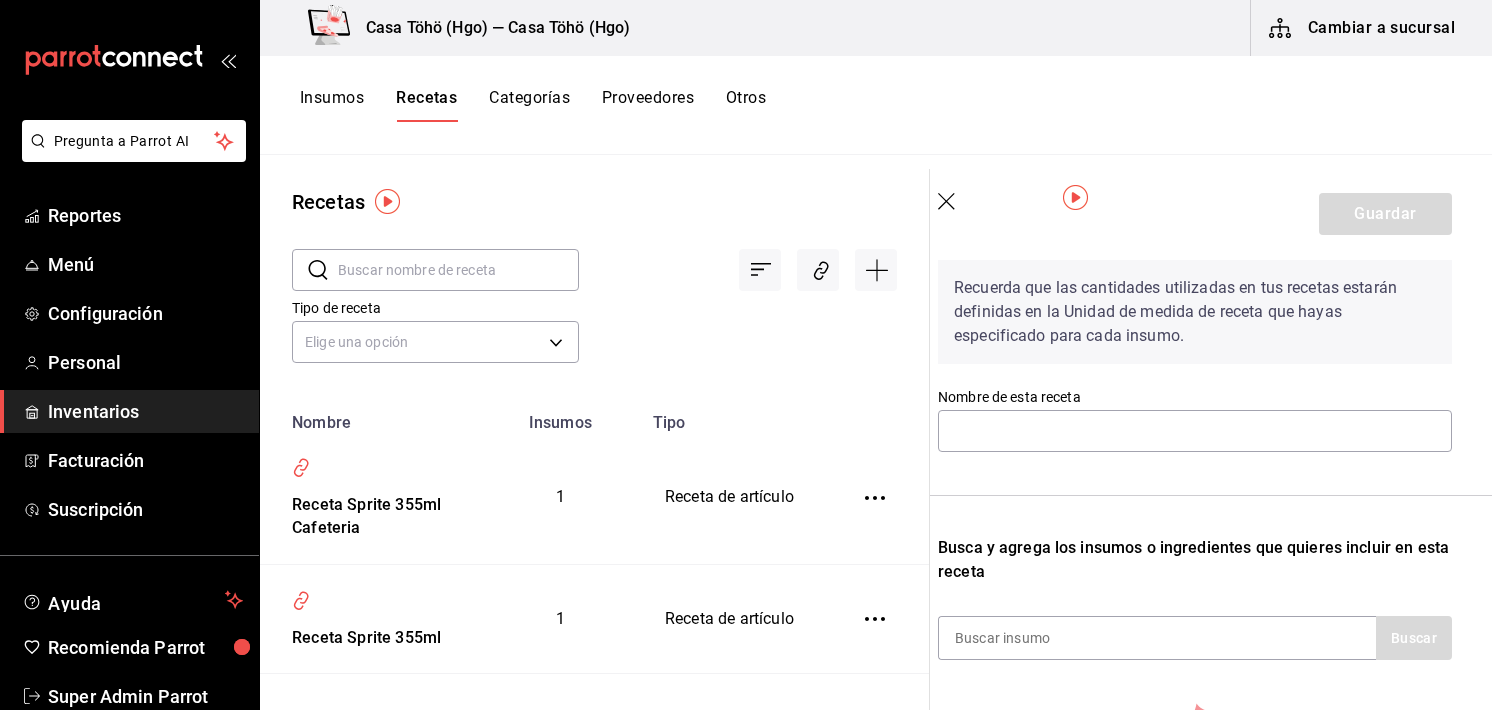 scroll, scrollTop: 76, scrollLeft: 16, axis: both 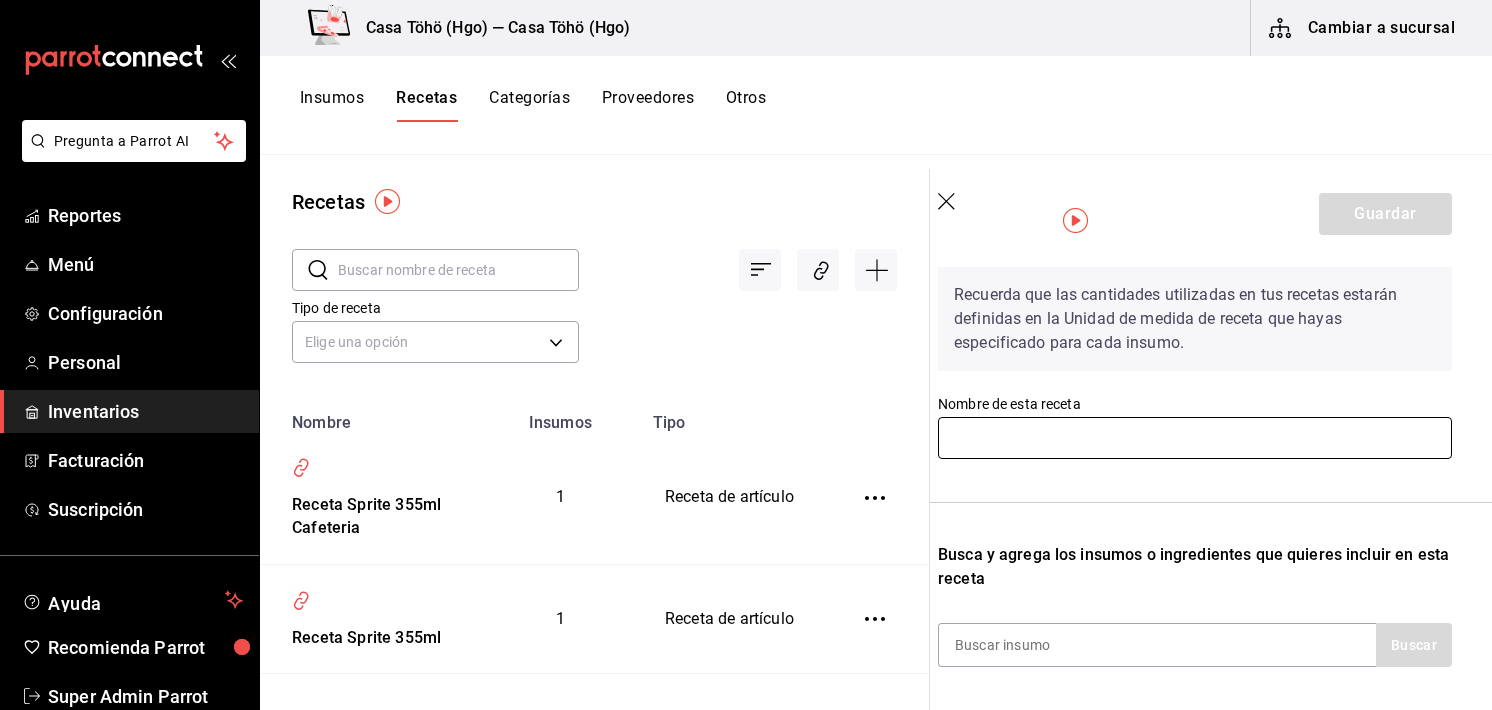 click at bounding box center [1195, 438] 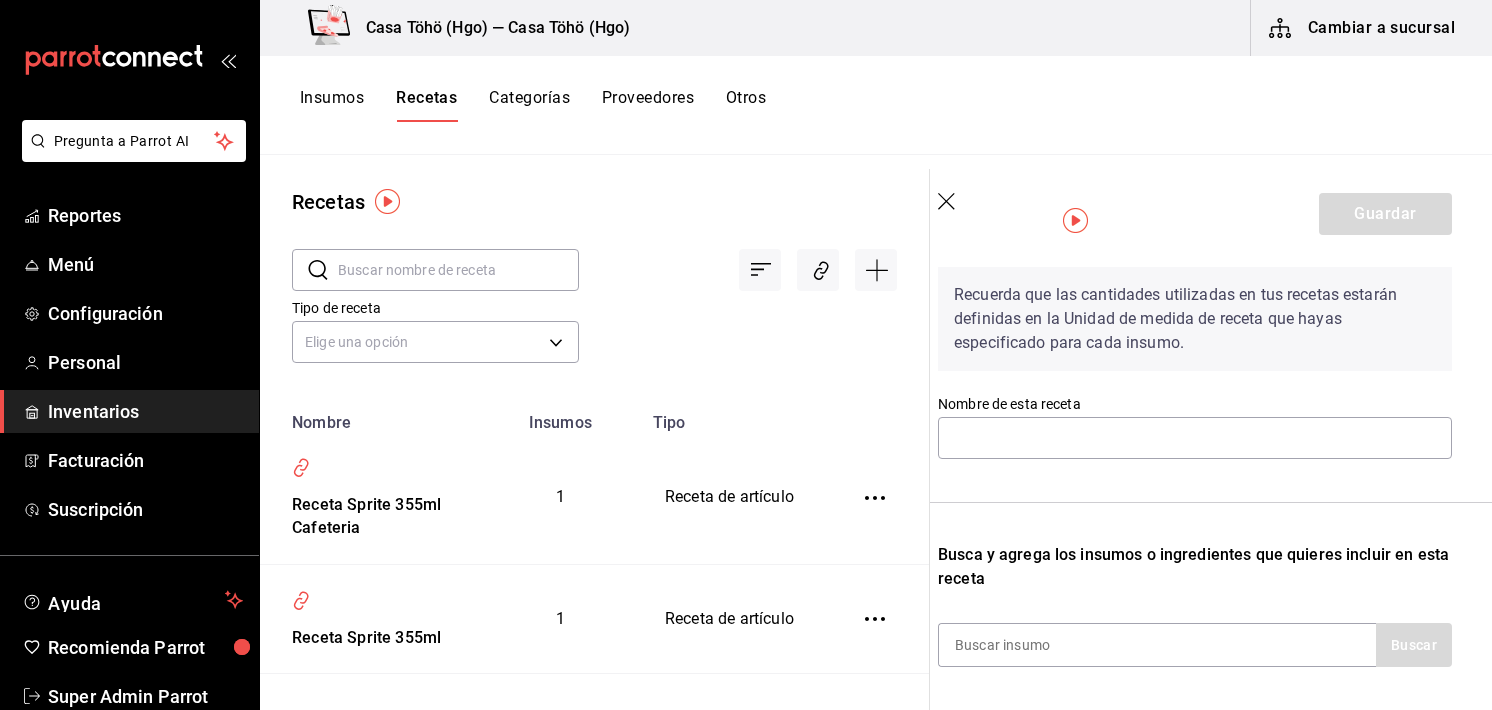 click on "Recuerda que las cantidades utilizadas en tus recetas estarán definidas en la Unidad de medida de receta que hayas especificado para cada insumo." at bounding box center (1195, 319) 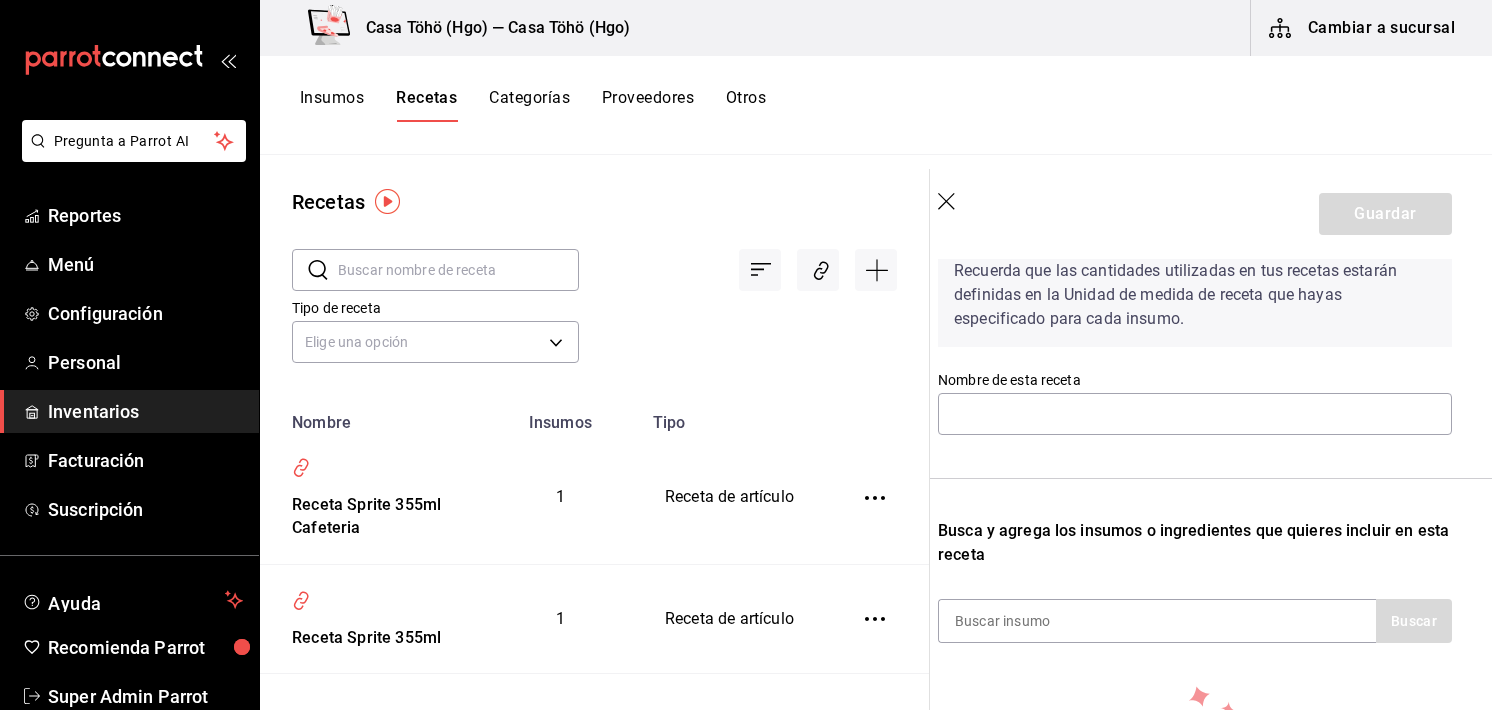 scroll, scrollTop: 360, scrollLeft: 16, axis: both 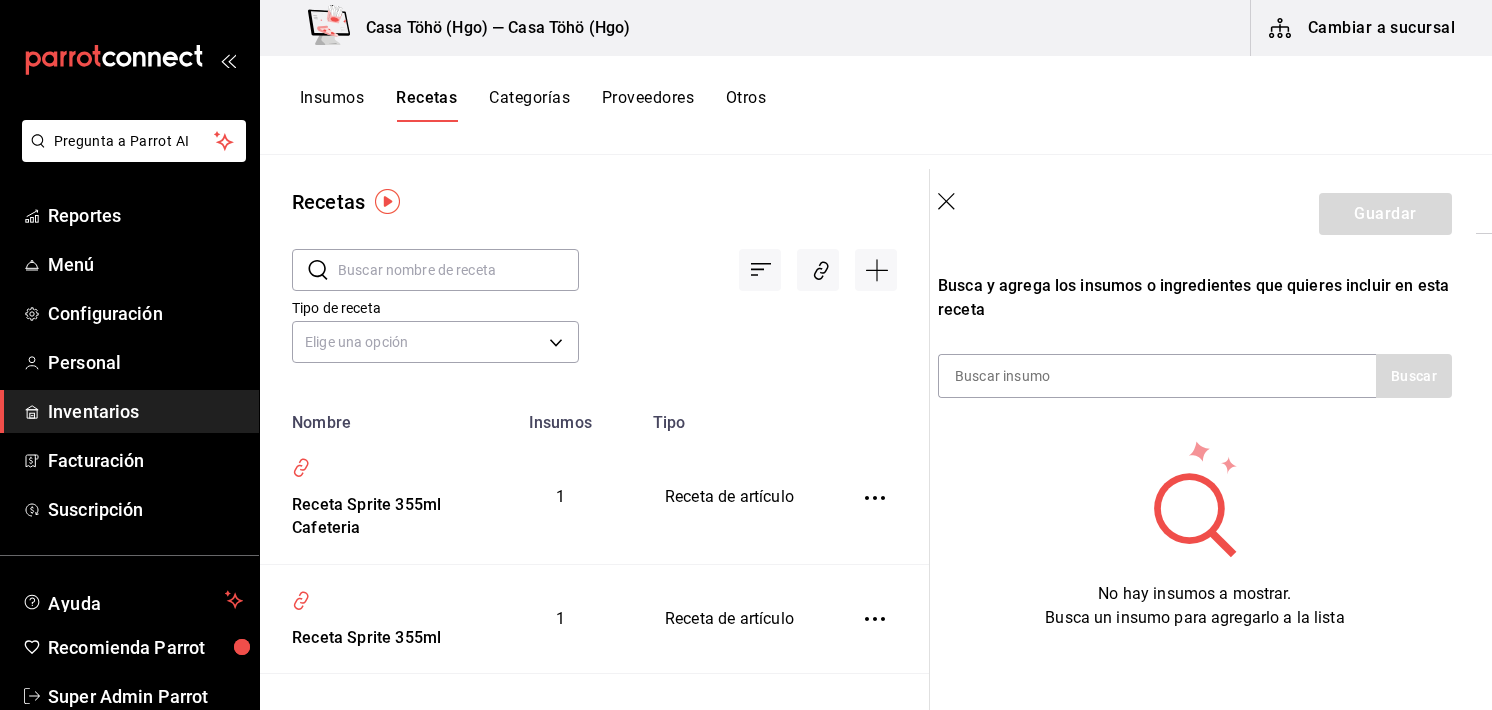 click 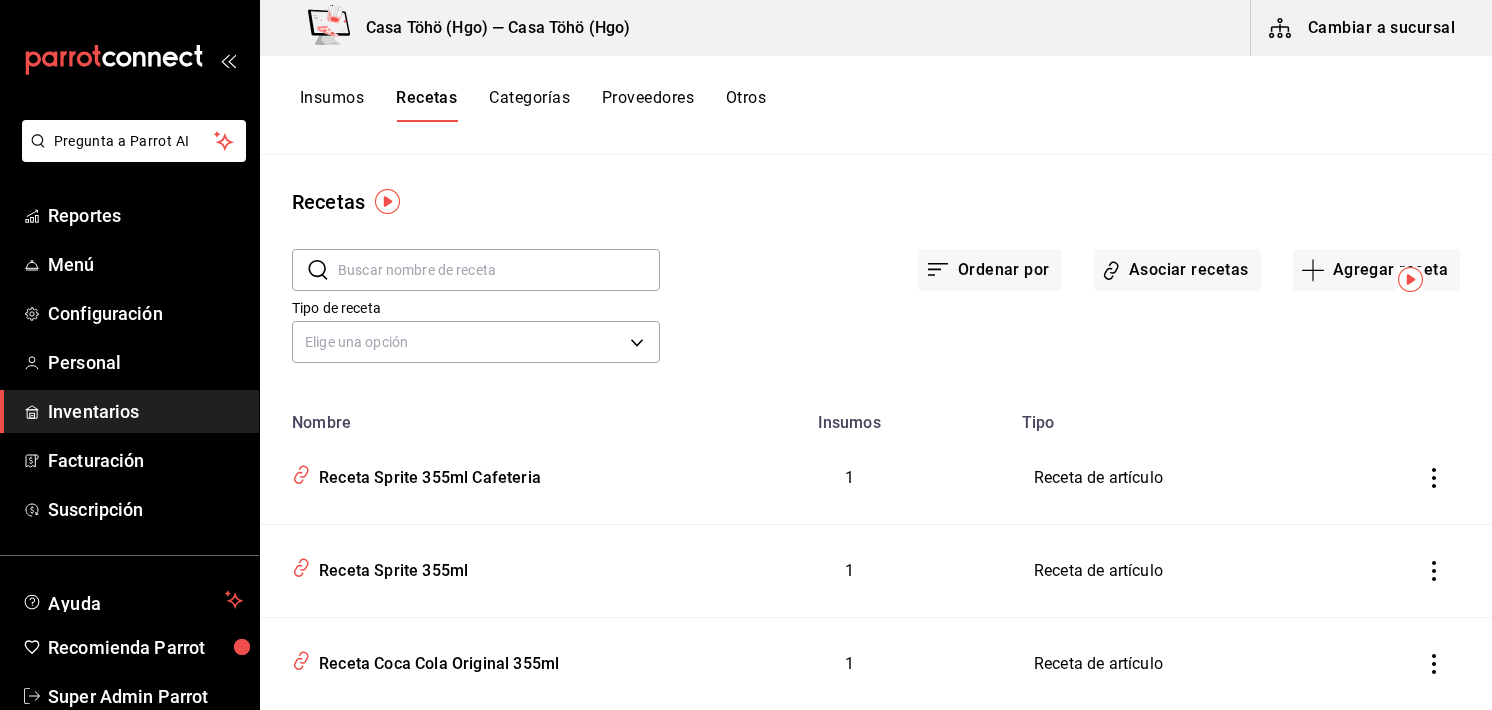 scroll, scrollTop: 0, scrollLeft: 0, axis: both 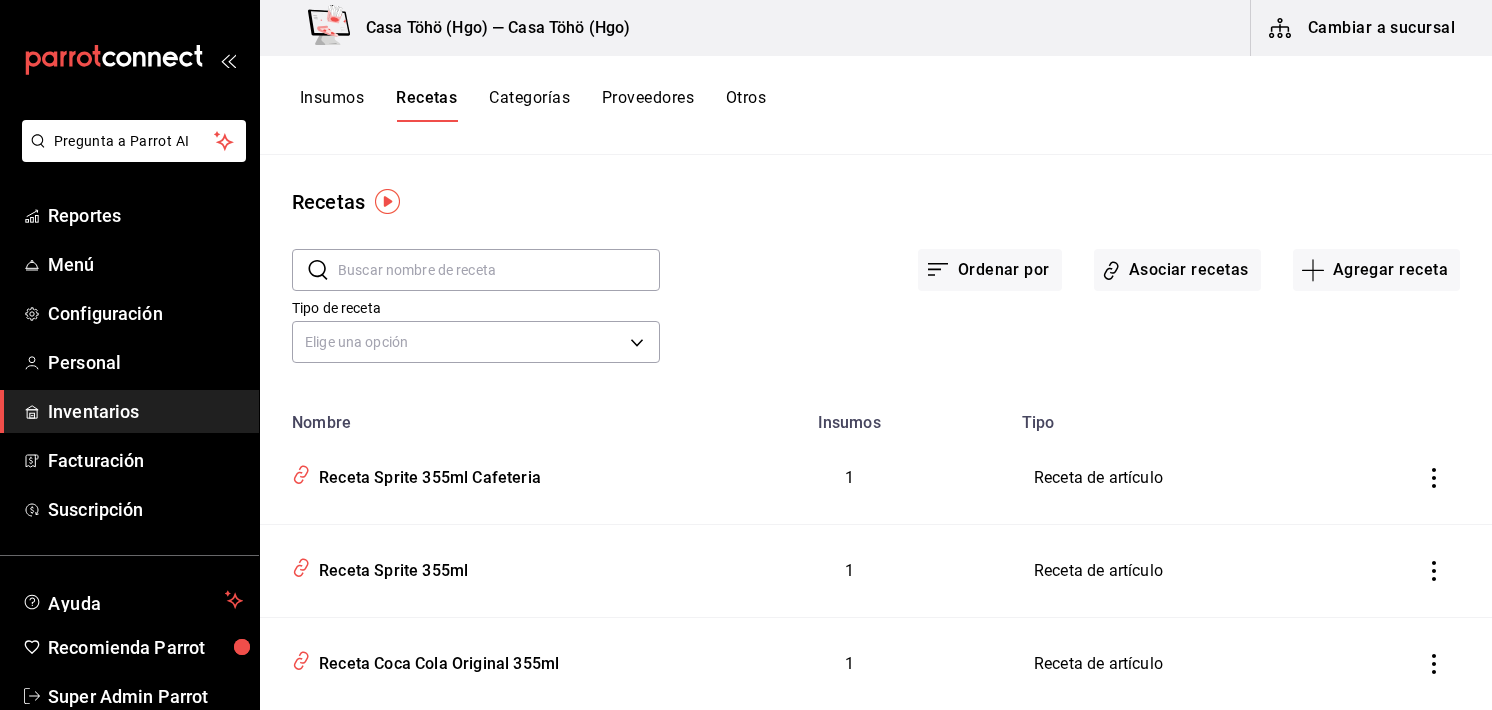 click on "Proveedores" at bounding box center [648, 105] 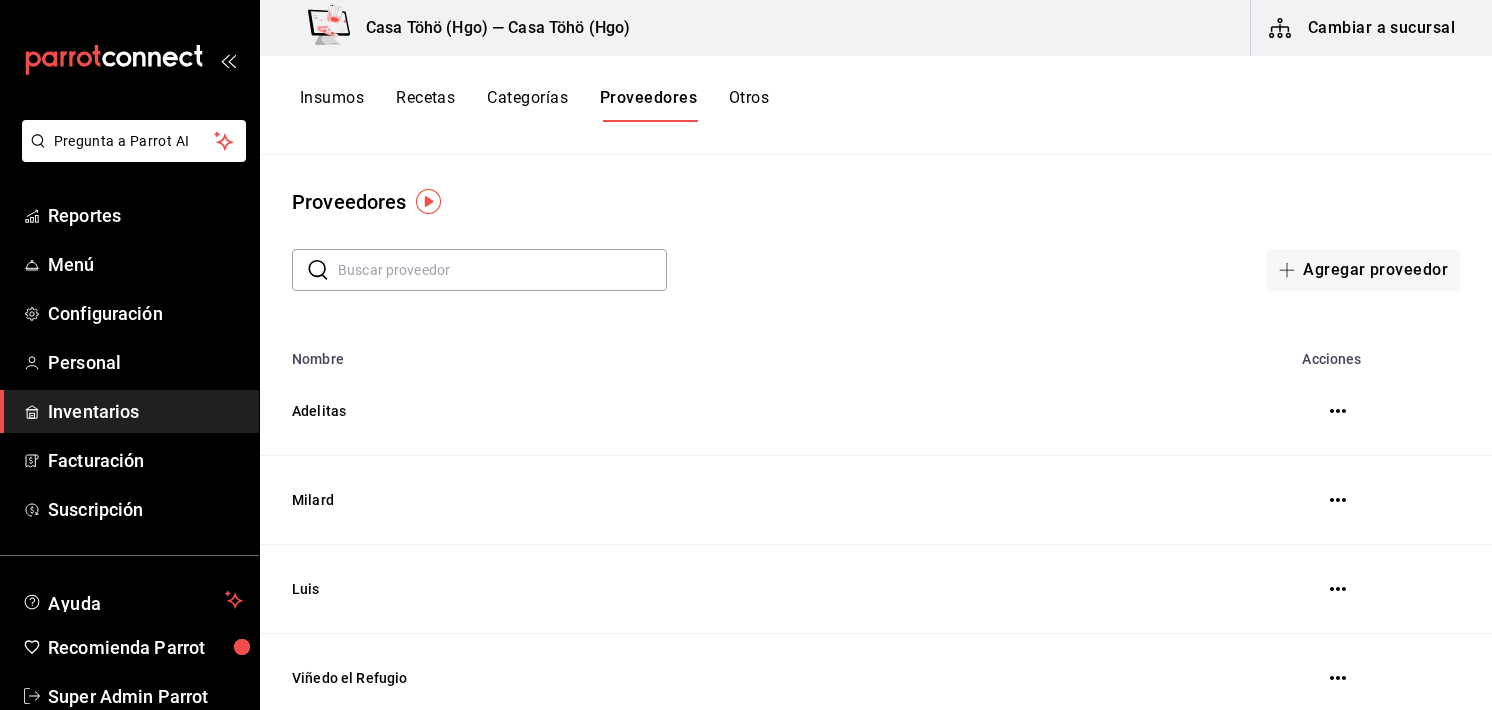 click on "Insumos" at bounding box center (332, 105) 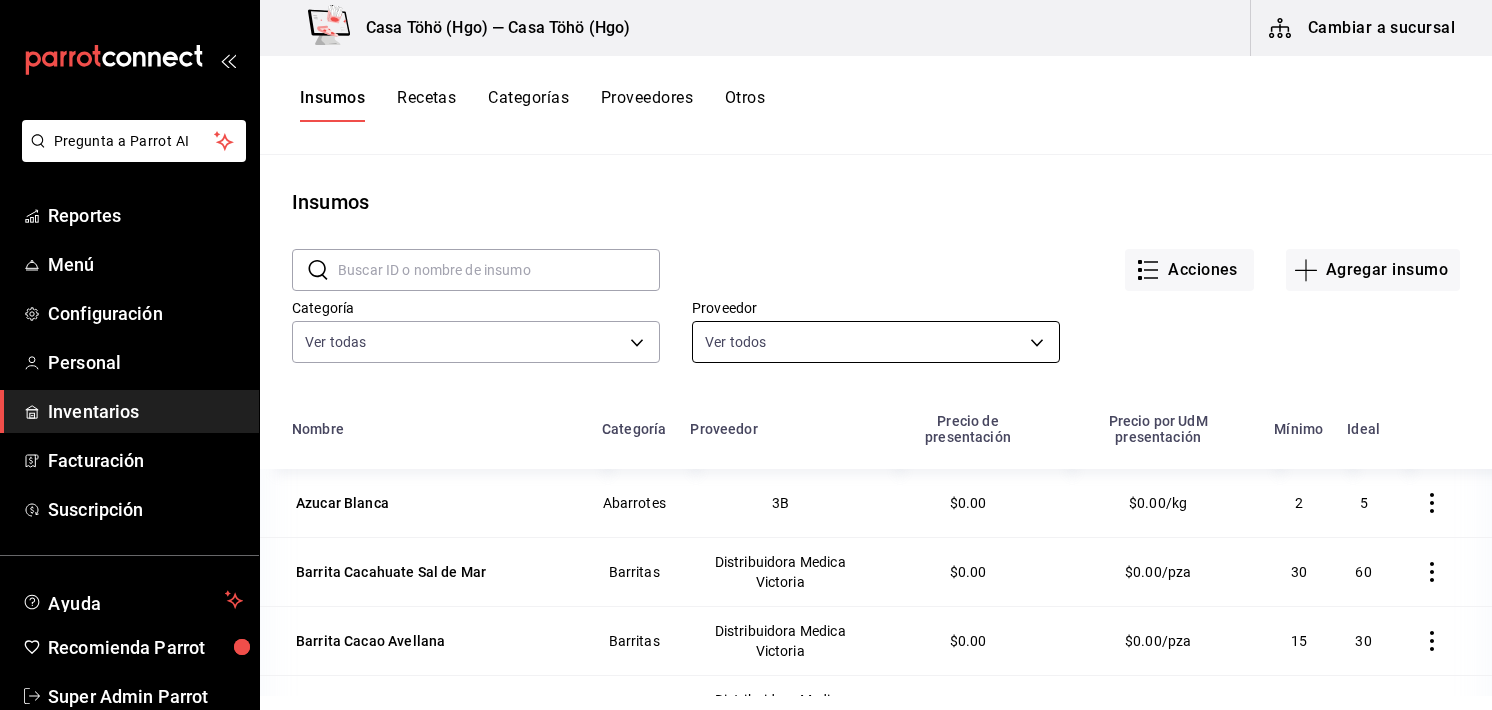 scroll, scrollTop: 245, scrollLeft: 0, axis: vertical 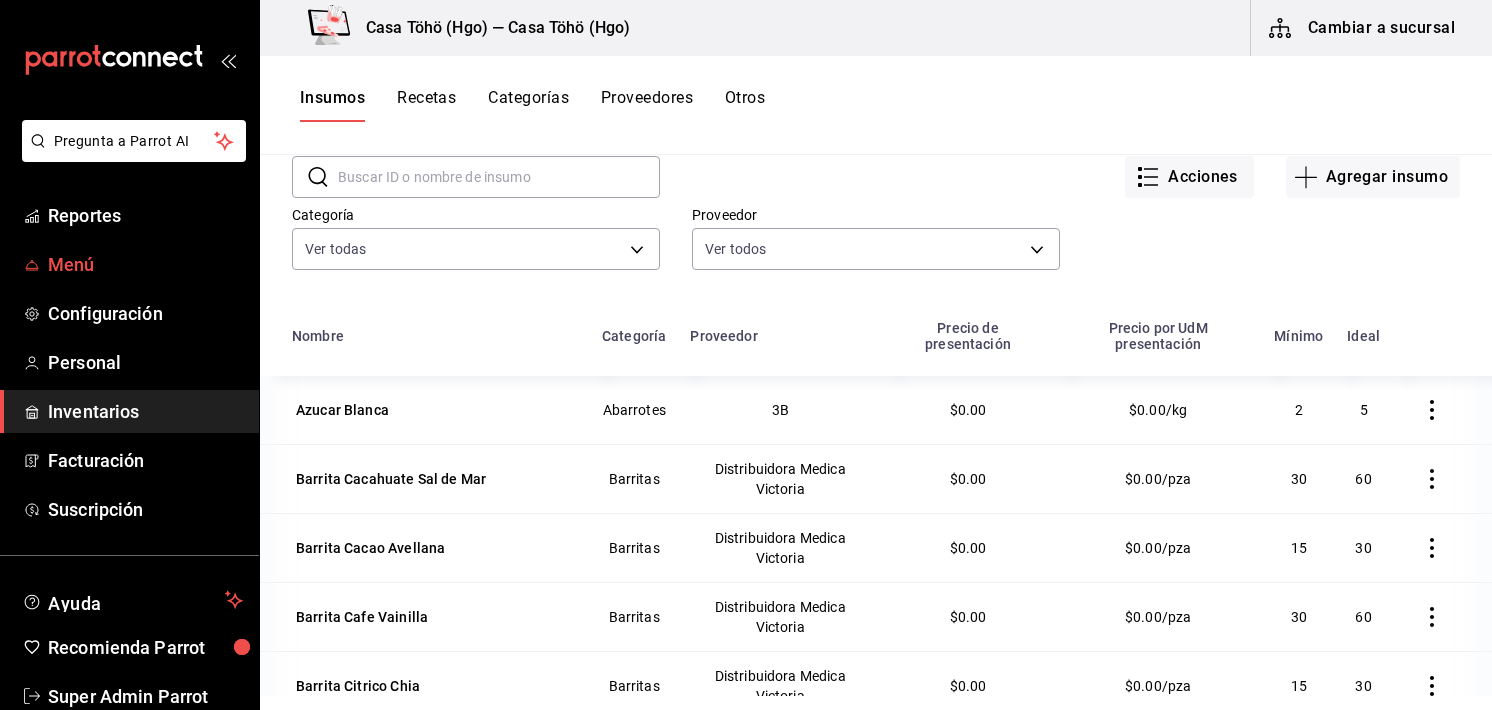 click 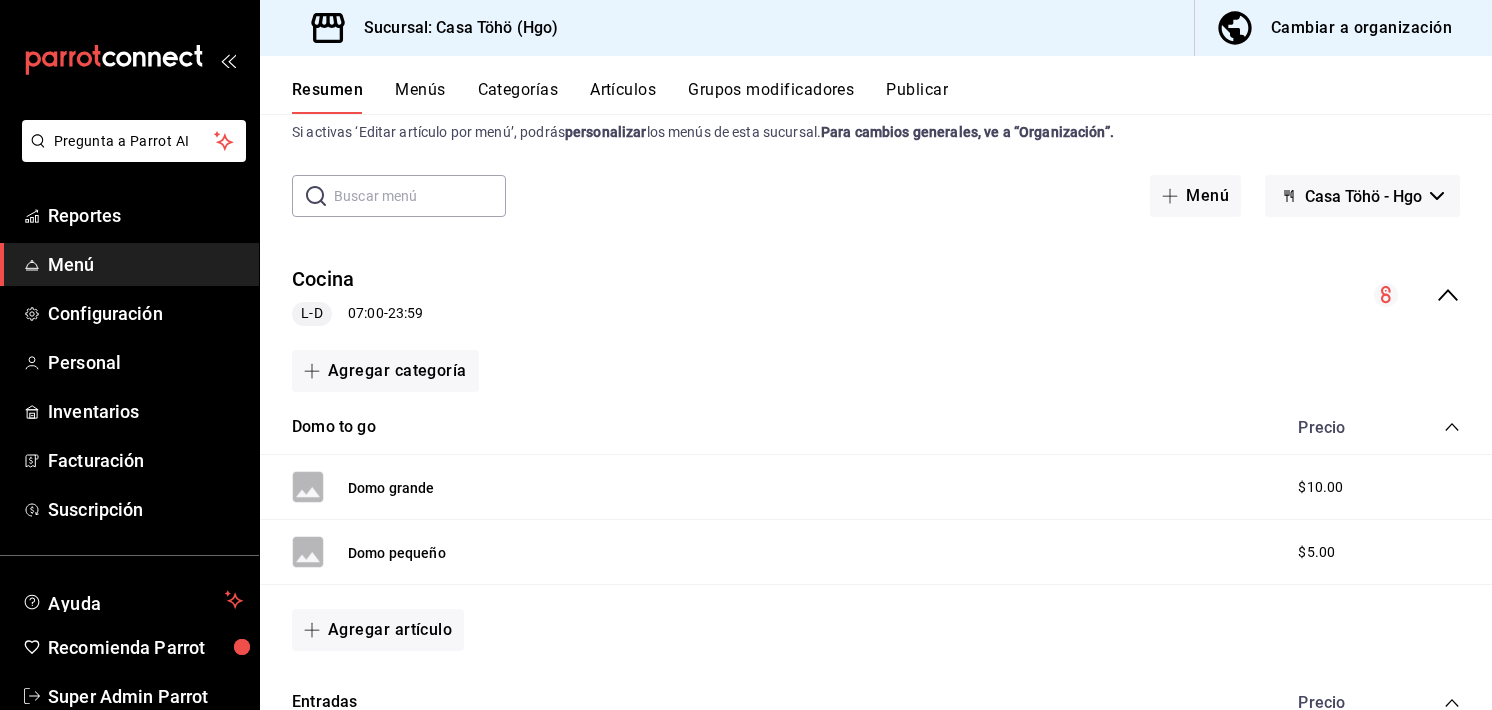 scroll, scrollTop: 0, scrollLeft: 0, axis: both 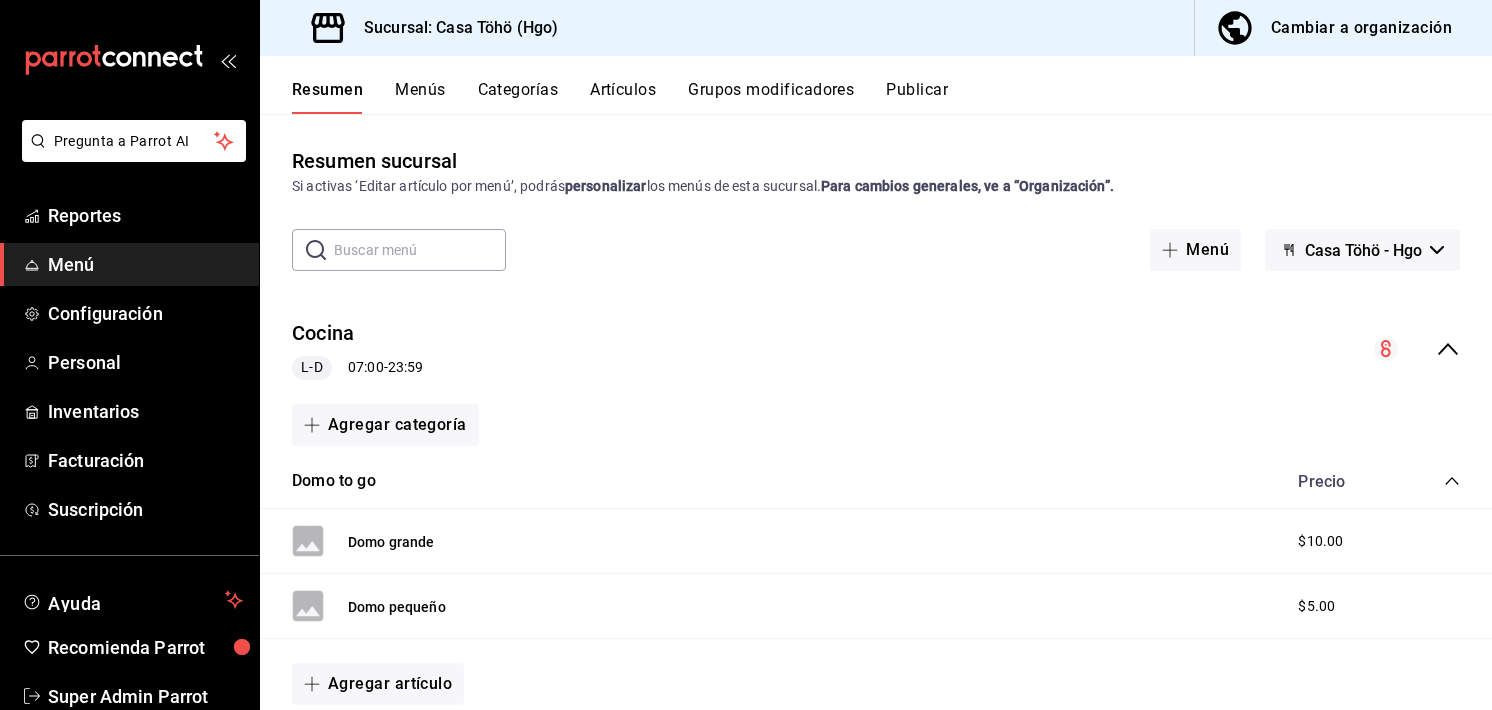 click on "Cocina L-D 07:00  -  23:59" at bounding box center [876, 349] 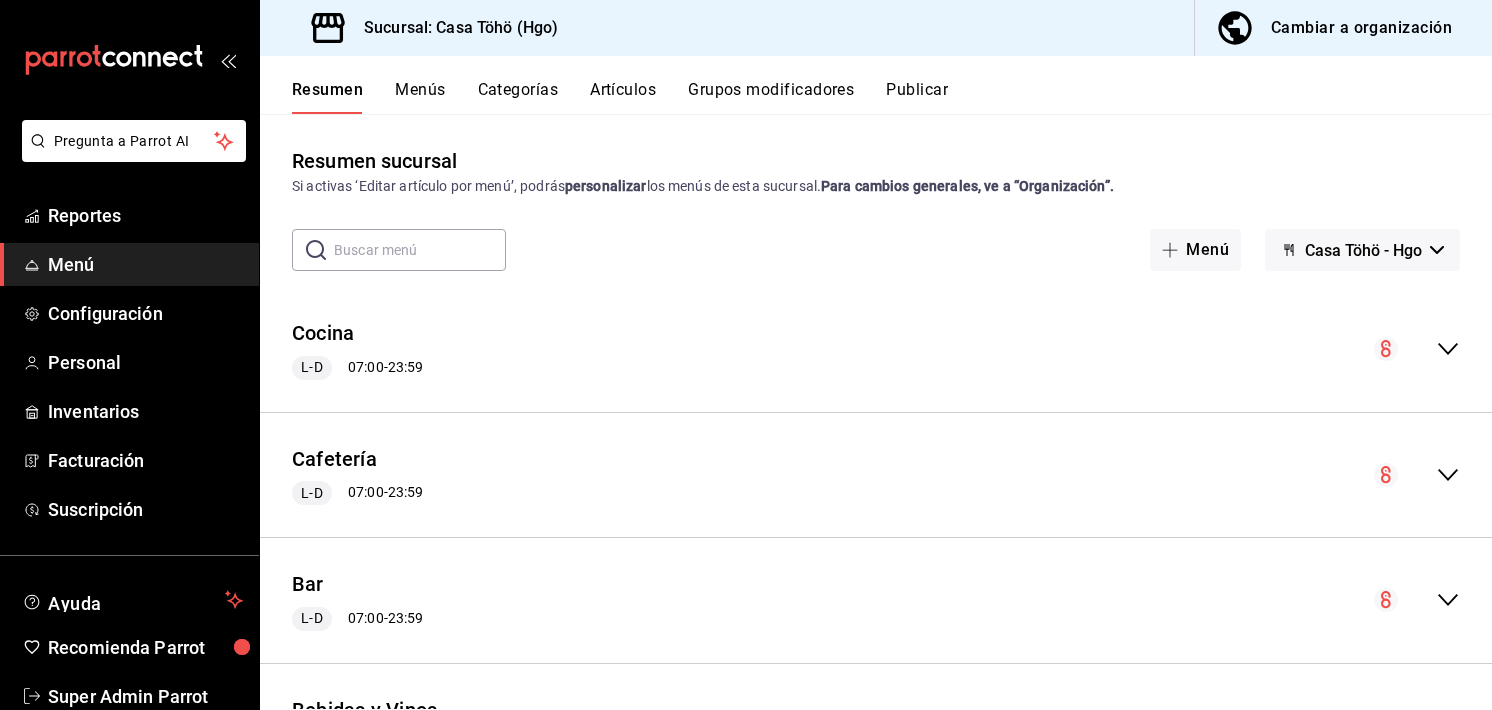 scroll, scrollTop: 370, scrollLeft: 0, axis: vertical 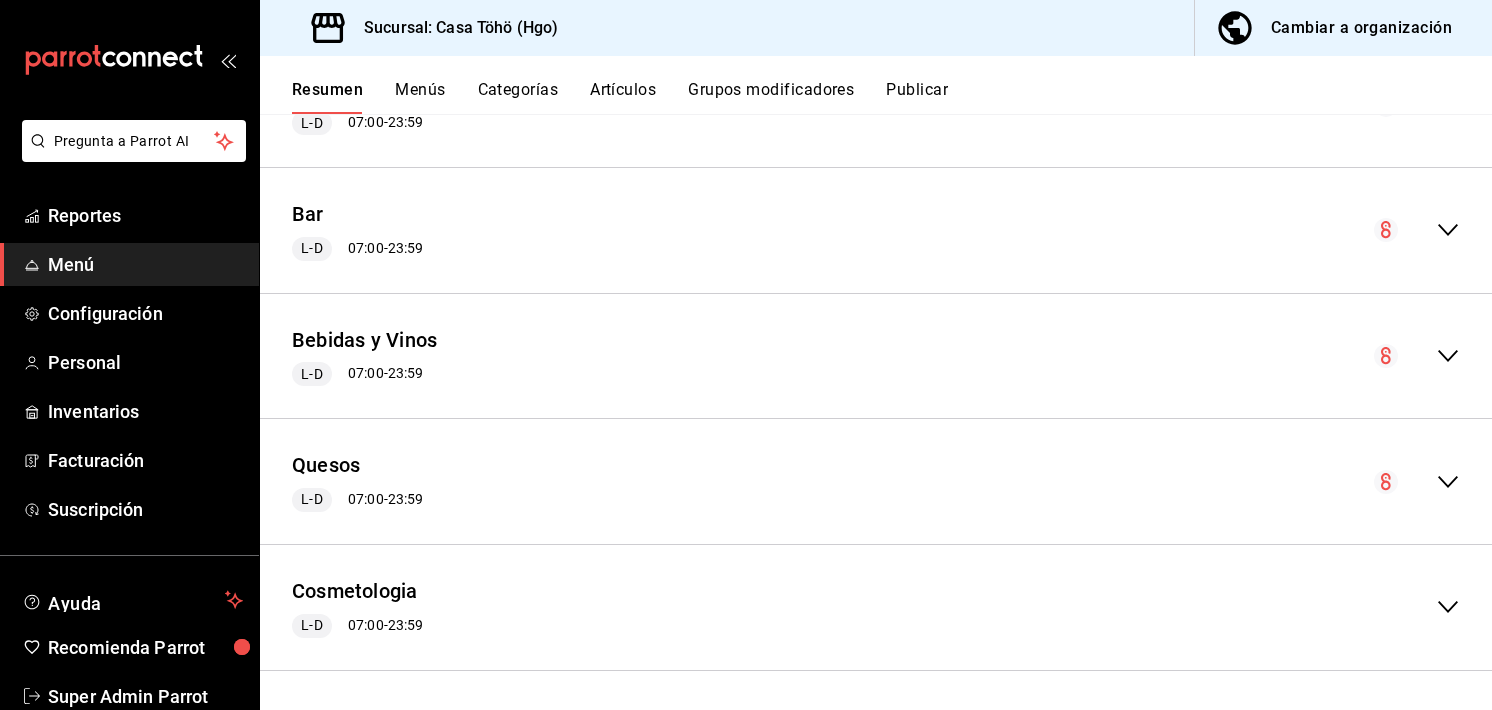 click 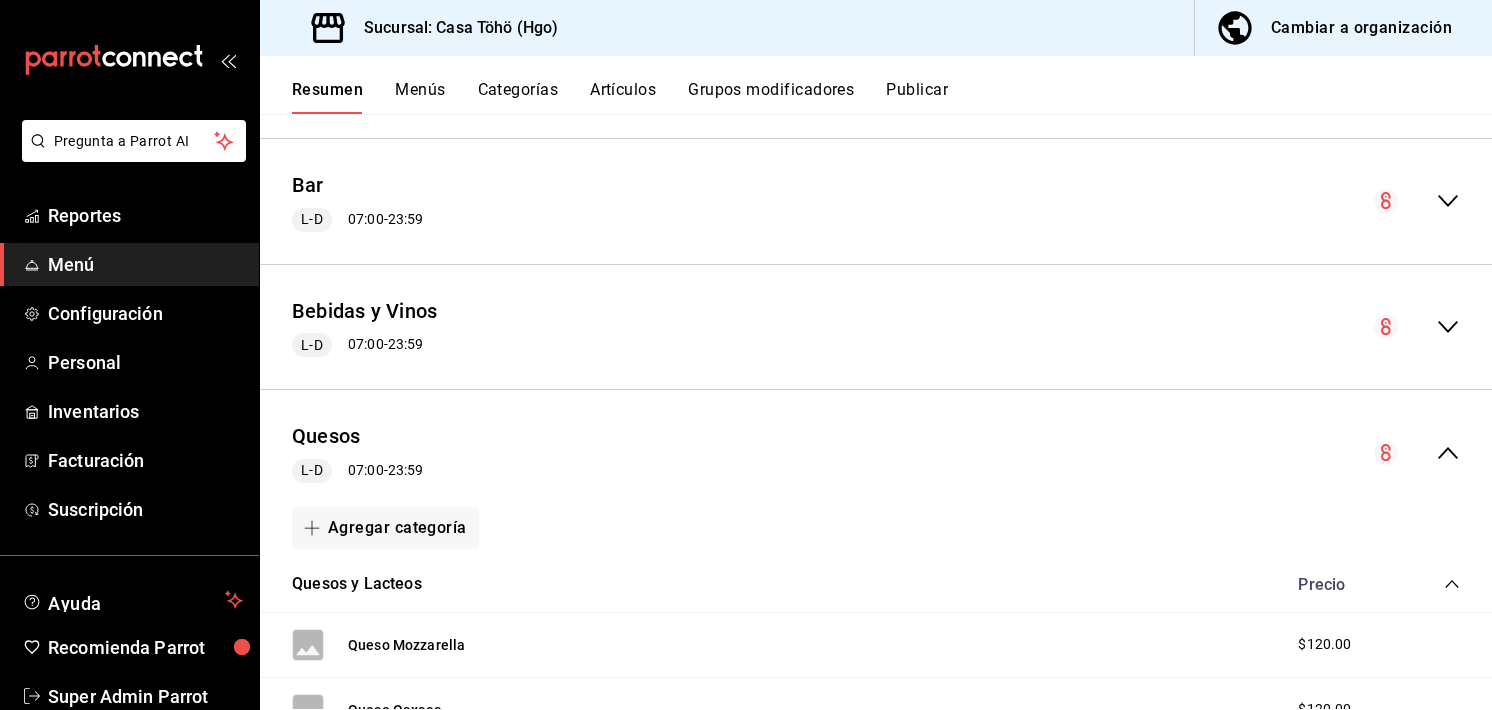 scroll, scrollTop: 451, scrollLeft: 0, axis: vertical 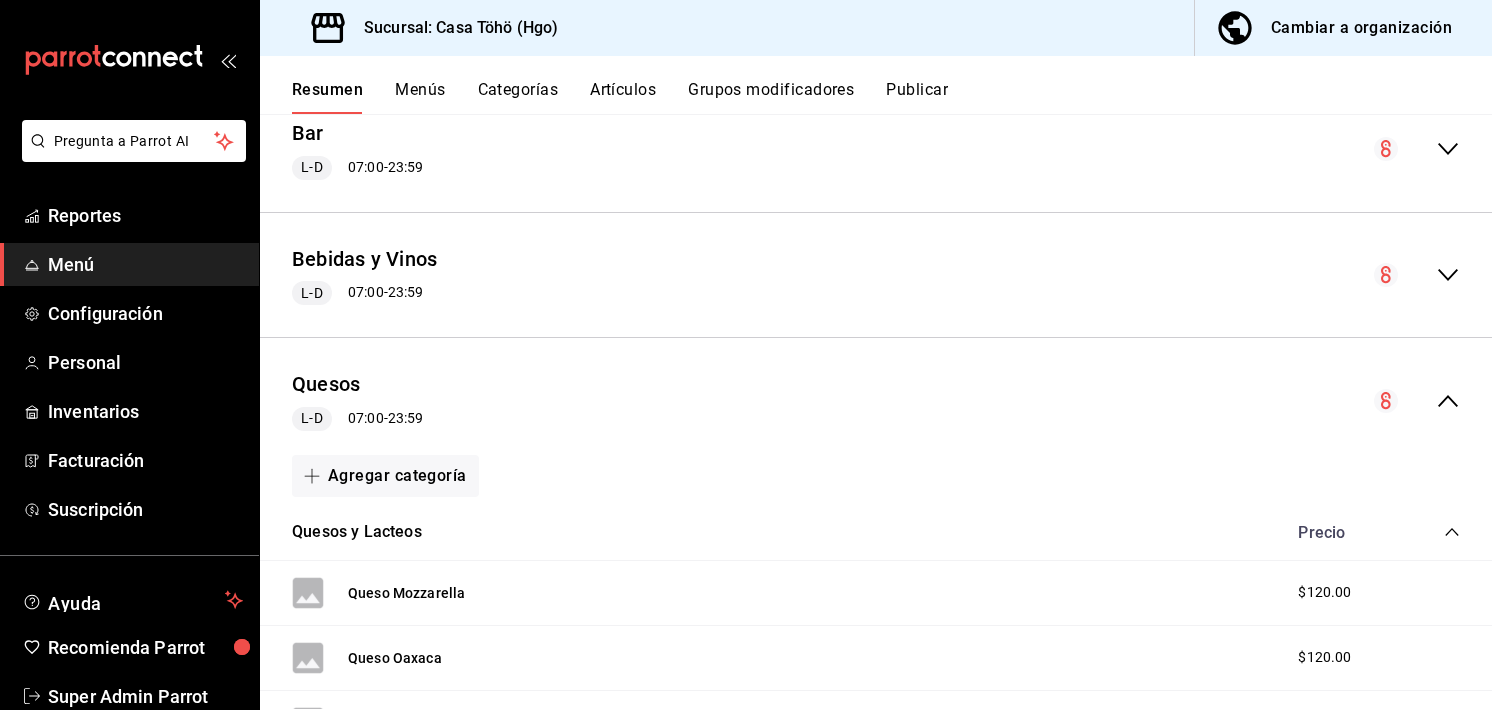 click 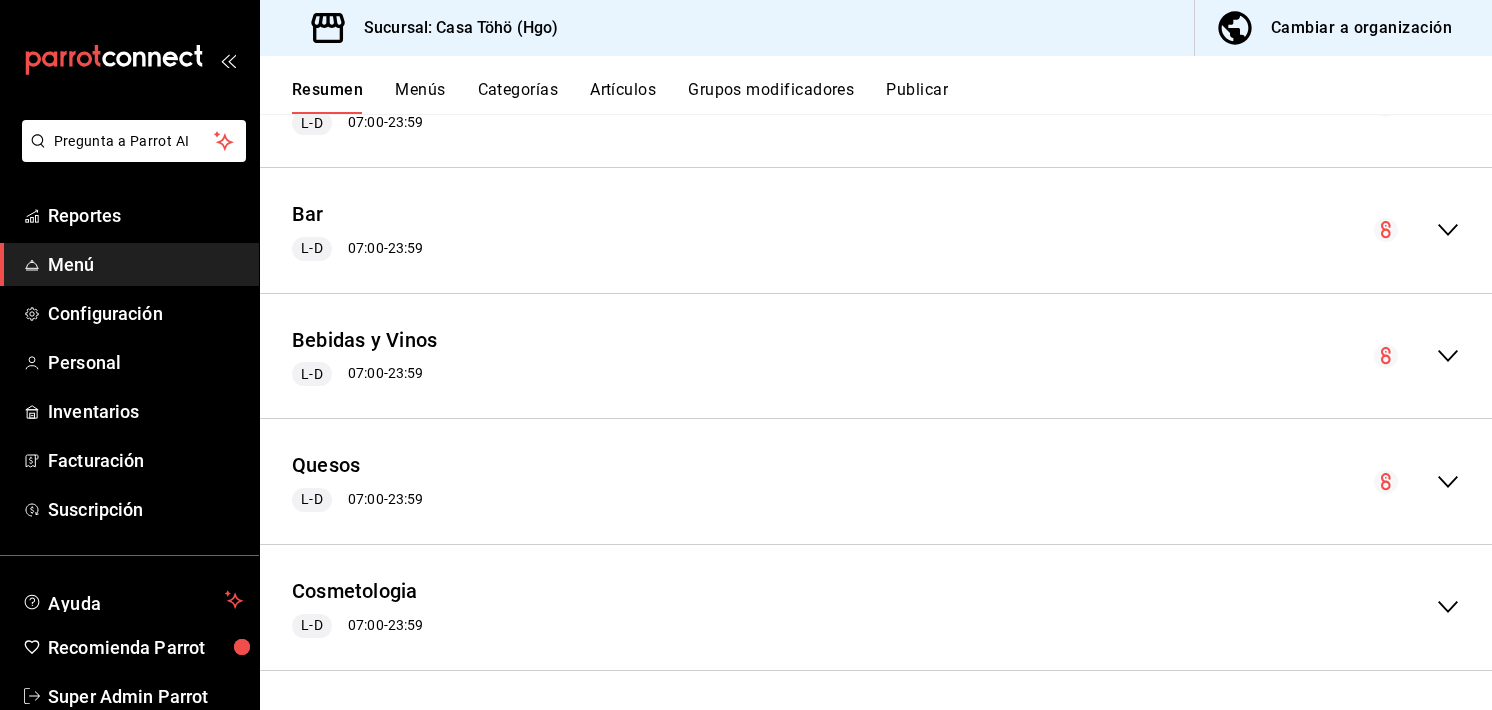 scroll, scrollTop: 0, scrollLeft: 0, axis: both 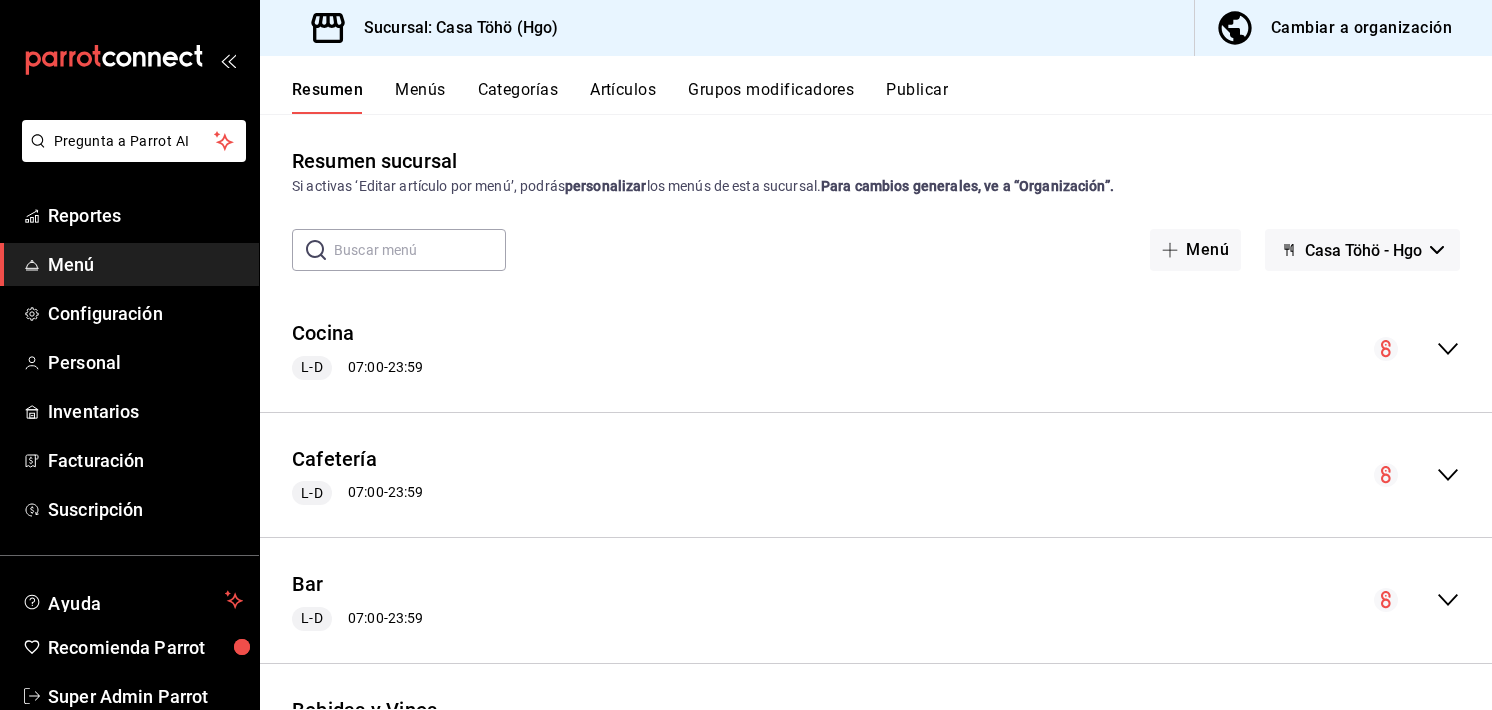click on "Resumen Menús Categorías Artículos Grupos modificadores Publicar" at bounding box center (876, 85) 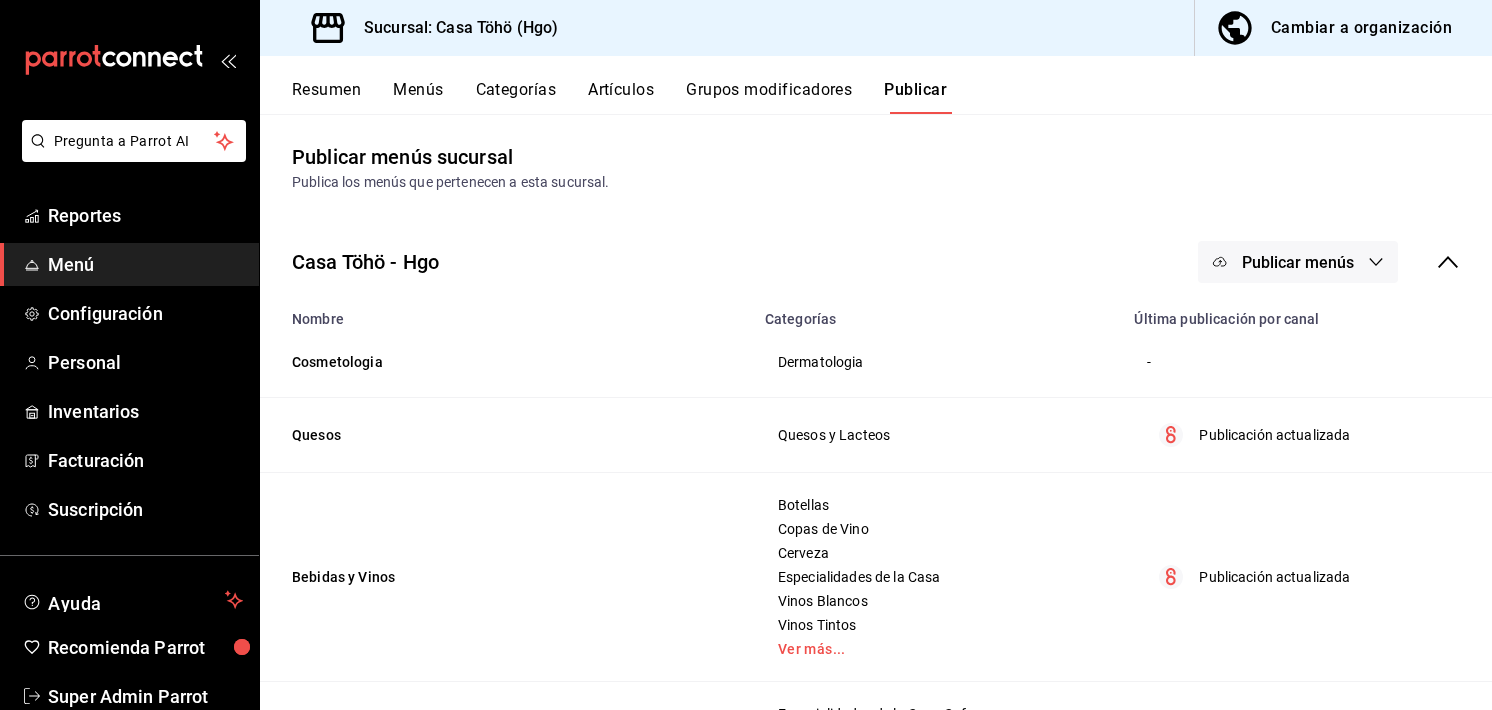 scroll, scrollTop: 0, scrollLeft: 0, axis: both 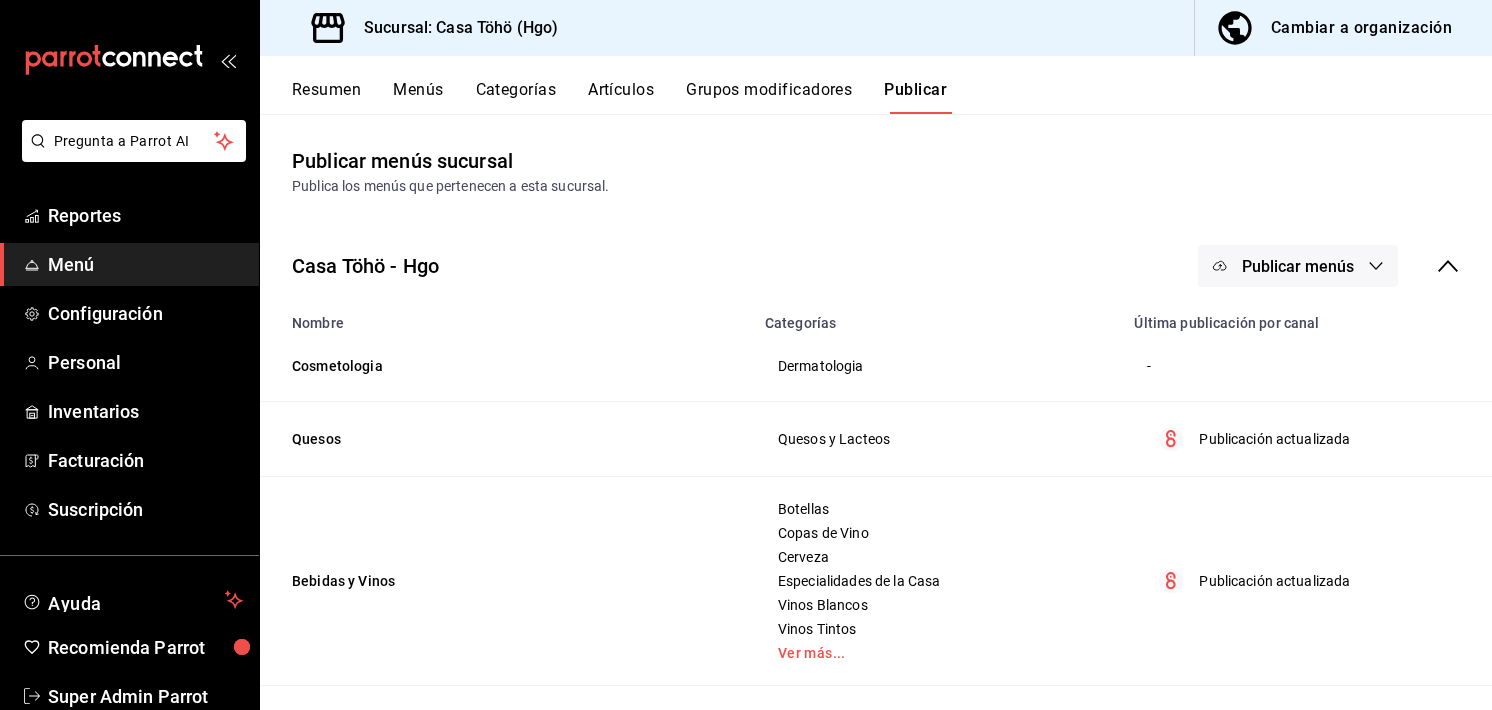 click on "Publicar menús" at bounding box center [1298, 266] 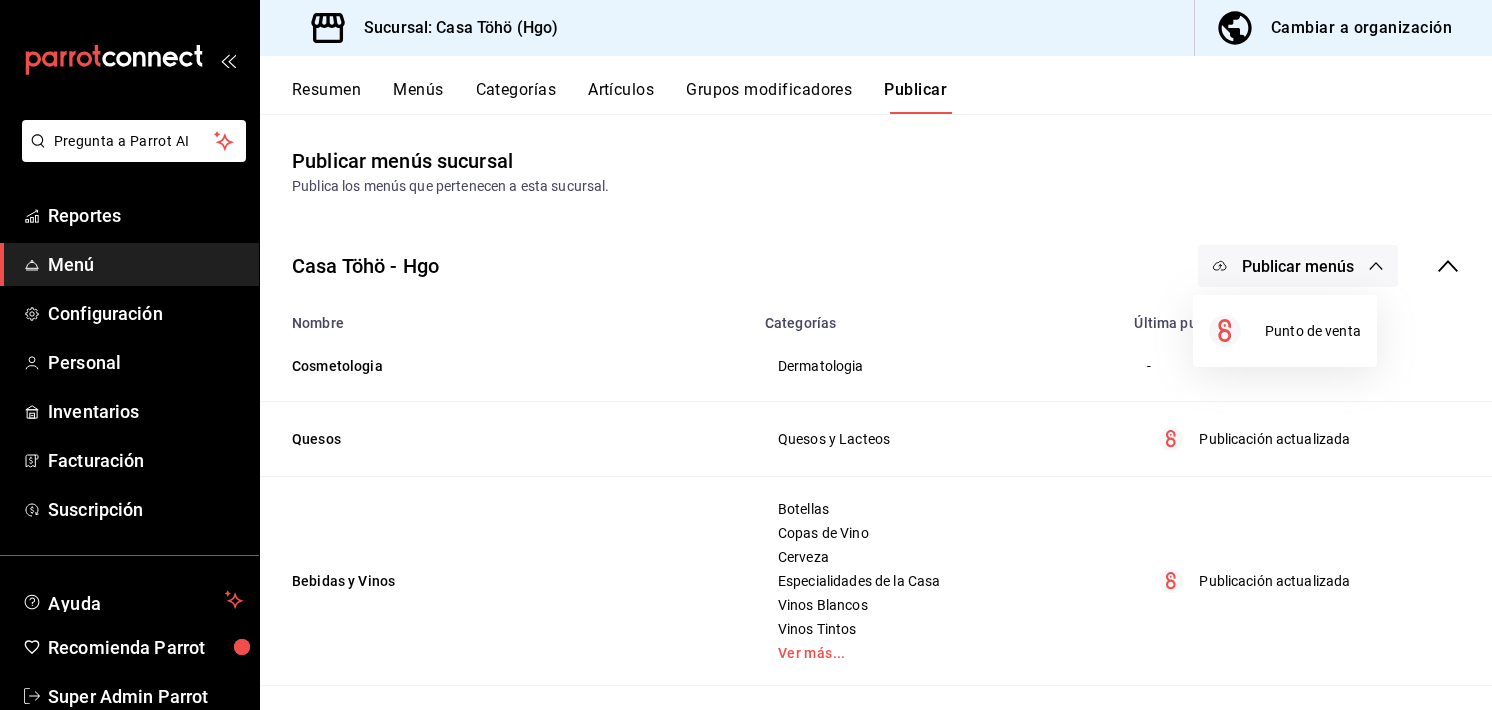 click at bounding box center (746, 355) 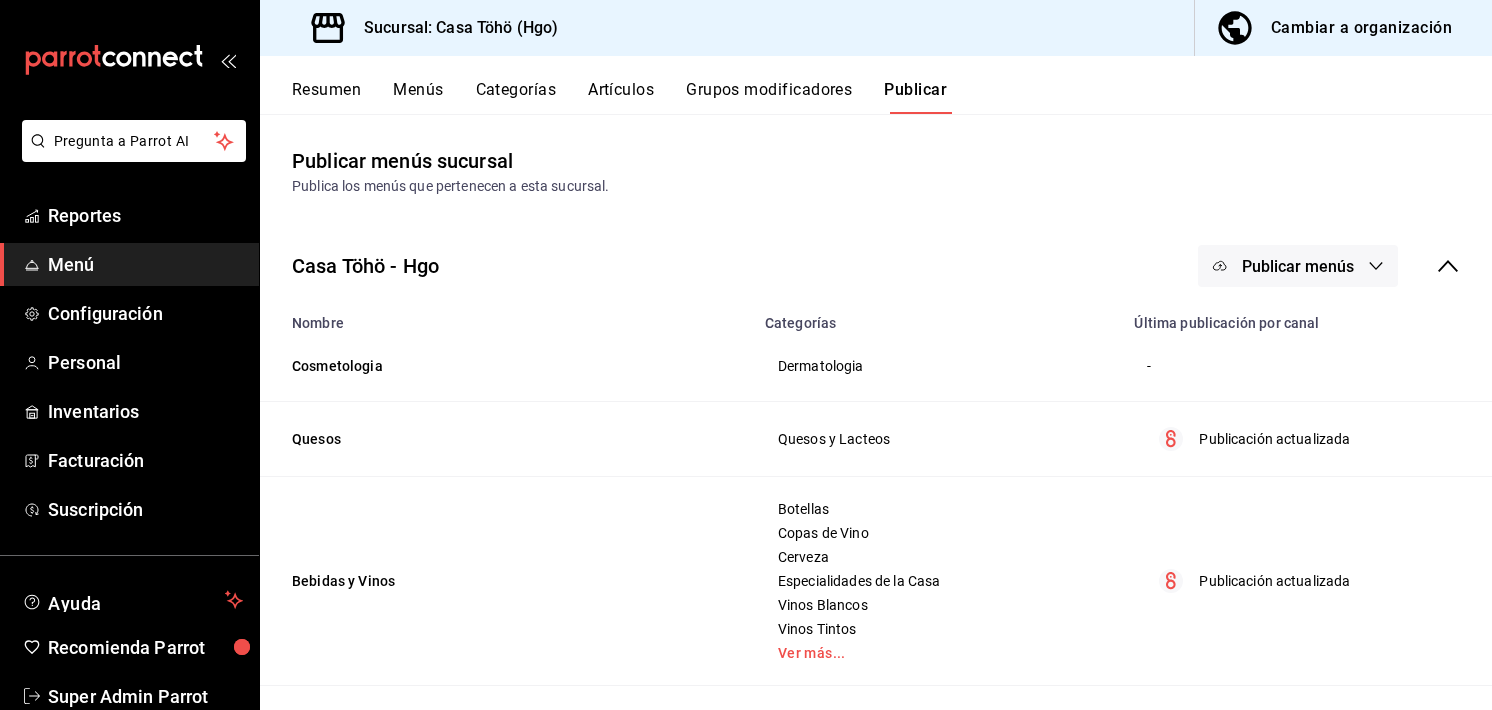 scroll, scrollTop: 6, scrollLeft: 0, axis: vertical 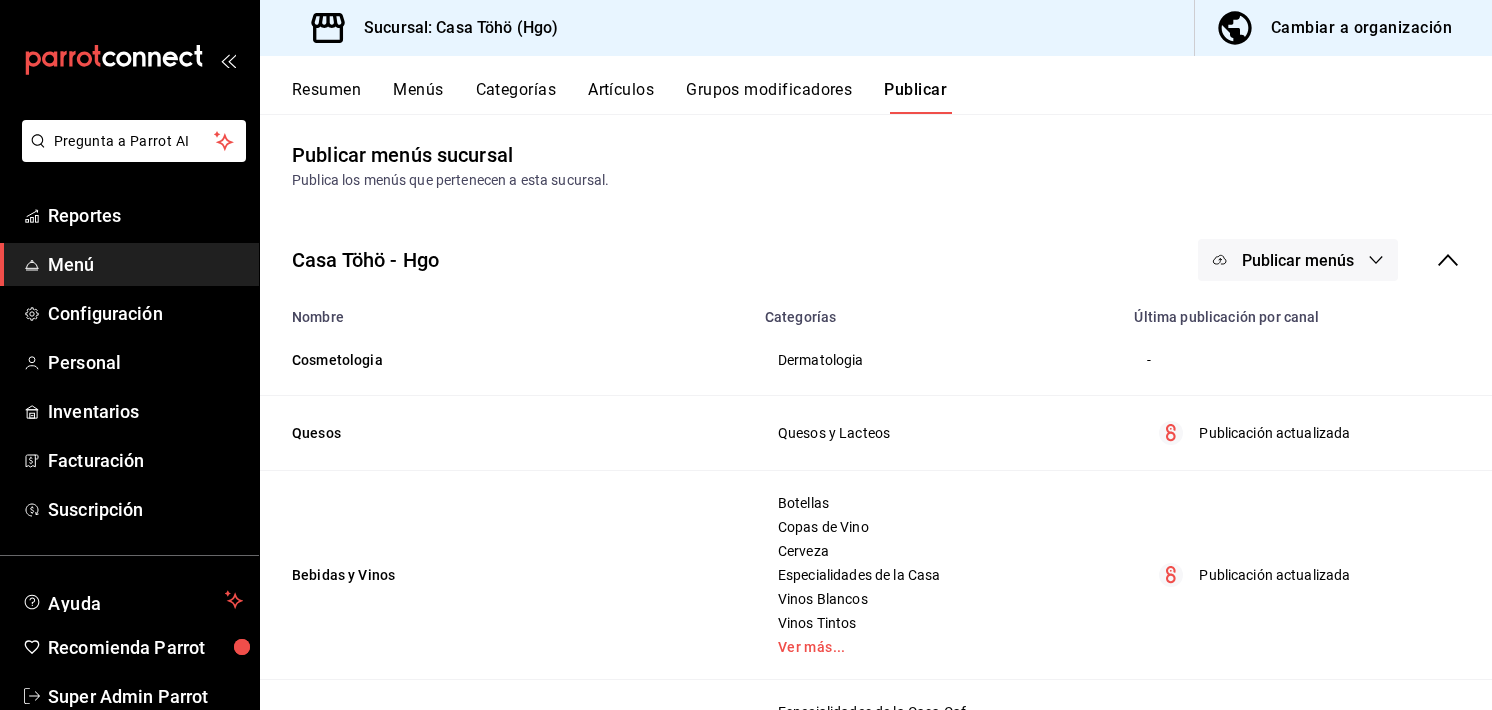 click on "Menús" at bounding box center [418, 97] 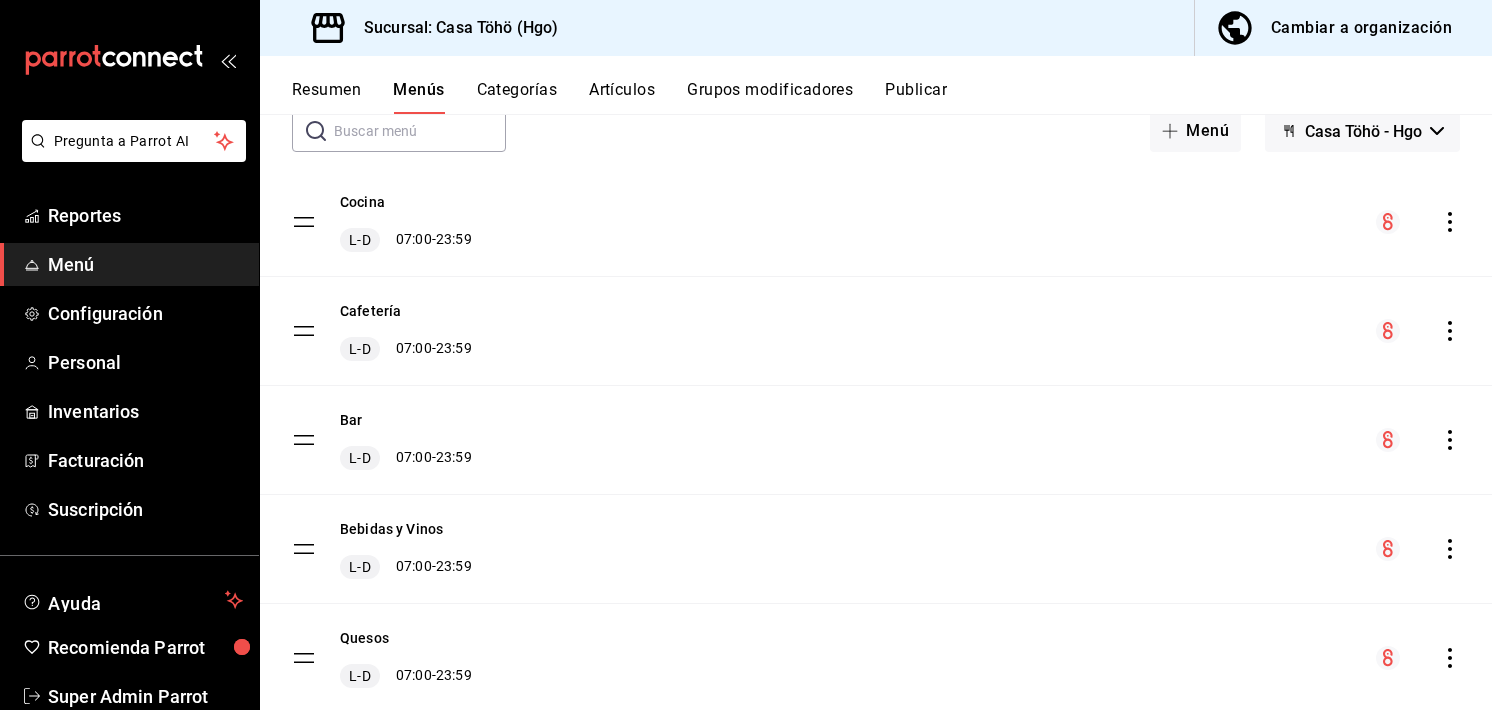 scroll, scrollTop: 120, scrollLeft: 0, axis: vertical 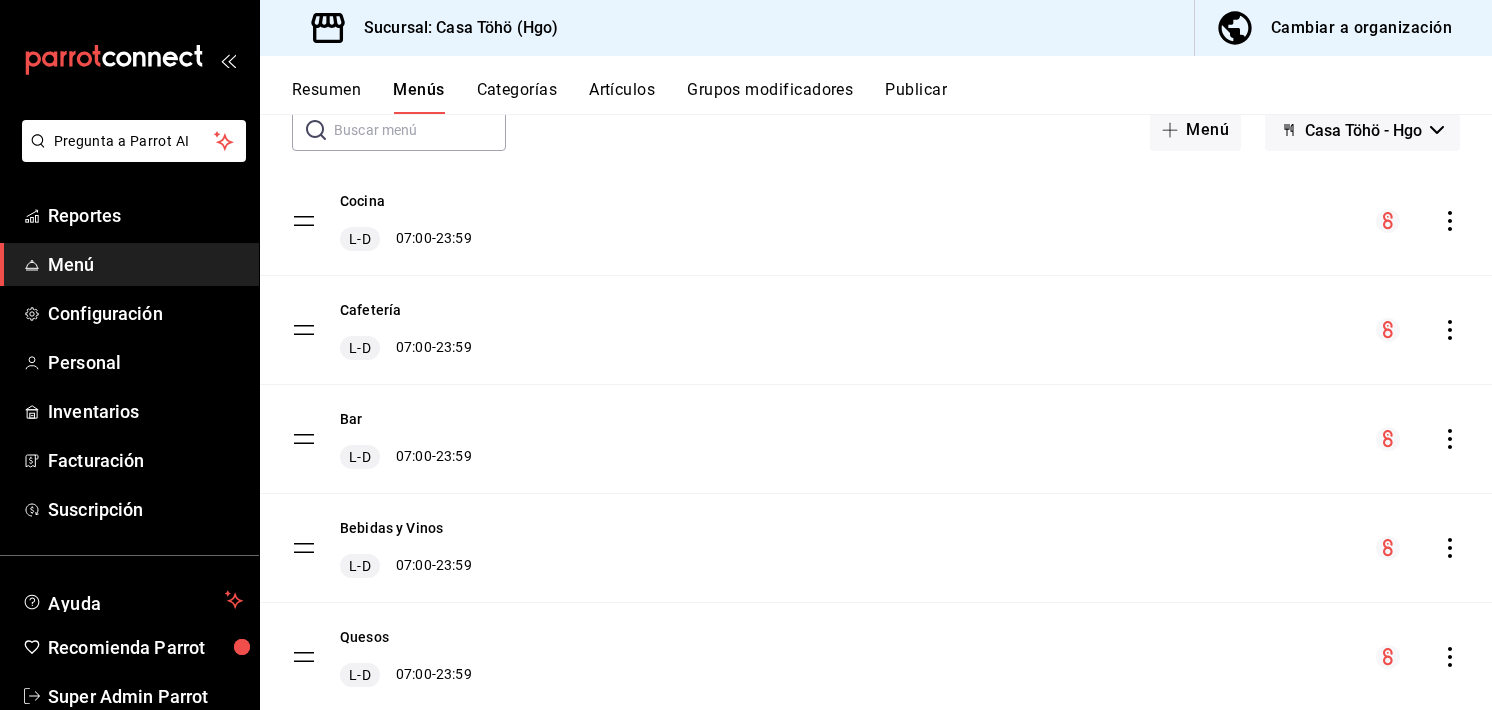 click 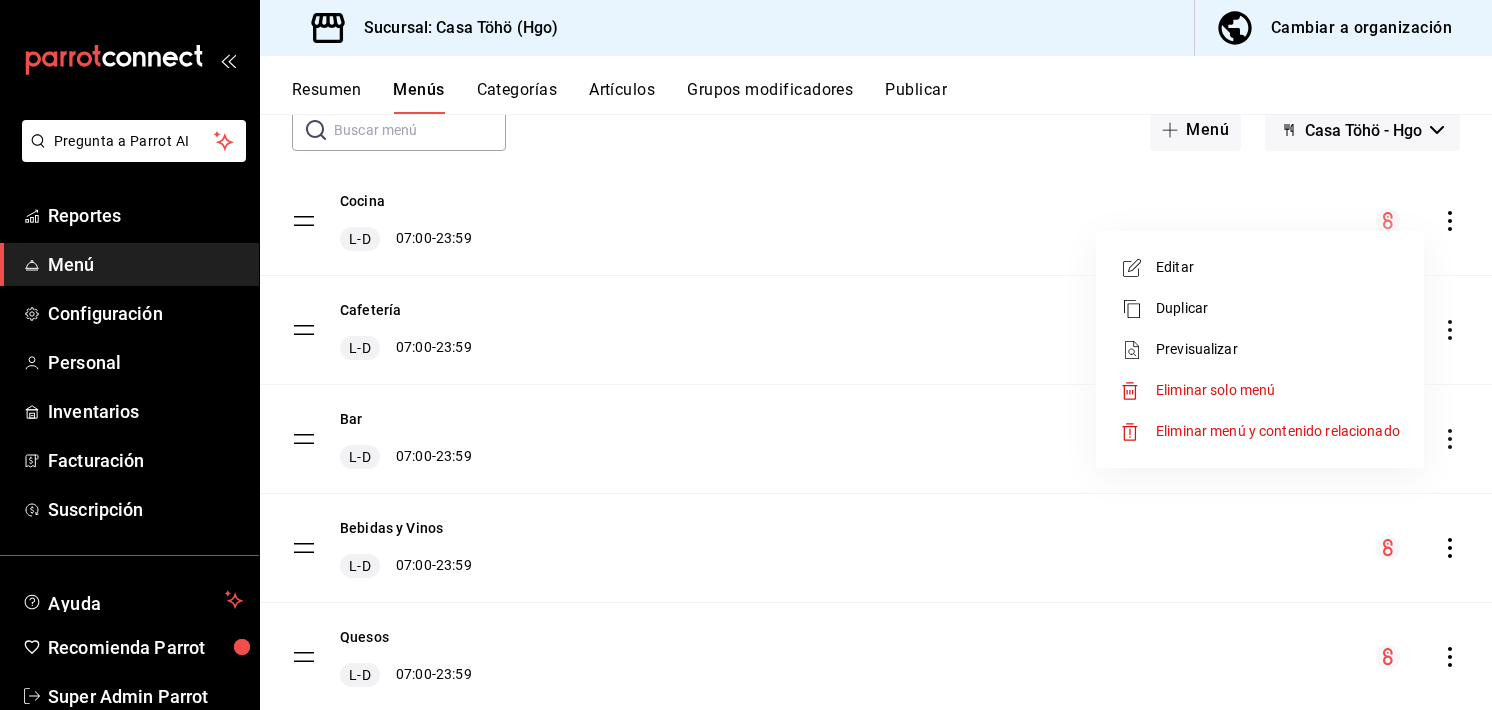click on "Editar" at bounding box center (1278, 267) 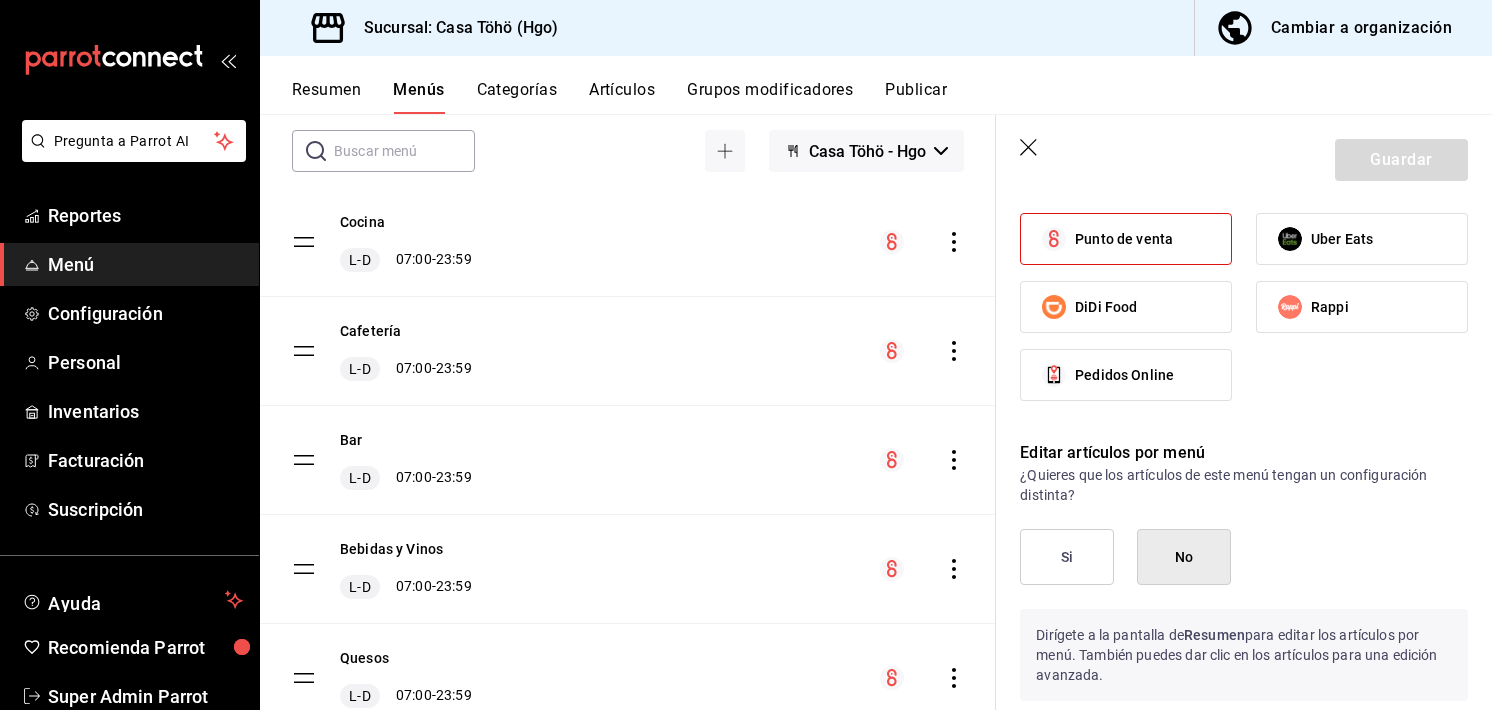 scroll, scrollTop: 1384, scrollLeft: 0, axis: vertical 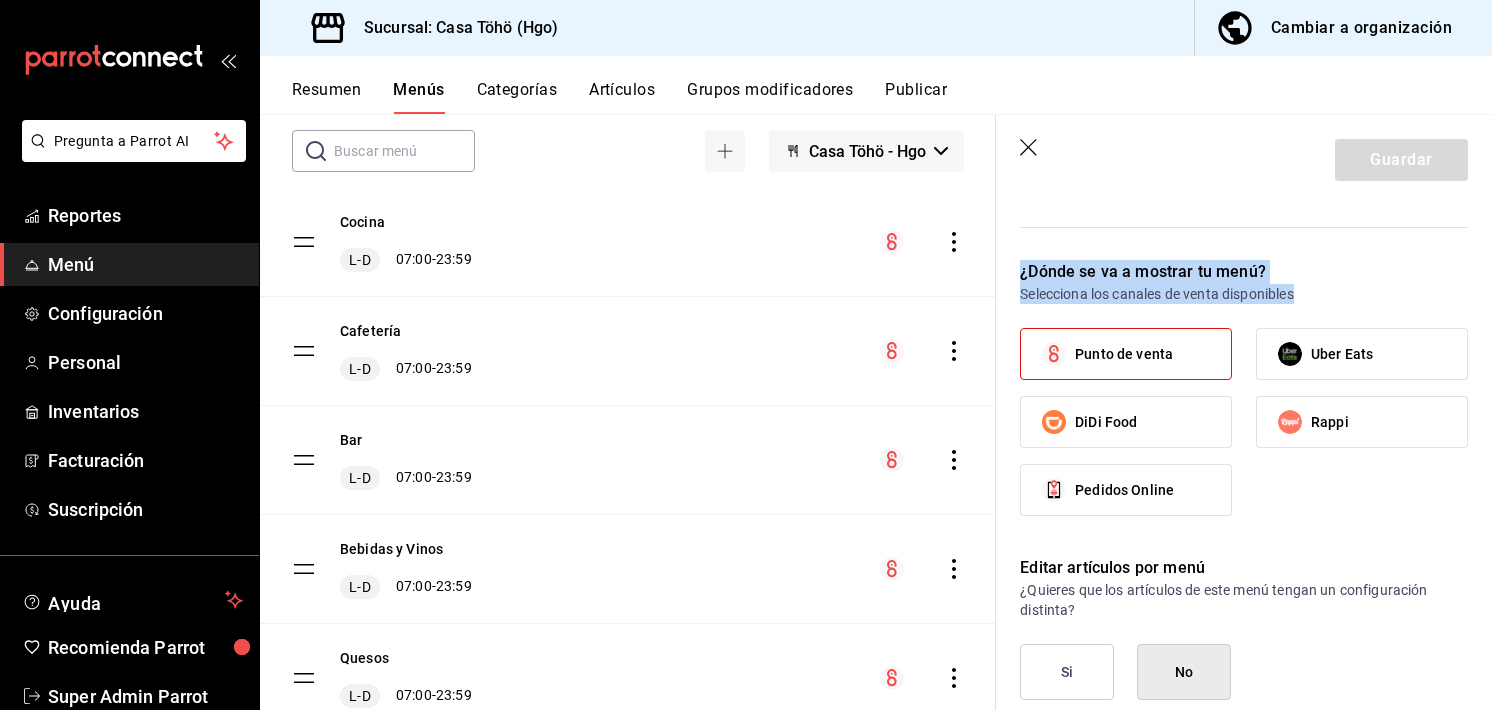 drag, startPoint x: 1019, startPoint y: 261, endPoint x: 1343, endPoint y: 300, distance: 326.33878 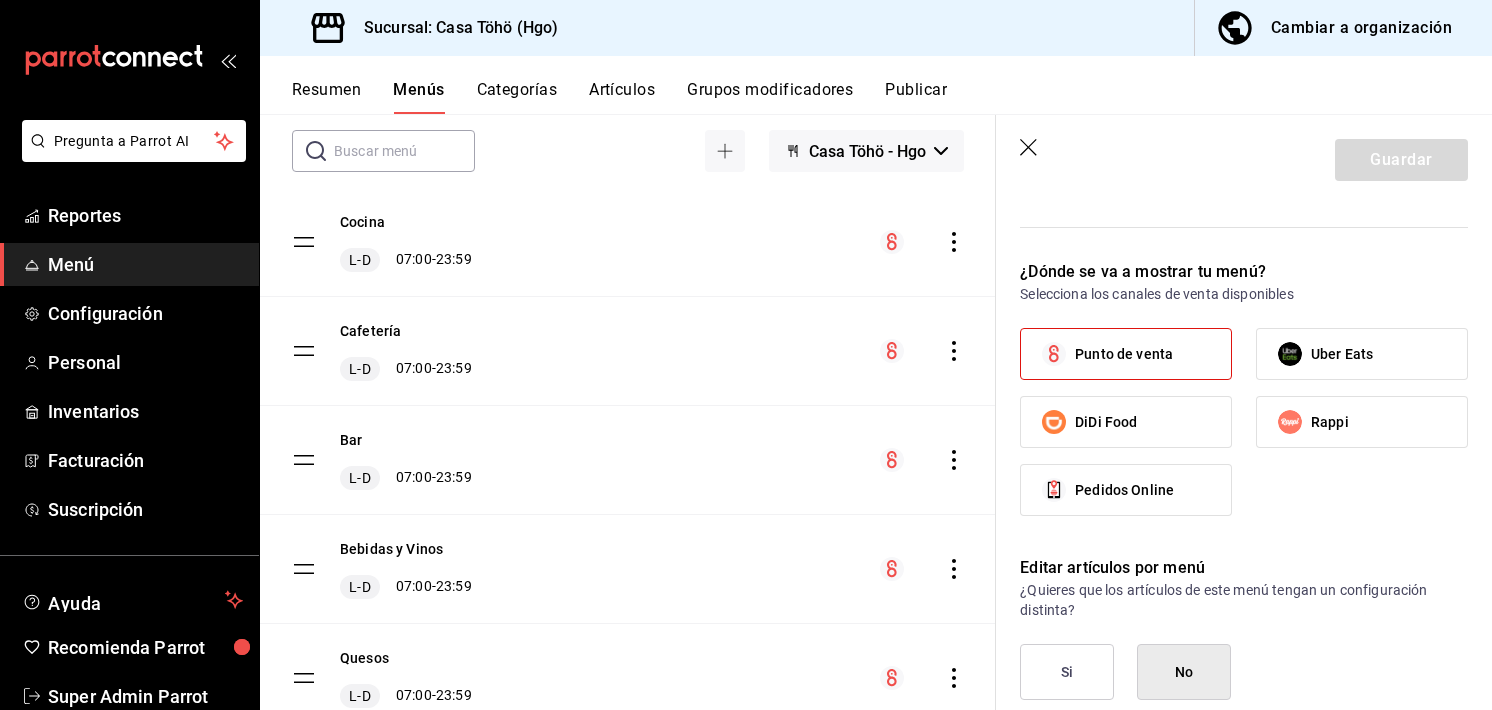 click on "Punto de venta Uber Eats DiDi Food Rappi Pedidos Online" at bounding box center [1244, 430] 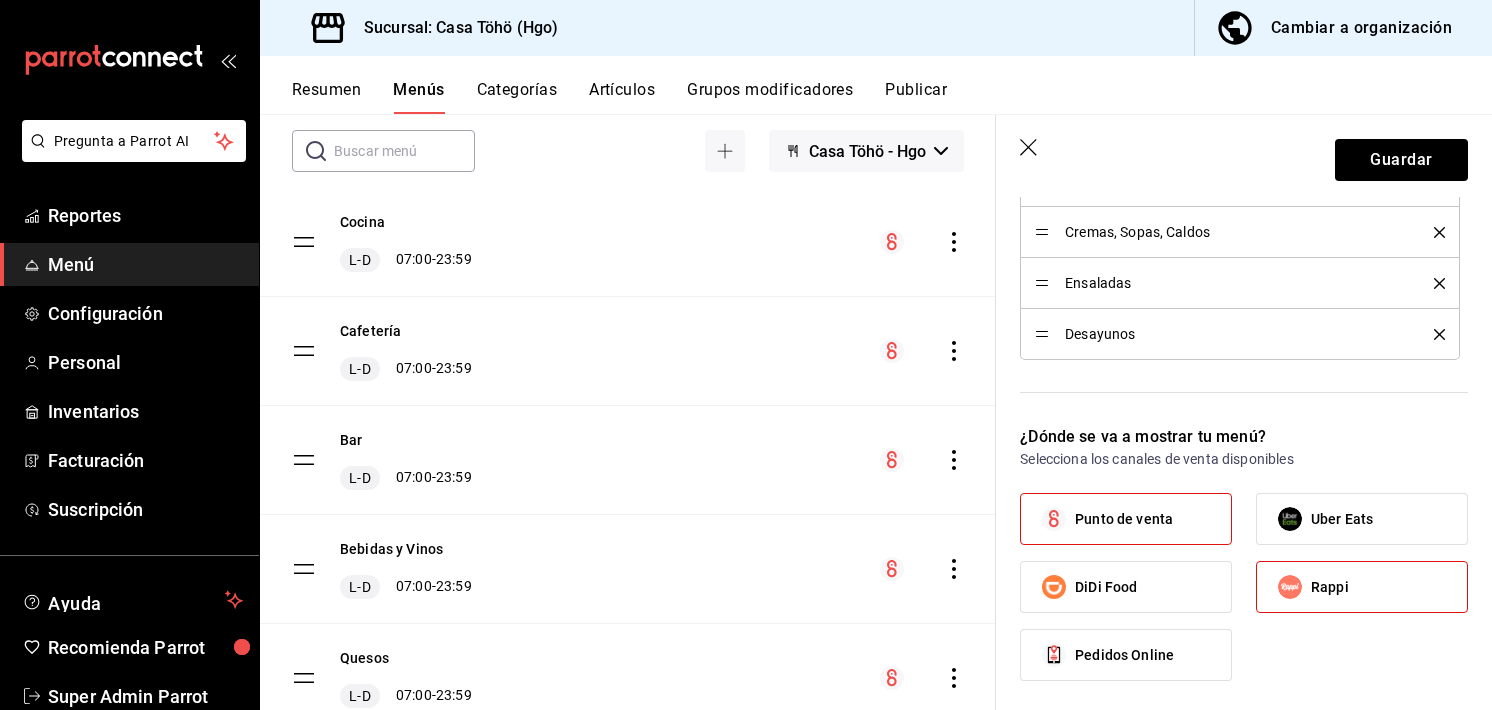 scroll, scrollTop: 1320, scrollLeft: 0, axis: vertical 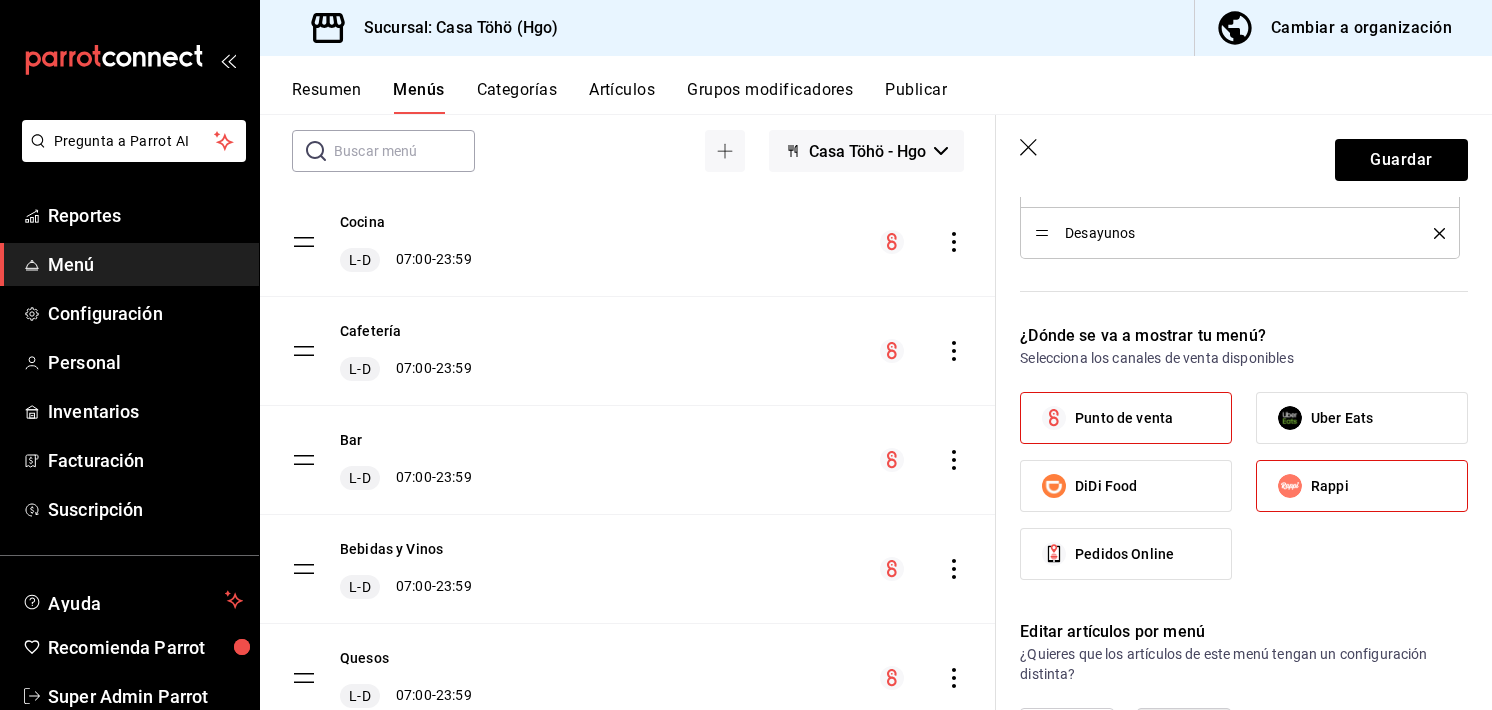 click on "Rappi" at bounding box center (1362, 486) 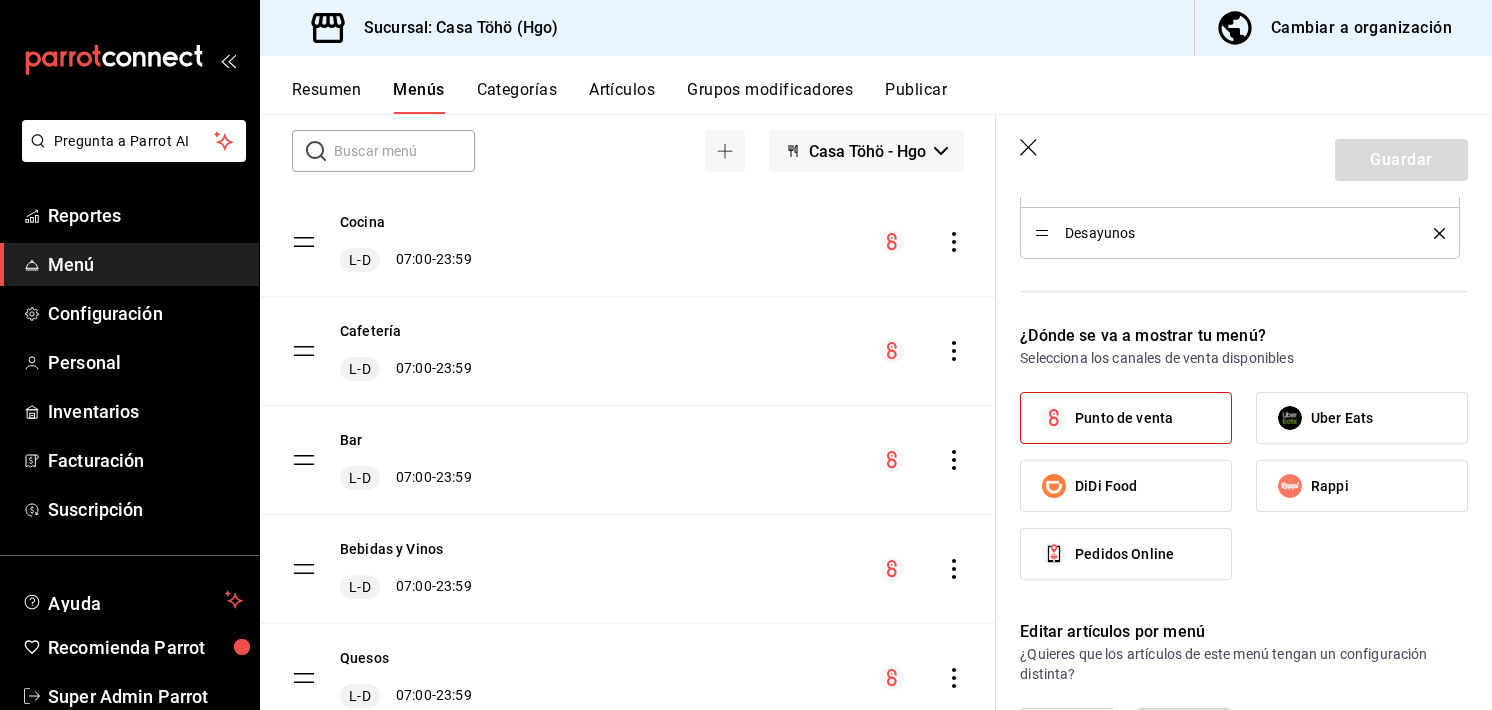 click on "¿Dónde se va a mostrar tu menú?" at bounding box center (1244, 336) 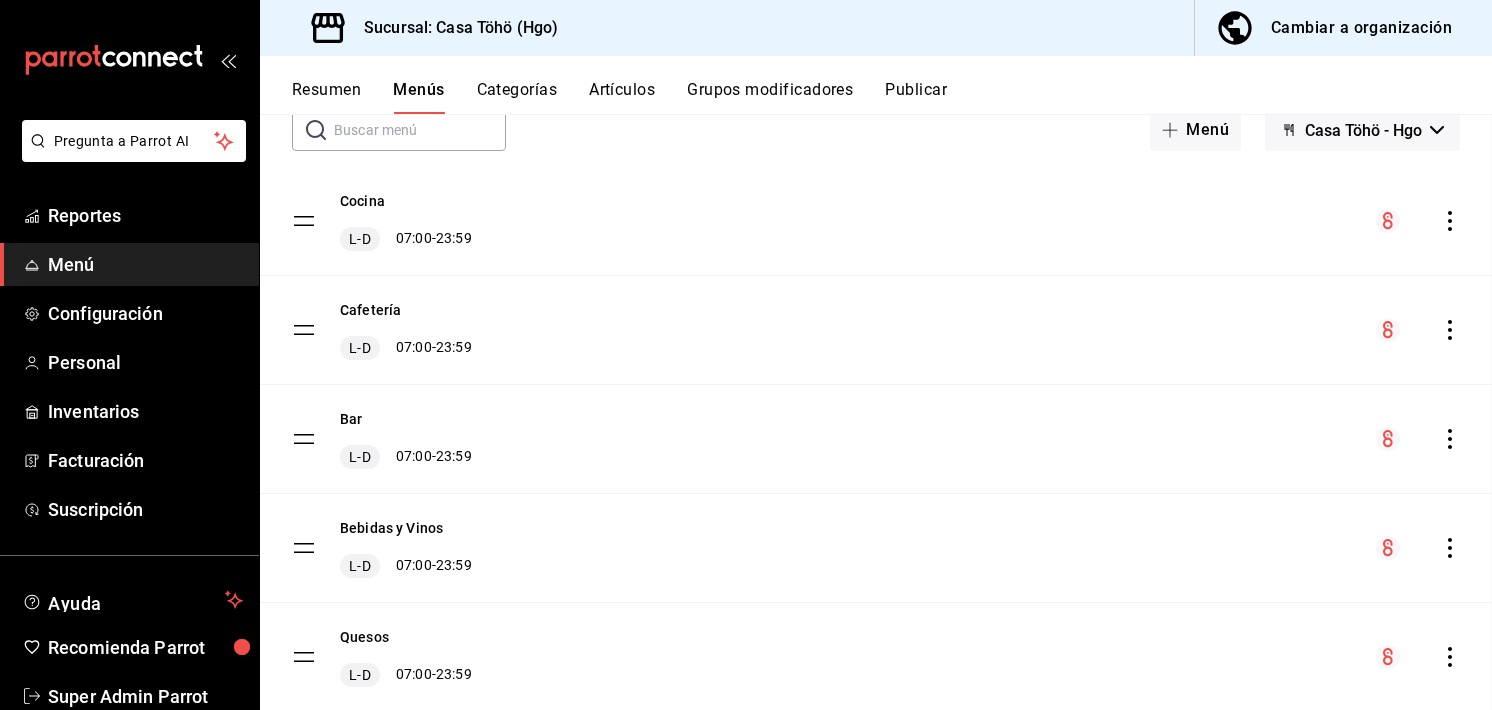 checkbox on "false" 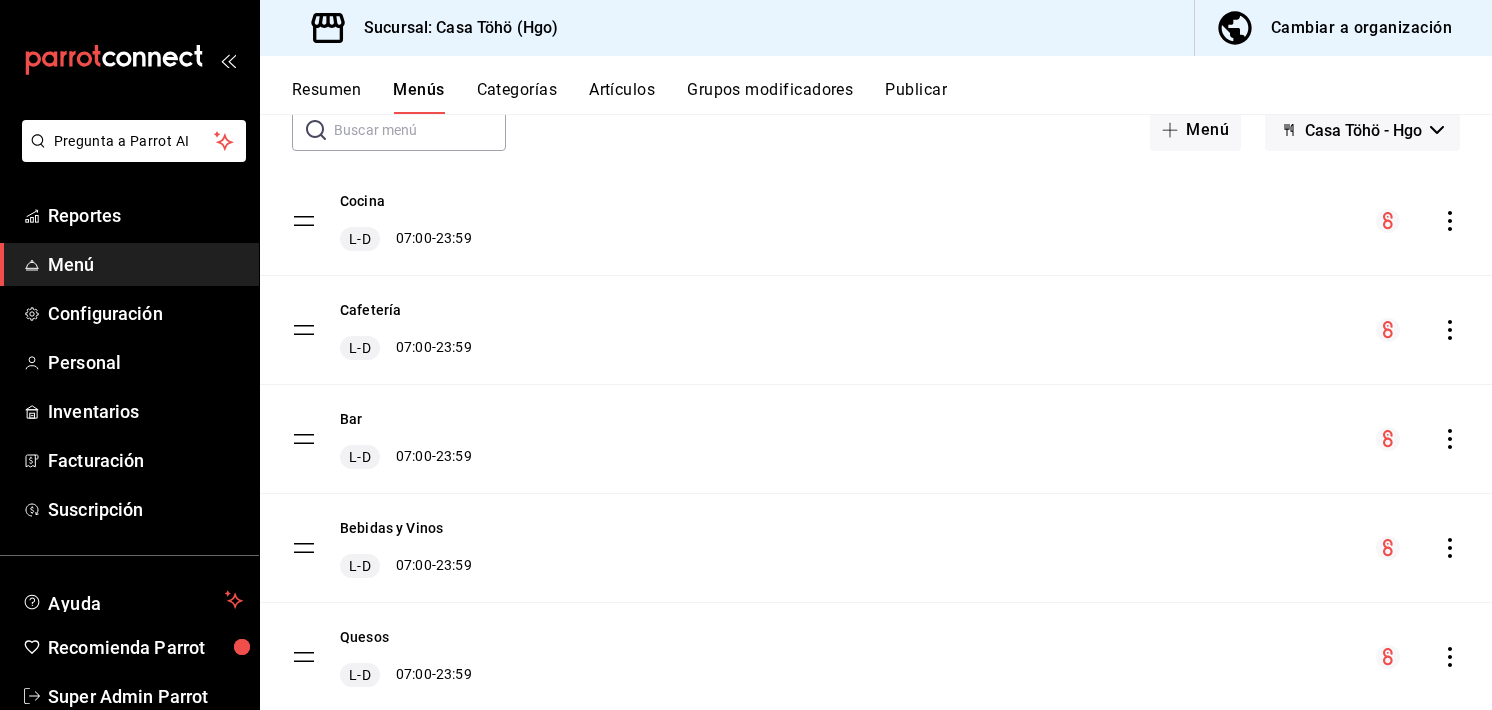 scroll, scrollTop: 0, scrollLeft: 0, axis: both 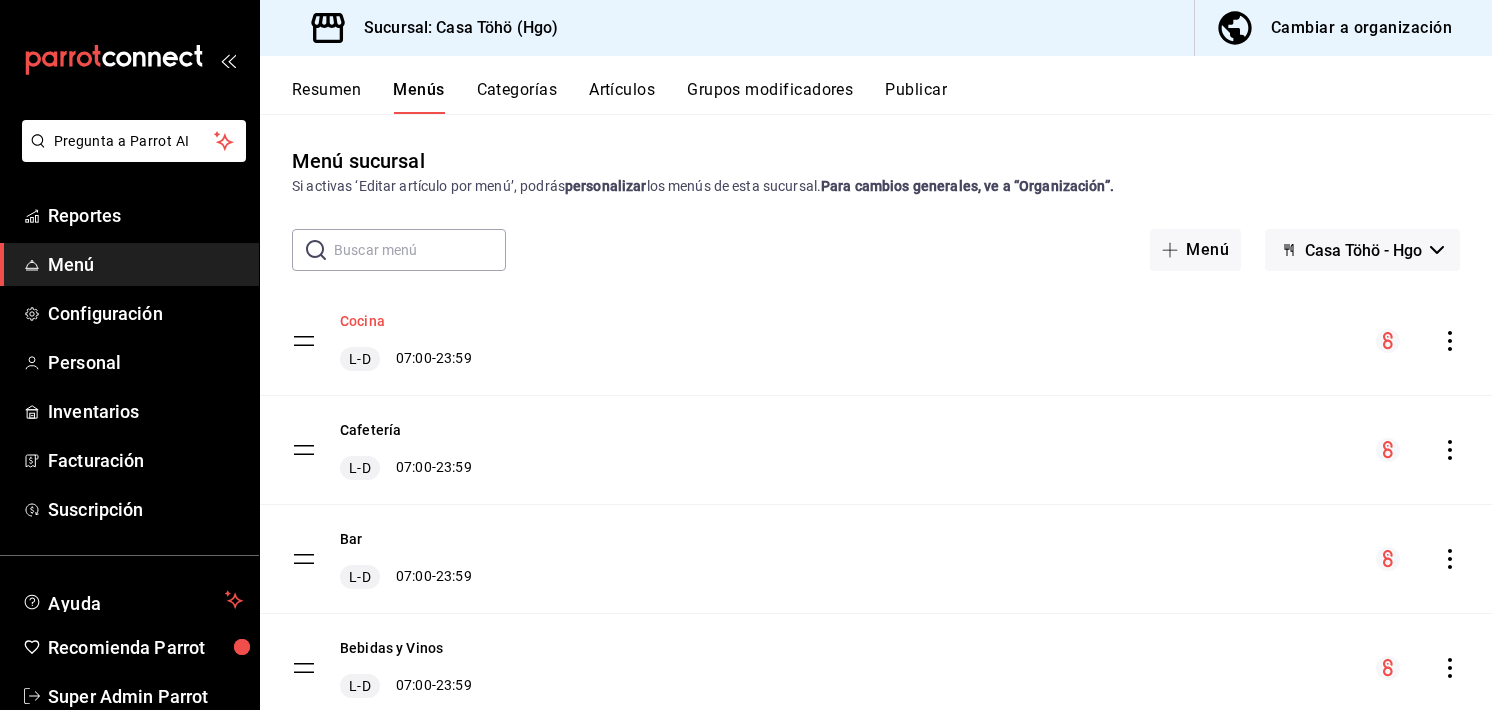 click on "Cocina" at bounding box center (362, 321) 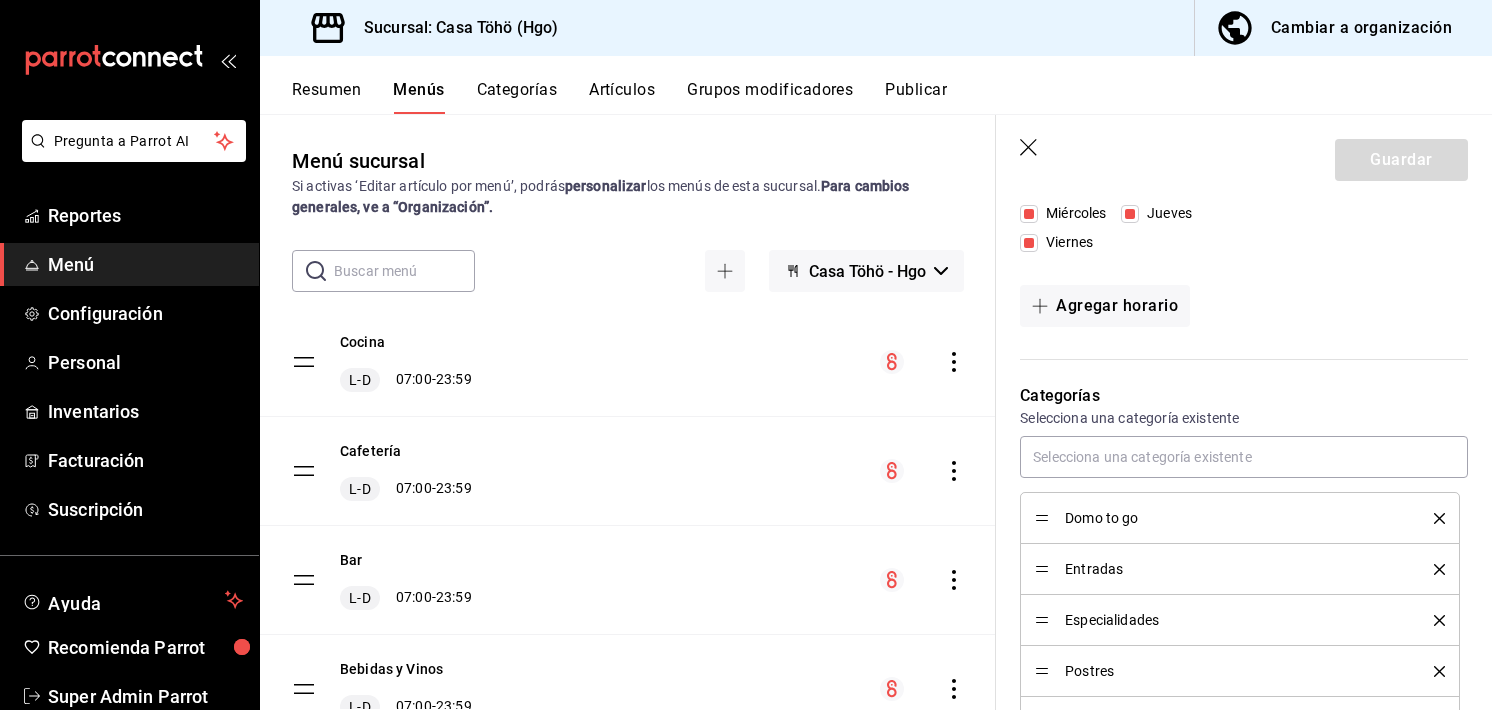 scroll, scrollTop: 371, scrollLeft: 0, axis: vertical 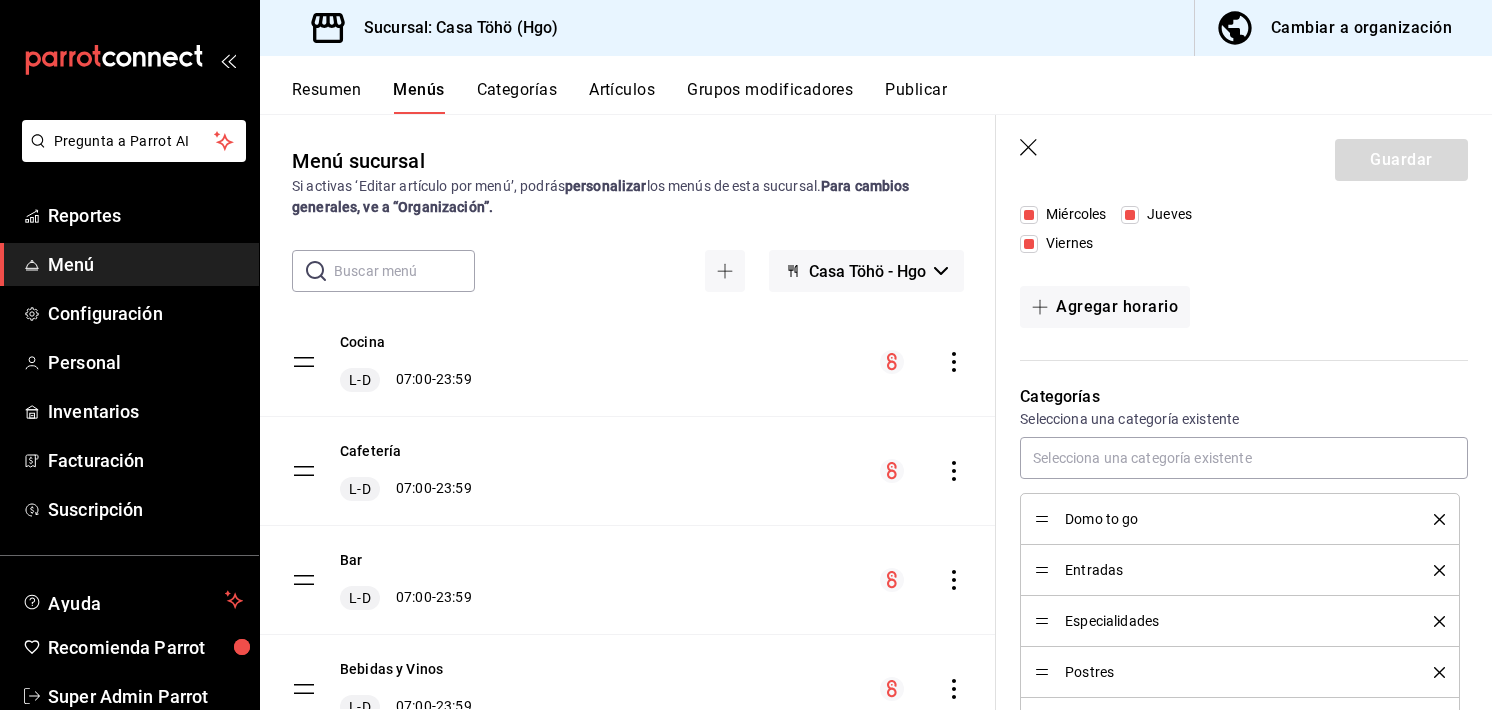 click on "Guardar" at bounding box center [1244, 156] 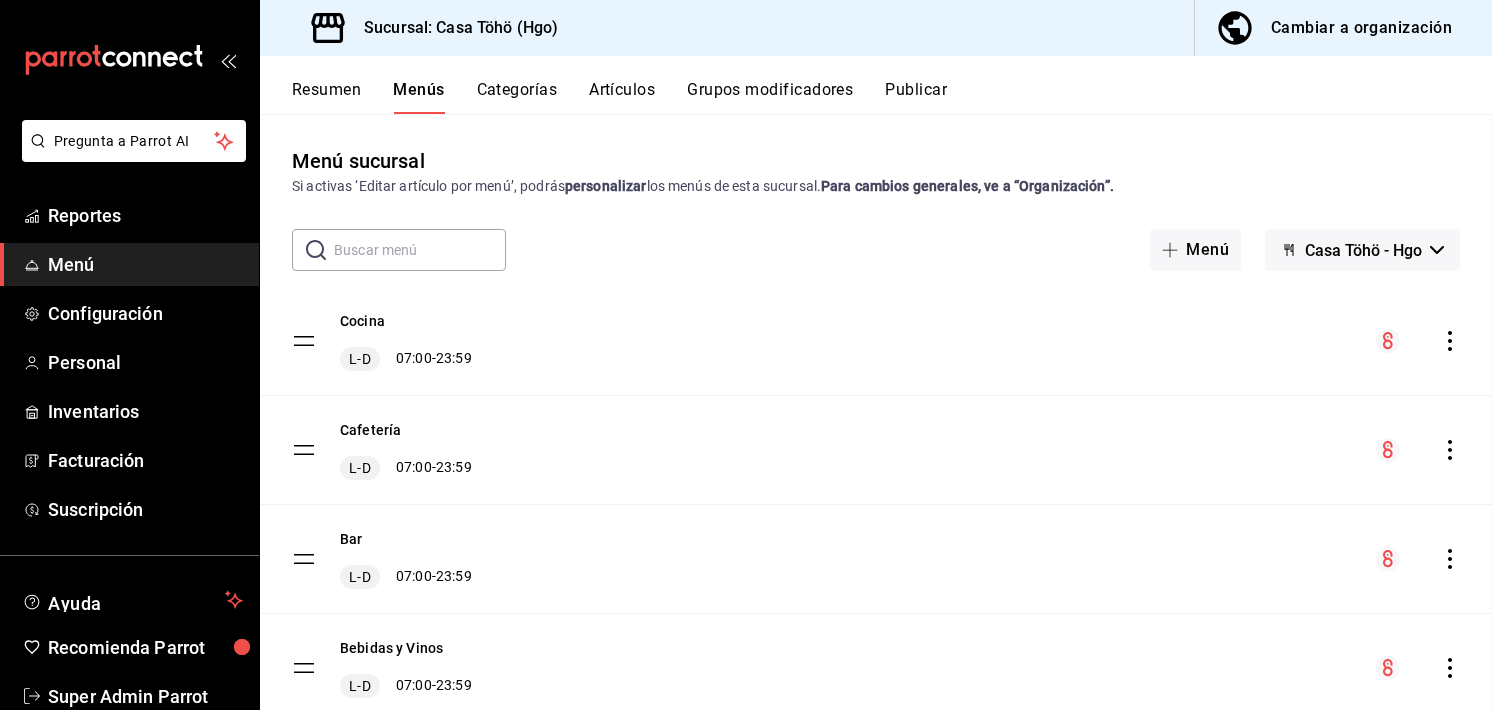 checkbox on "false" 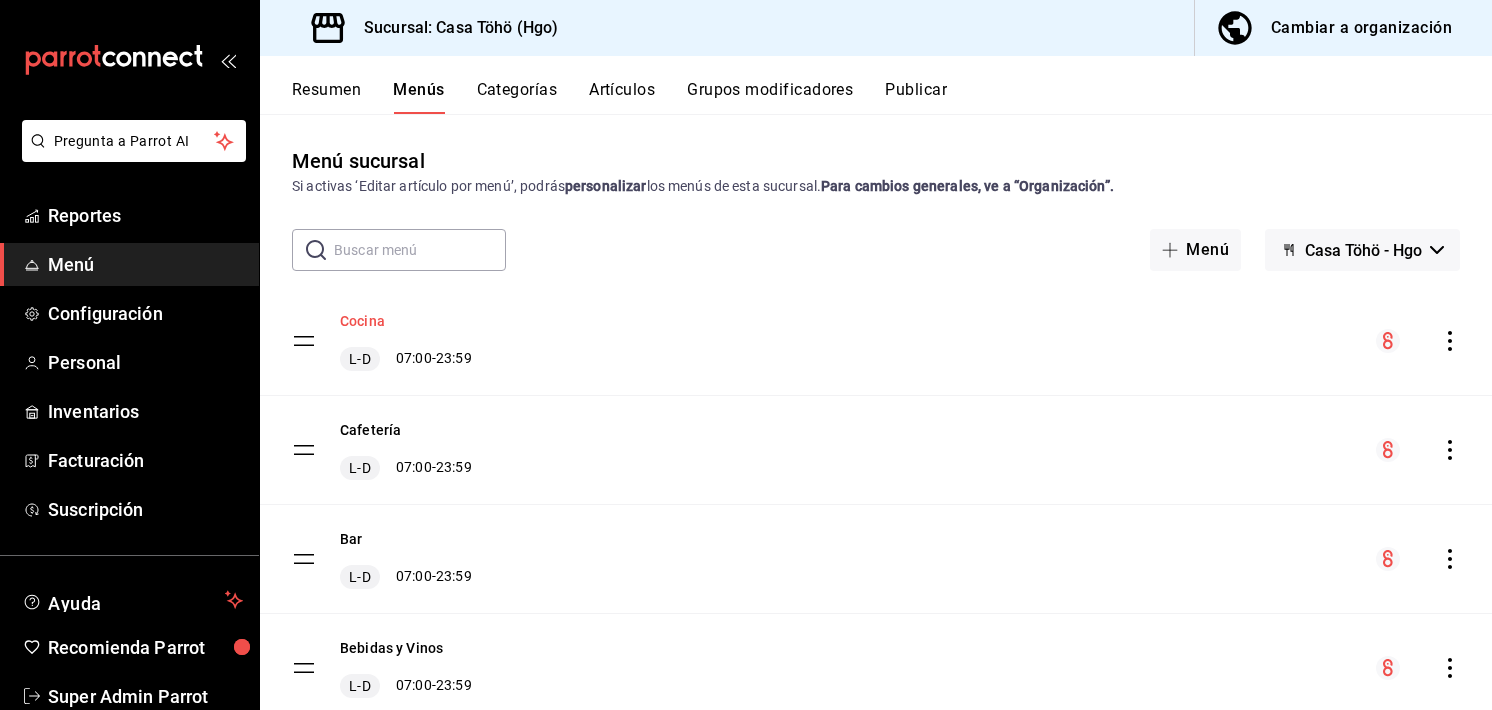 click on "Cocina" at bounding box center (362, 321) 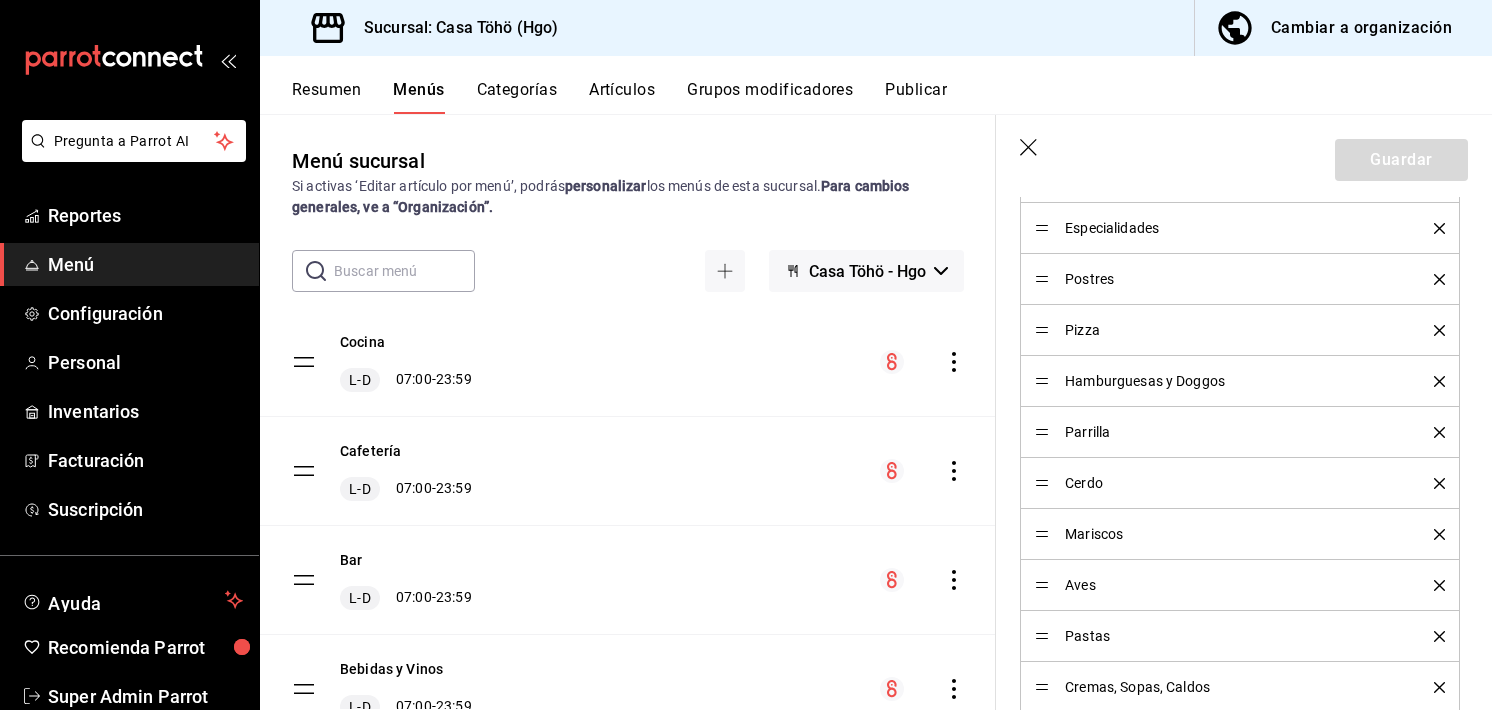 scroll, scrollTop: 763, scrollLeft: 0, axis: vertical 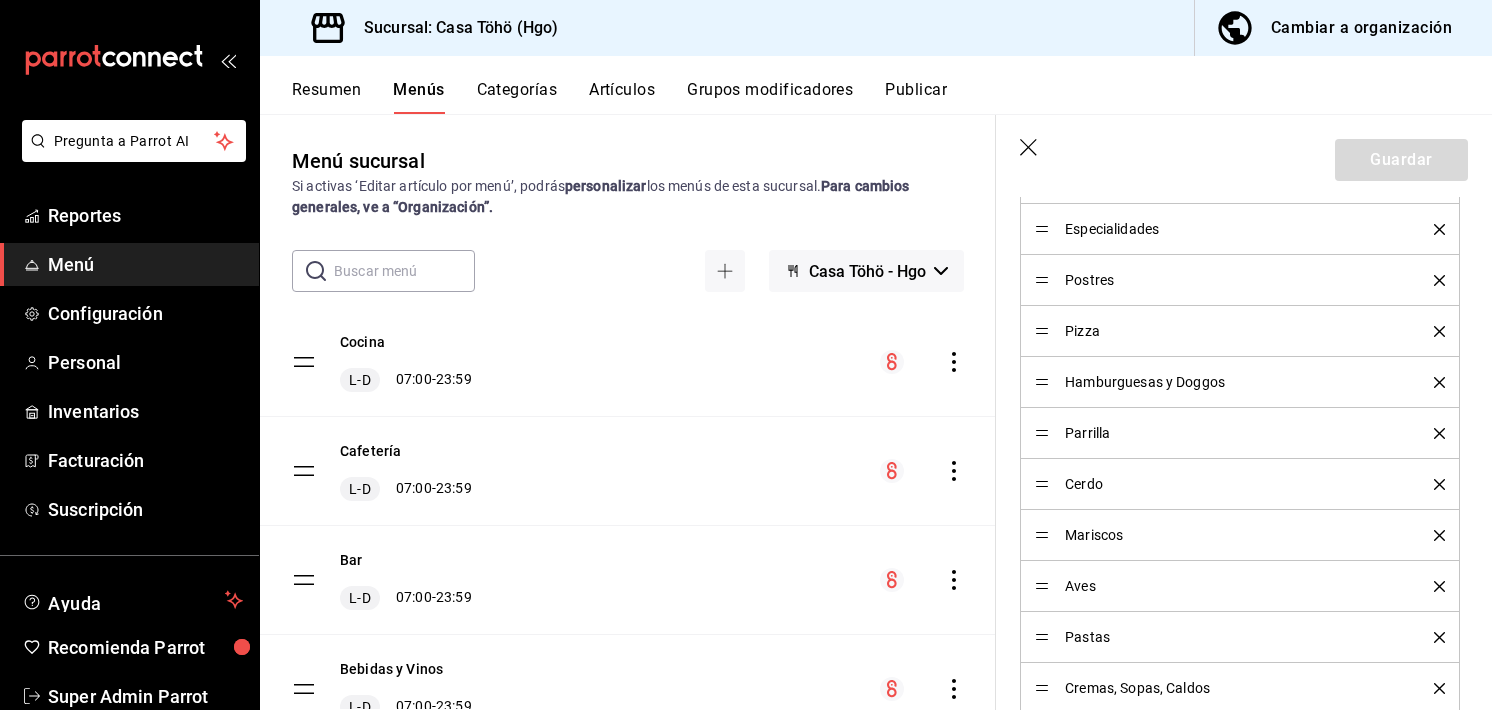 click 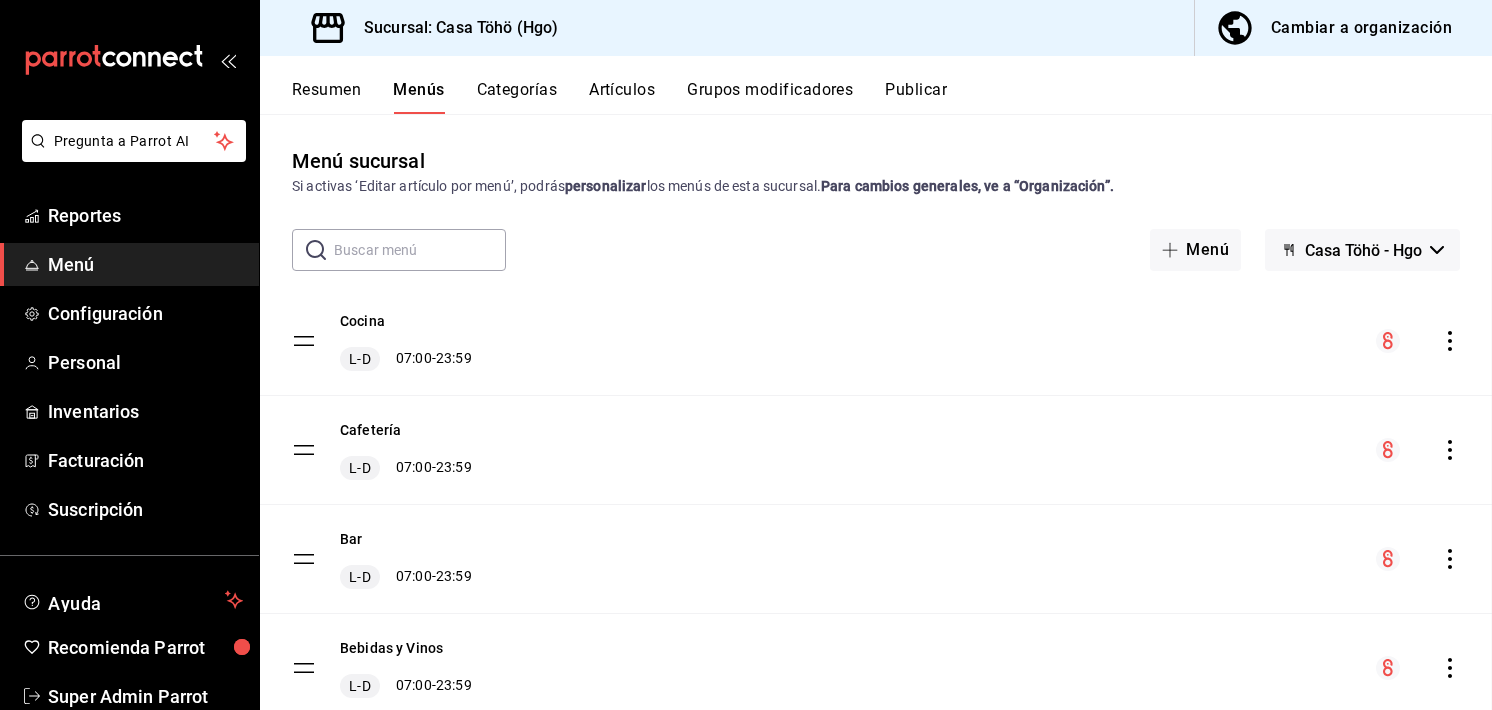 checkbox on "false" 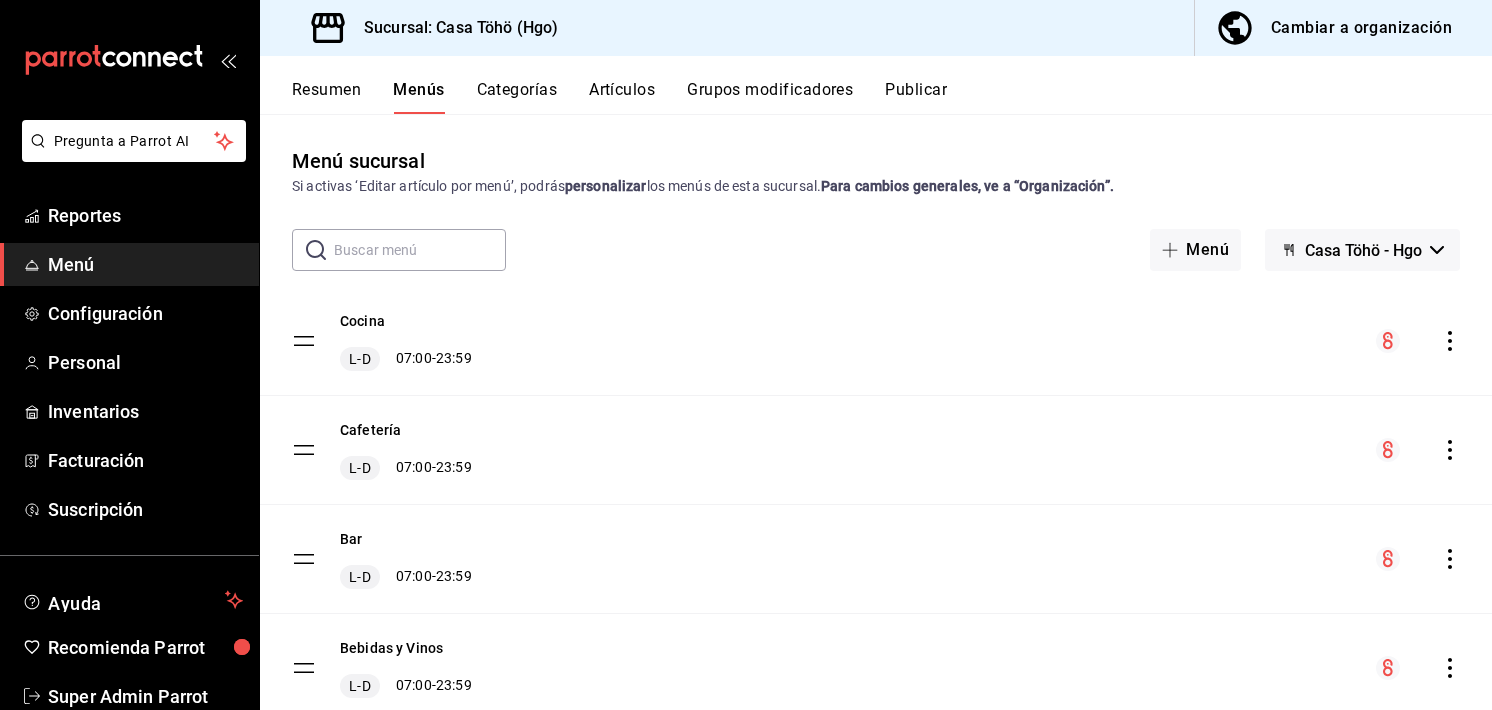 click on "Categorías" at bounding box center (517, 97) 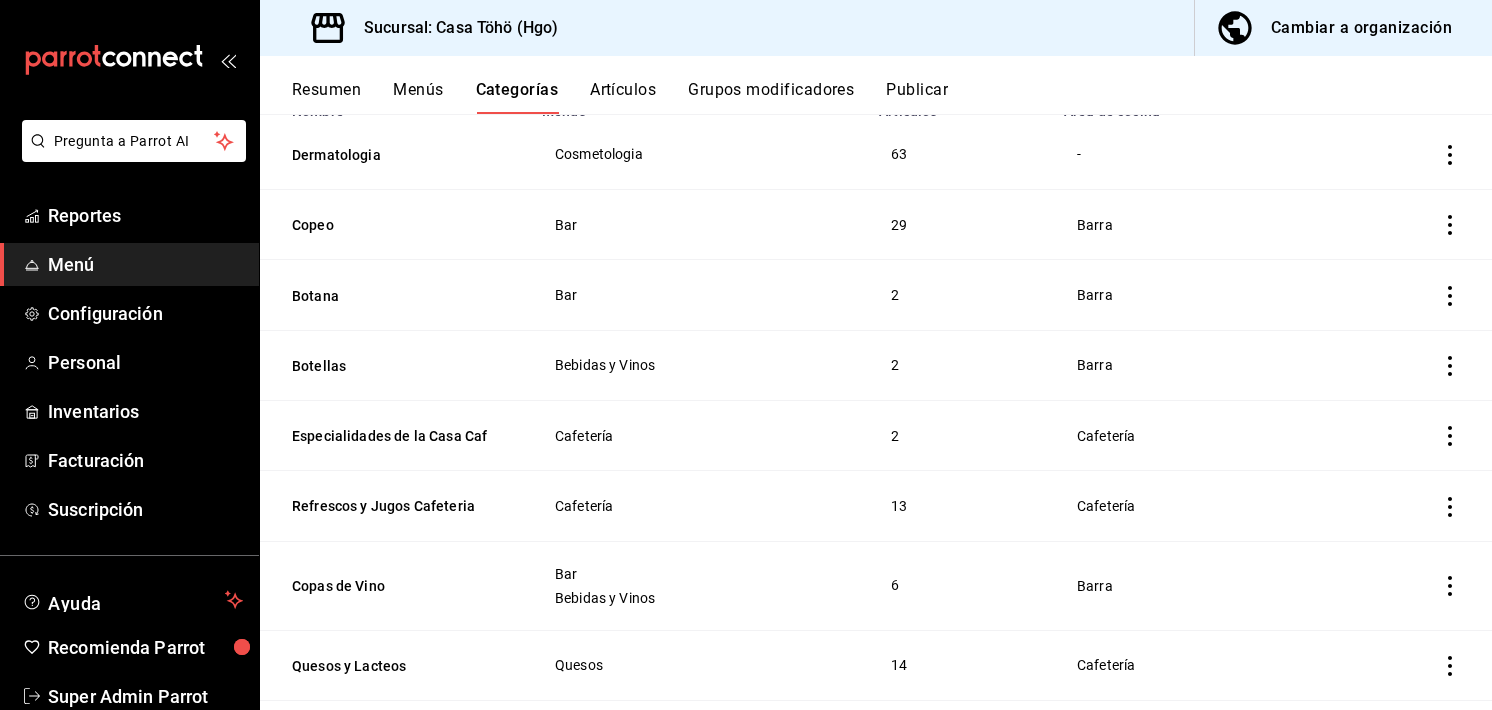 scroll, scrollTop: 196, scrollLeft: 0, axis: vertical 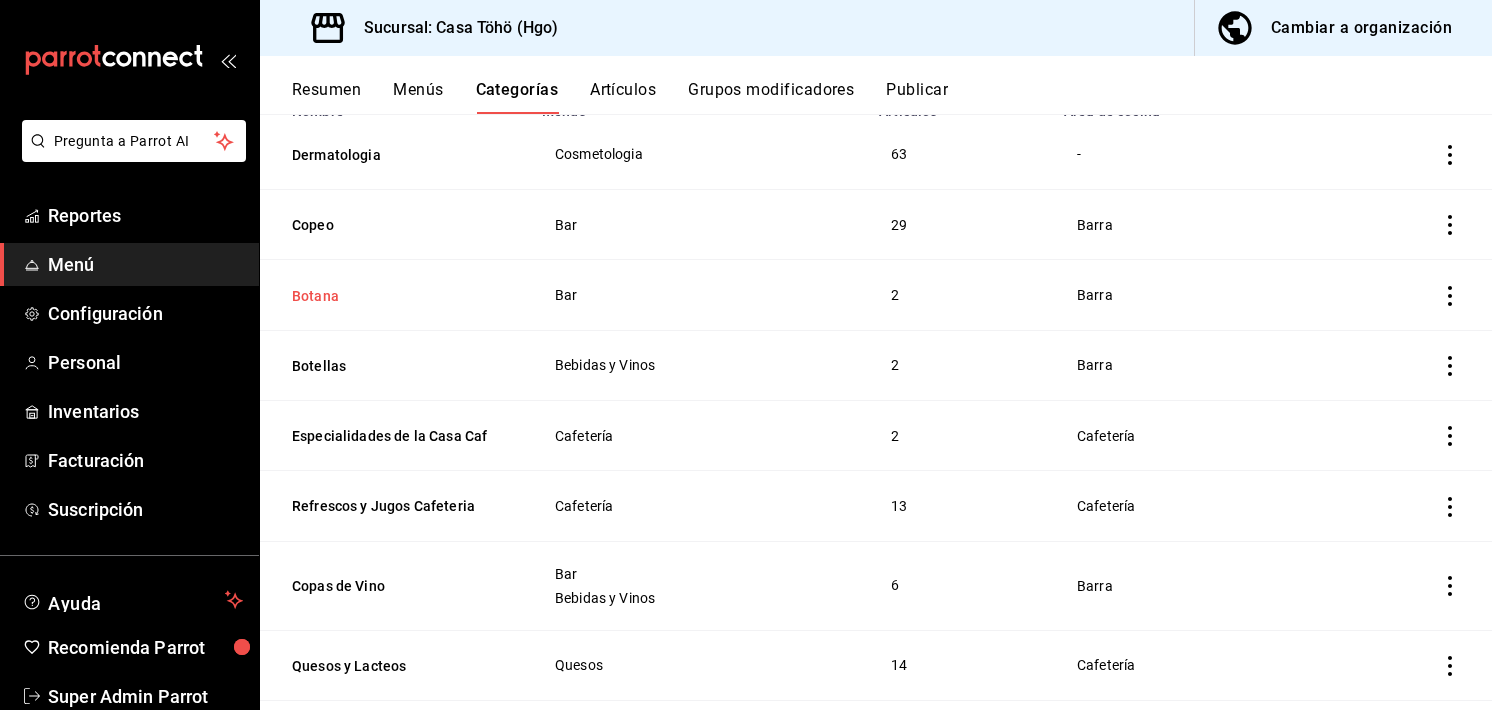 click on "Botana" at bounding box center (392, 296) 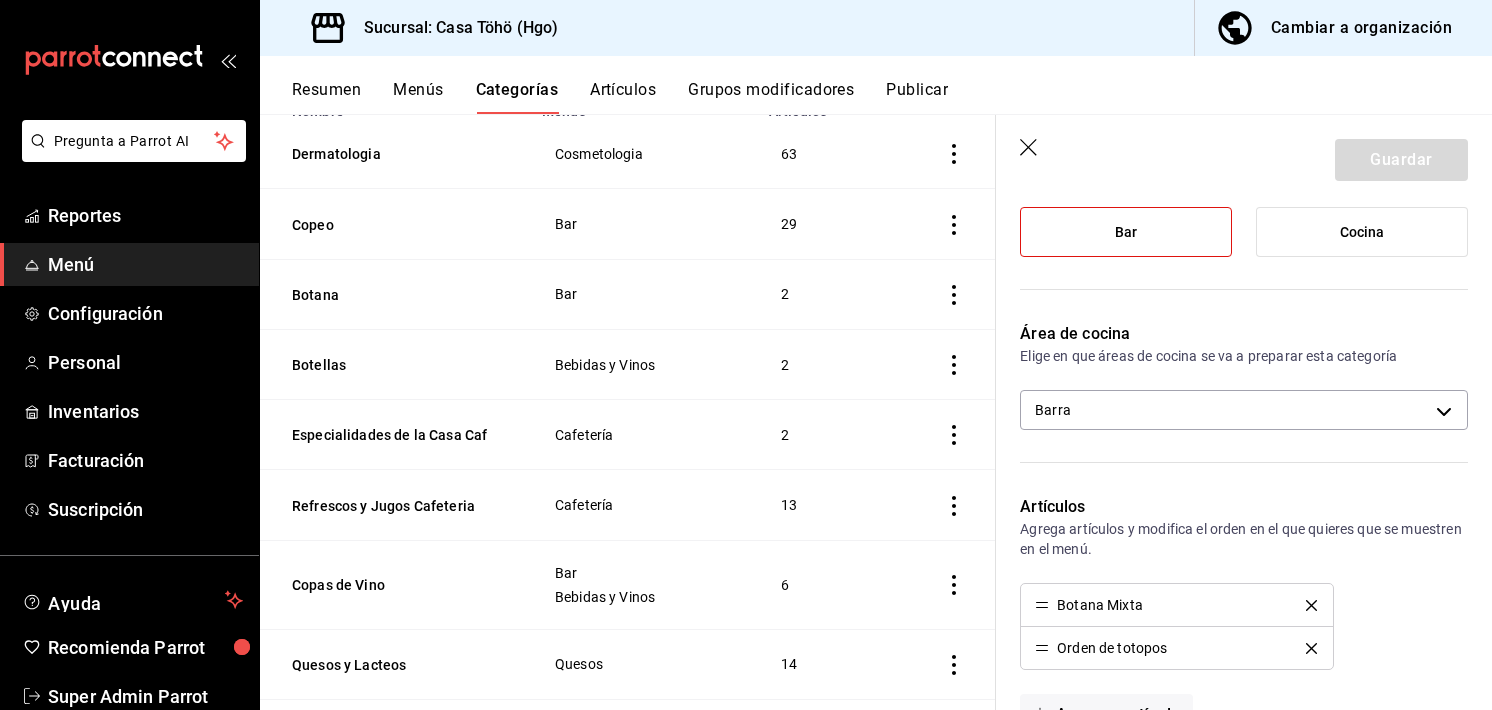 scroll, scrollTop: 528, scrollLeft: 0, axis: vertical 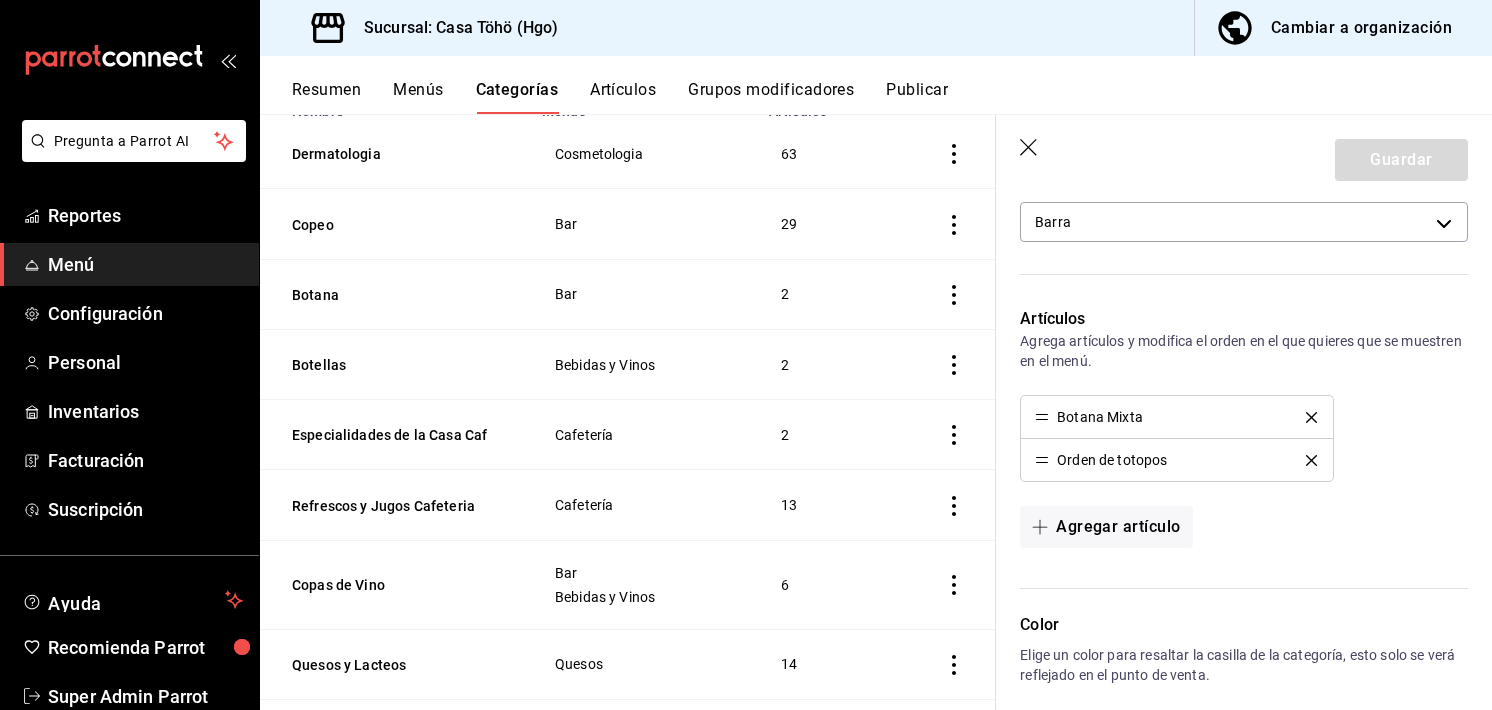 click on "Artículos" at bounding box center [623, 97] 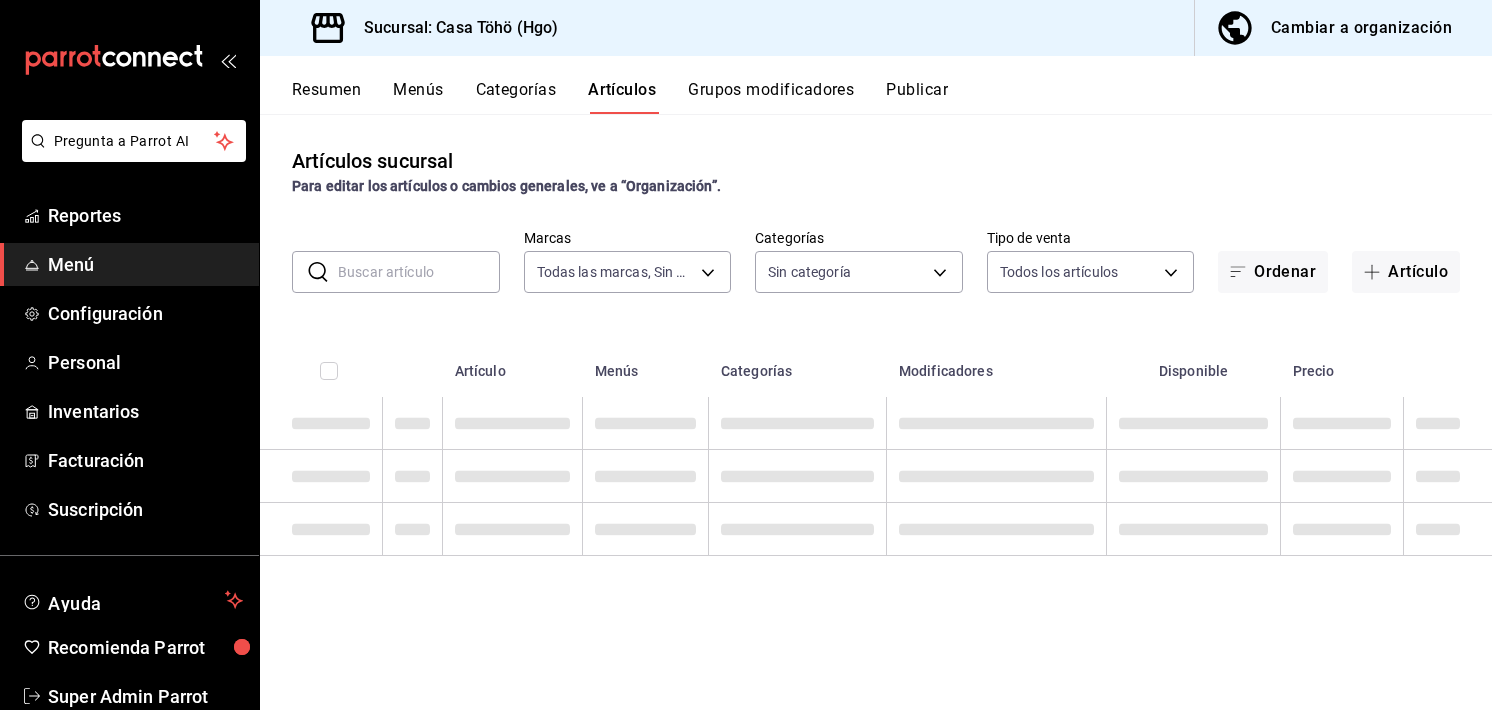 type on "3863094e-80de-4485-9a79-27000a153f73" 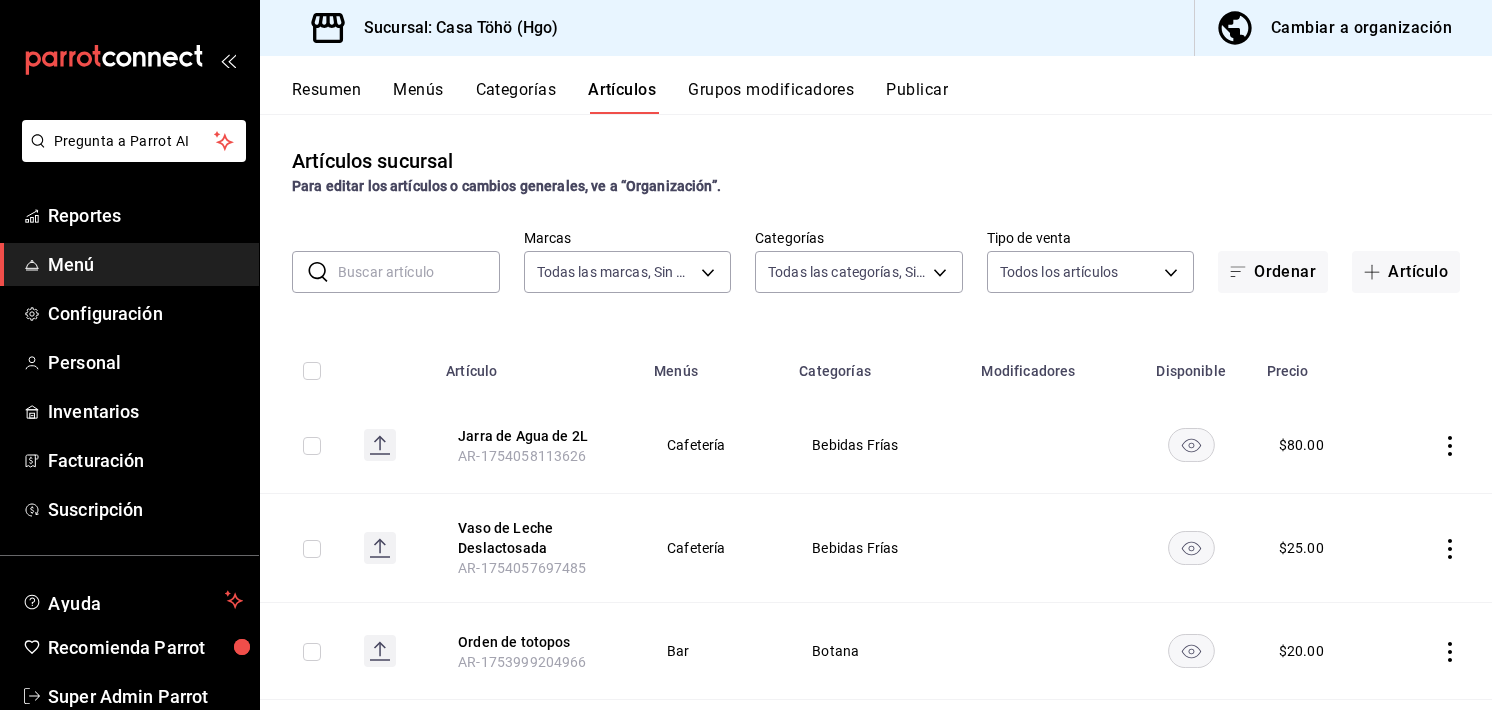 click at bounding box center (419, 272) 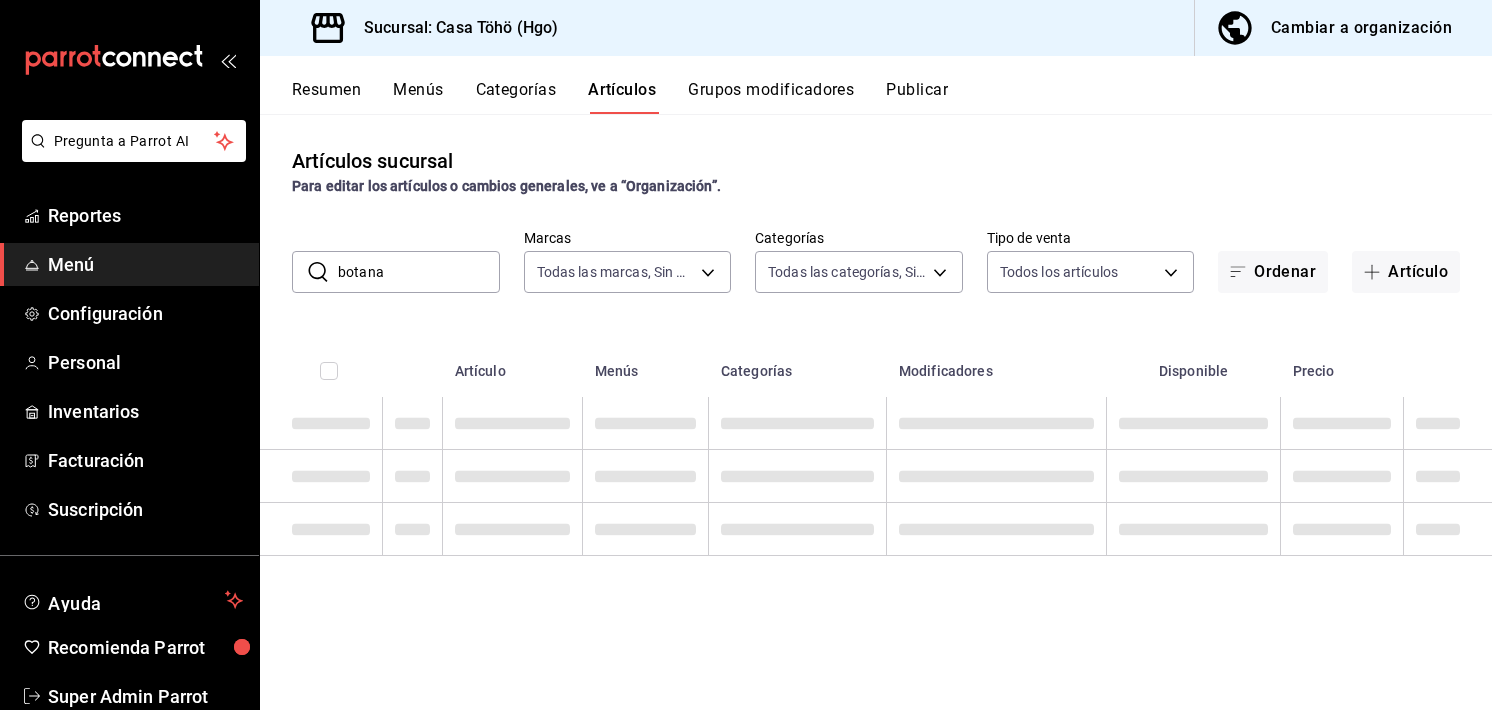 type on "botan" 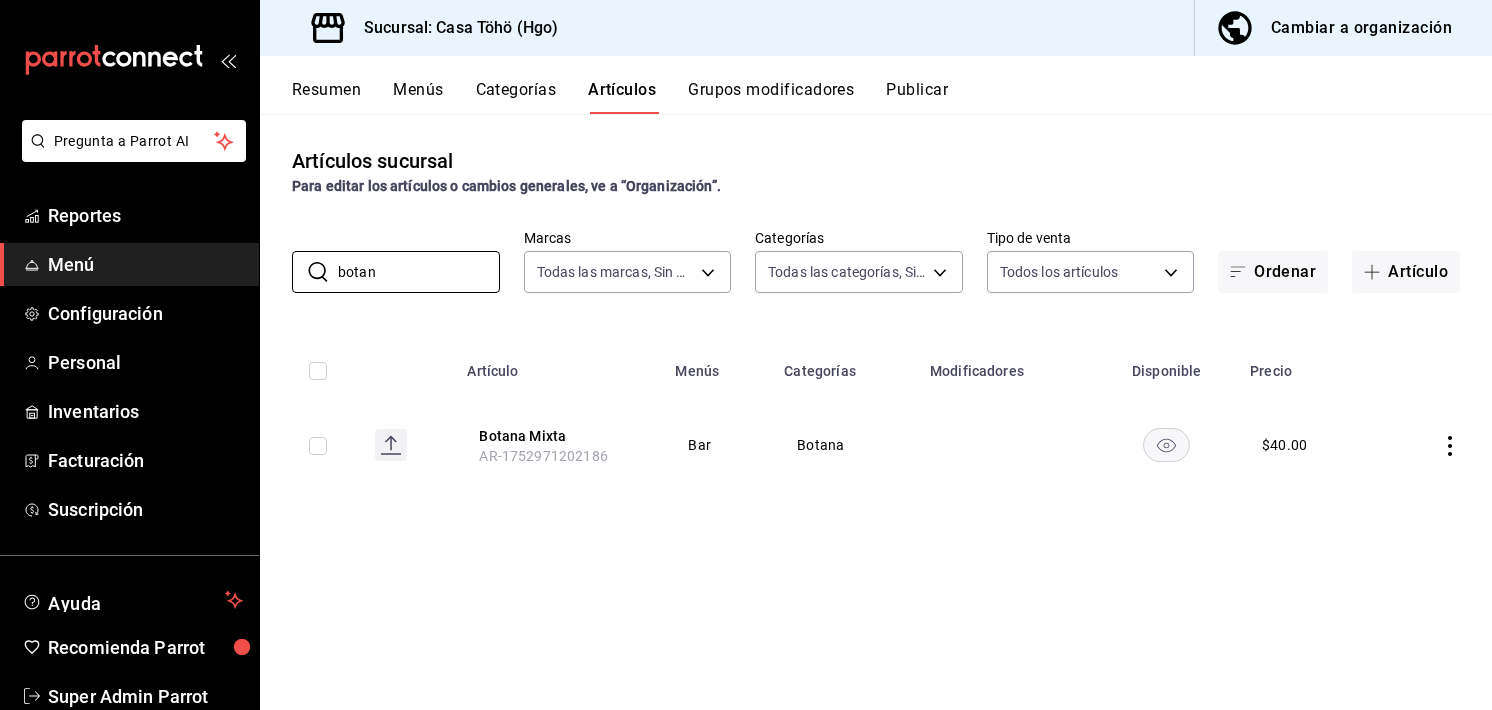 drag, startPoint x: 408, startPoint y: 273, endPoint x: 232, endPoint y: 265, distance: 176.18172 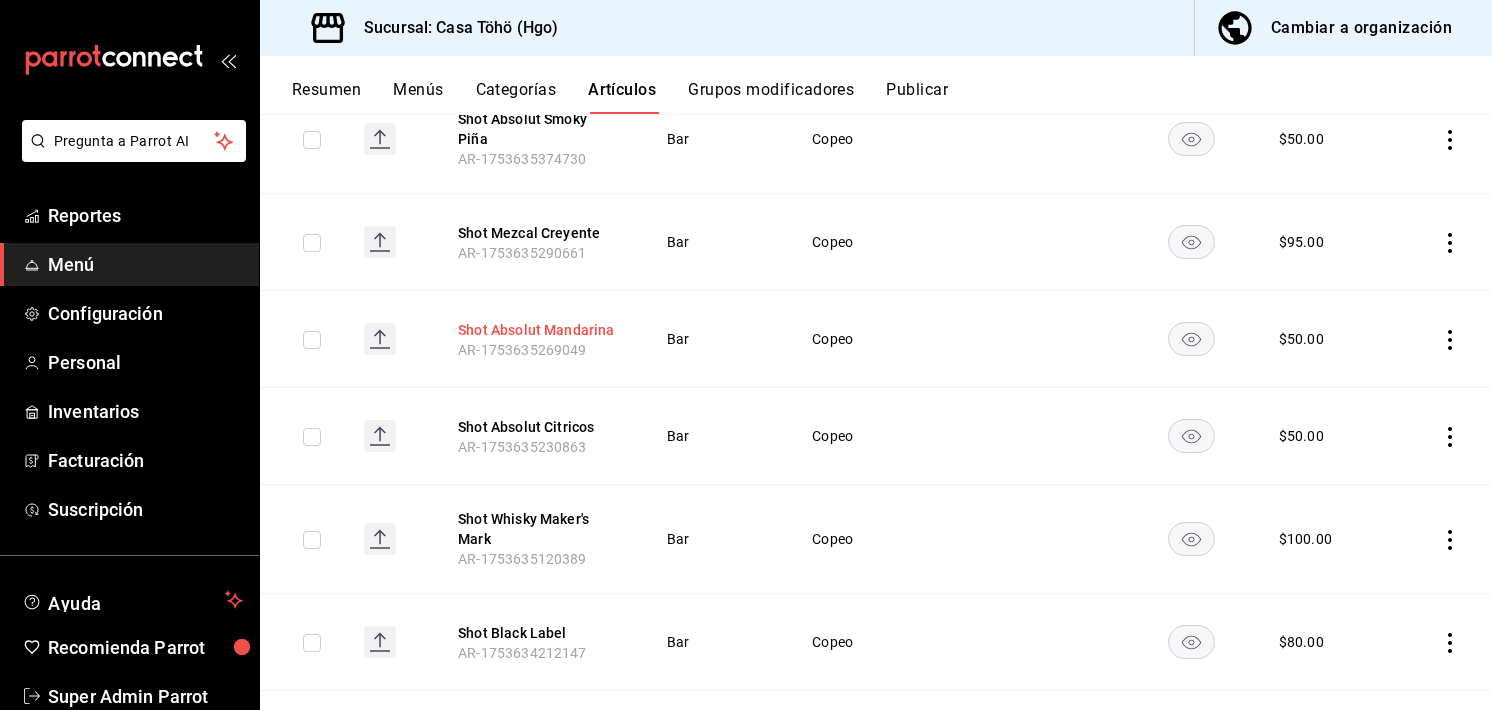 scroll, scrollTop: 0, scrollLeft: 0, axis: both 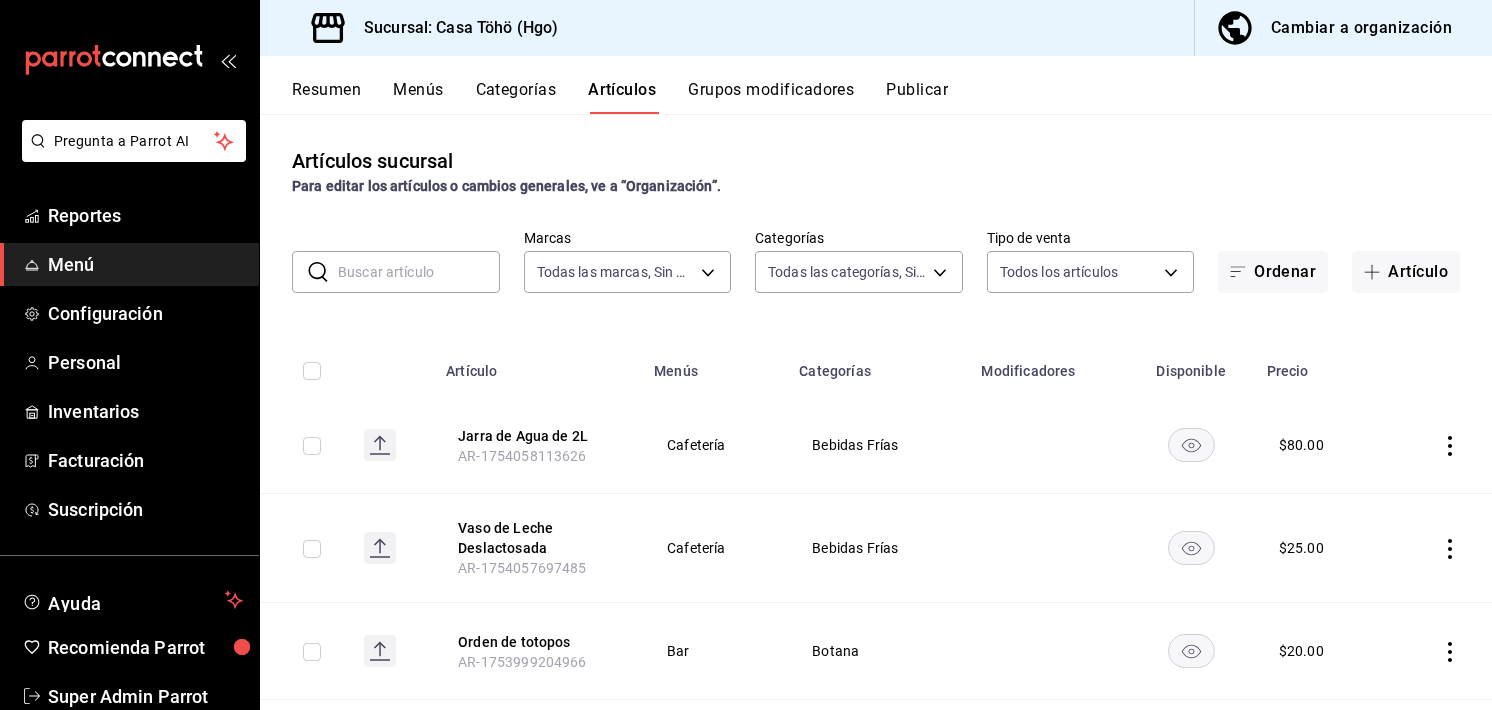click on "Grupos modificadores" at bounding box center (771, 97) 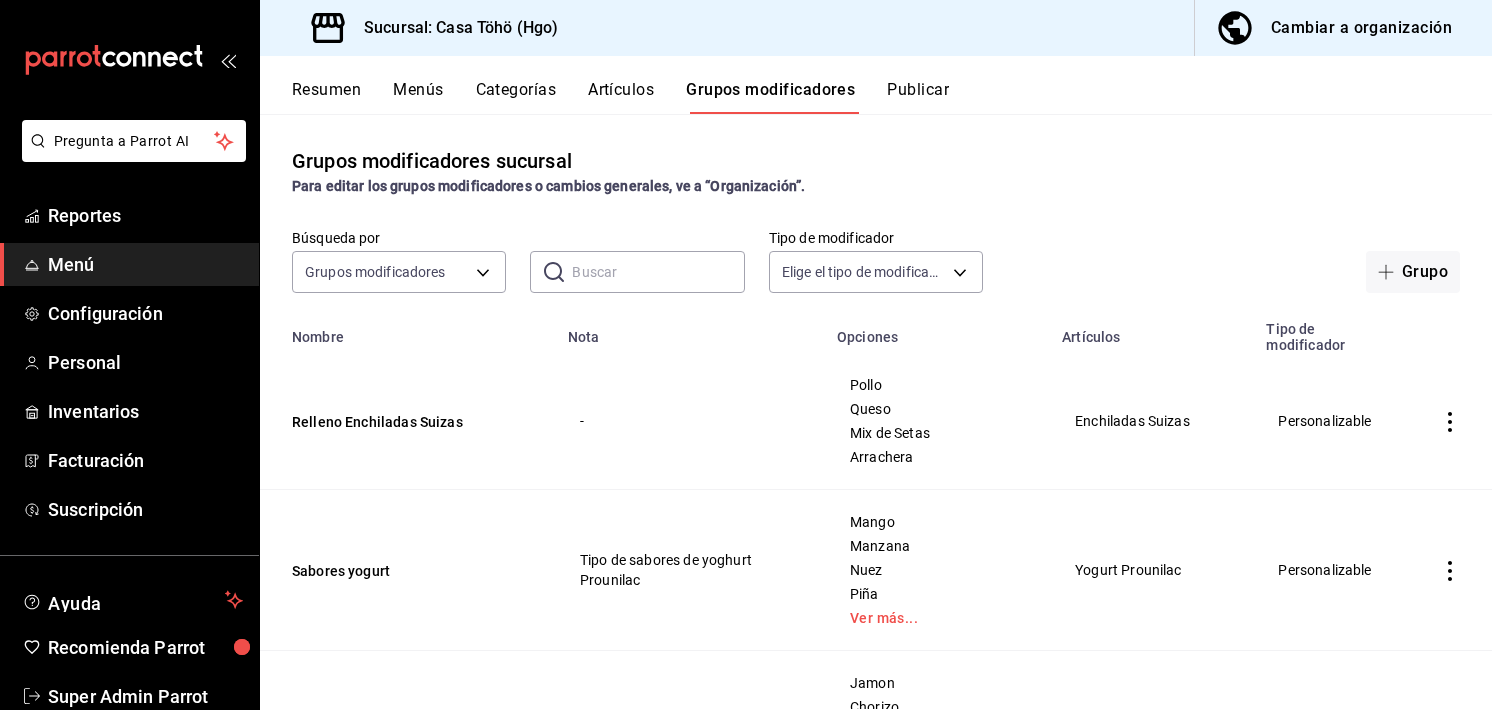click on "Grupos modificadores sucursal Para editar los grupos modificadores o cambios generales, ve a “Organización”. Búsqueda por Grupos modificadores GROUP ​ ​ Tipo de modificador Elige el tipo de modificador Grupo Nombre Nota Opciones Artículos Tipo de modificador Relleno Enchiladas Suizas - Pollo Queso Mix de Setas Arrachera Enchiladas Suizas Personalizable Sabores yogurt Tipo de sabores de yoghurt Prounilac Mango Manzana Nuez Piña Ver más... Yogurt Prounilac Personalizable Proteina Base + Mix de Setas + Quelites - Jamon Chorizo Tocino Mix de Setas Ver más... Molletes Tradicionales Personalizable Proteina fuerte  - Extra chilaquiles - Arrachera Chorizo Argentino Cecina Chilaquiles Personalizable Termino Huevos al gusto Solo en caso de huevos estrellados Bien cocido Medio Tierno Huevos al Gusto Personalizable Termino Huevos - Bien cocido Medio Tierno Huevos Rancheros Personalizable Mermelada de sabor- Extra - Tuna Maracuya Xoconostle Fresa Ver más... Waffles Hot Cakes Pan Francés Personalizable - -" at bounding box center [876, 411] 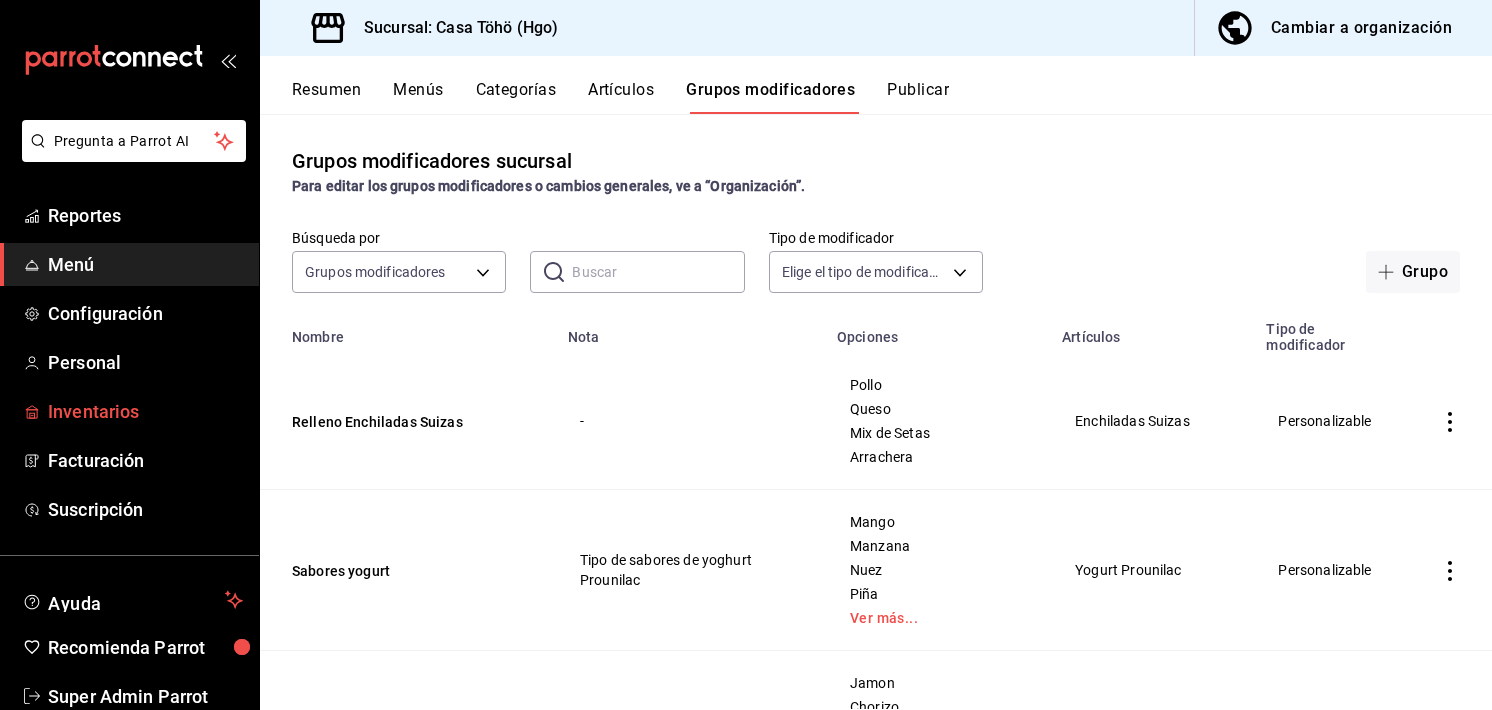 click on "Inventarios" at bounding box center (145, 411) 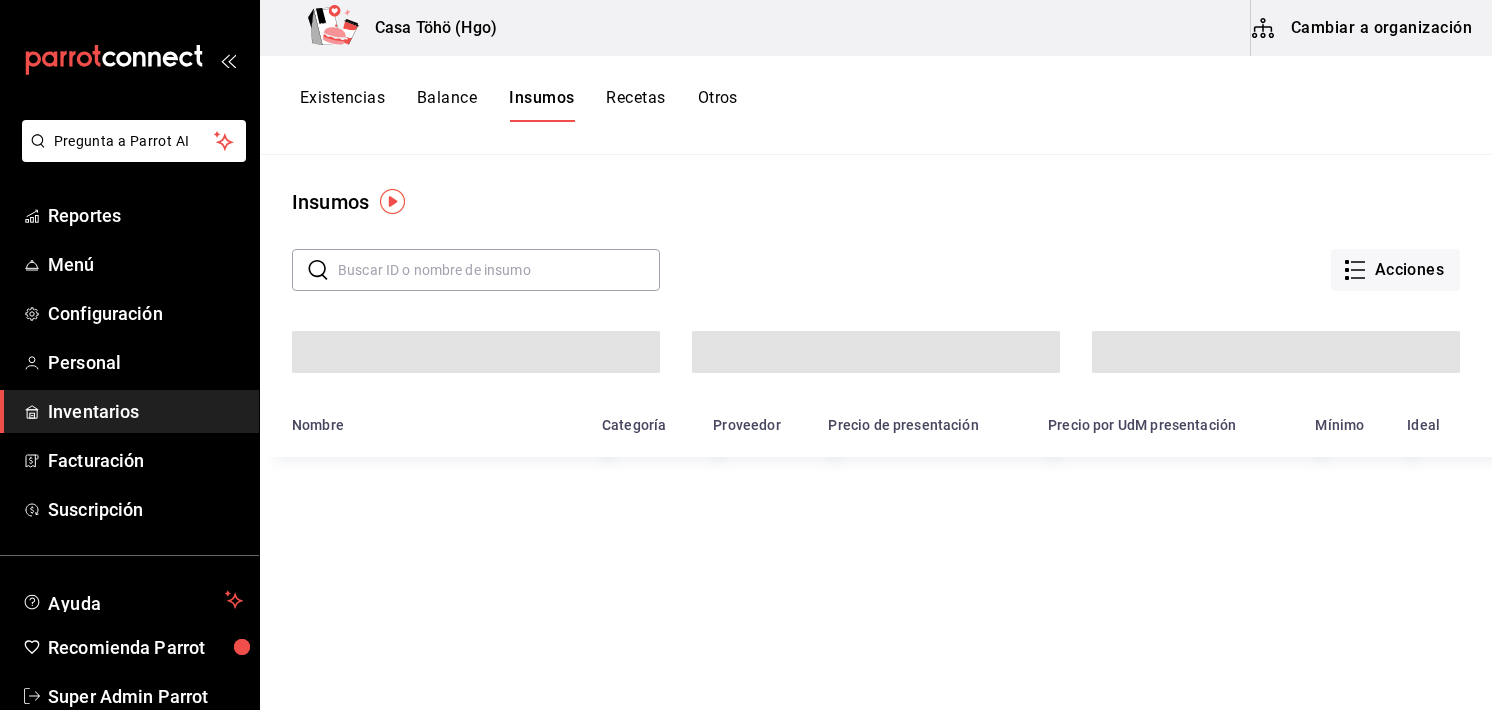 scroll, scrollTop: 16, scrollLeft: 0, axis: vertical 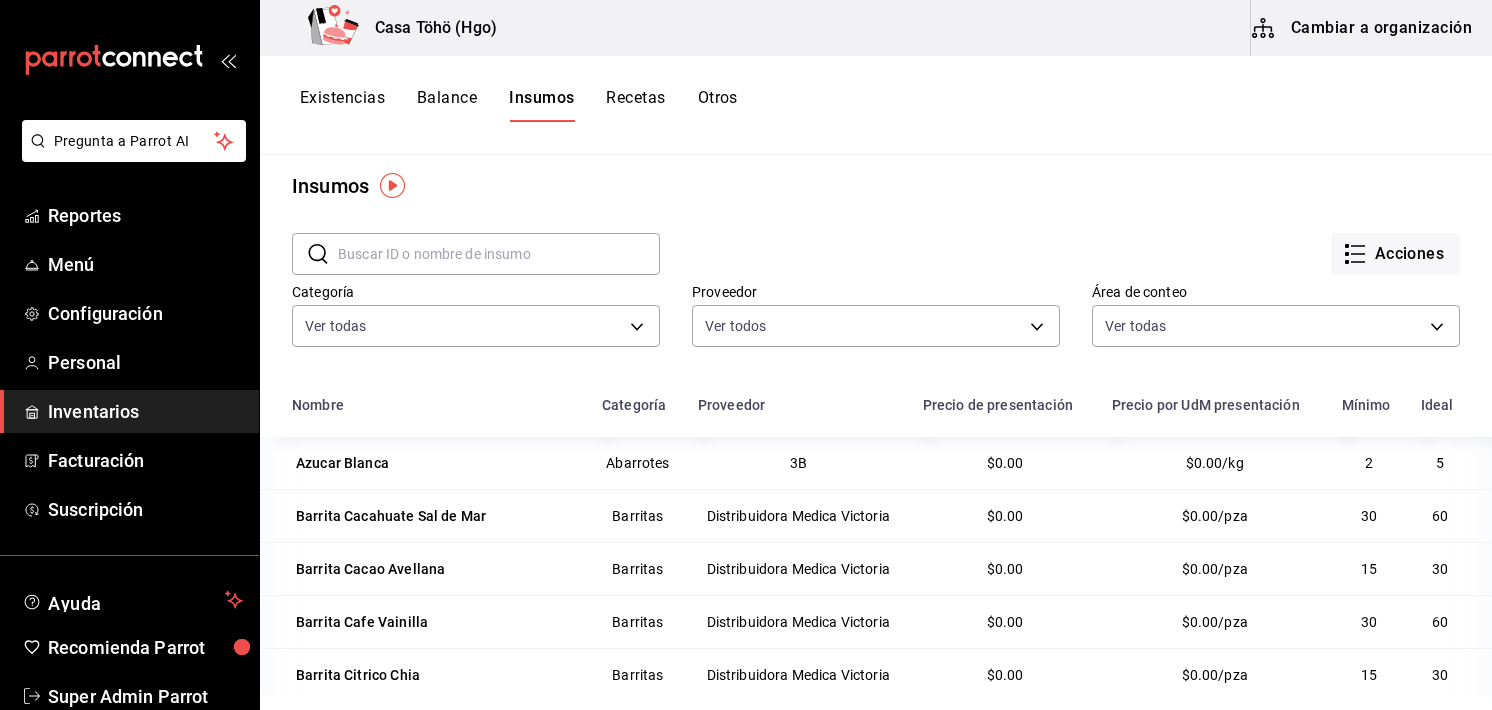 click on "Existencias" at bounding box center (342, 105) 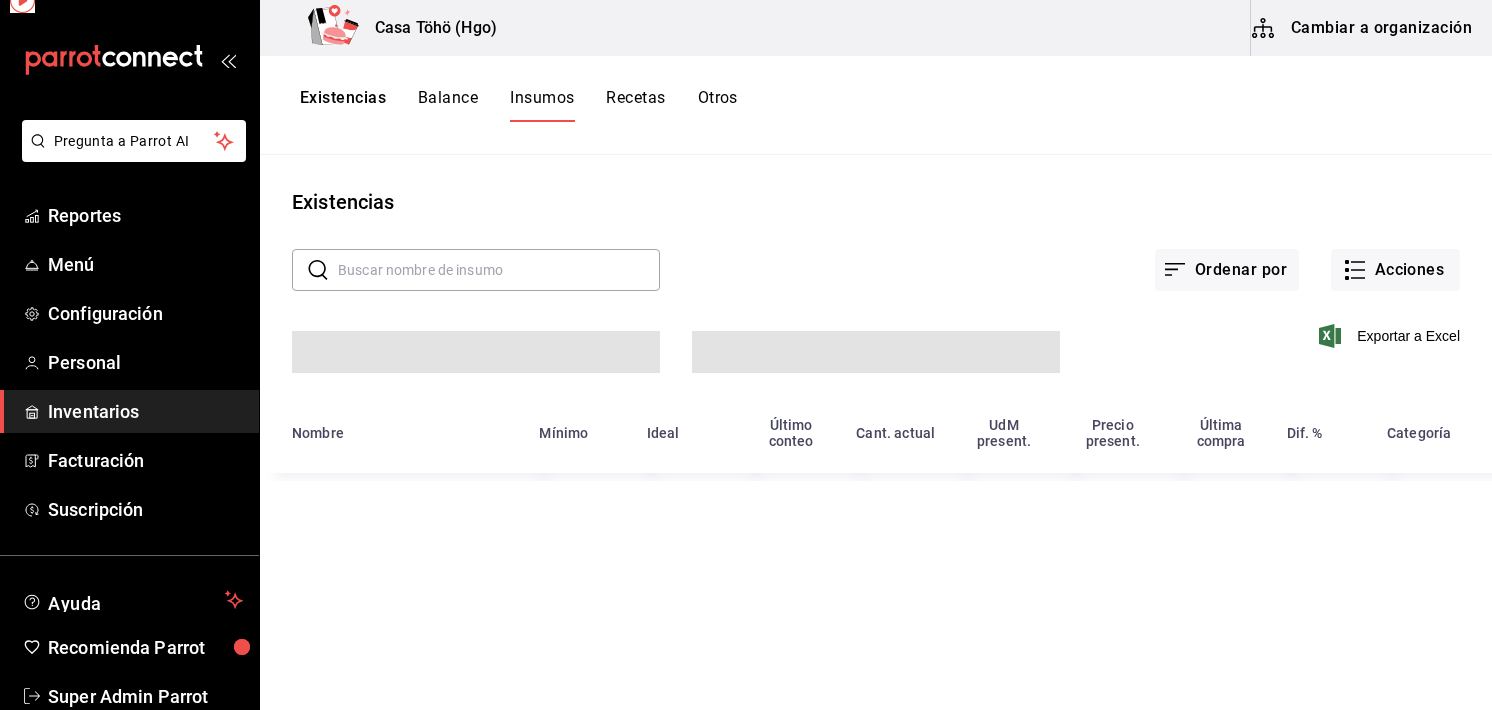 scroll, scrollTop: 0, scrollLeft: 0, axis: both 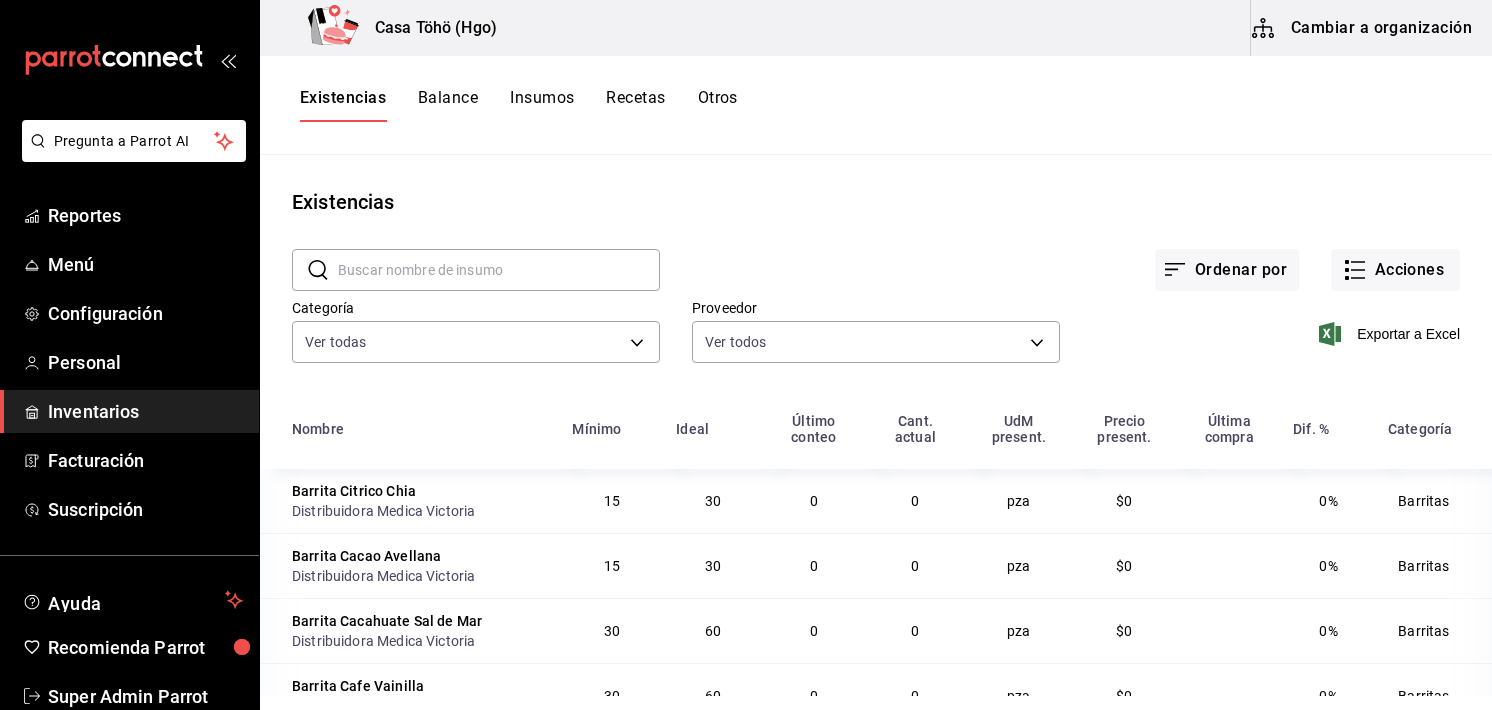 click on "Insumos" at bounding box center (542, 105) 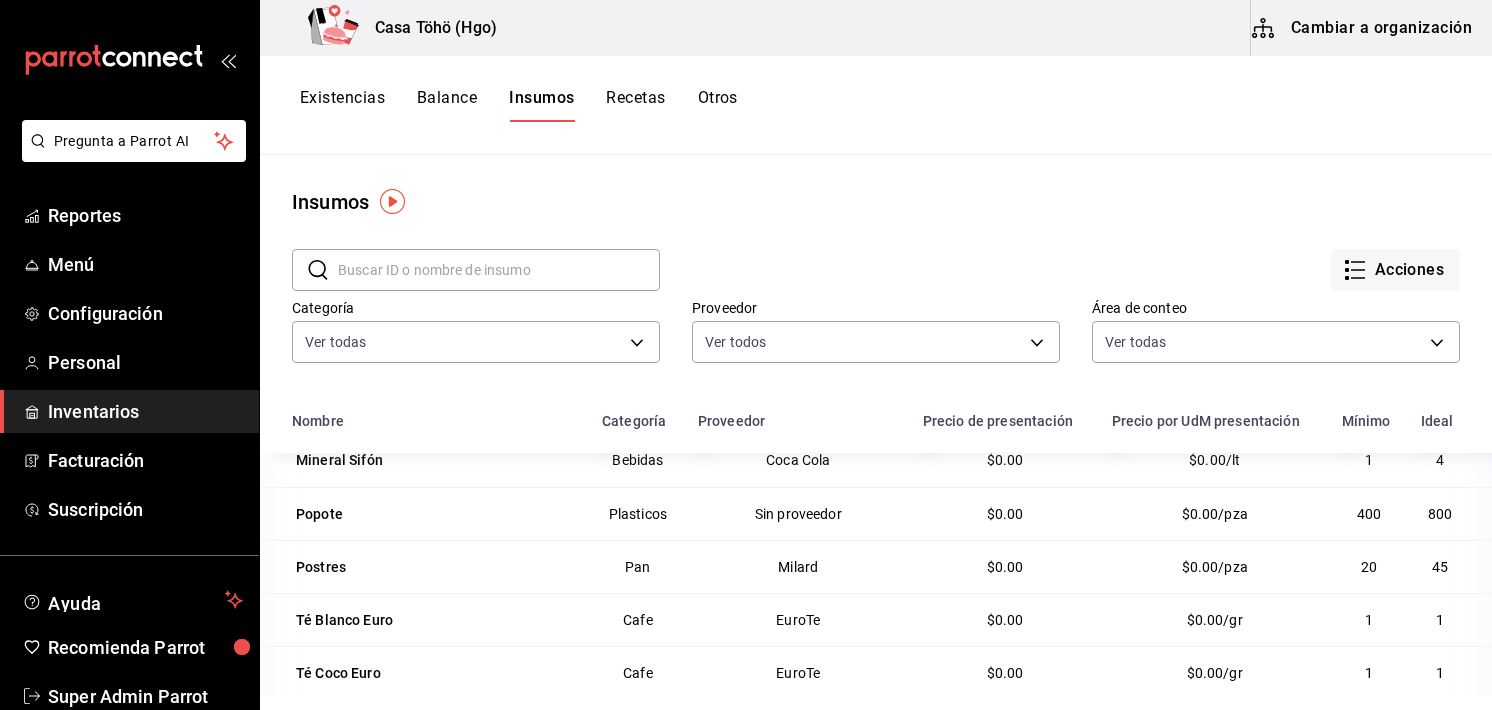 scroll, scrollTop: 1791, scrollLeft: 0, axis: vertical 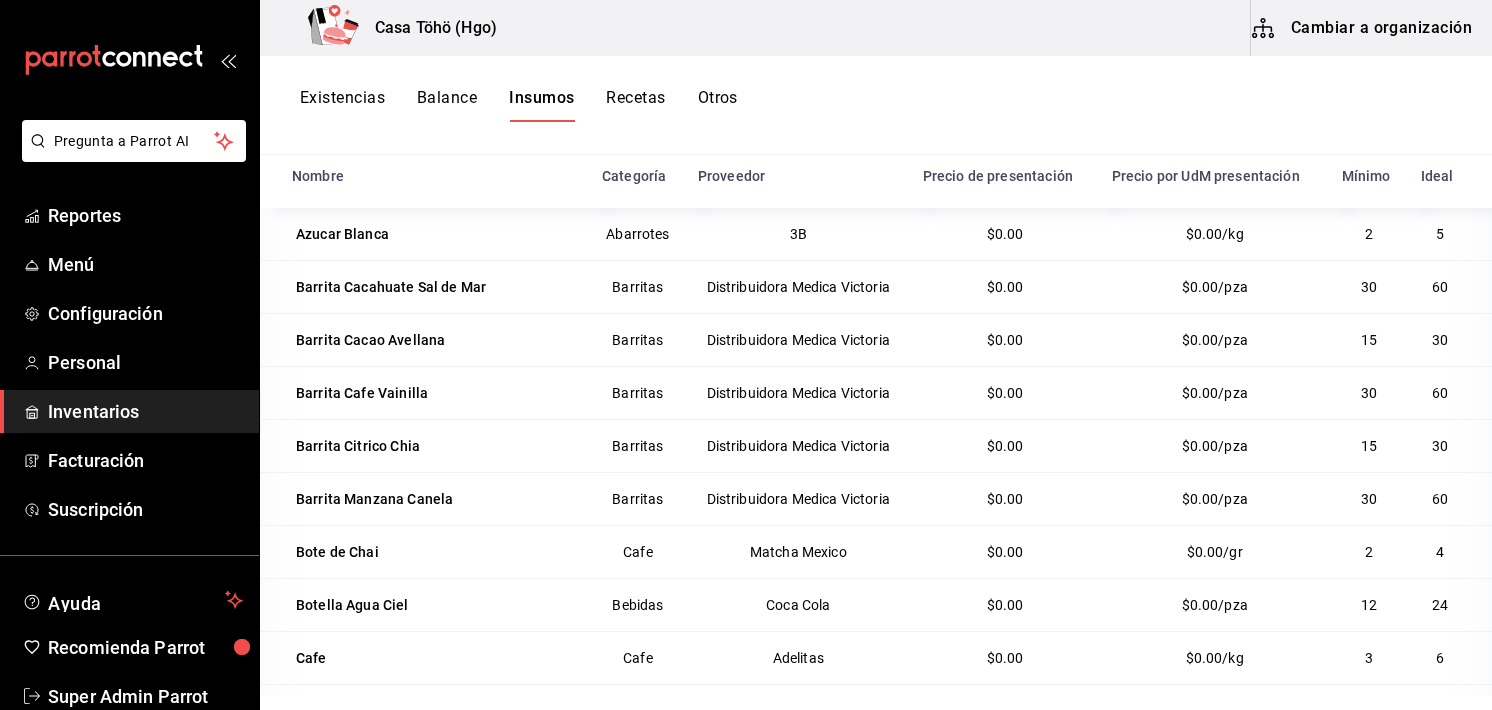click on "Recetas" at bounding box center (635, 105) 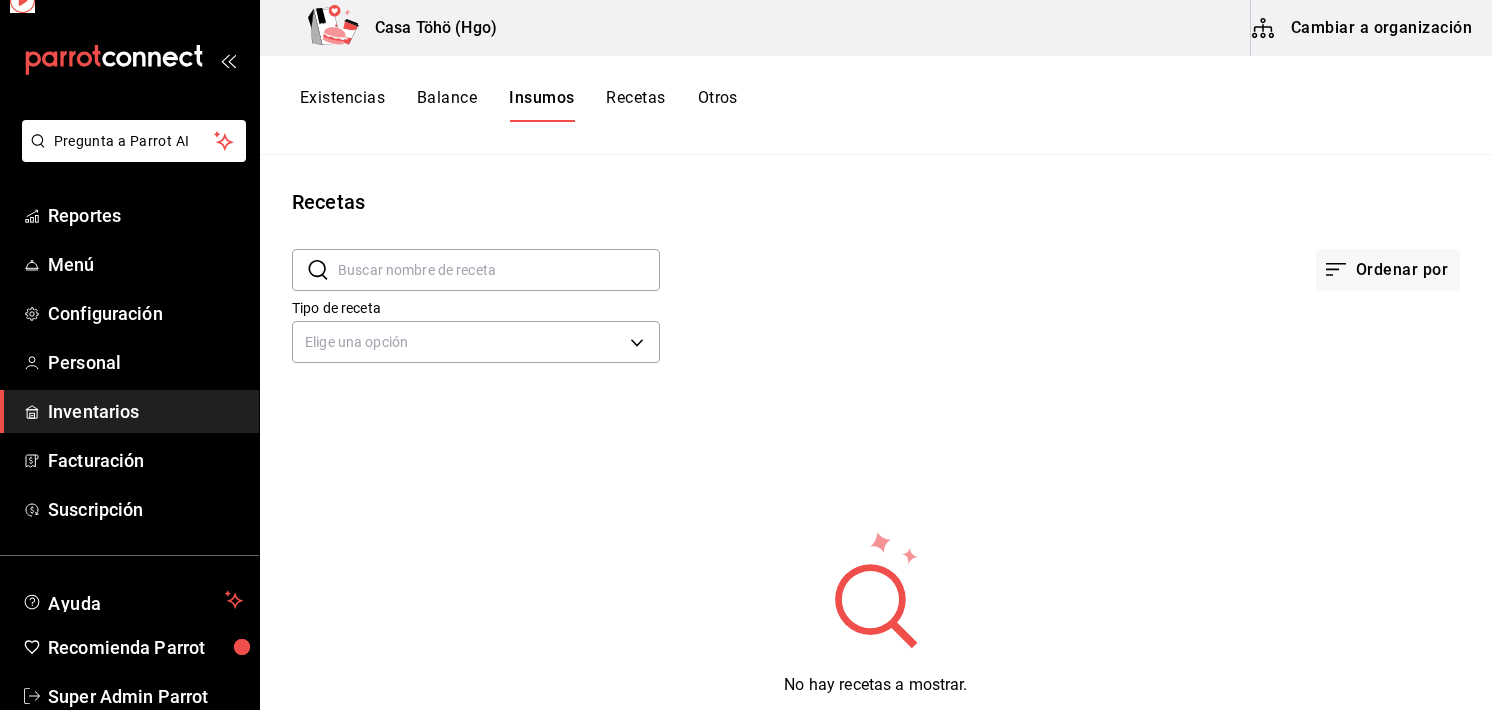 scroll, scrollTop: 0, scrollLeft: 0, axis: both 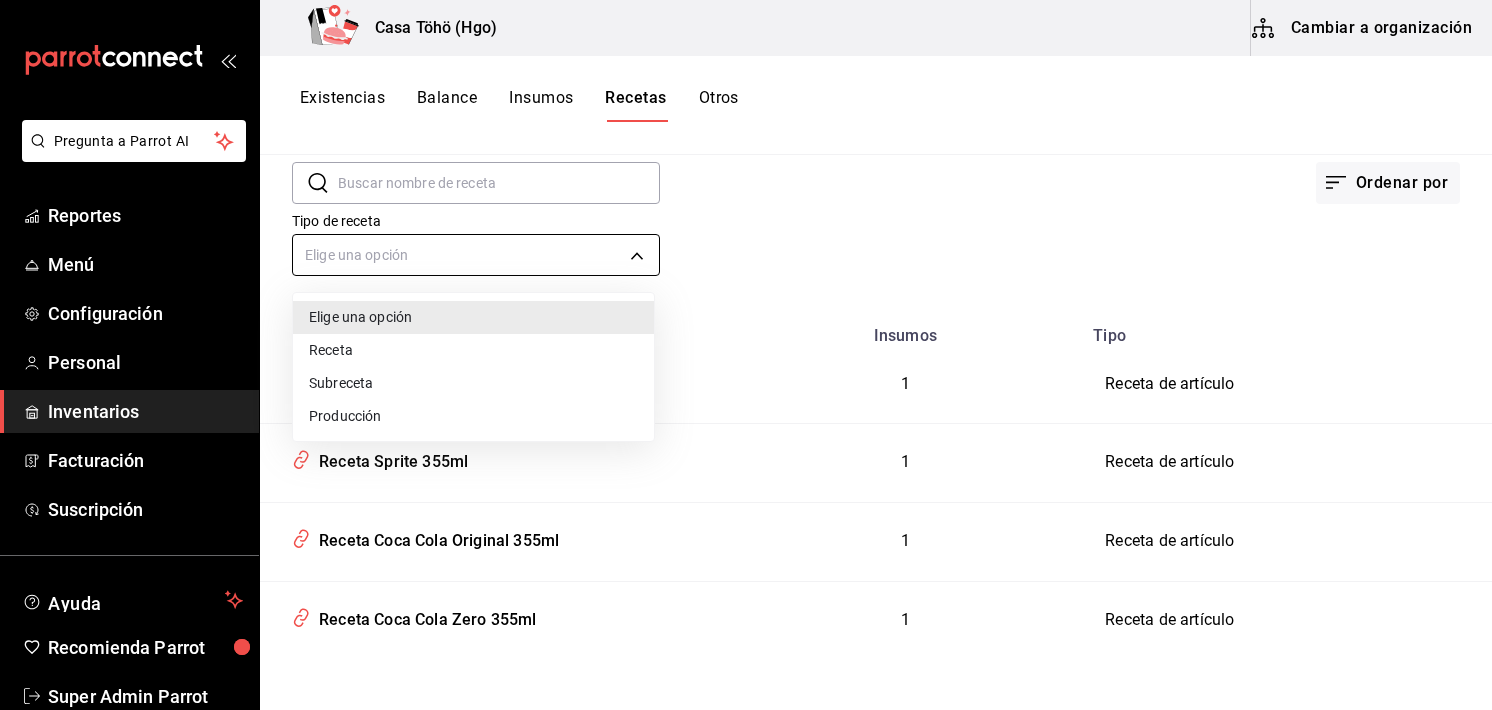click on "Pregunta a Parrot AI Reportes   Menú   Configuración   Personal   Inventarios   Facturación   Suscripción   Ayuda Recomienda Parrot   Super Admin Parrot   Sugerir nueva función   Casa Töhö (Hgo) Cambiar a organización Existencias Balance Insumos Recetas Otros Recetas ​ ​ Ordenar por Tipo de receta Elige una opción default Nombre Insumos Tipo Receta Sprite 355ml Cafeteria 1 Receta de artículo Receta Sprite 355ml 1 Receta de artículo Receta Coca Cola Original 355ml 1 Receta de artículo Receta Coca Cola Zero 355ml 1 Receta de artículo Guardar GANA 1 MES GRATIS EN TU SUSCRIPCIÓN AQUÍ ¿Recuerdas cómo empezó tu restaurante?
Hoy puedes ayudar a un colega a tener el mismo cambio que tú viviste.
Recomienda Parrot directamente desde tu Portal Administrador.
Es fácil y rápido.
🎁 Por cada restaurante que se una, ganas 1 mes gratis. Ver video tutorial Ir a video Pregunta a Parrot AI Reportes   Menú   Configuración   Personal   Inventarios   Facturación   Suscripción   Ayuda       Receta" at bounding box center [746, 348] 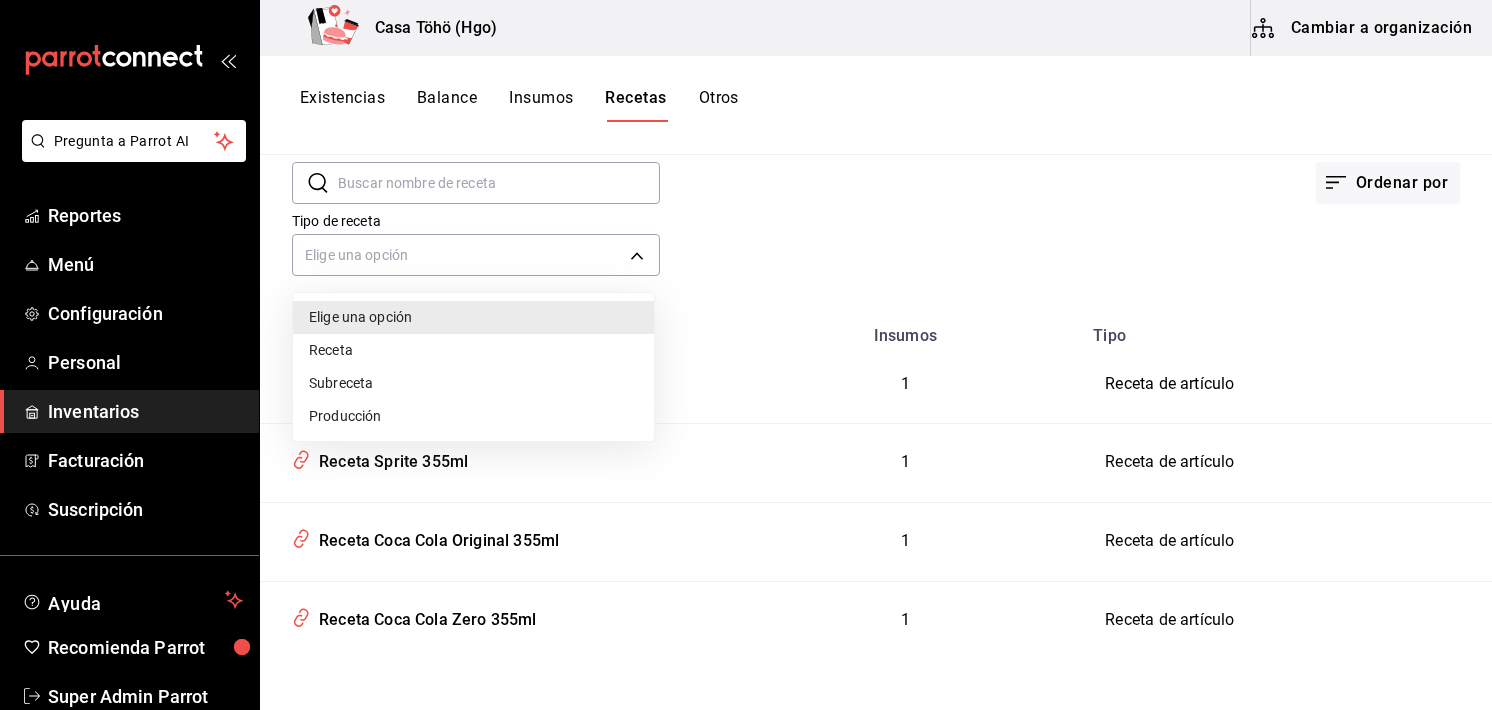 click at bounding box center (746, 355) 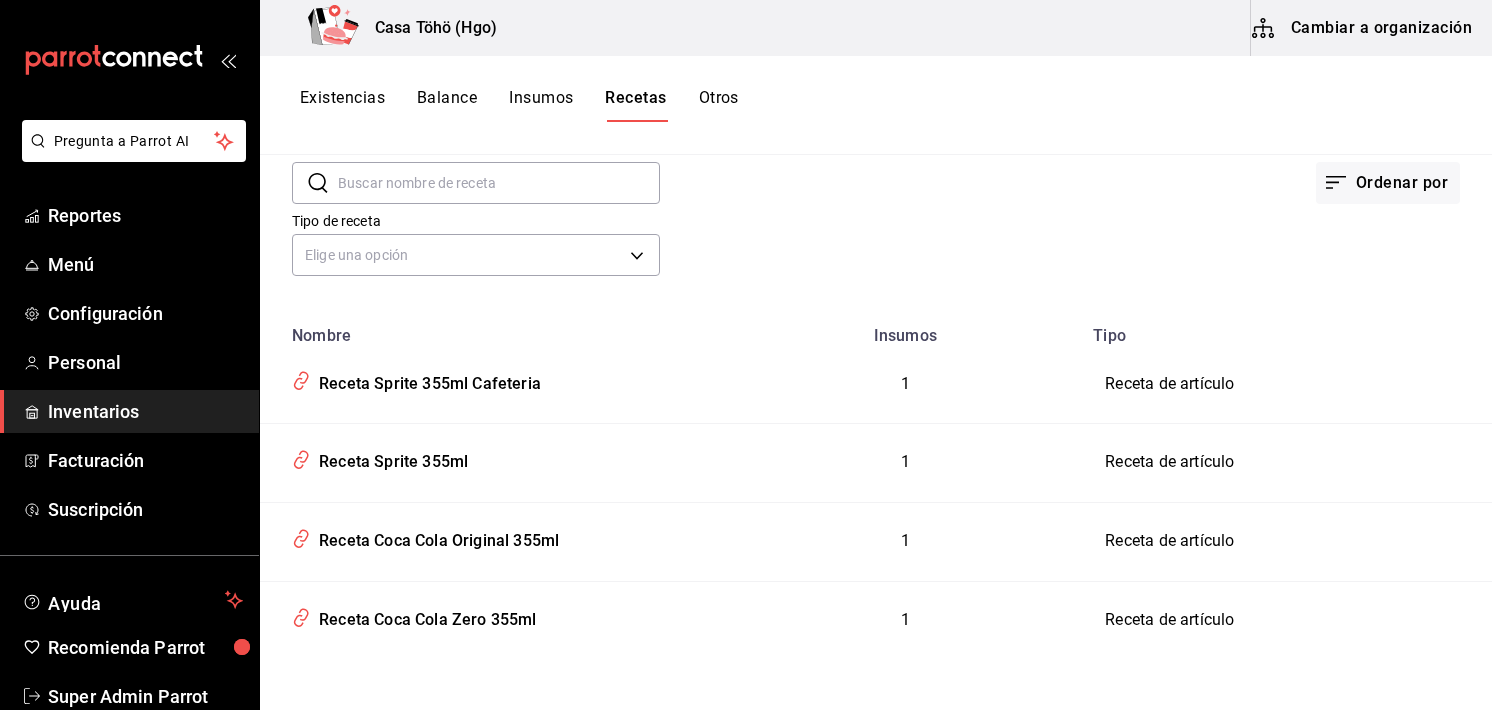 click on "Otros" at bounding box center [719, 105] 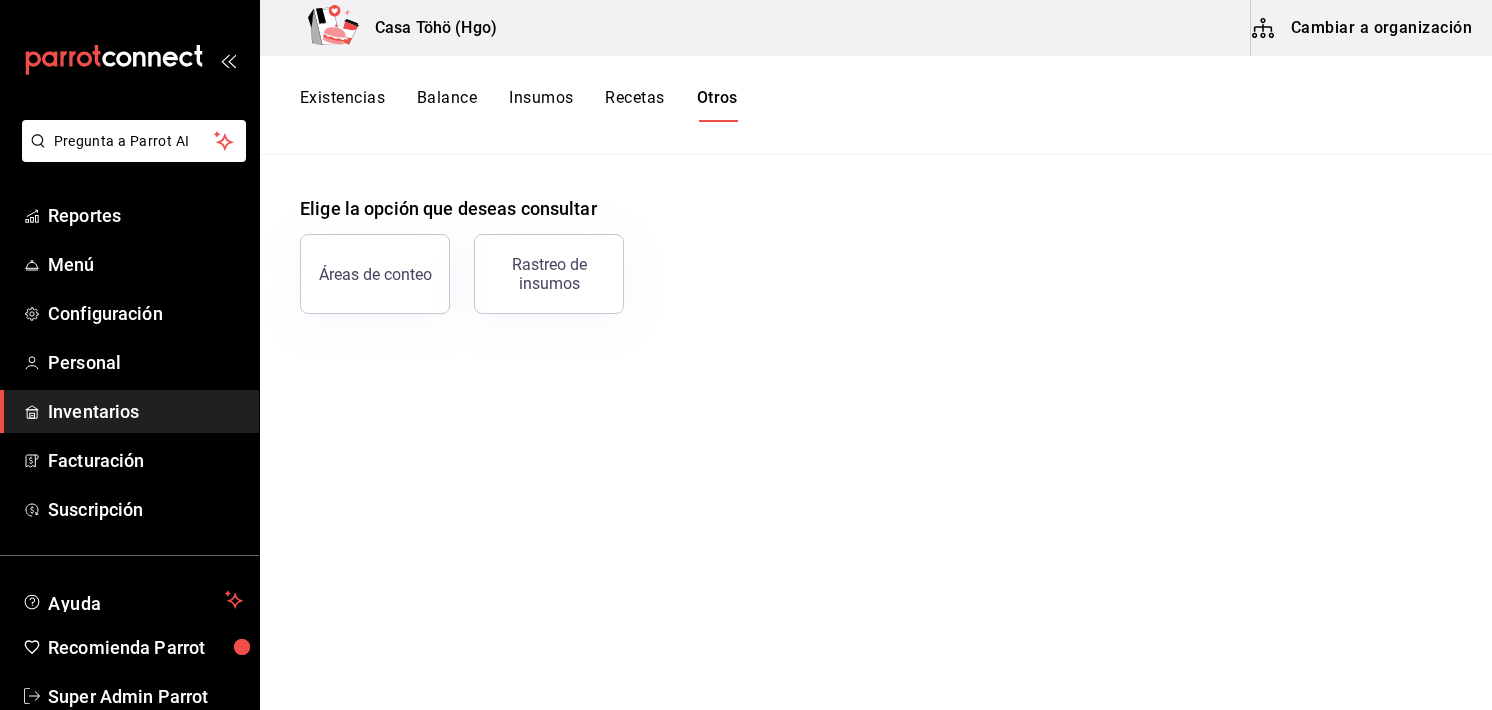 click on "Otros" at bounding box center [717, 105] 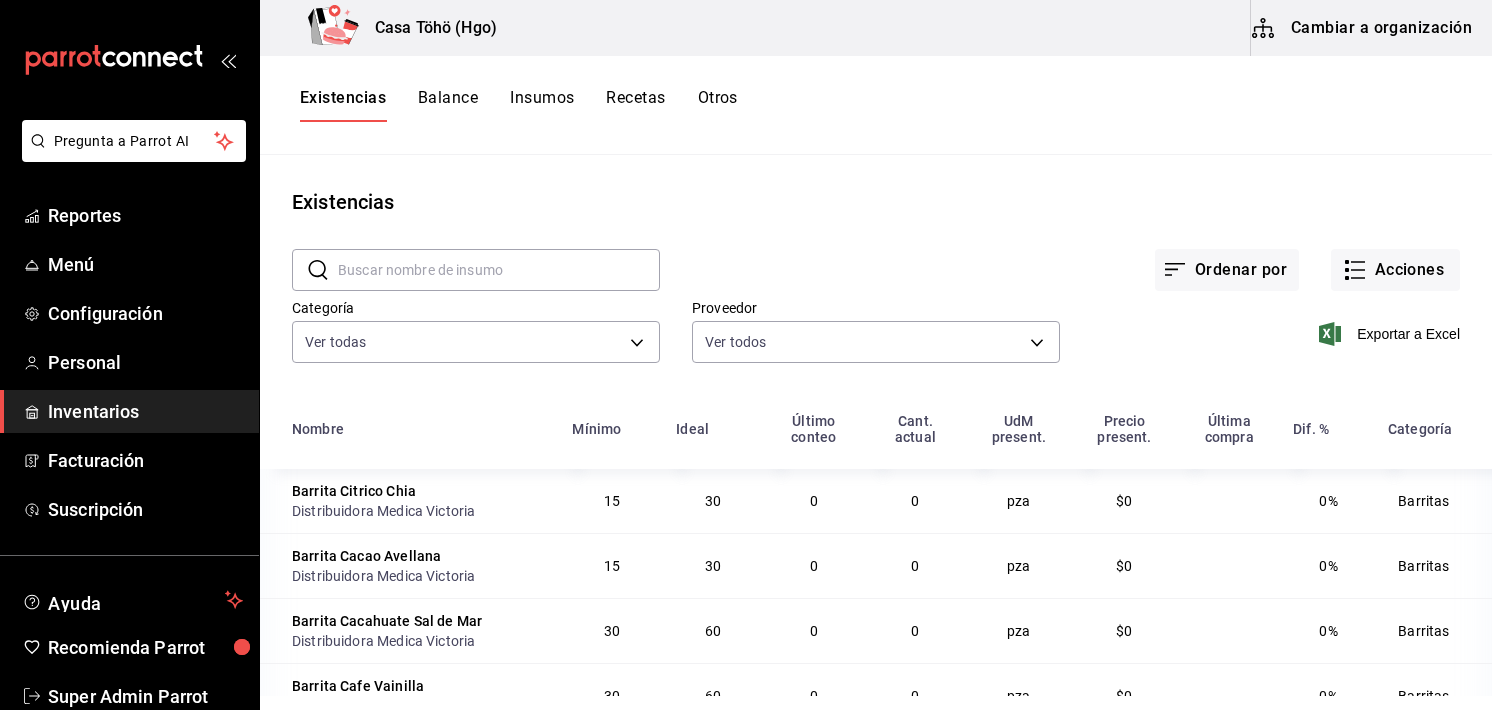 click on "Balance" at bounding box center [448, 105] 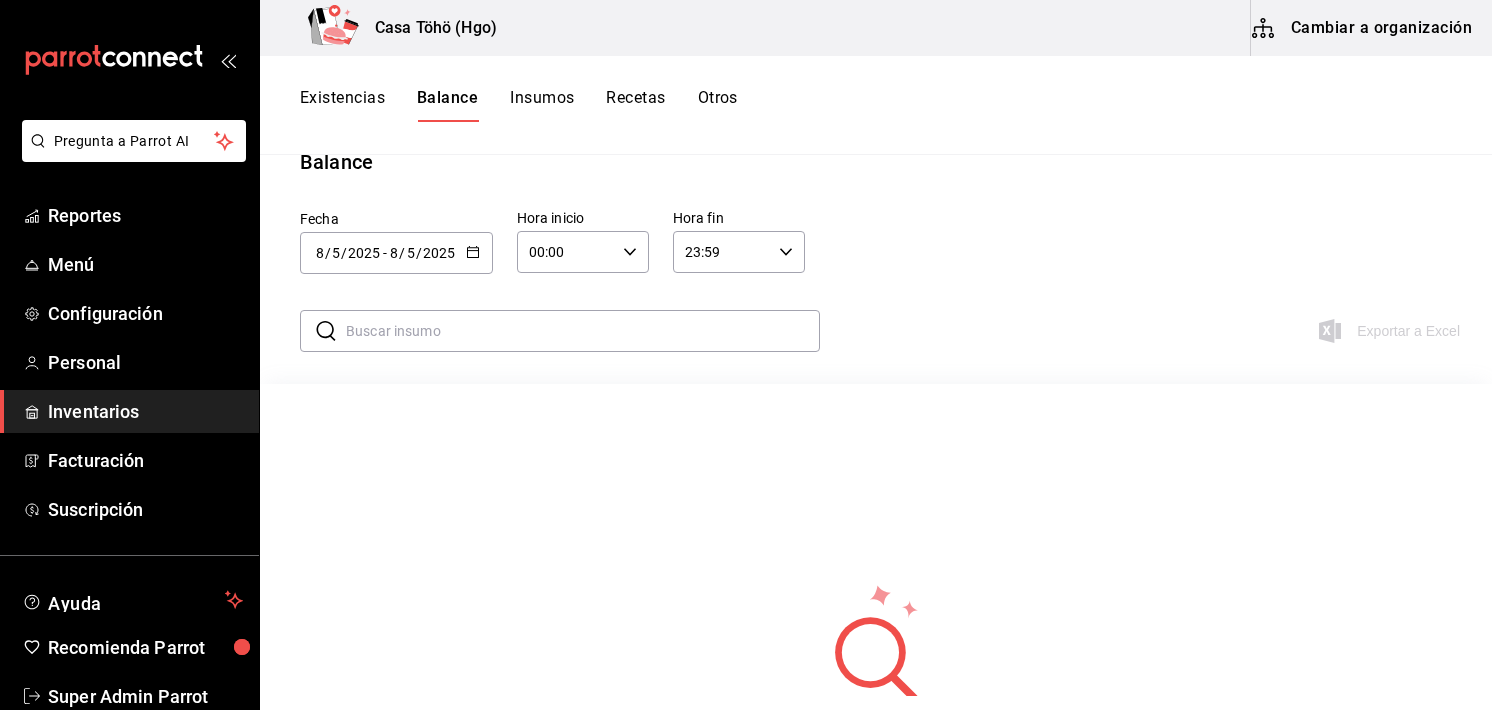 scroll, scrollTop: 38, scrollLeft: 0, axis: vertical 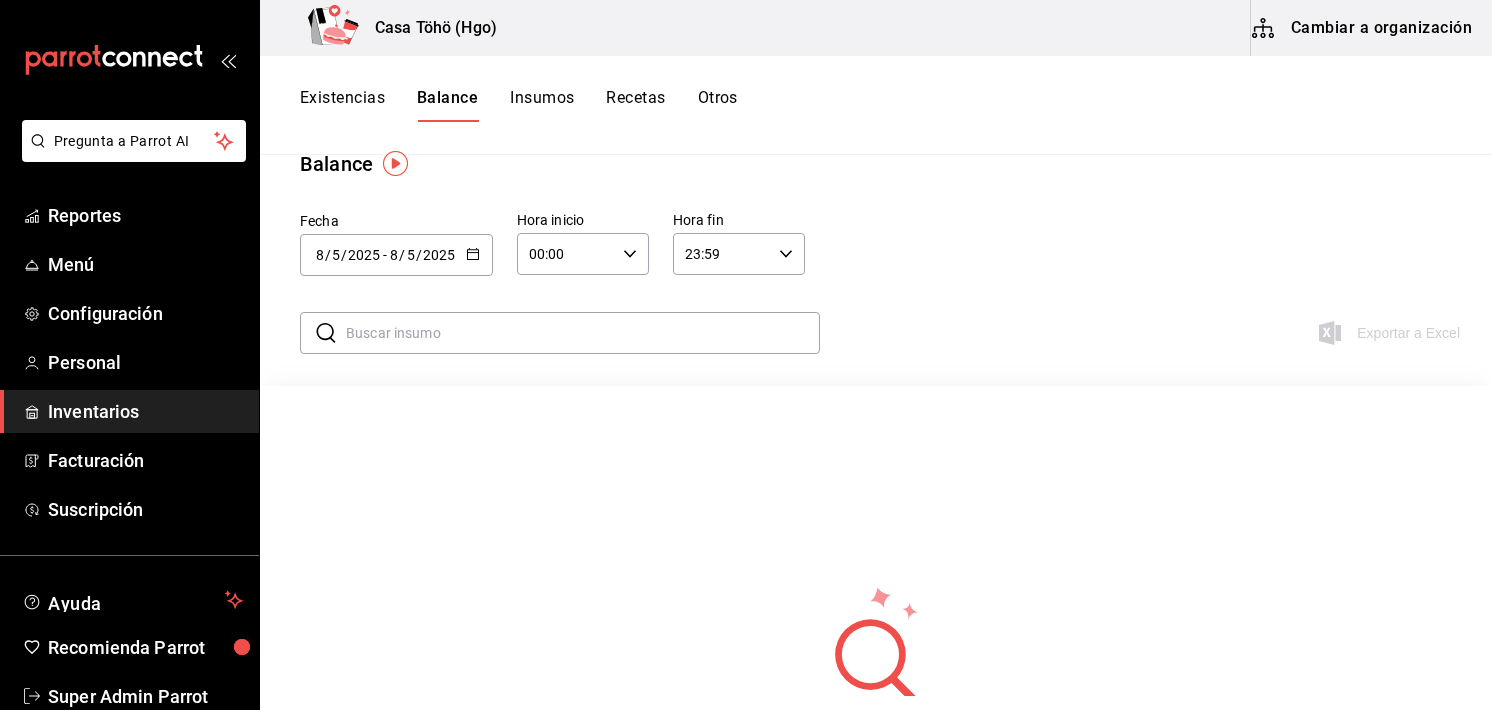 click on "Cambiar a organización" at bounding box center (1363, 28) 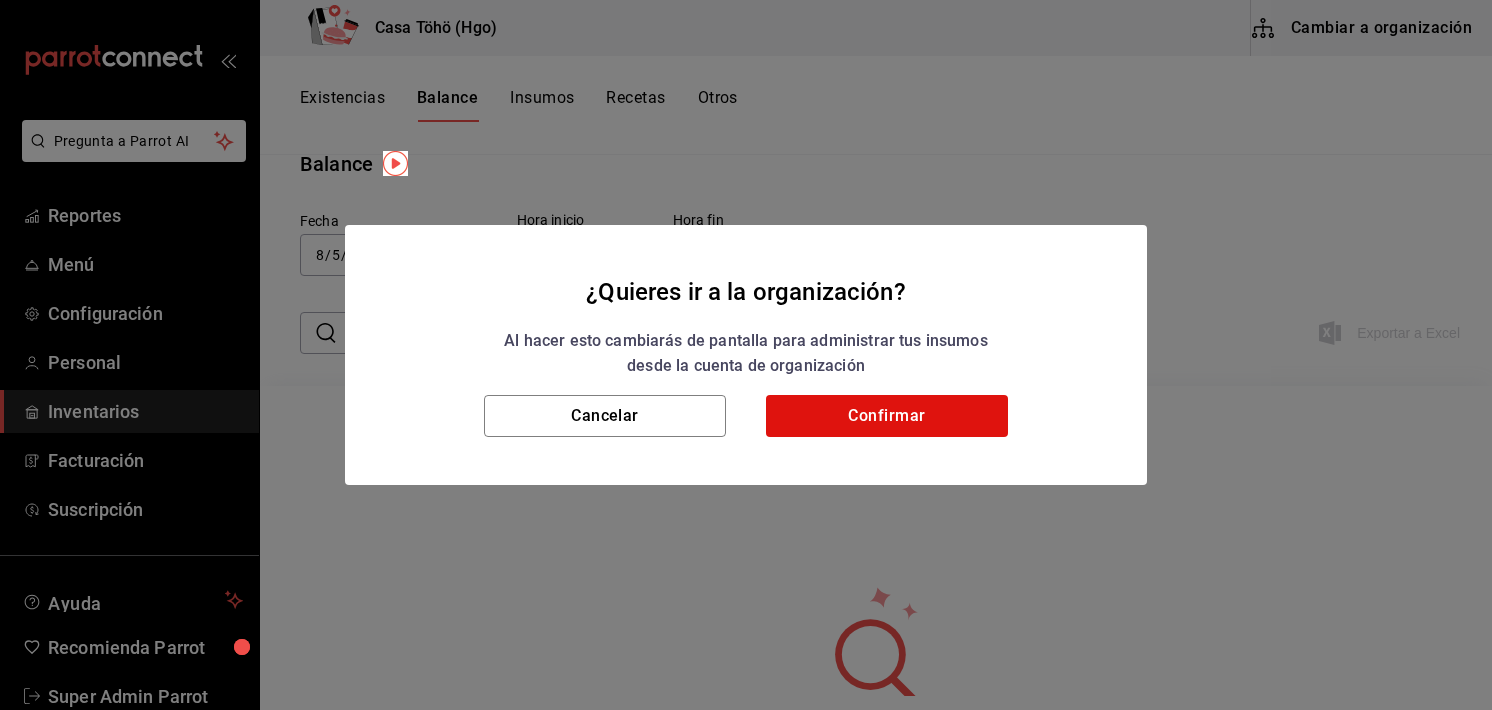 click on "¿Quieres ir a la organización? Al hacer esto cambiarás de pantalla para administrar tus insumos desde la cuenta de organización" at bounding box center (746, 310) 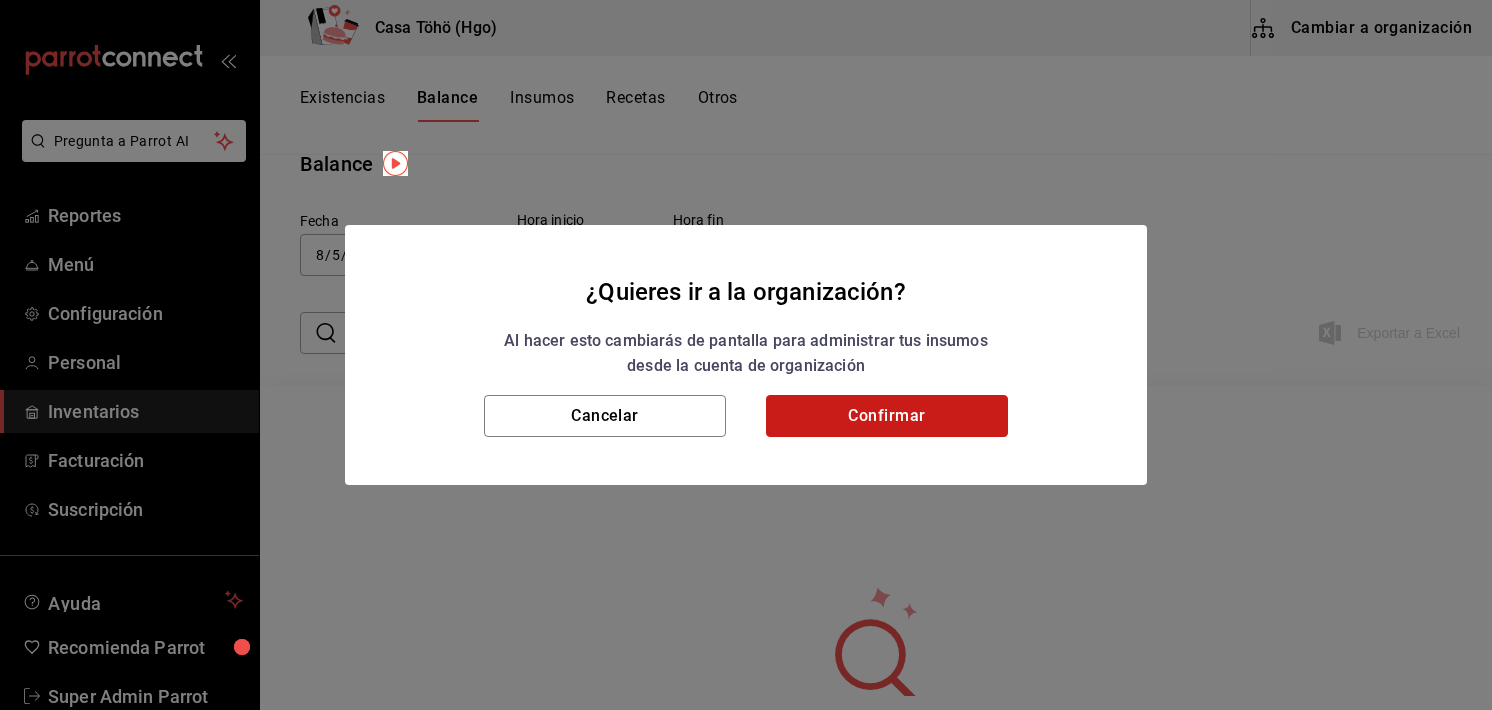 click on "Confirmar" at bounding box center (887, 416) 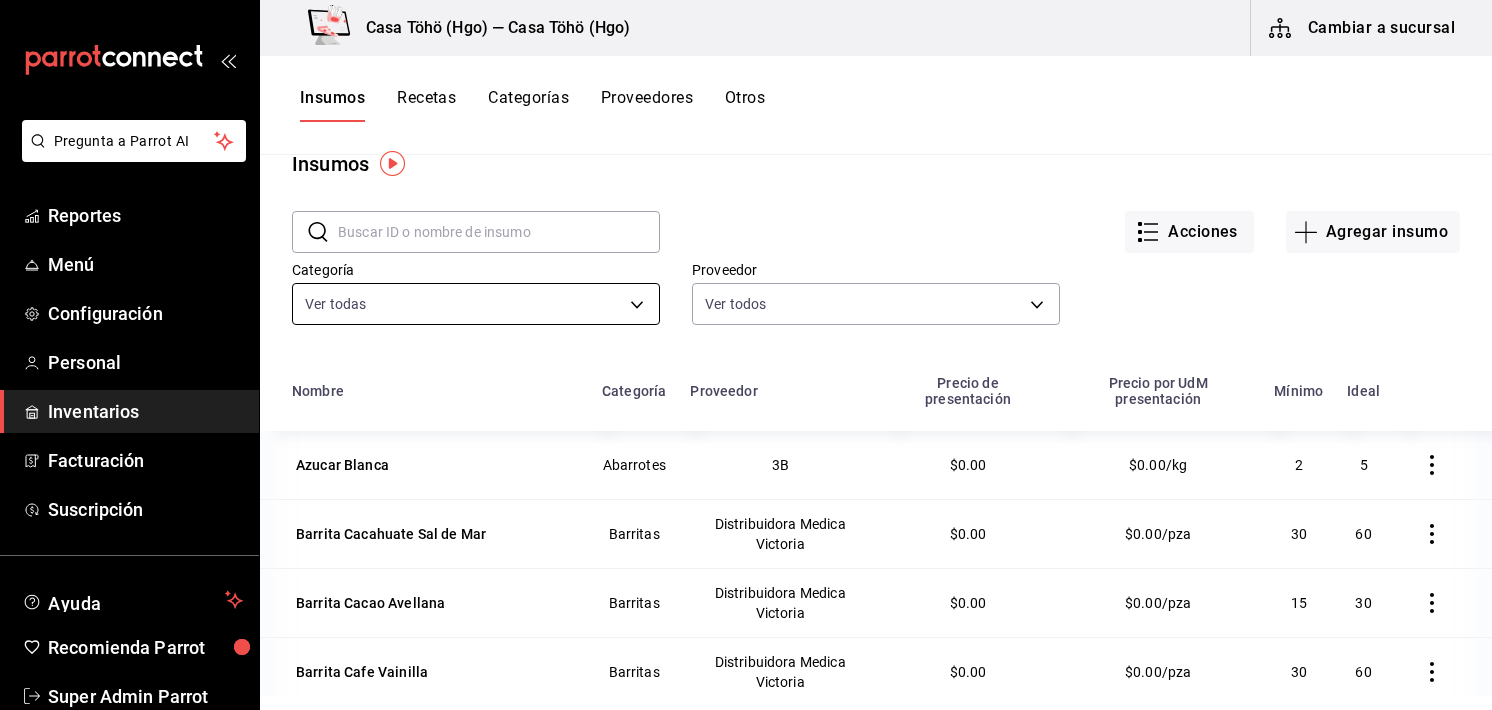 type 